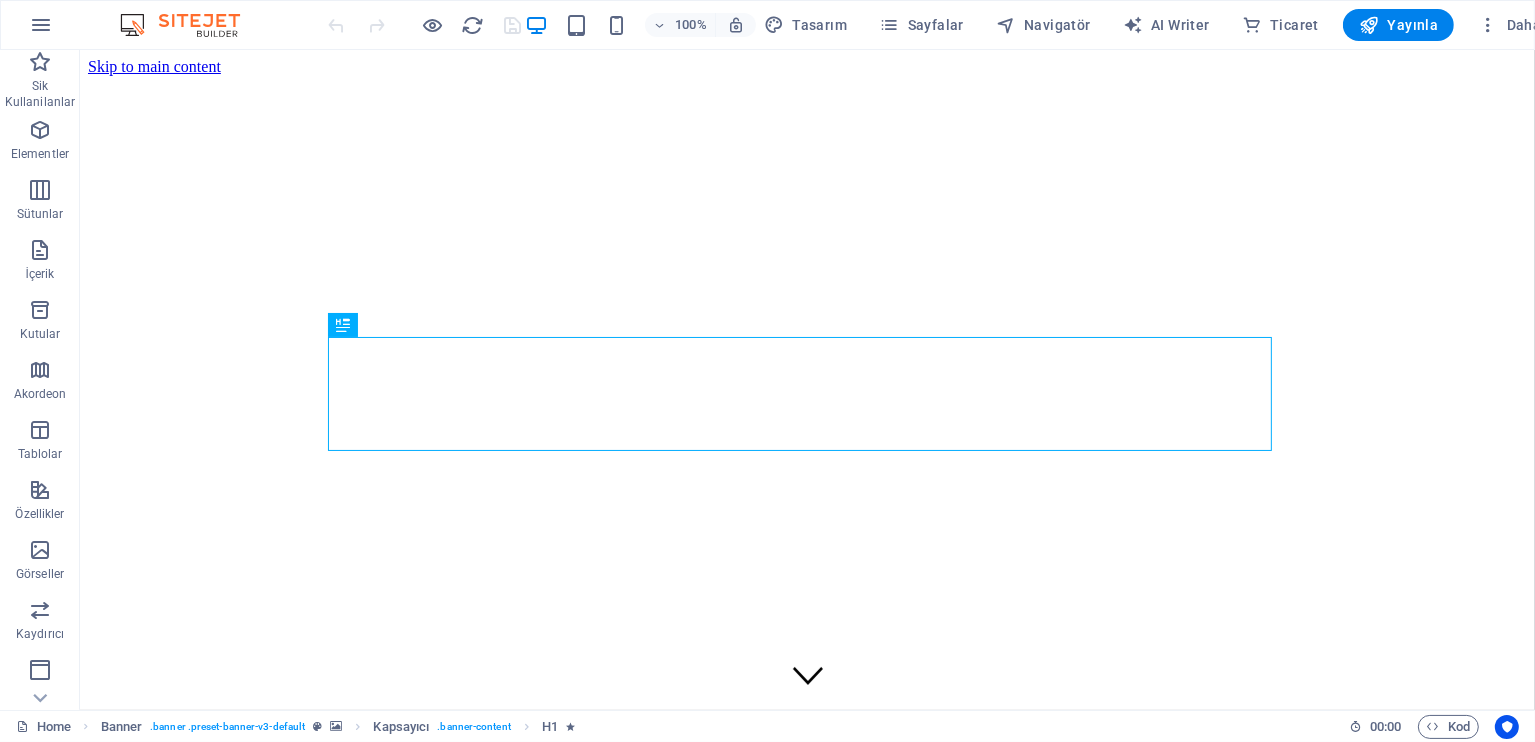 scroll, scrollTop: 0, scrollLeft: 0, axis: both 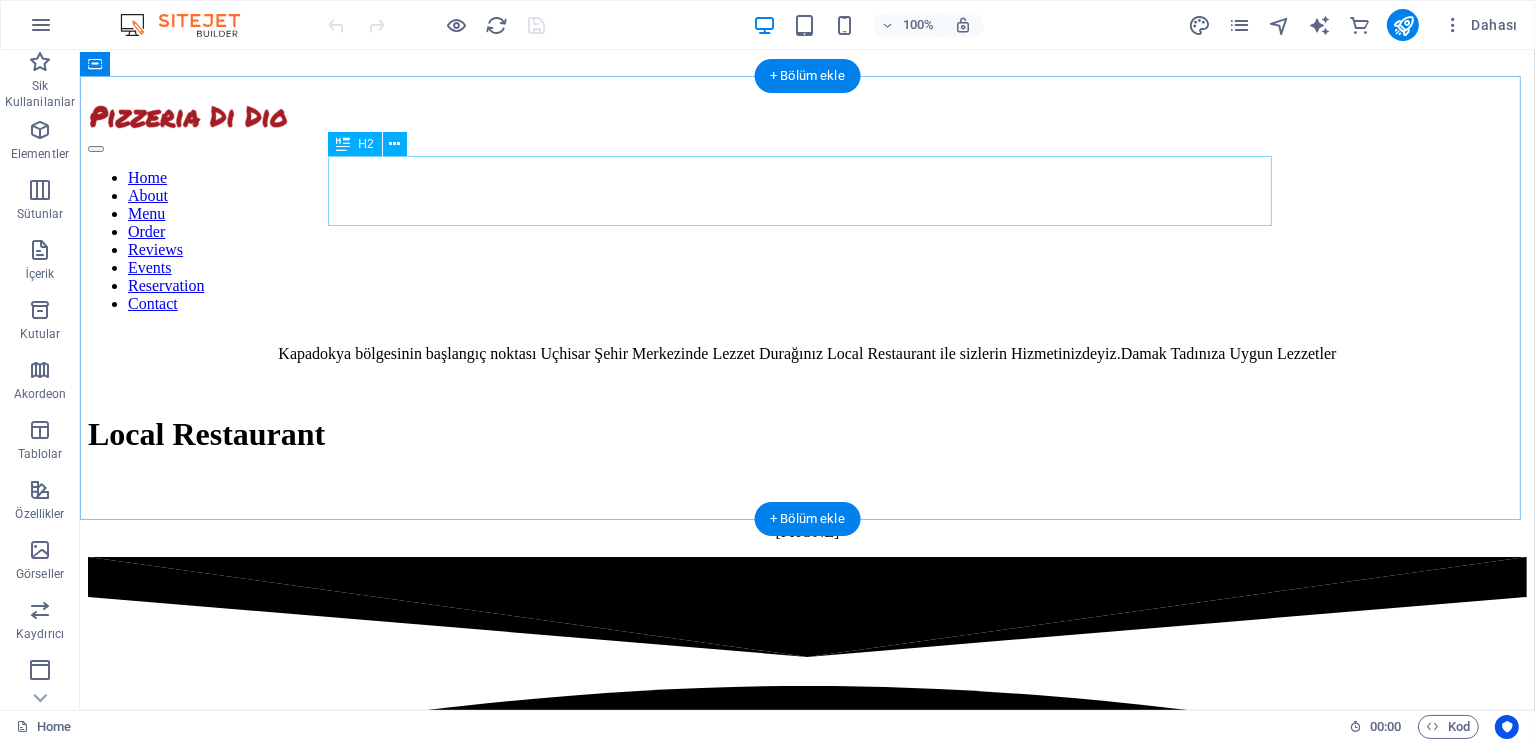 click on "Welcome!" at bounding box center (806, 959) 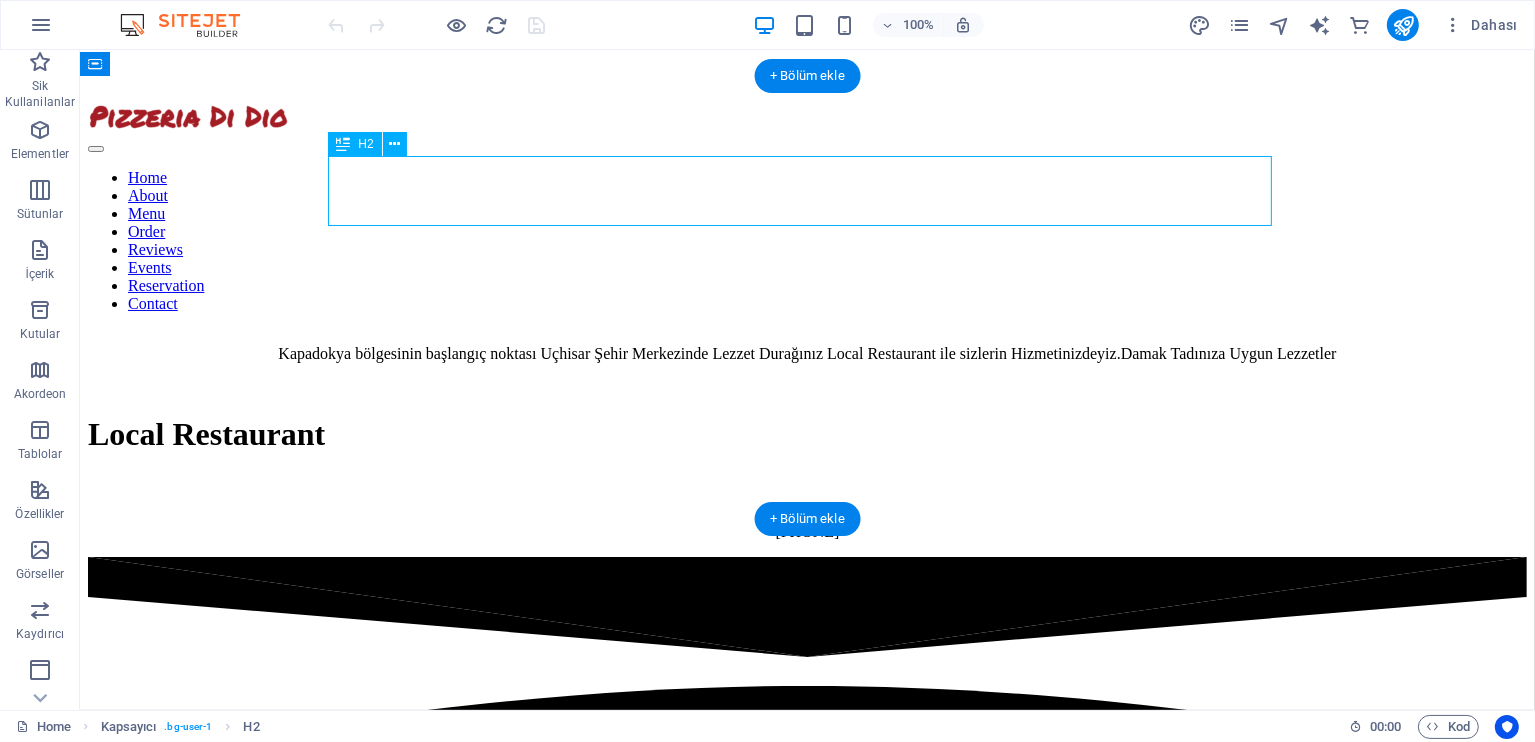 click on "Welcome!" at bounding box center [806, 959] 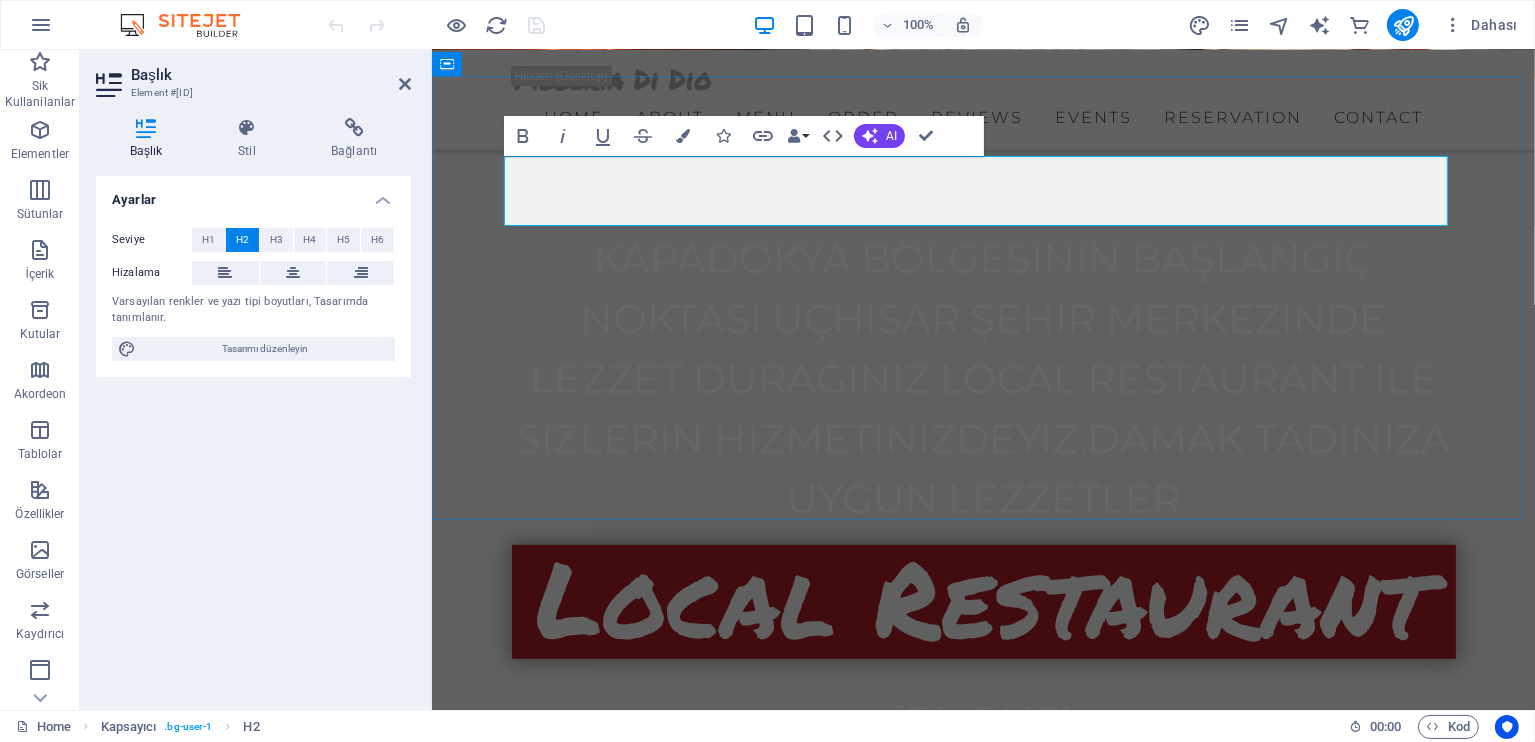 click on "Welcome!" at bounding box center (983, 1074) 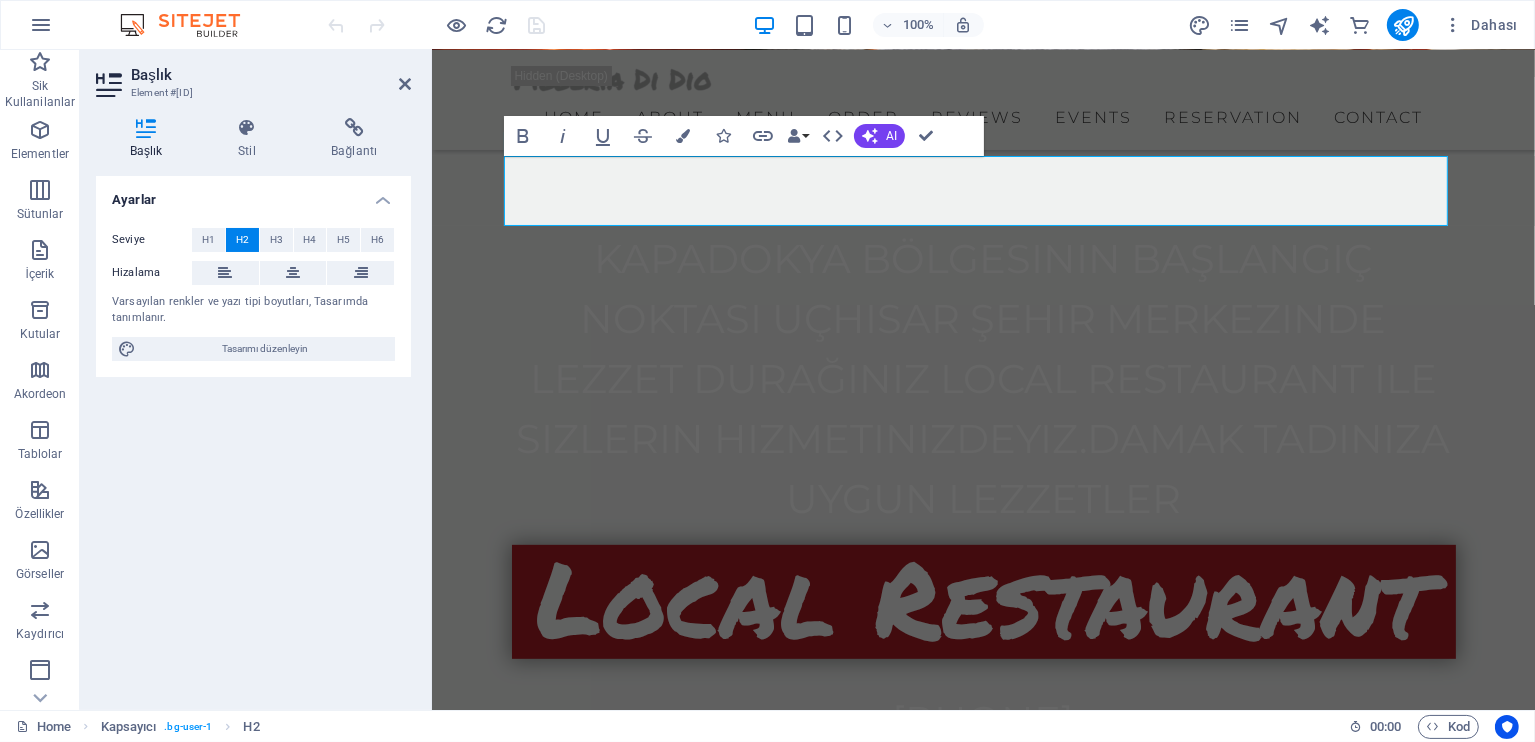 scroll, scrollTop: 0, scrollLeft: 9, axis: horizontal 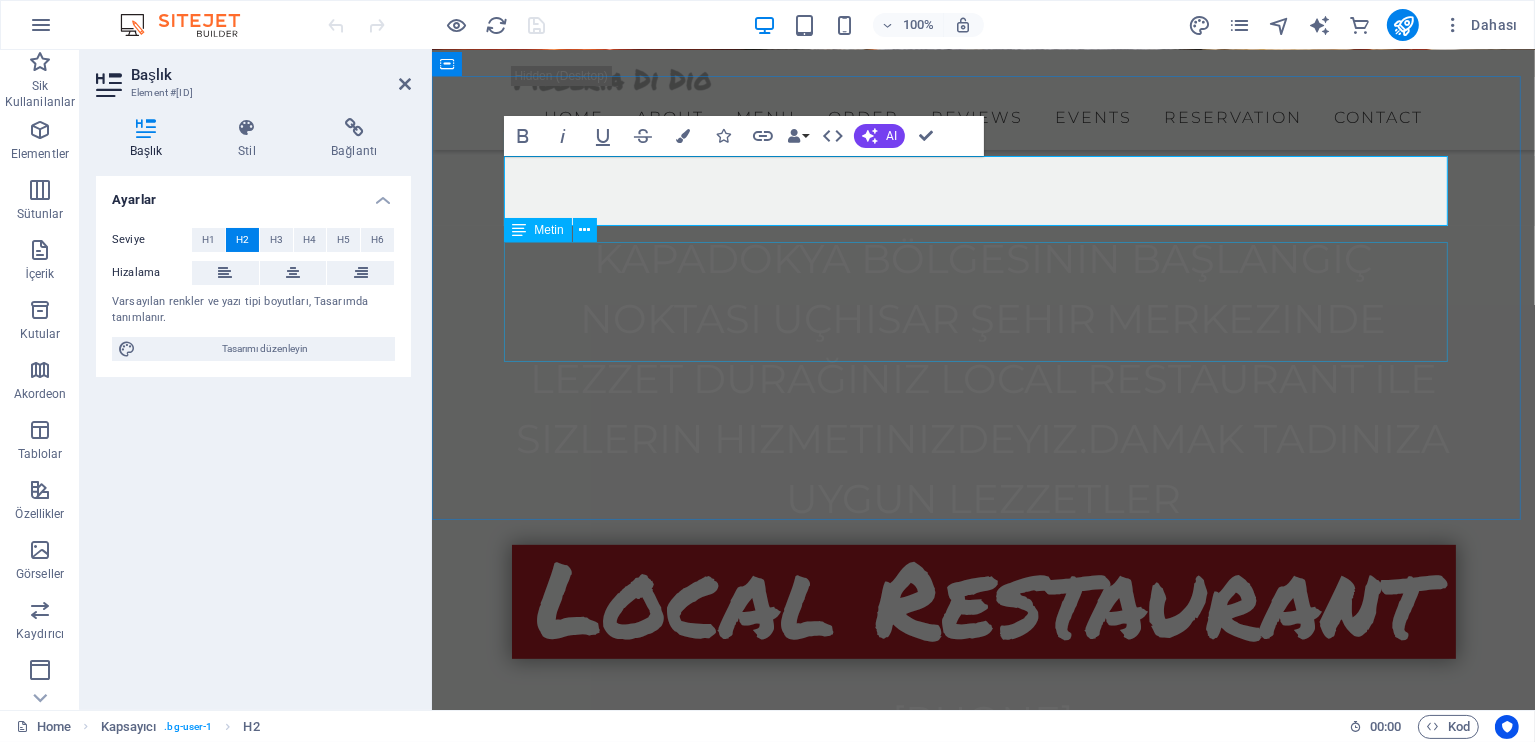 click on "Lorem ipsum dolor sit amet, consetetur sadipscing elitr, sed diam nonumy eirmod tempor invidunt ut labore et dolore magna aliquyam erat, sed diam voluptua. At vero eos et accusam et justo duo dolores et ea rebum. Stet clita kasd gubergren, no sea takimata sanctus est Lorem ipsum dolor sit amet. Lorem ipsum dolor sit amet, consetetur sadipscing elitr, sed diam nonumy eirmod tempor invidunt ut labore et dolore magna aliquyam erat, sed diam voluptua. At vero eos et accusam et justo duo dolores et ea rebum." at bounding box center [983, 1185] 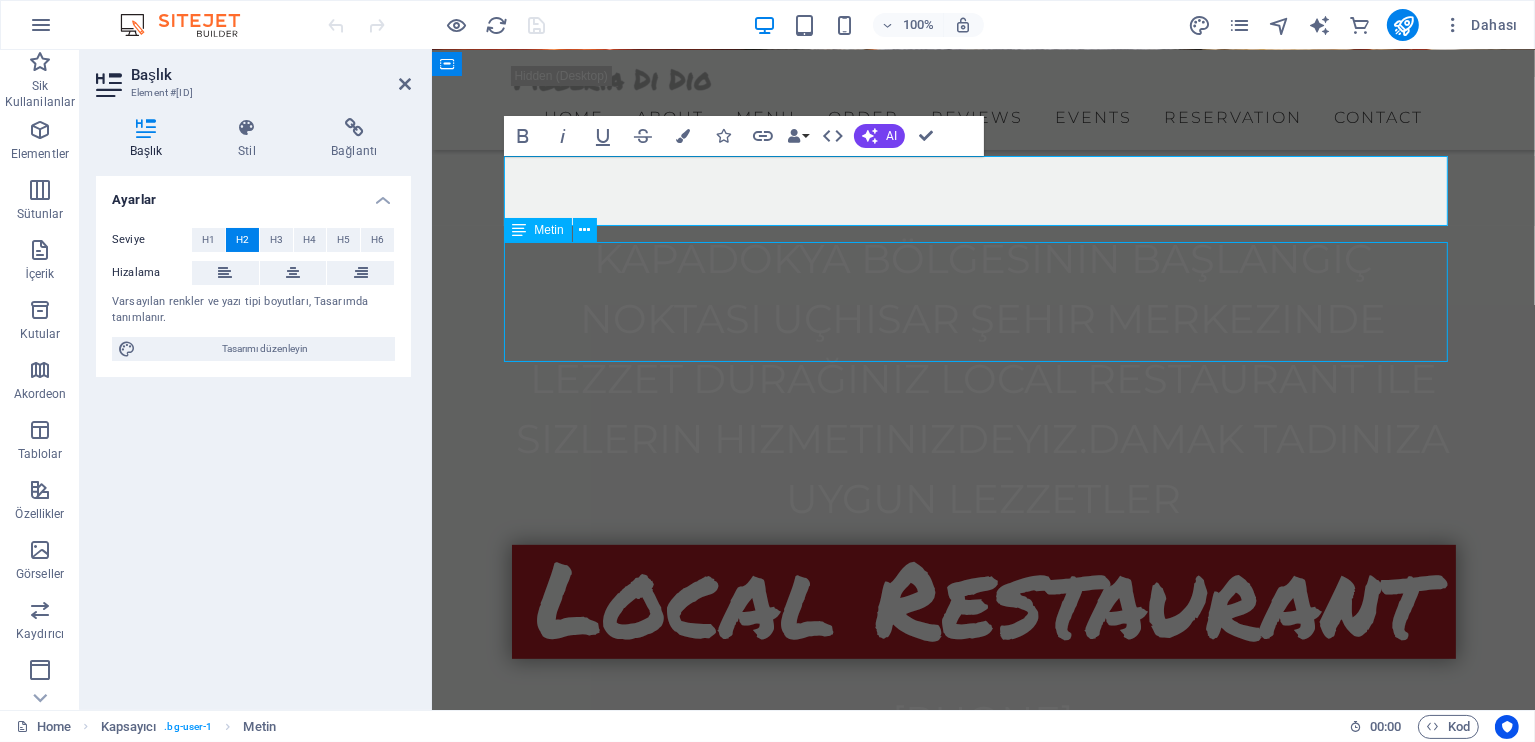 click on "Lorem ipsum dolor sit amet, consetetur sadipscing elitr, sed diam nonumy eirmod tempor invidunt ut labore et dolore magna aliquyam erat, sed diam voluptua. At vero eos et accusam et justo duo dolores et ea rebum. Stet clita kasd gubergren, no sea takimata sanctus est Lorem ipsum dolor sit amet. Lorem ipsum dolor sit amet, consetetur sadipscing elitr, sed diam nonumy eirmod tempor invidunt ut labore et dolore magna aliquyam erat, sed diam voluptua. At vero eos et accusam et justo duo dolores et ea rebum." at bounding box center [983, 1185] 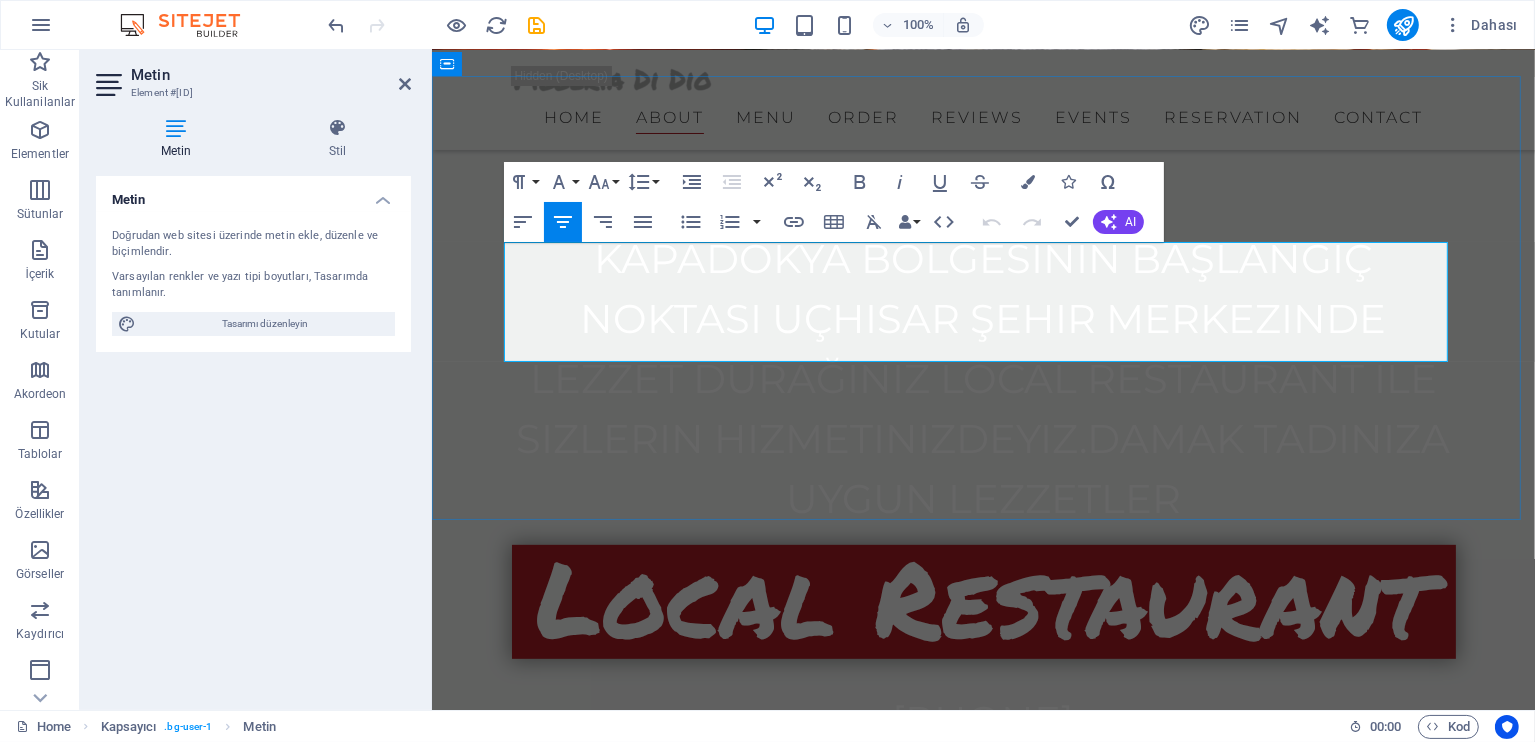click on "Lorem ipsum dolor sit amet, consetetur sadipscing elitr, sed diam nonumy eirmod tempor invidunt ut labore et dolore magna aliquyam erat, sed diam voluptua. At vero eos et accusam et justo duo dolores et ea rebum. Stet clita kasd gubergren, no sea takimata sanctus est Lorem ipsum dolor sit amet. Lorem ipsum dolor sit amet, consetetur sadipscing elitr, sed diam nonumy eirmod tempor invidunt ut labore et dolore magna aliquyam erat, sed diam voluptua. At vero eos et accusam et justo duo dolores et ea rebum." at bounding box center [983, 1185] 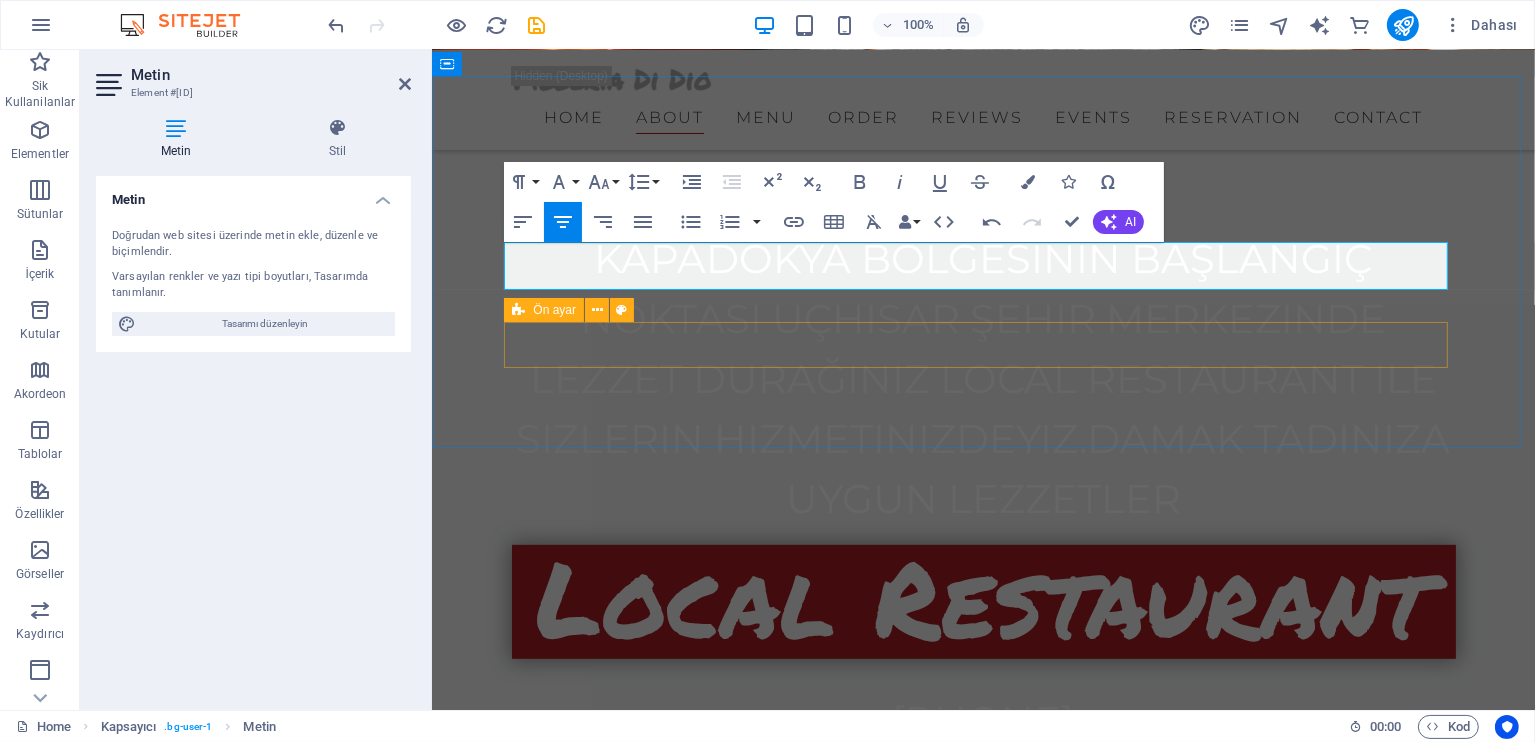 scroll, scrollTop: 2742, scrollLeft: 8, axis: both 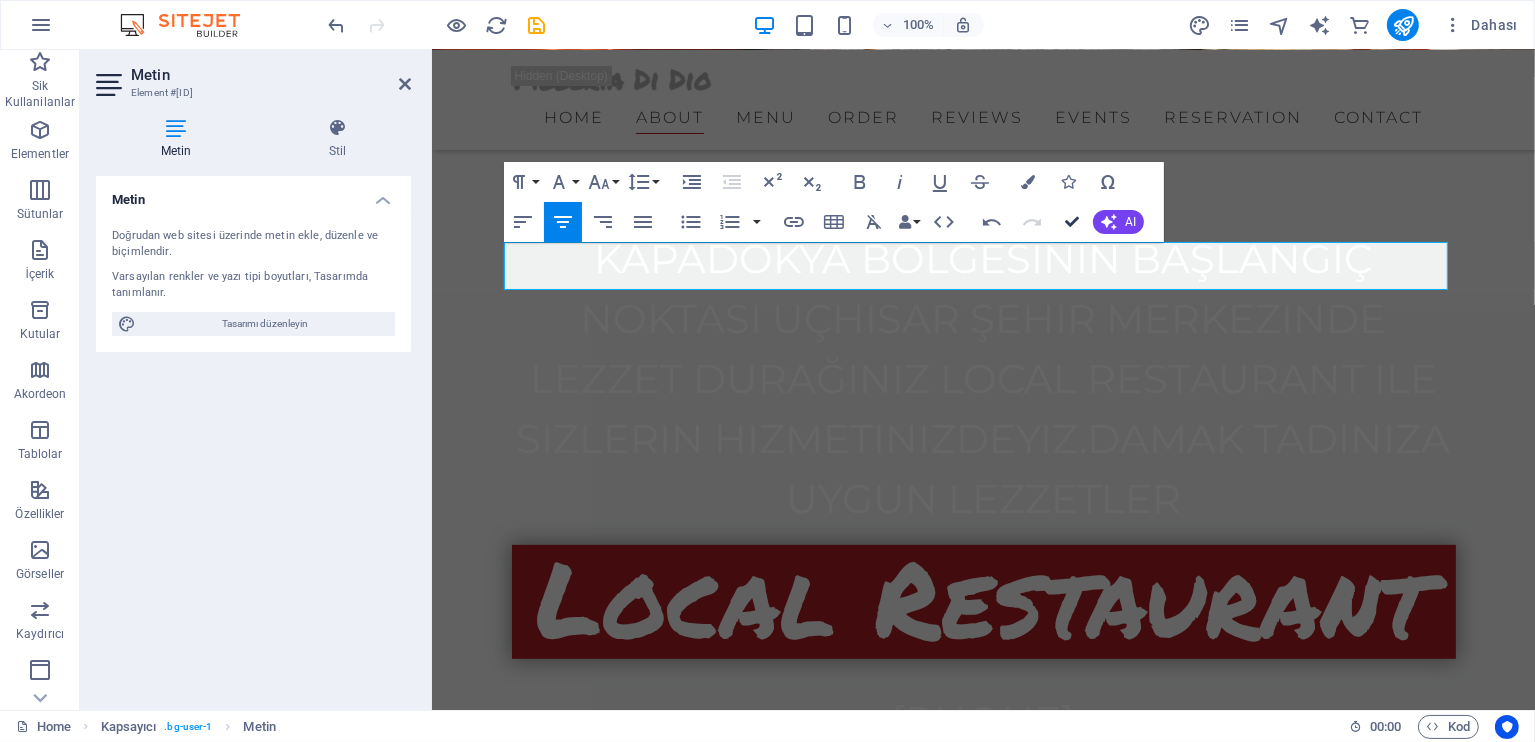 drag, startPoint x: 1076, startPoint y: 220, endPoint x: 1033, endPoint y: 192, distance: 51.312767 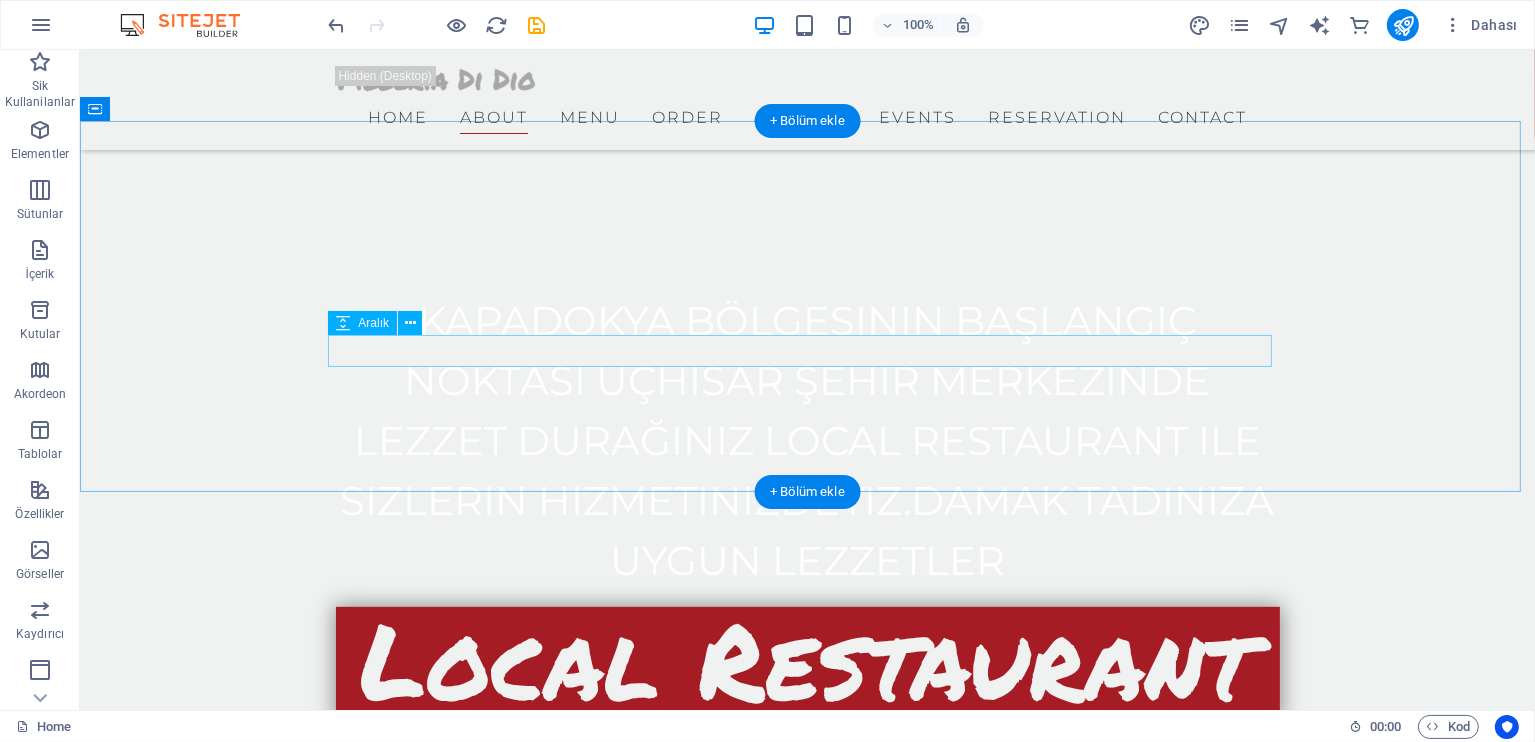 scroll, scrollTop: 666, scrollLeft: 0, axis: vertical 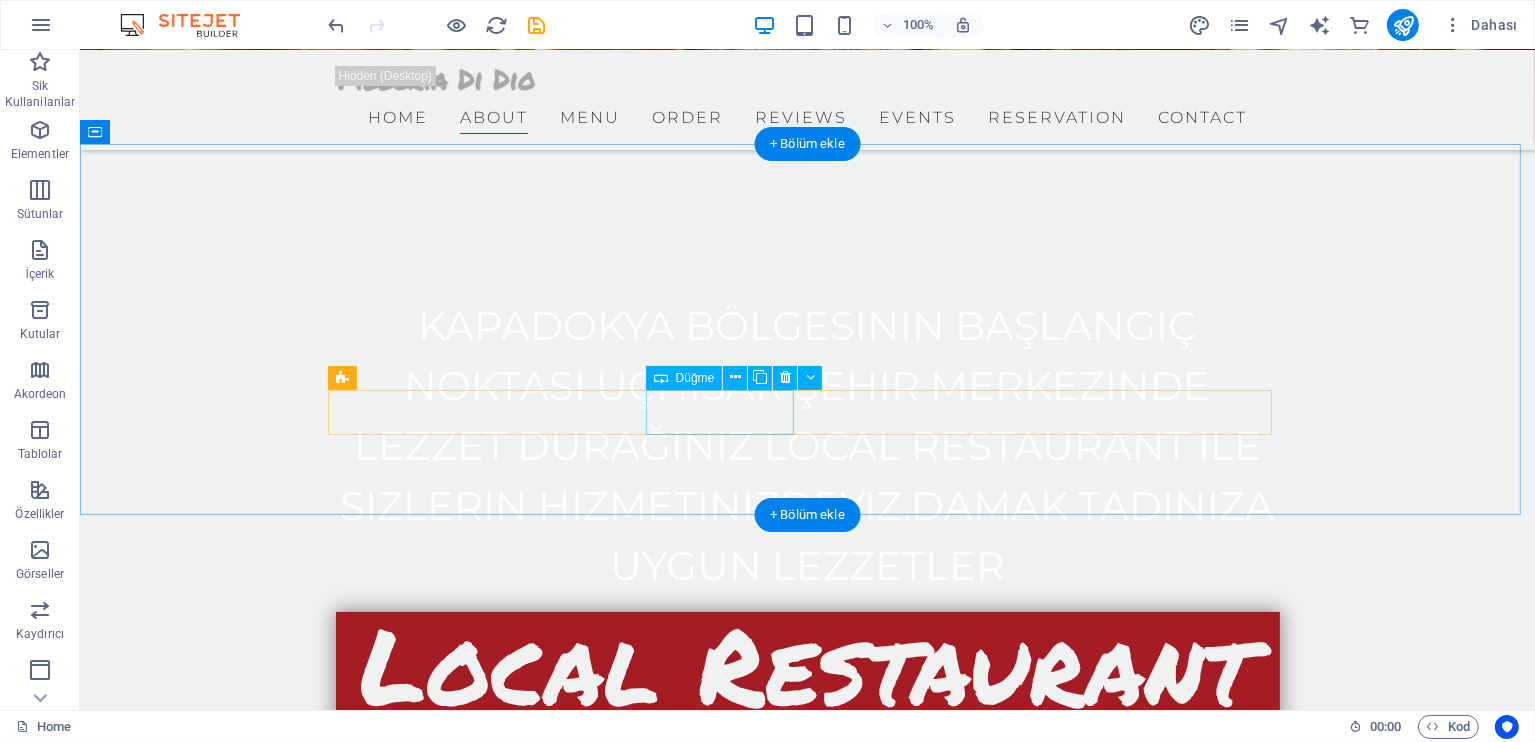 click on "See our menu" at bounding box center [807, 1294] 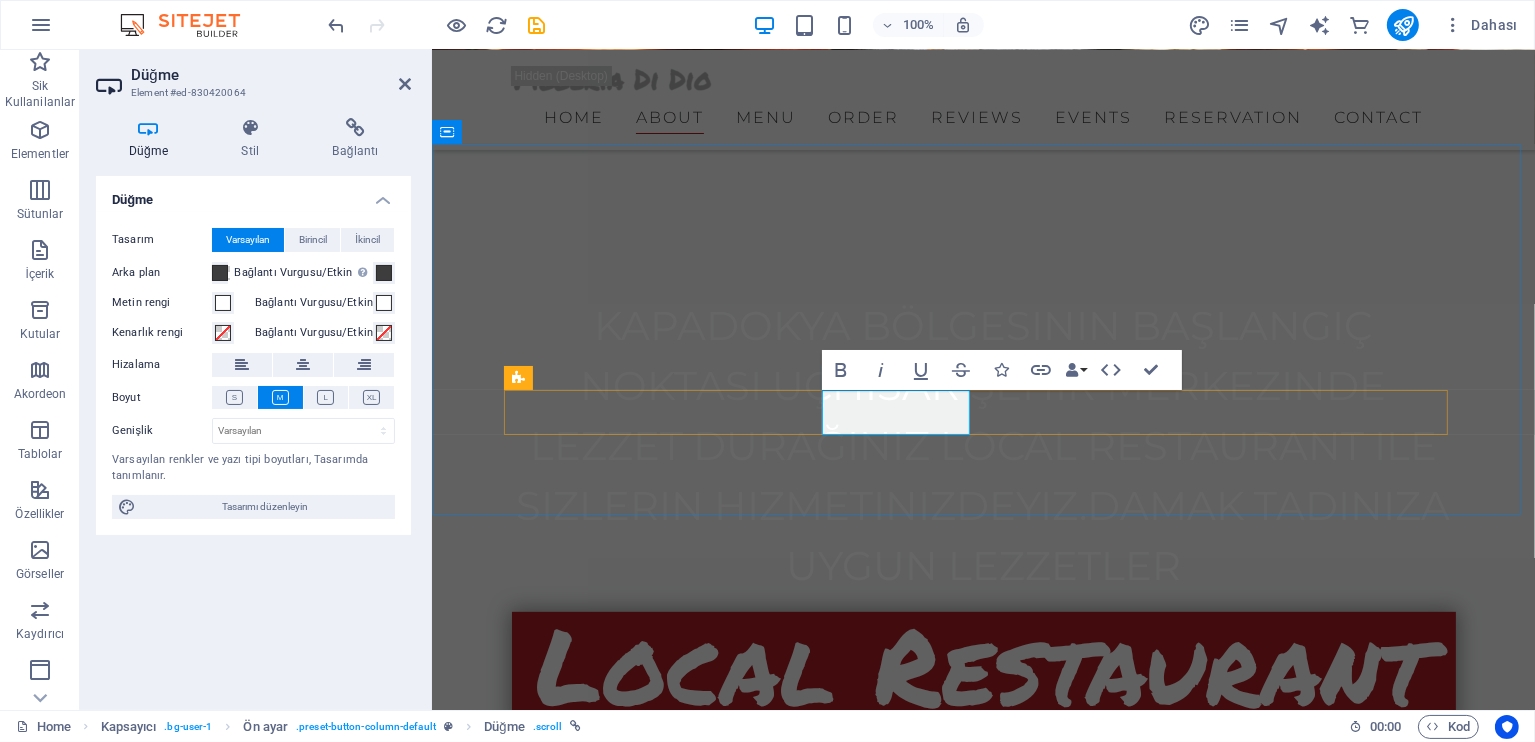 click on "See our menu" at bounding box center (585, 1294) 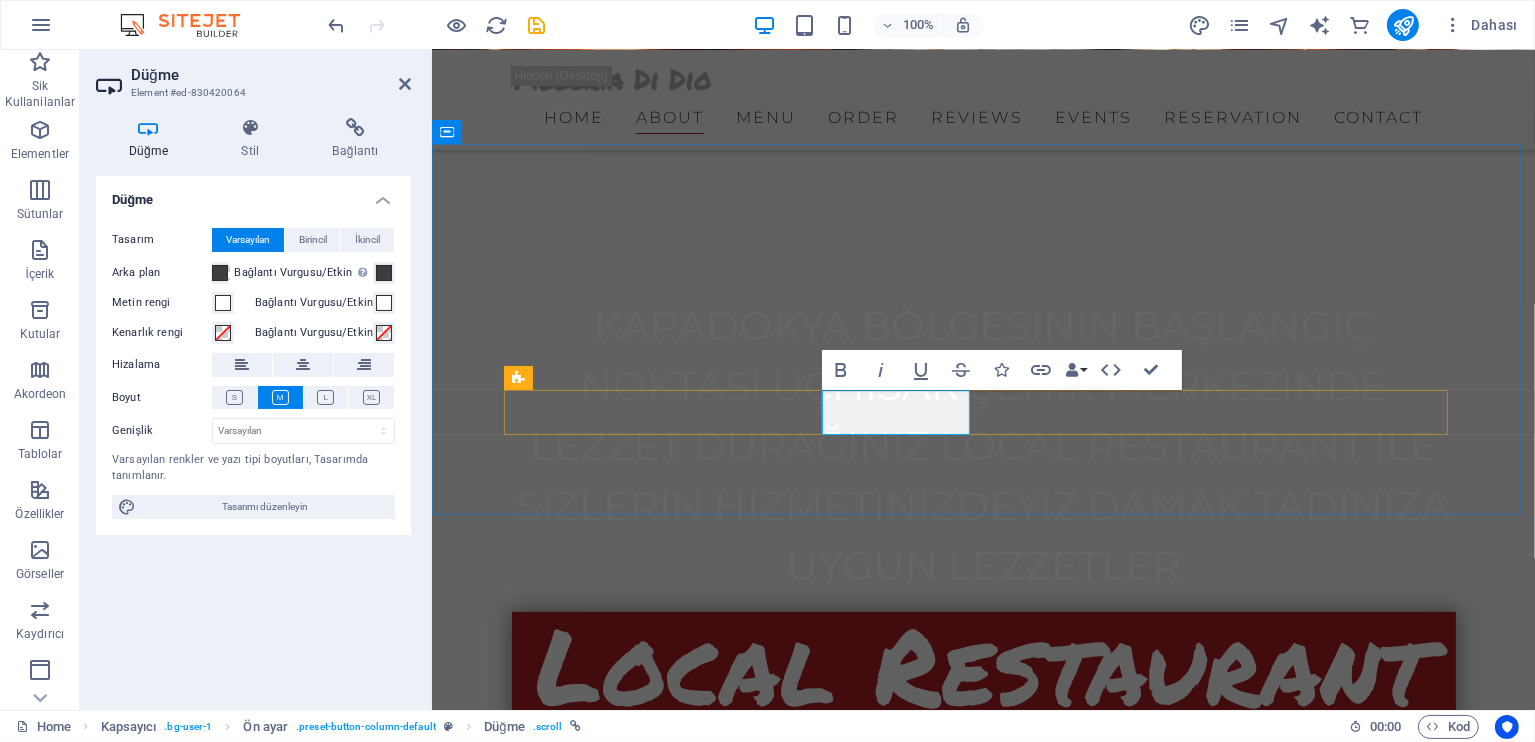 drag, startPoint x: 842, startPoint y: 410, endPoint x: 910, endPoint y: 420, distance: 68.73136 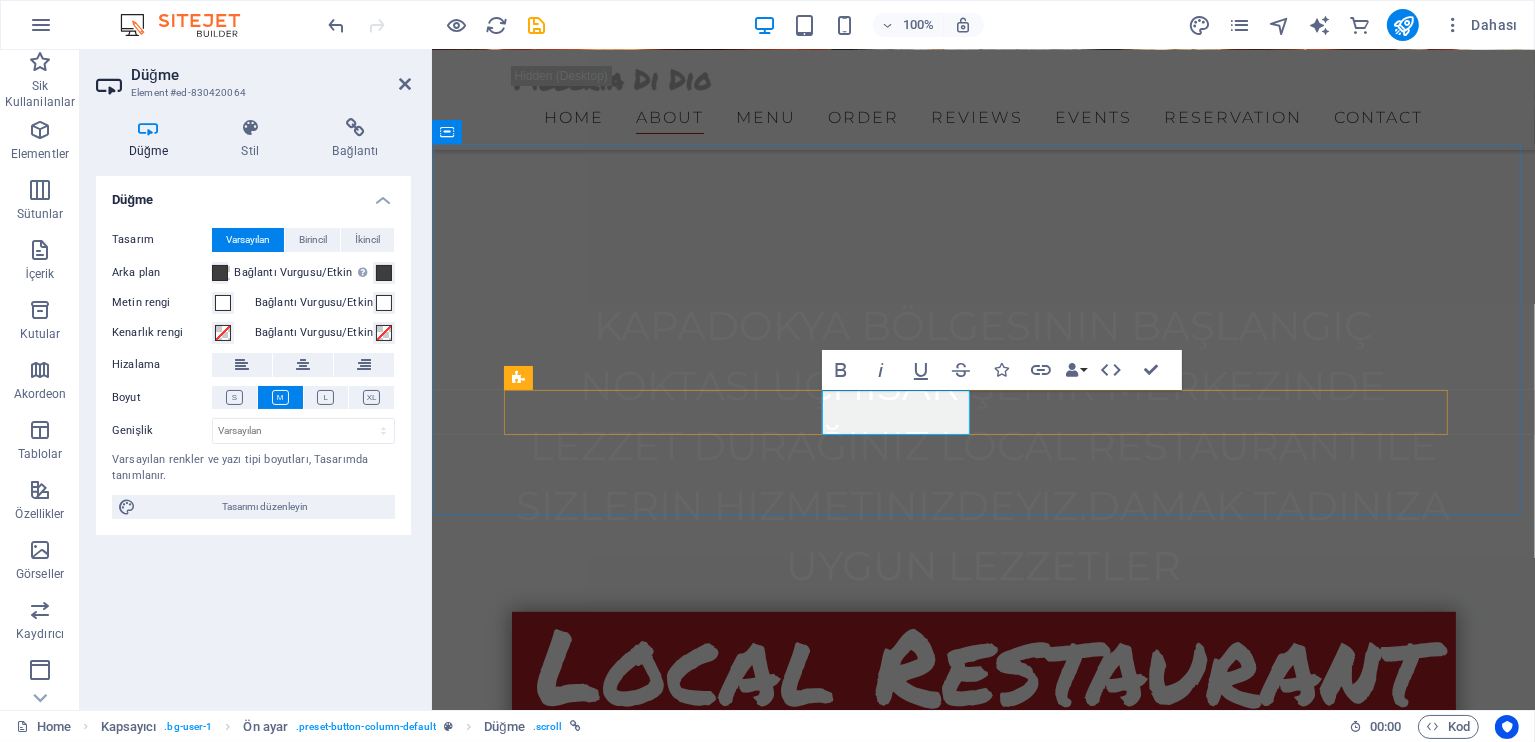 click on "See our menu" at bounding box center (585, 1294) 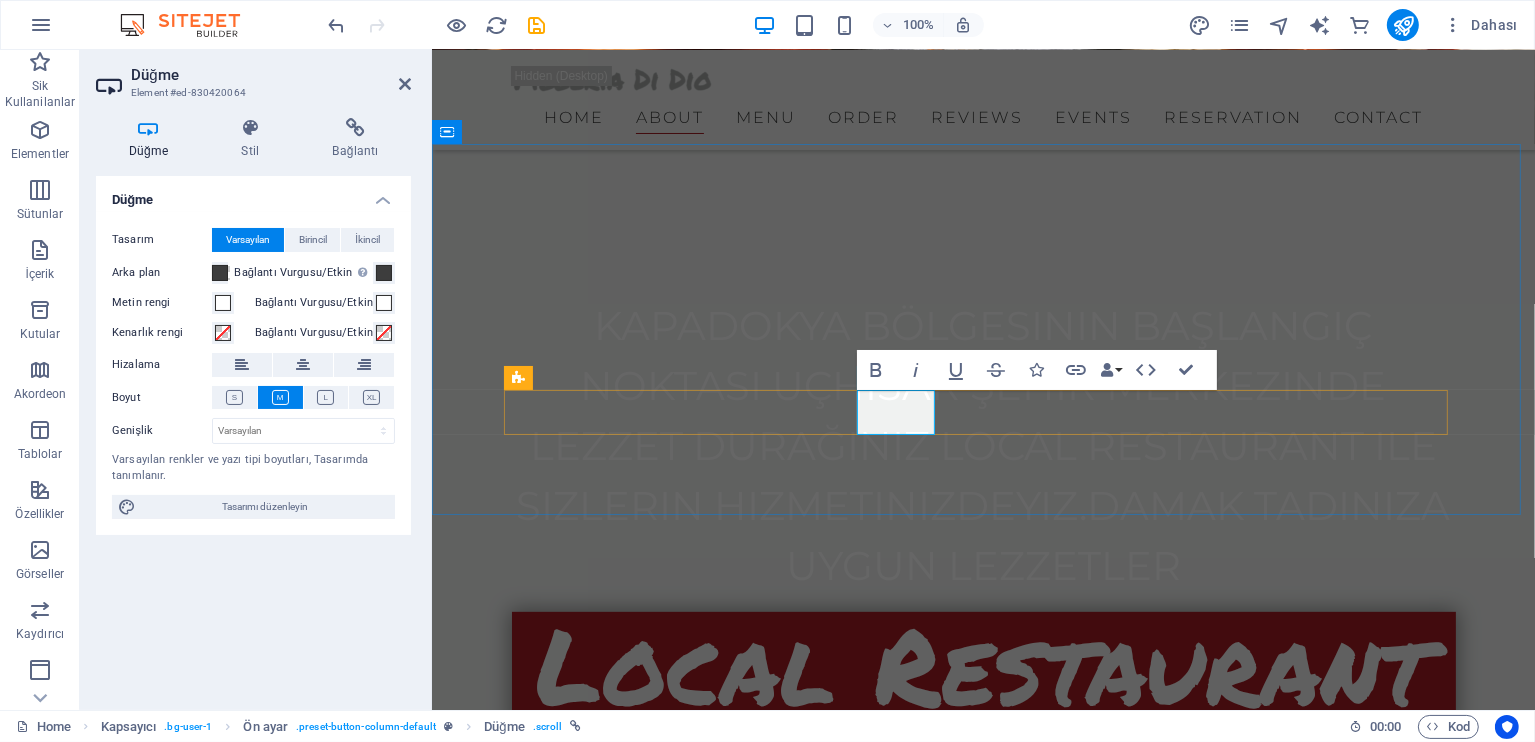 click on "menu" at bounding box center (550, 1294) 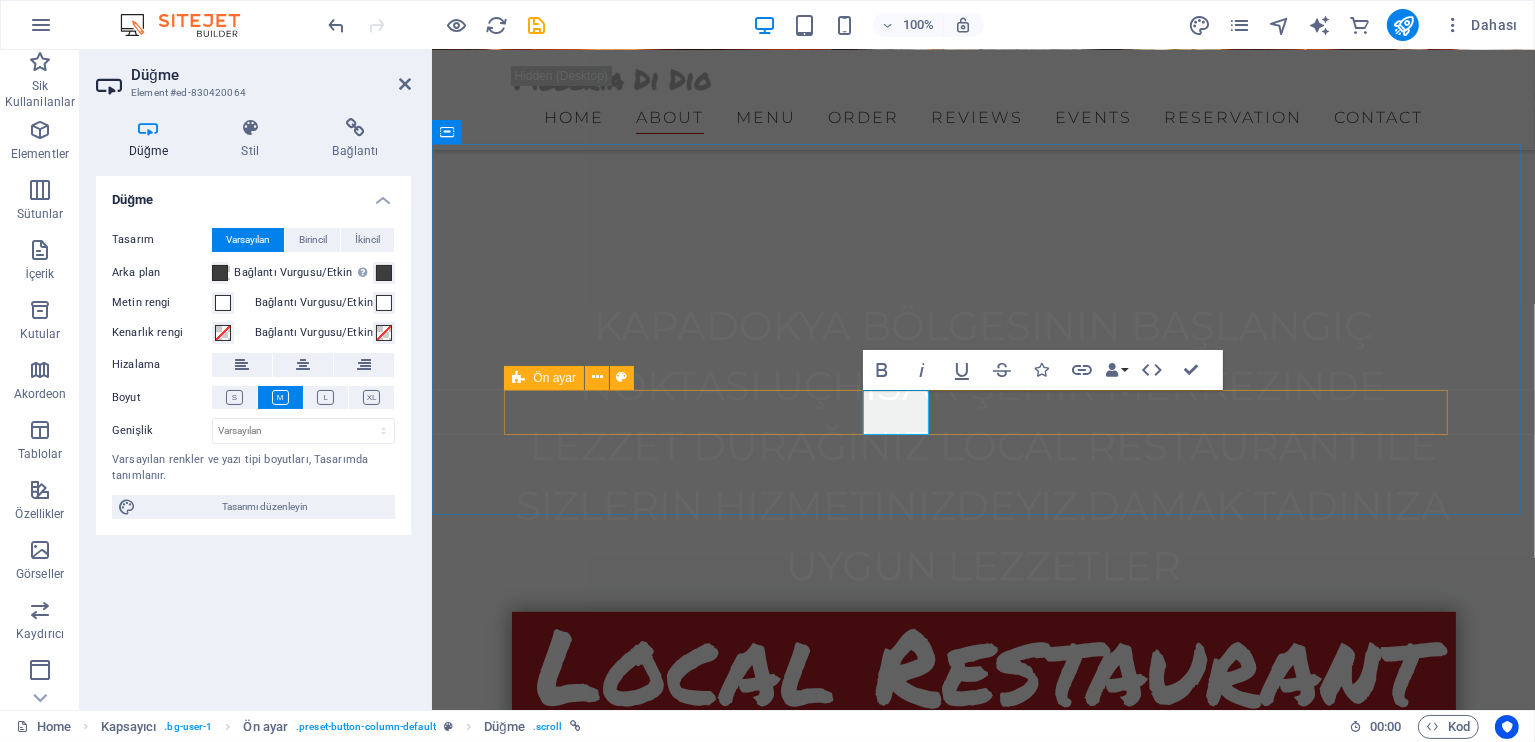 type 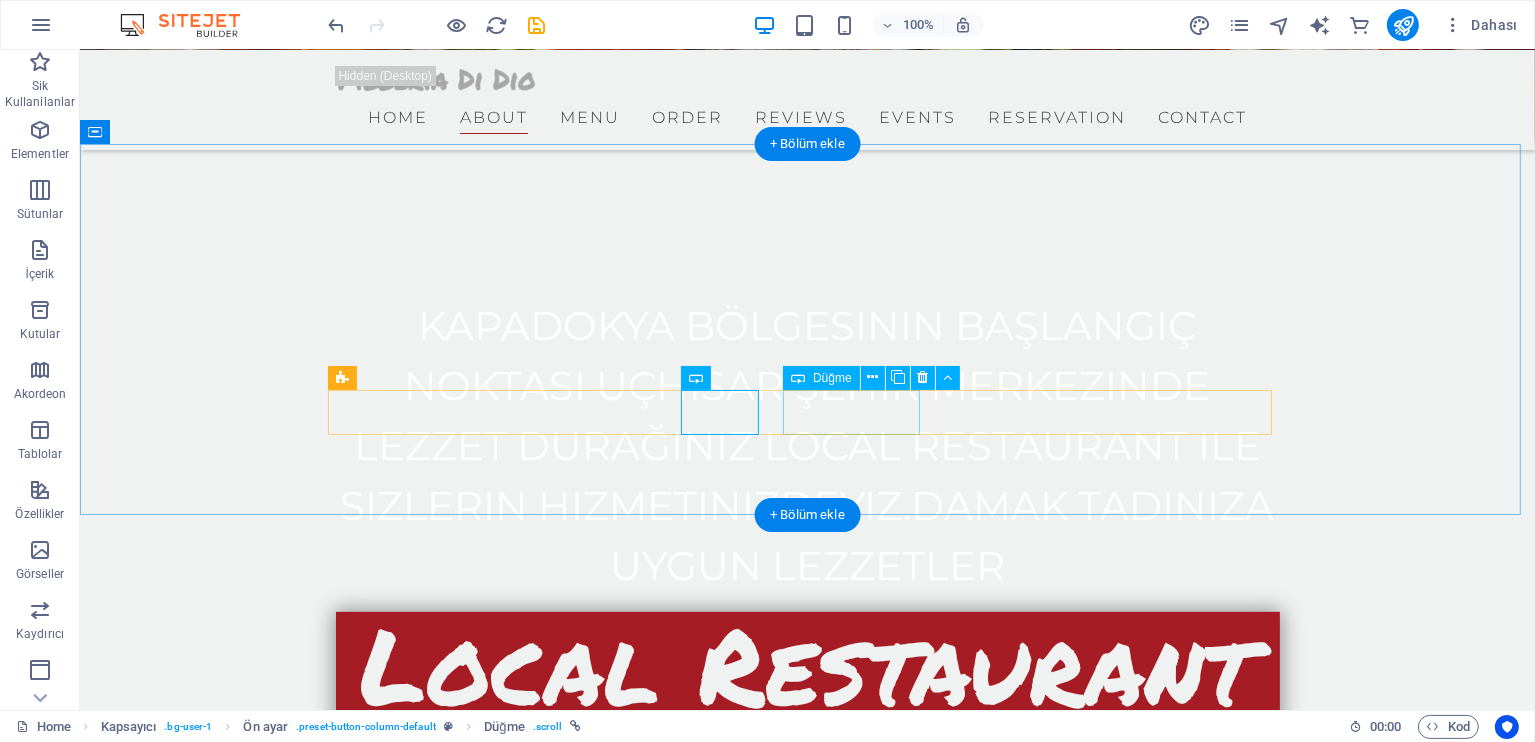 click on "Reservation" at bounding box center [807, 1351] 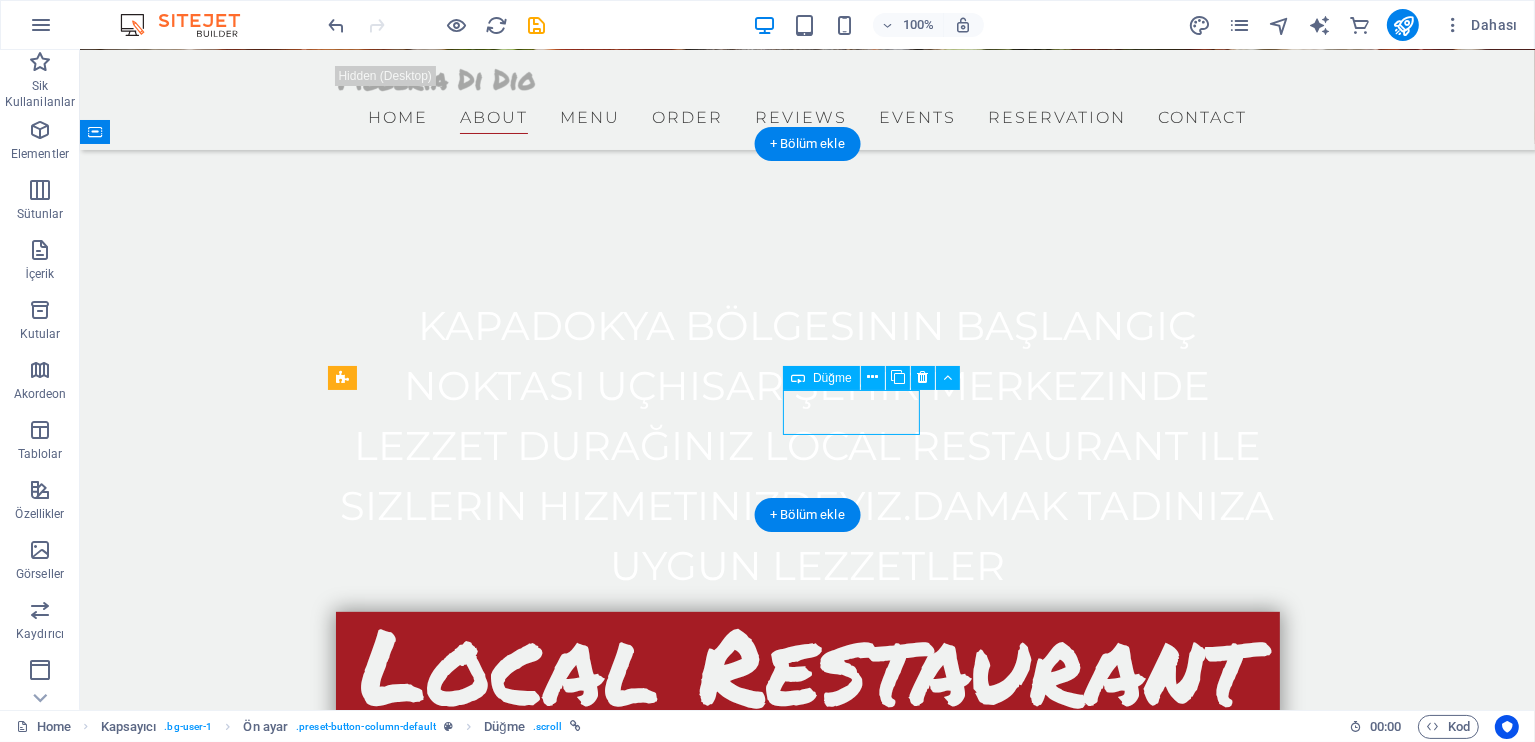 click on "Reservation" at bounding box center [807, 1351] 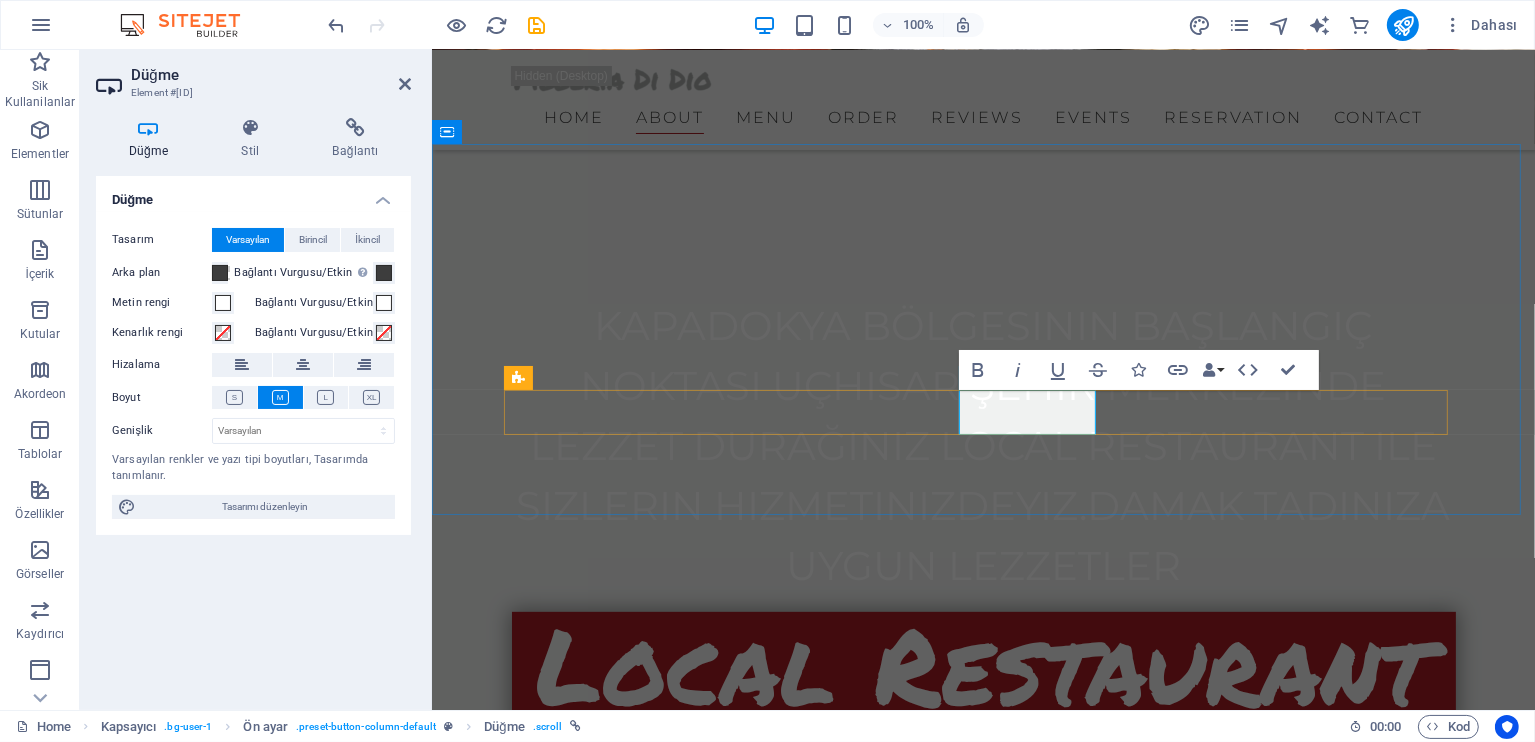type 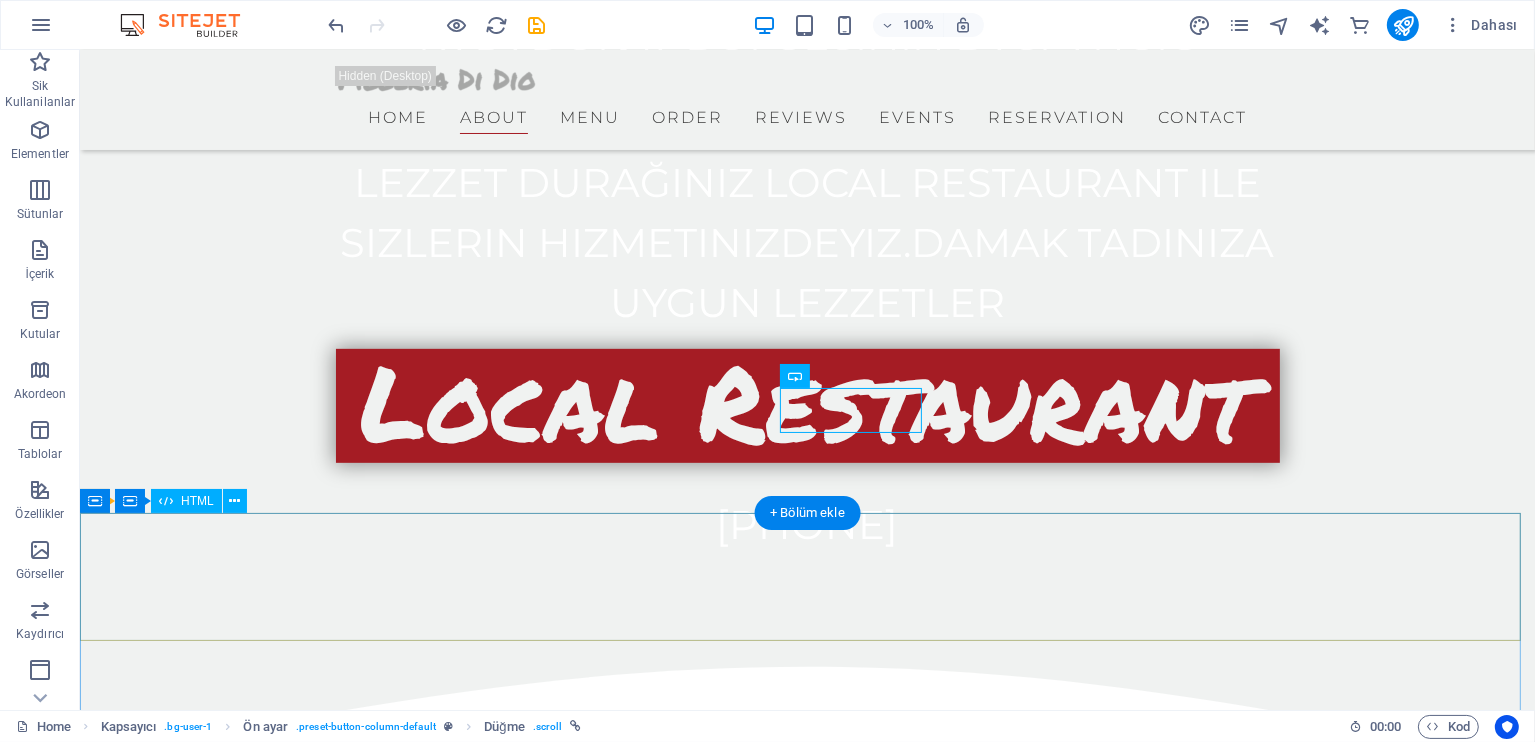 scroll, scrollTop: 1000, scrollLeft: 0, axis: vertical 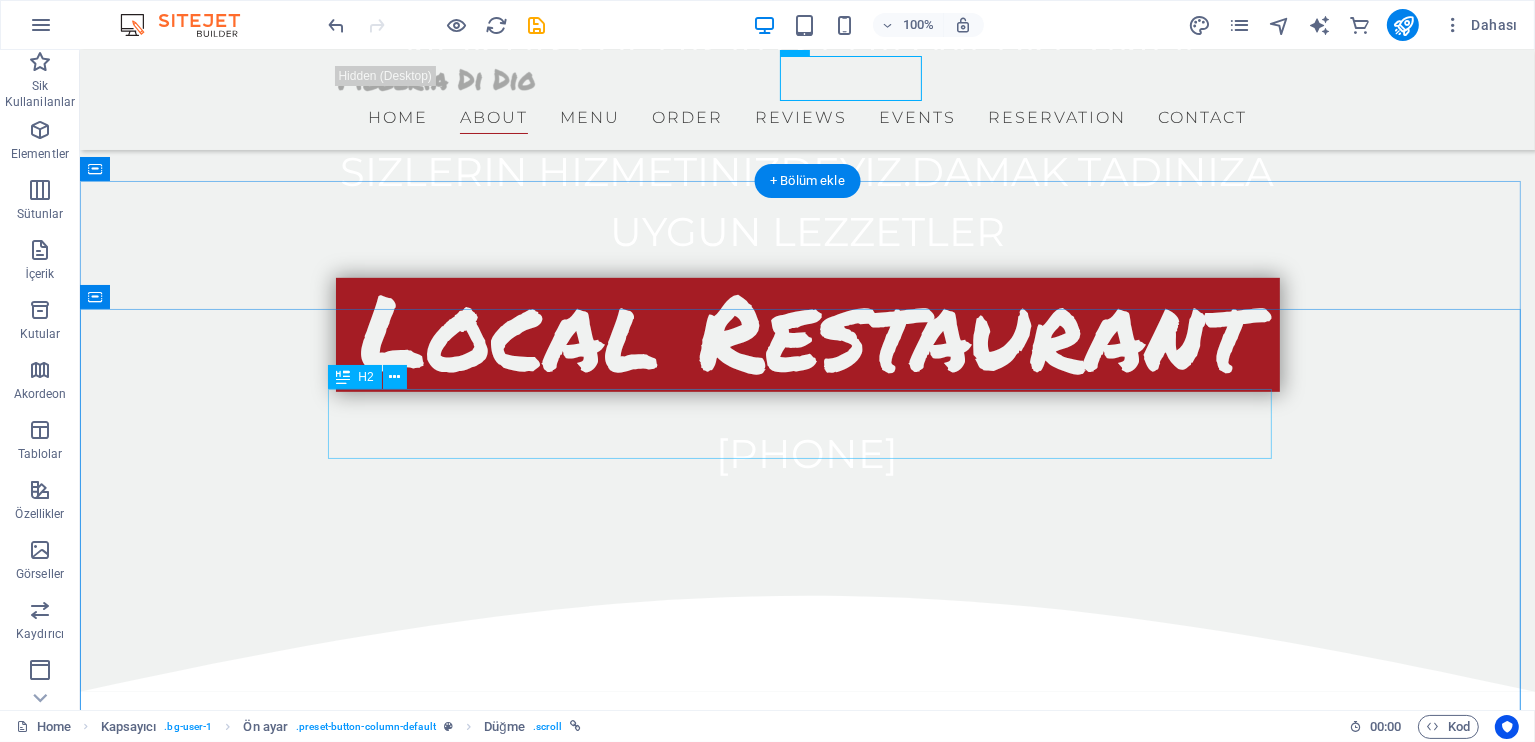 click on "Our menu" at bounding box center (807, 1363) 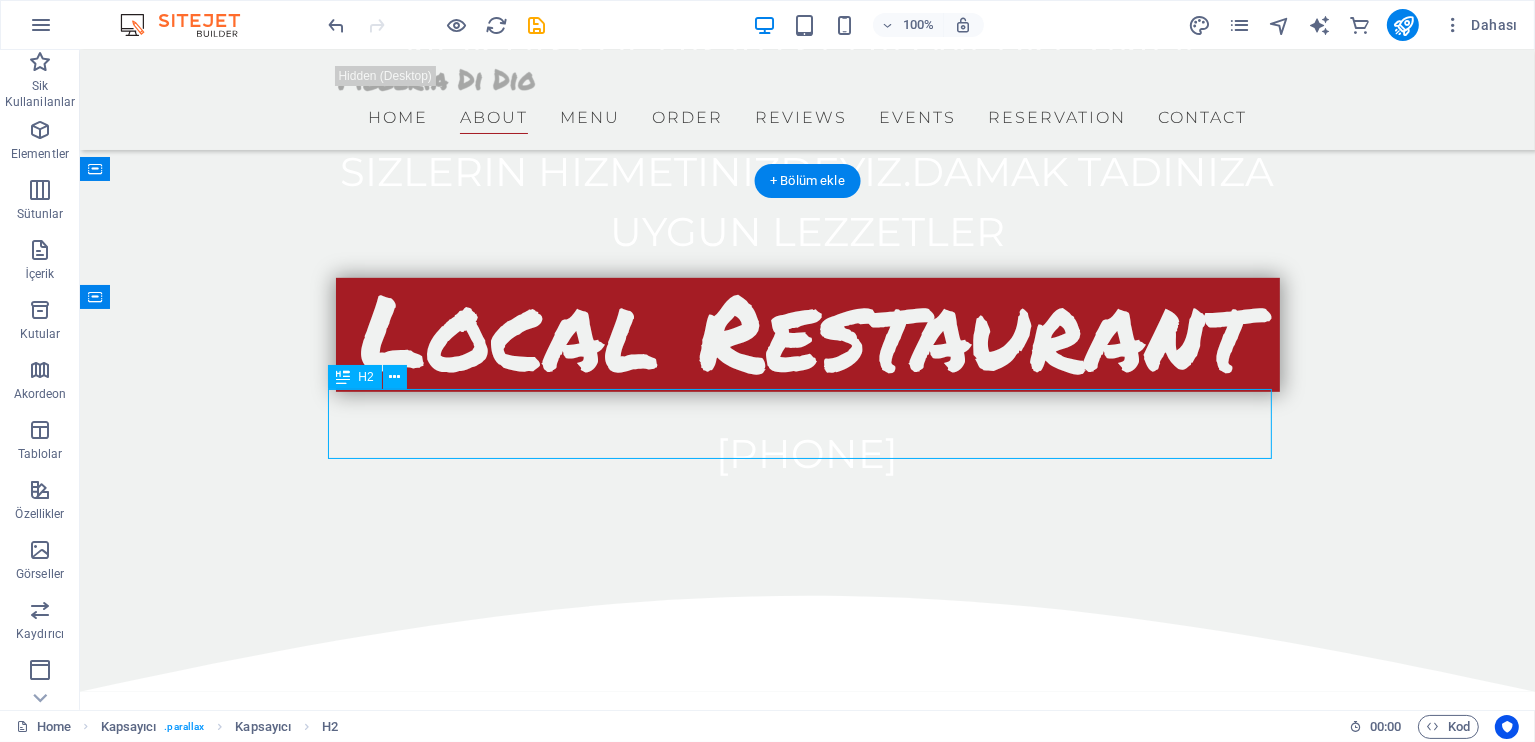 click on "Our menu" at bounding box center [807, 1363] 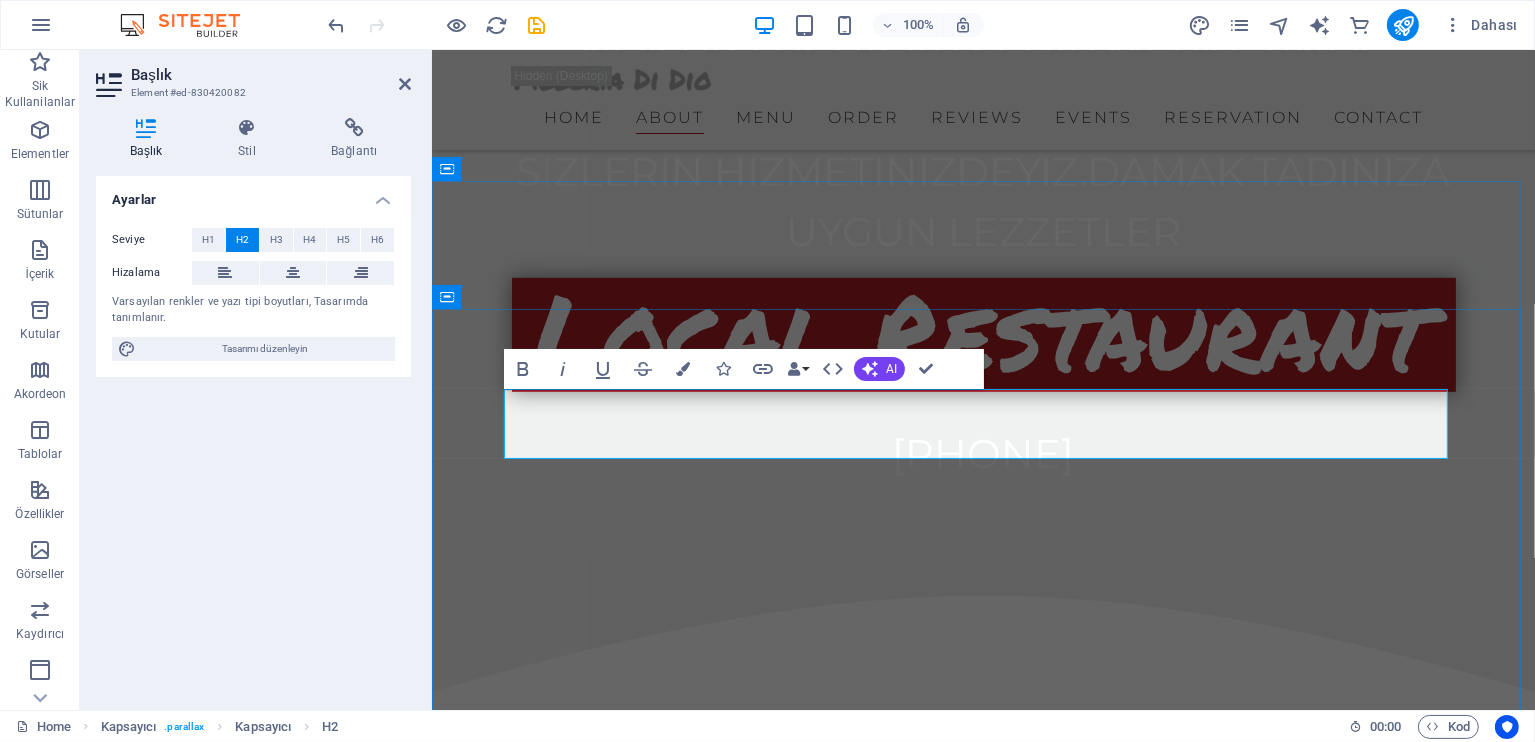 type 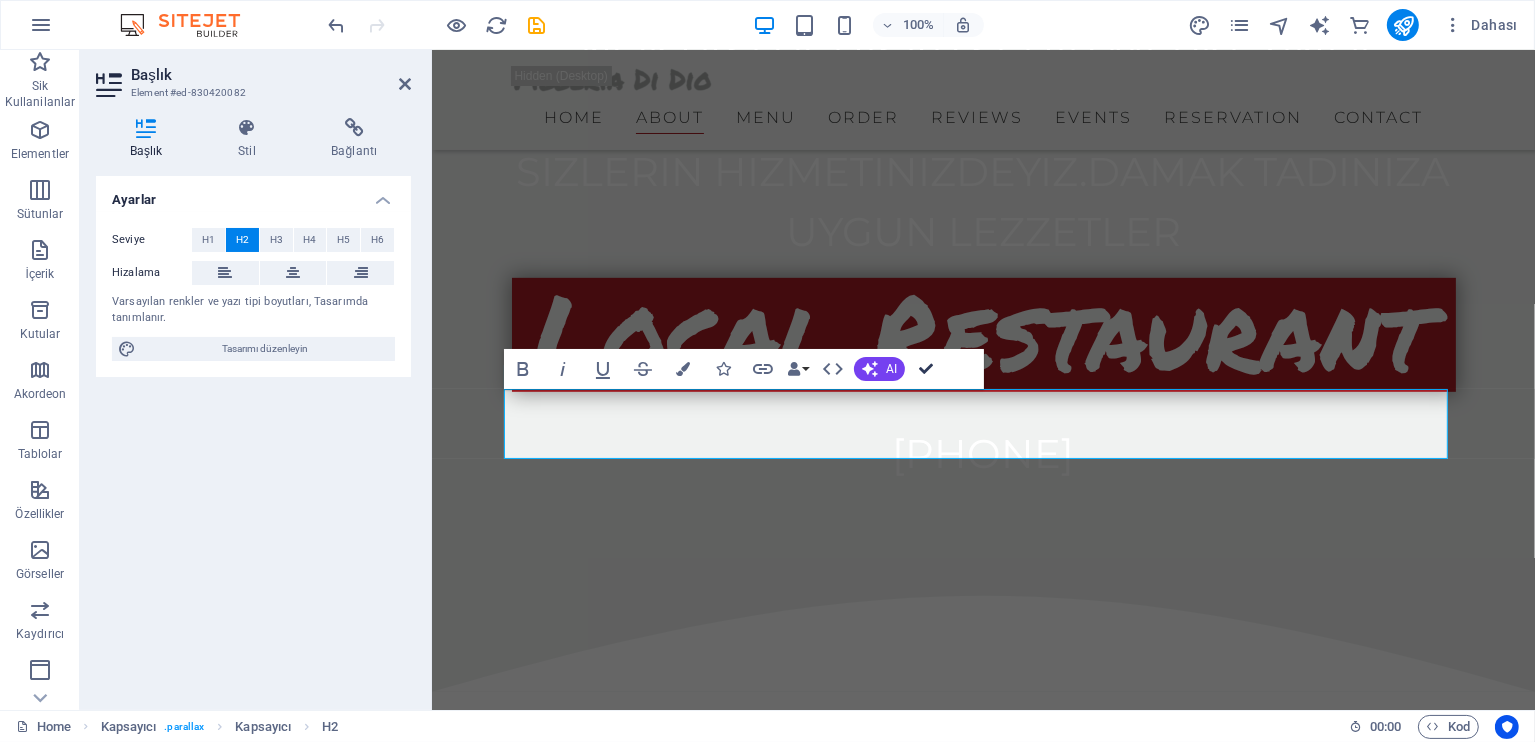 drag, startPoint x: 926, startPoint y: 366, endPoint x: 899, endPoint y: 369, distance: 27.166155 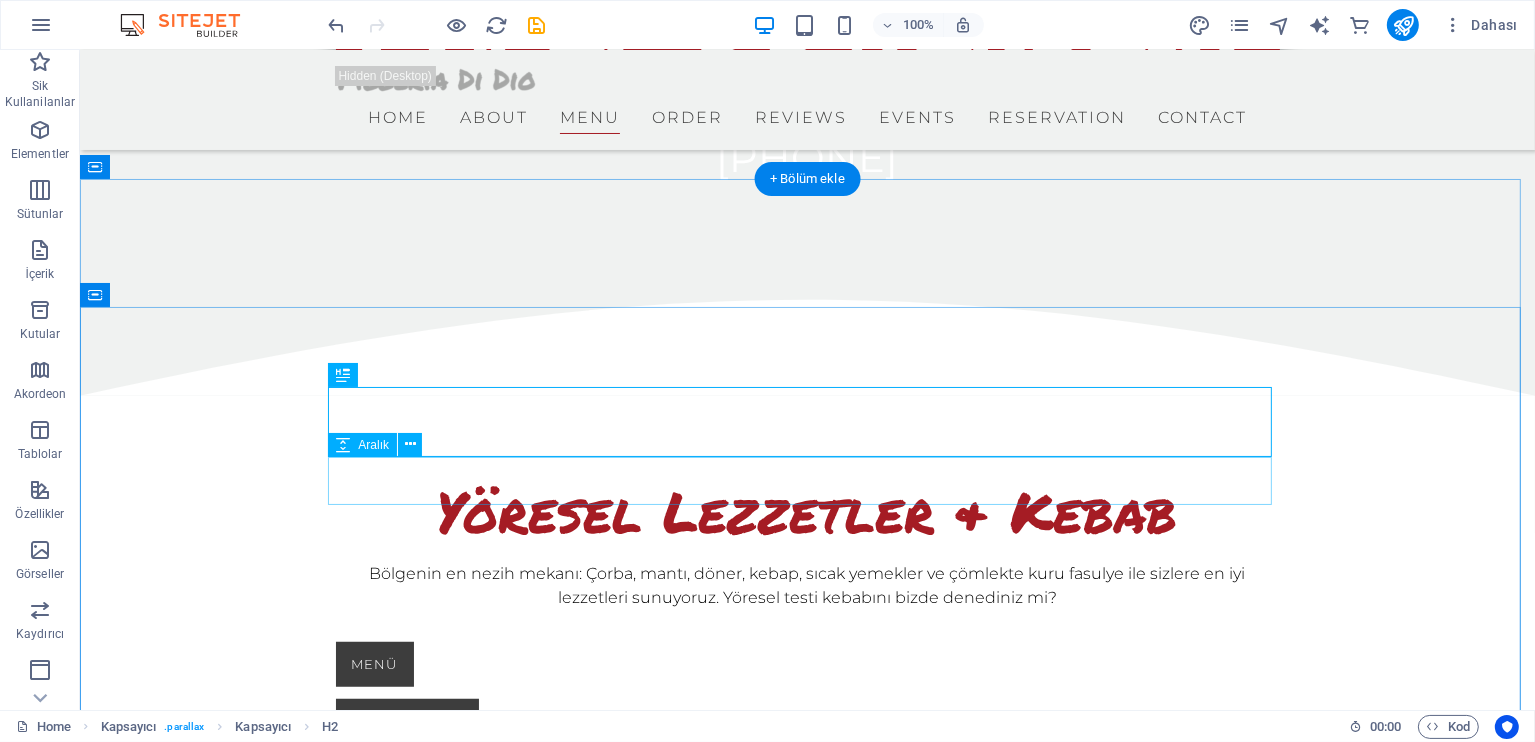 scroll, scrollTop: 1333, scrollLeft: 0, axis: vertical 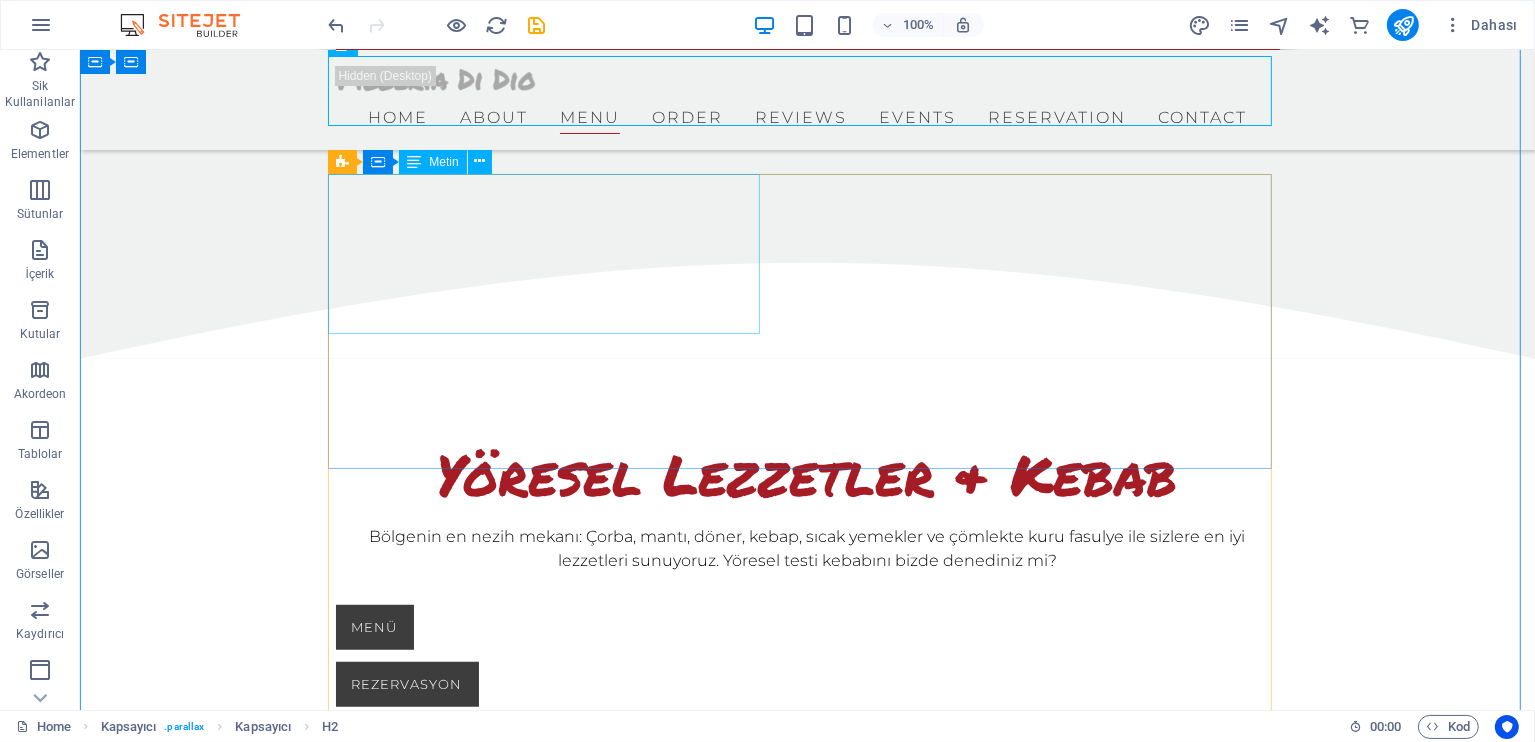 click on "Pizza Magherita Lorem ipsum dolor sit amet, consetetur sadipscing elitr, sed diam nonumy. 12 $" at bounding box center (787, 1193) 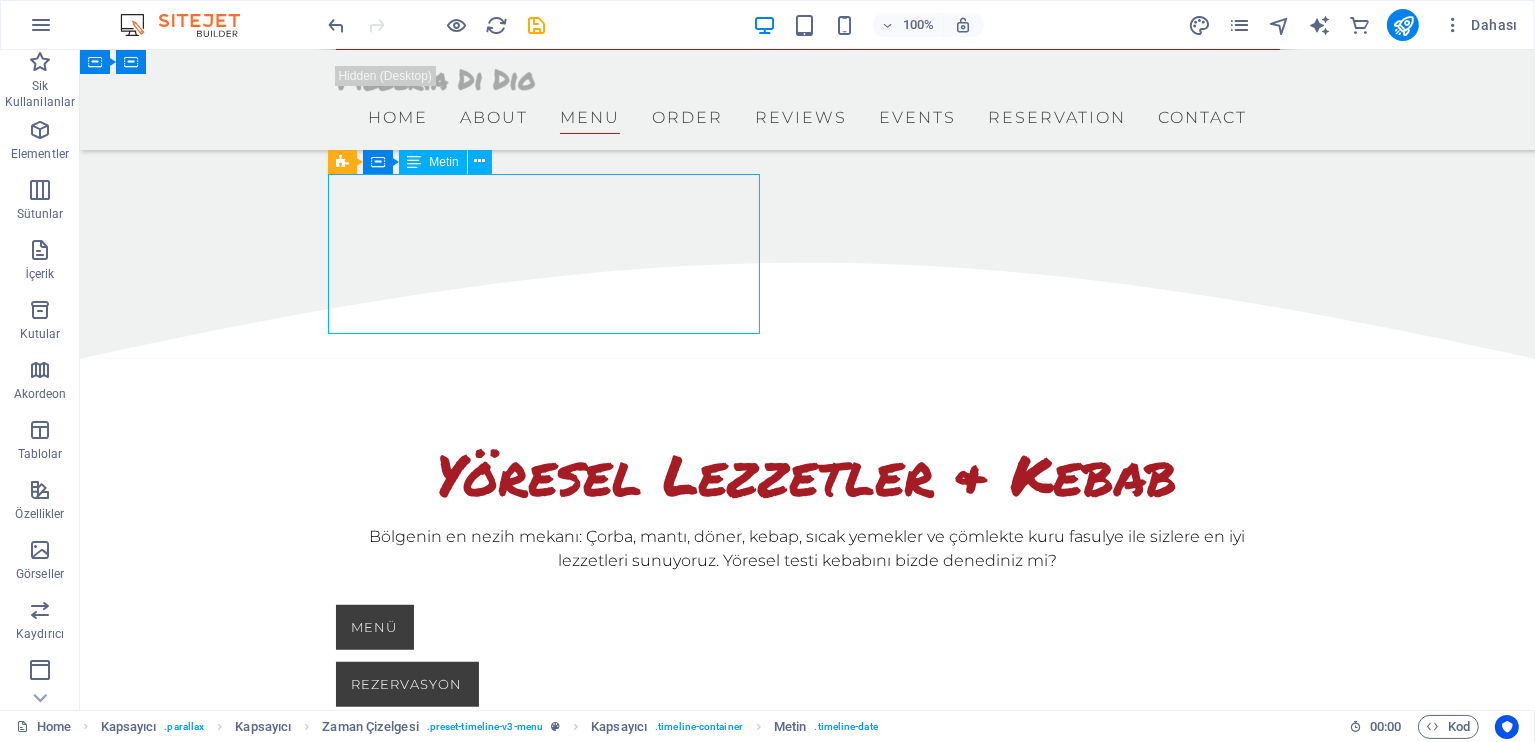 click on "Pizza Magherita Lorem ipsum dolor sit amet, consetetur sadipscing elitr, sed diam nonumy. 12 $" at bounding box center (787, 1193) 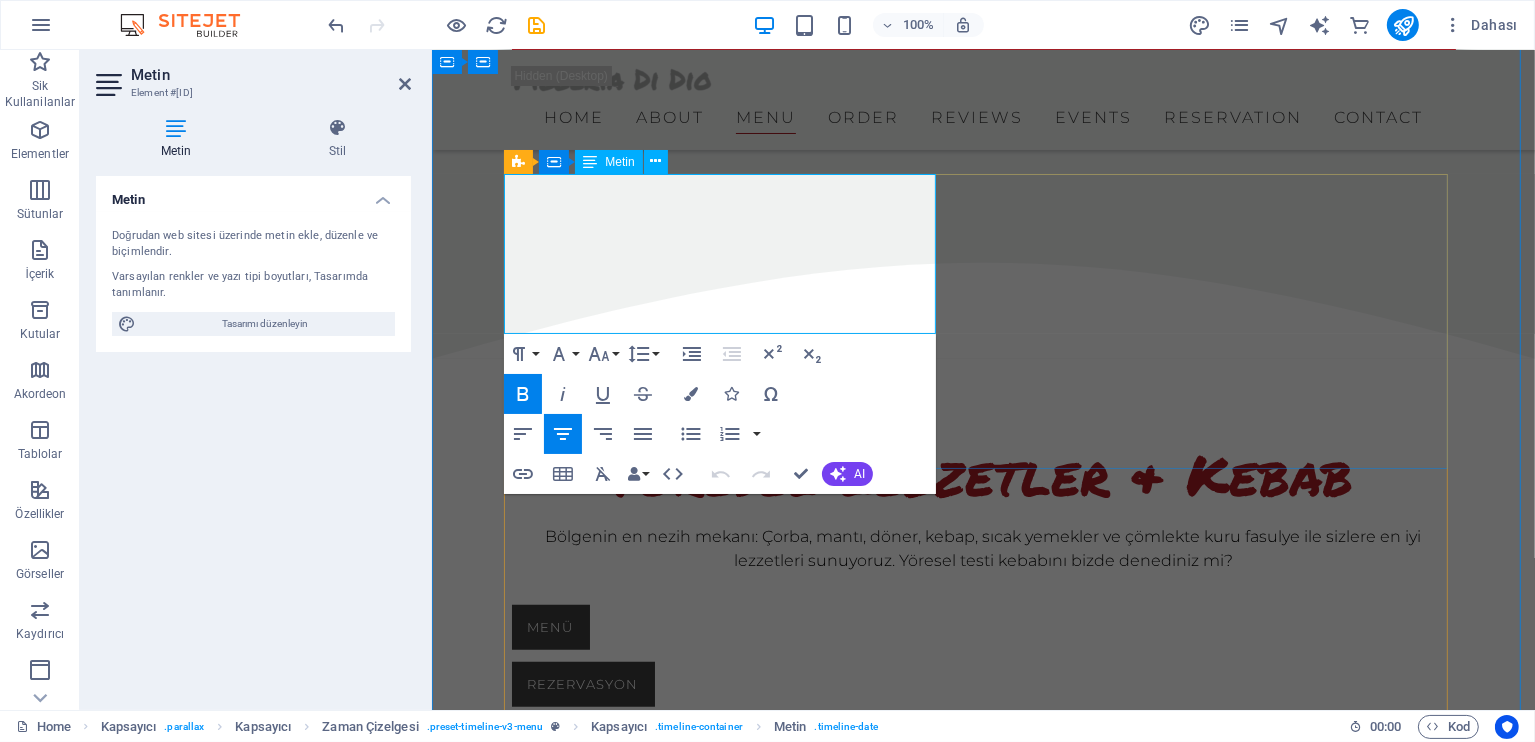 click on "12 $" at bounding box center (831, 1227) 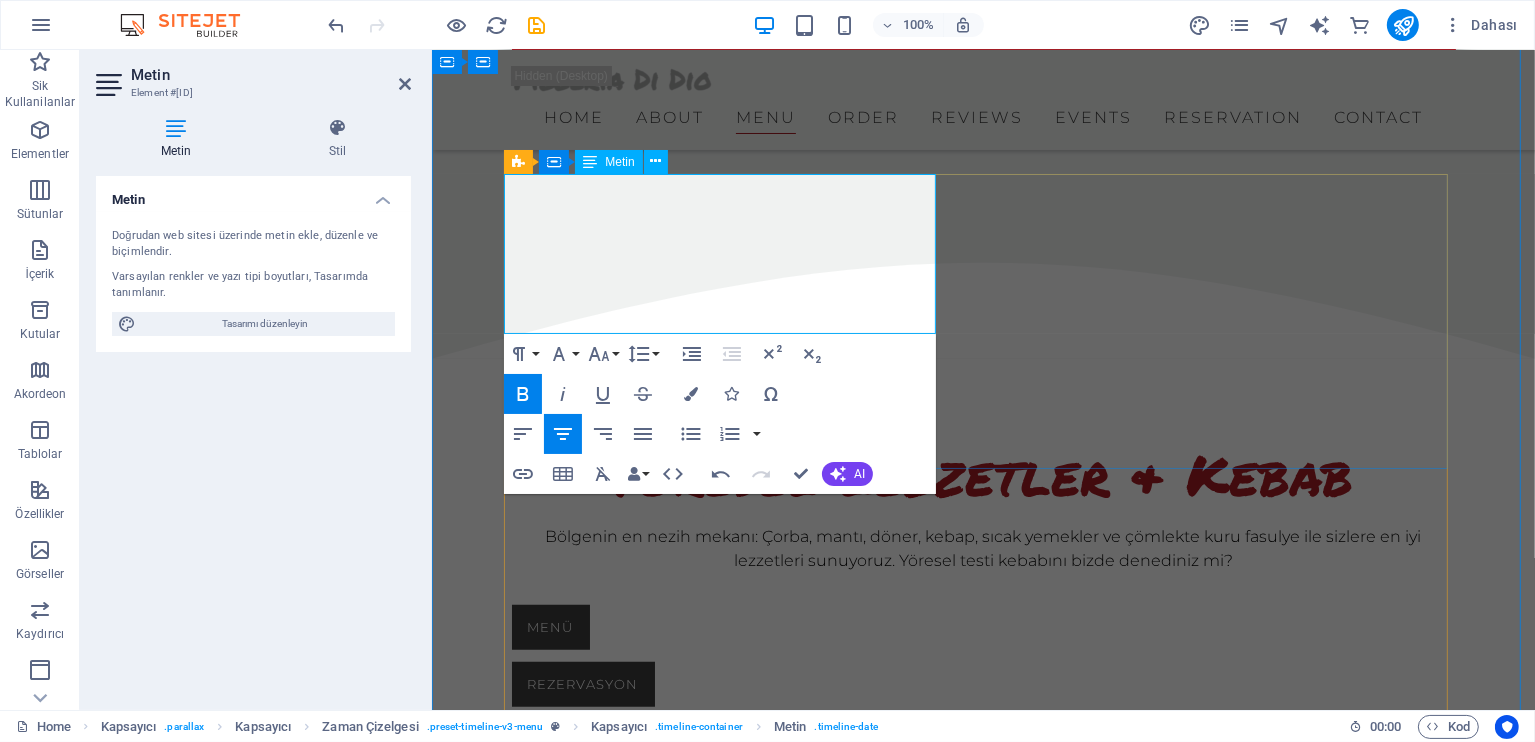 click on "12 $TL" at bounding box center (831, 1227) 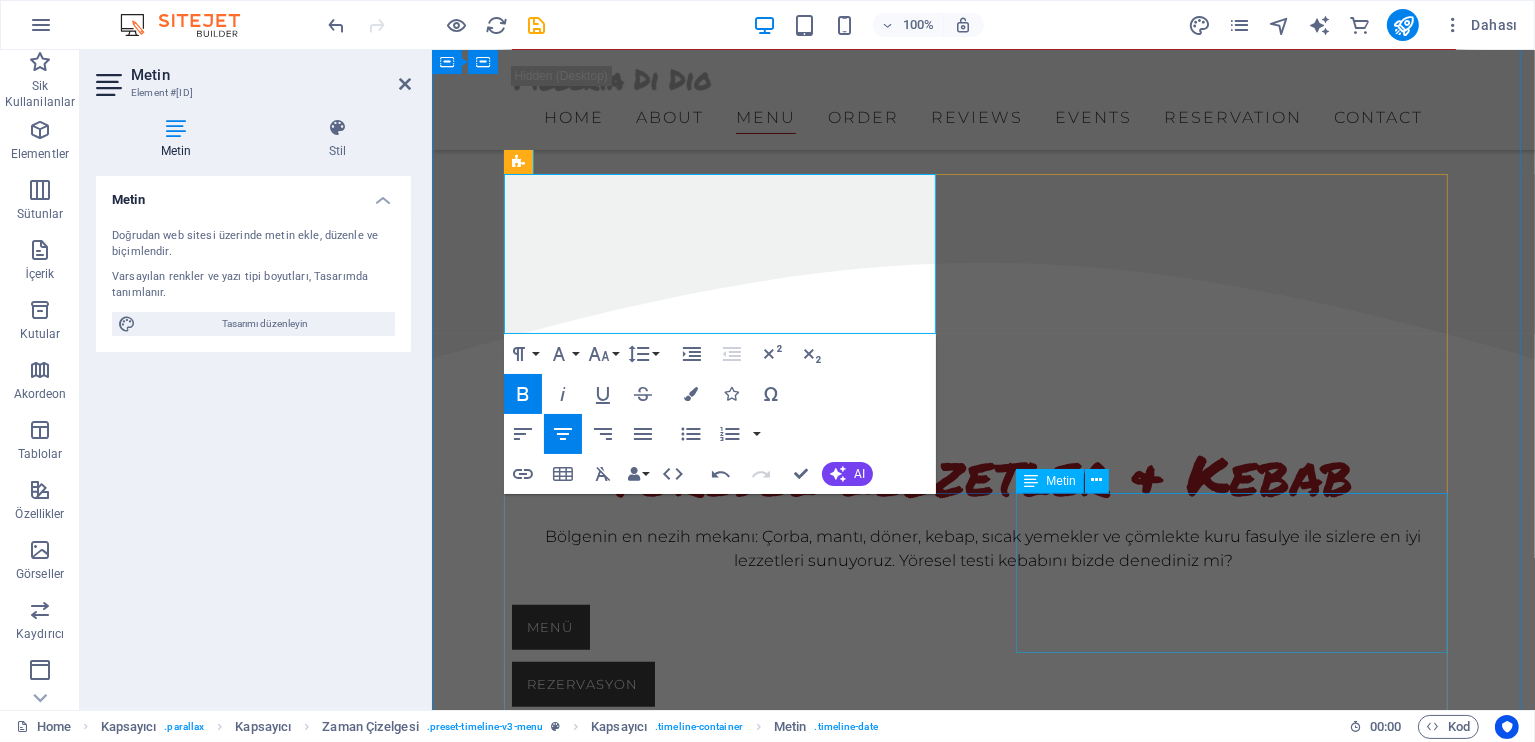 click on "Pizza Speciale Lorem ipsum dolor sit amet, consetetur sadipscing elitr, sed diam nonumy. 12 $" at bounding box center (1003, 1969) 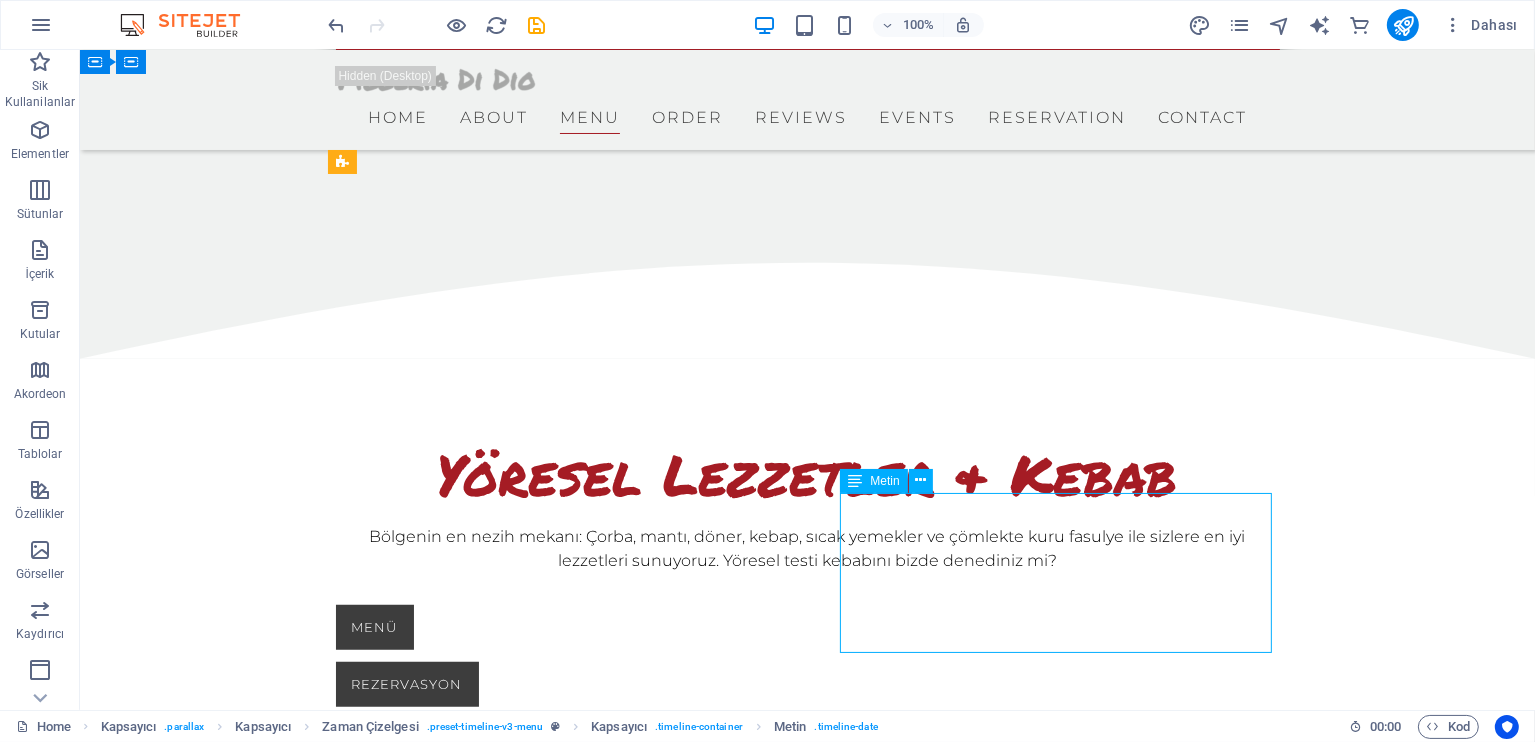 click on "Pizza Speciale Lorem ipsum dolor sit amet, consetetur sadipscing elitr, sed diam nonumy. 12 $" at bounding box center (827, 1969) 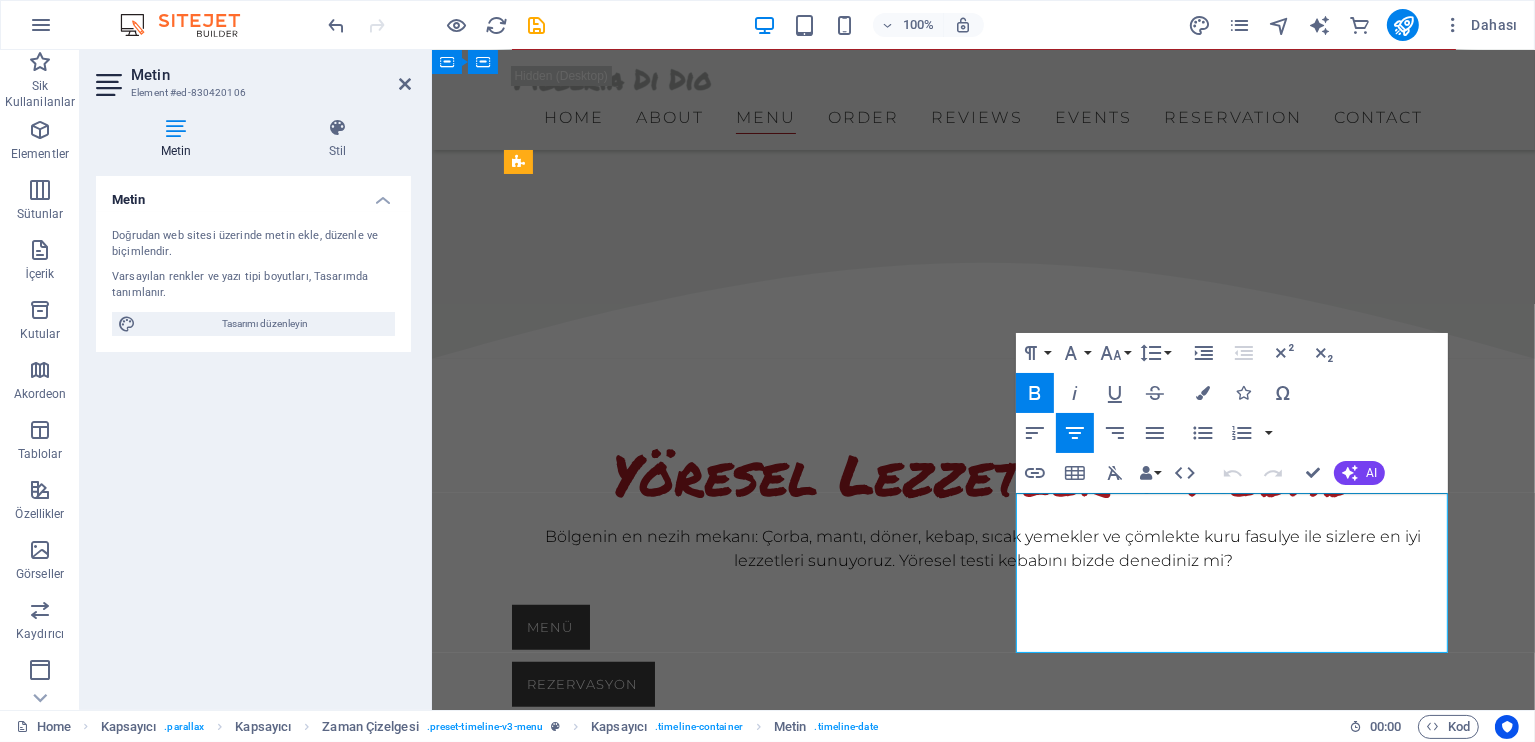 click on "12 $" at bounding box center [871, 2003] 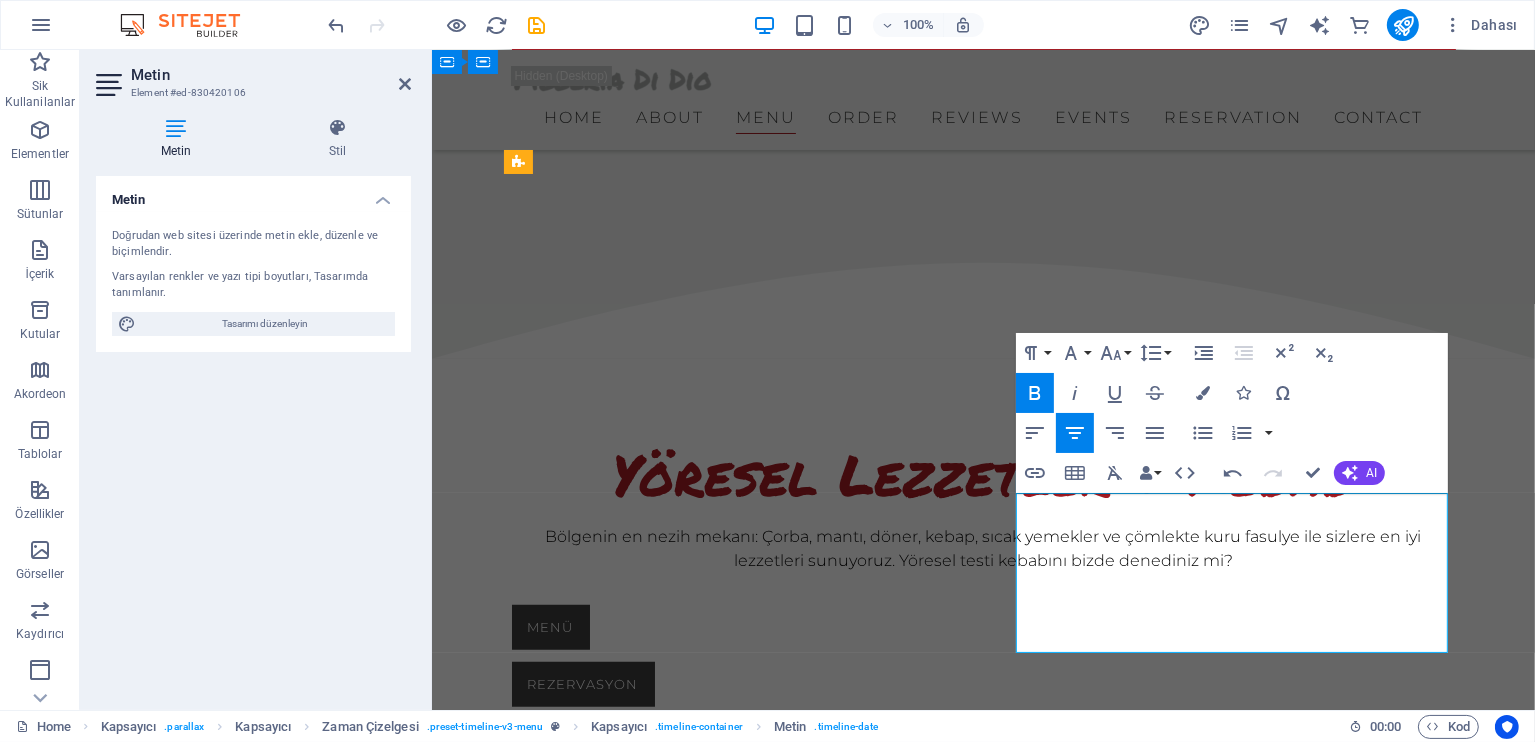 type 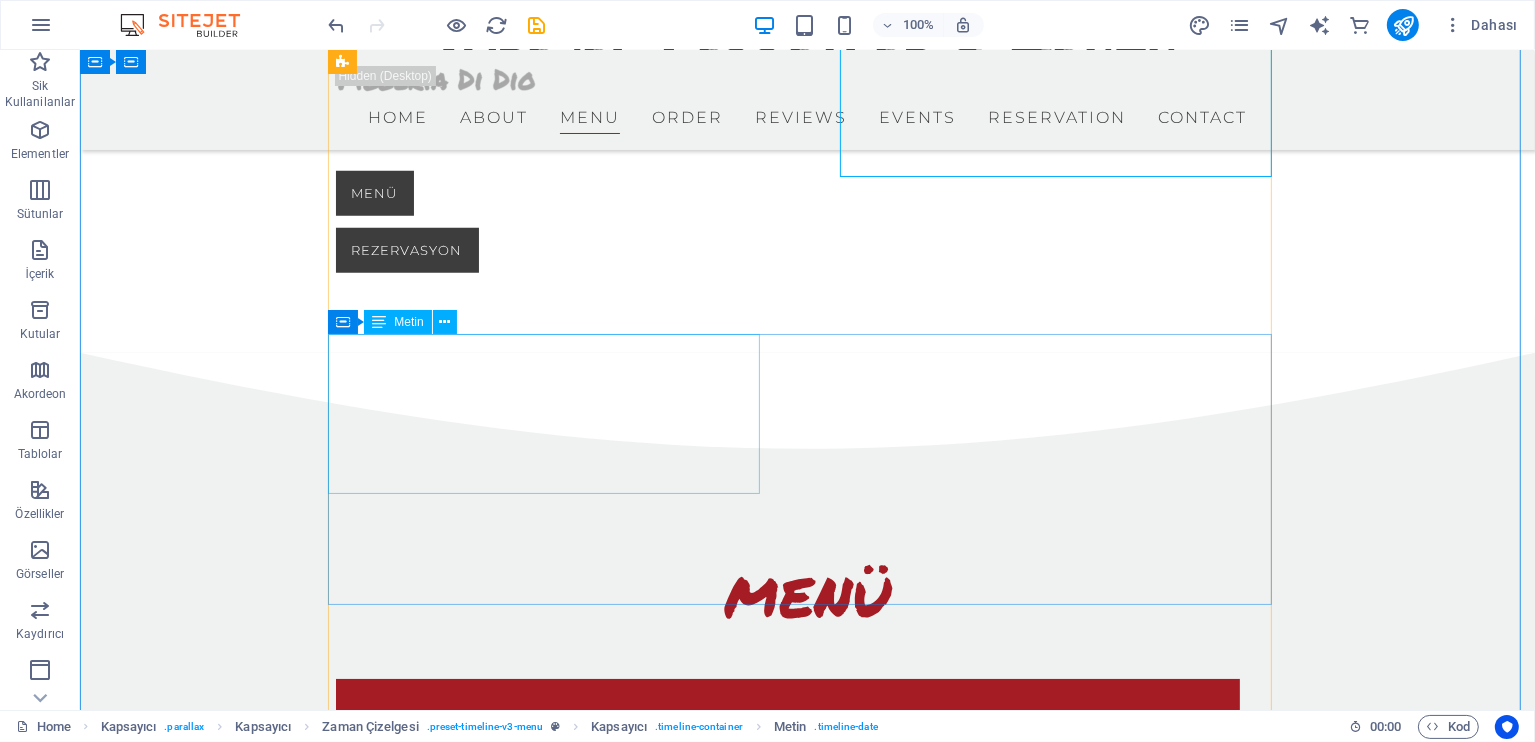 scroll, scrollTop: 1866, scrollLeft: 0, axis: vertical 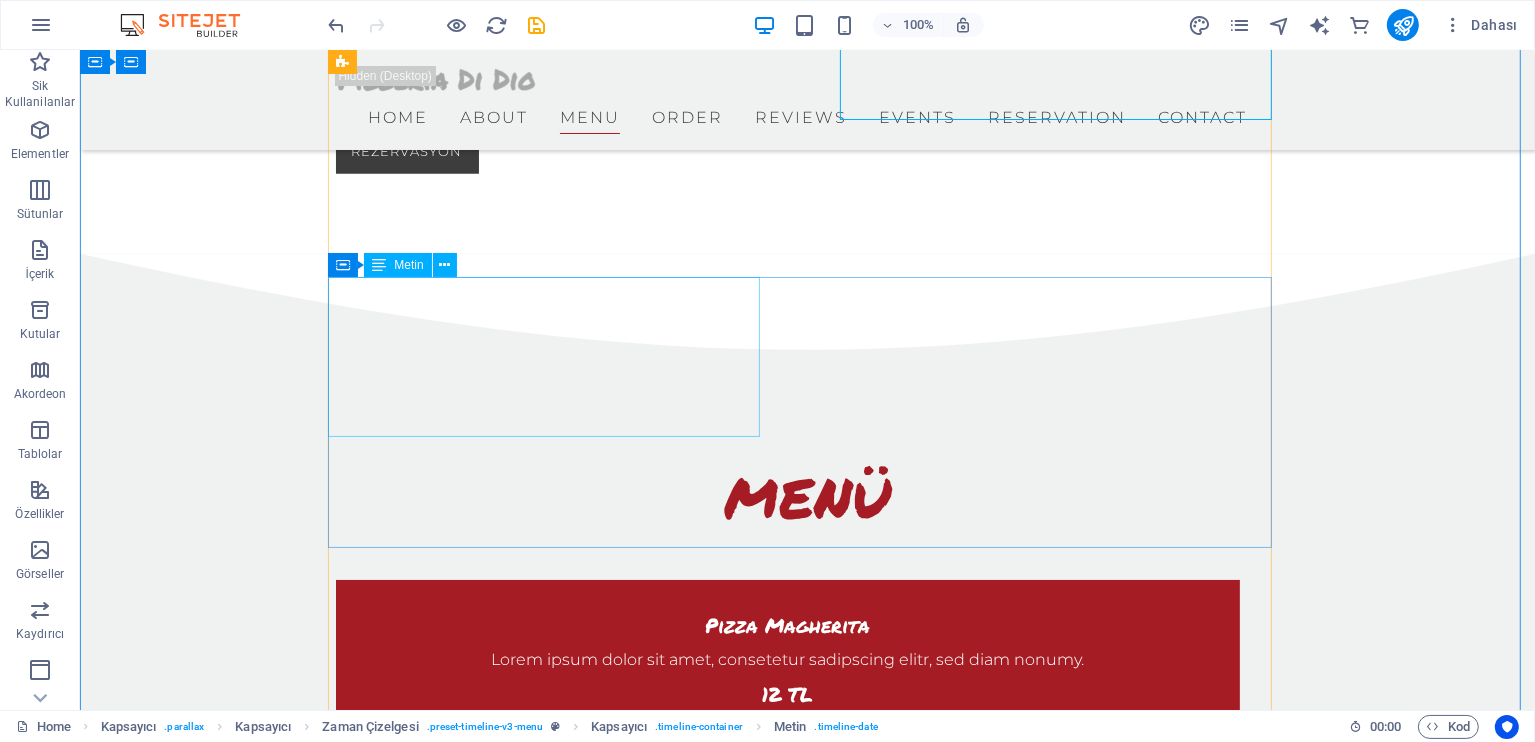 click on "Pizza Tonno Lorem ipsum dolor sit amet, consetetur sadipscing elitr, sed diam nonumy. 12 $" at bounding box center (787, 2208) 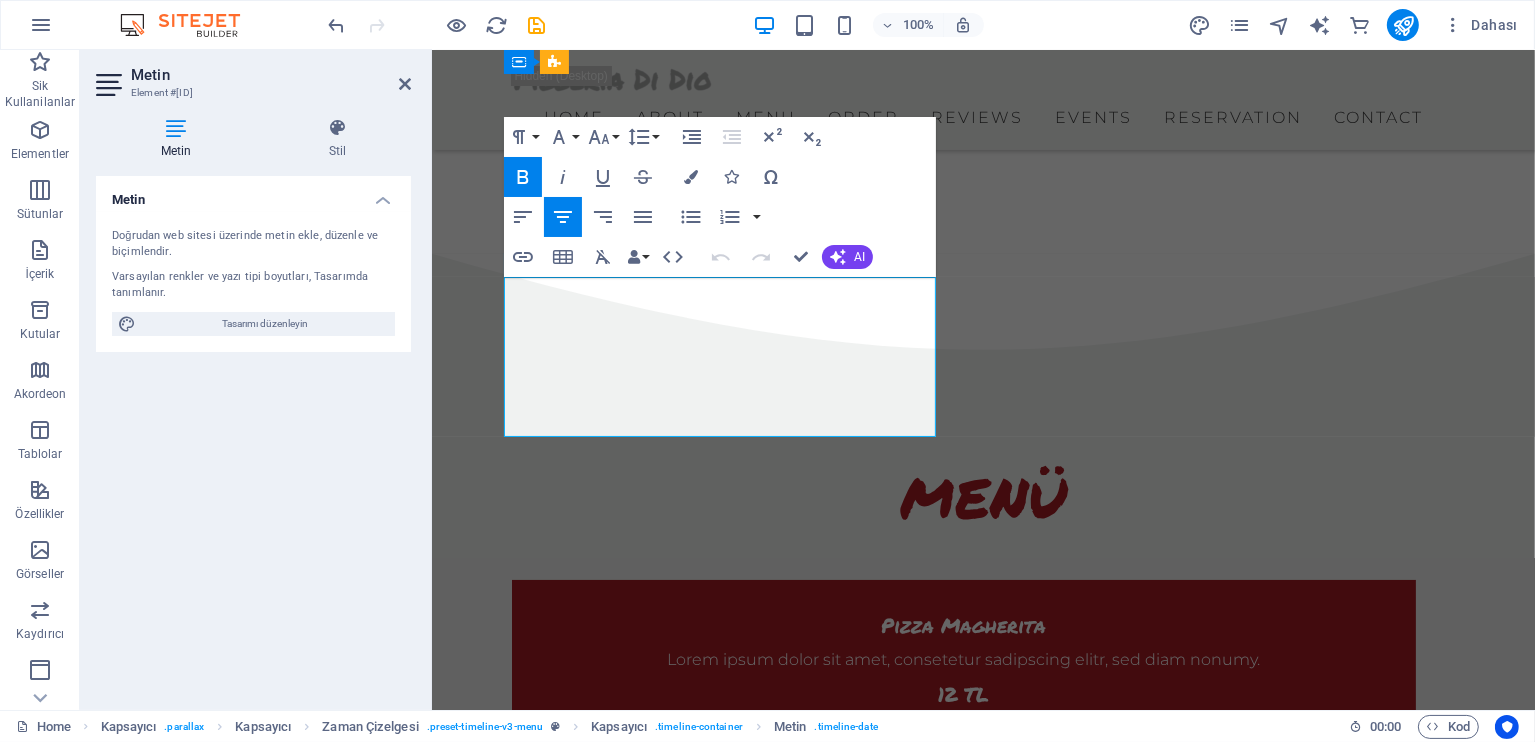 click on "12 $" at bounding box center (831, 2242) 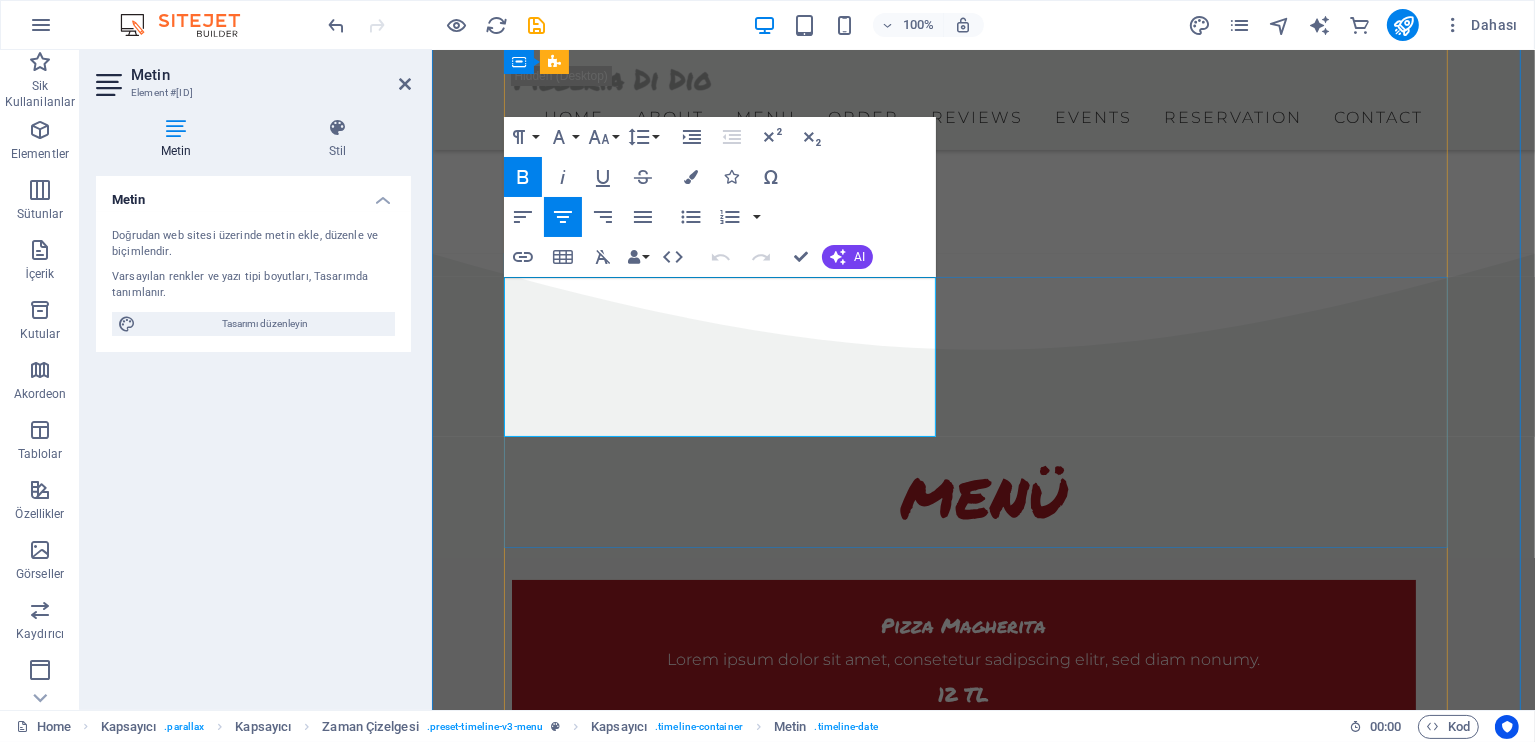 type 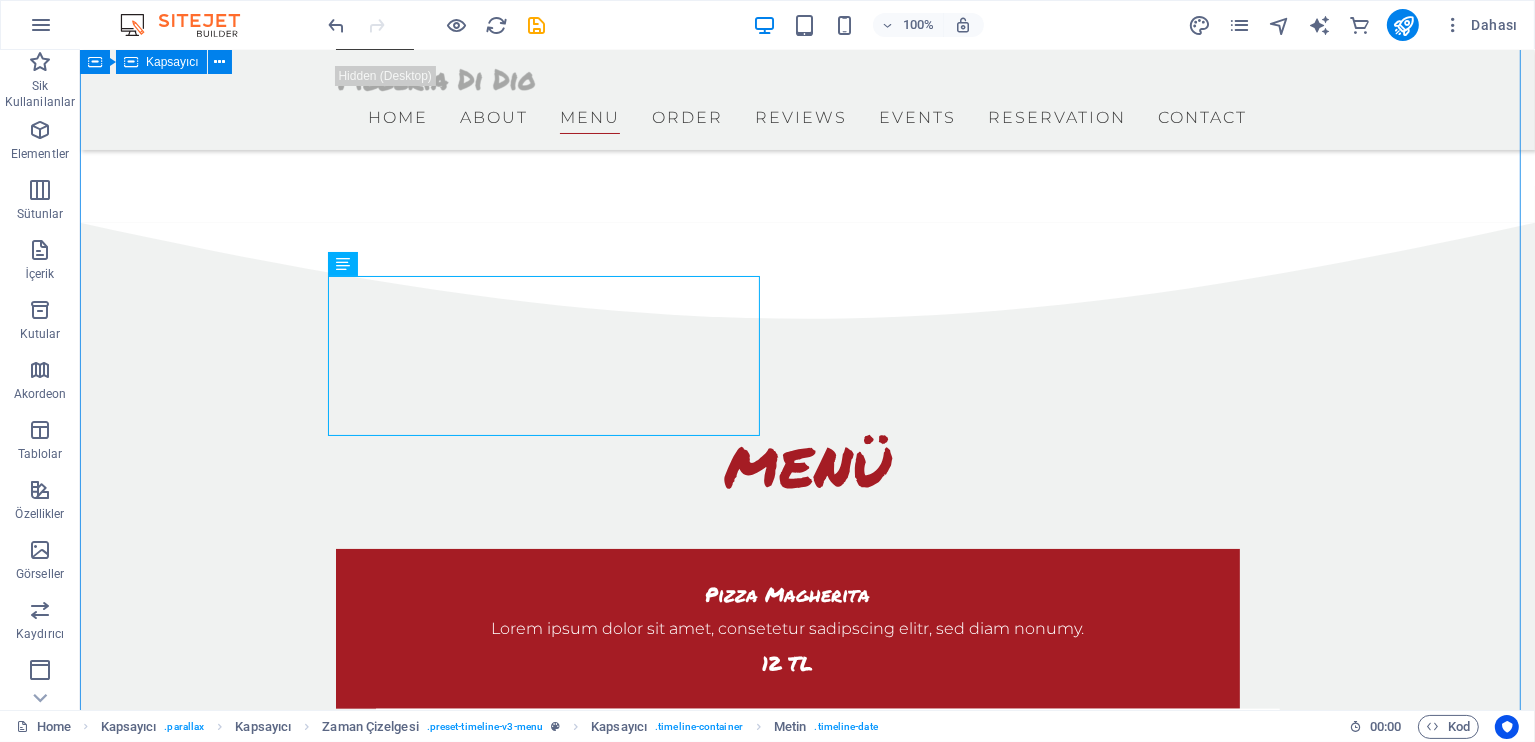 scroll, scrollTop: 2066, scrollLeft: 0, axis: vertical 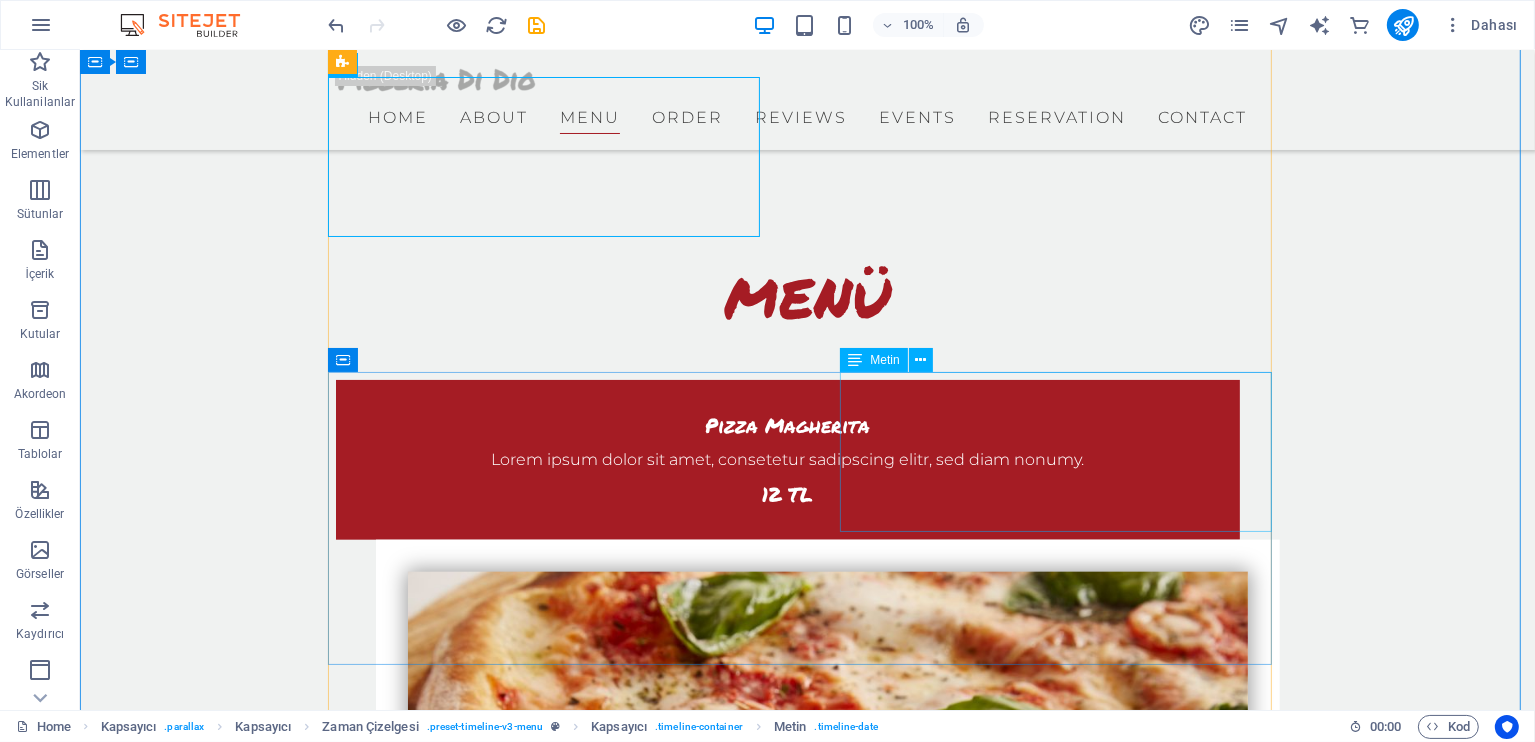 click on "Pizza Rucola Lorem ipsum dolor sit amet, consetetur sadipscing elitr, sed diam nonumy. 12 $" at bounding box center [827, 2728] 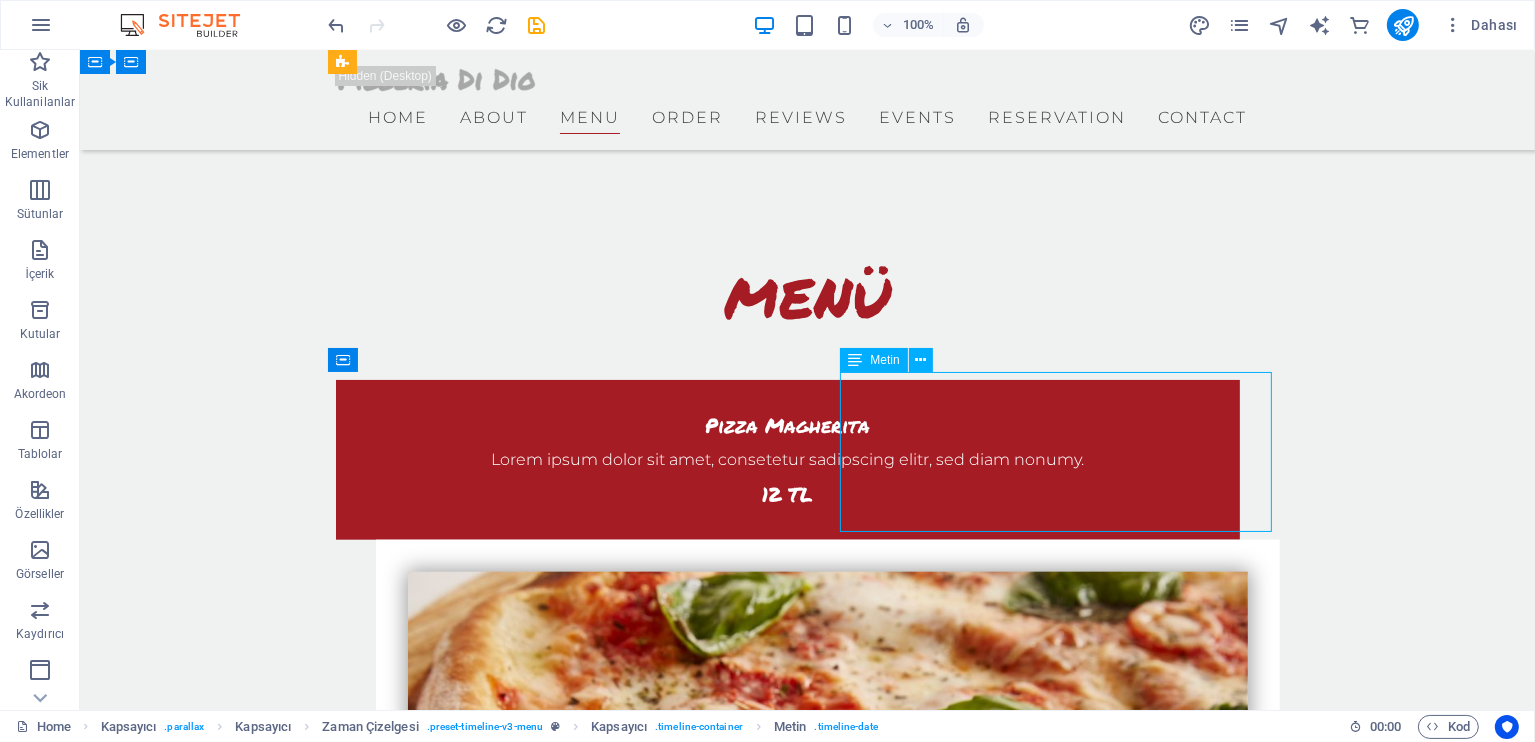 click on "Pizza Rucola Lorem ipsum dolor sit amet, consetetur sadipscing elitr, sed diam nonumy. 12 $" at bounding box center [827, 2728] 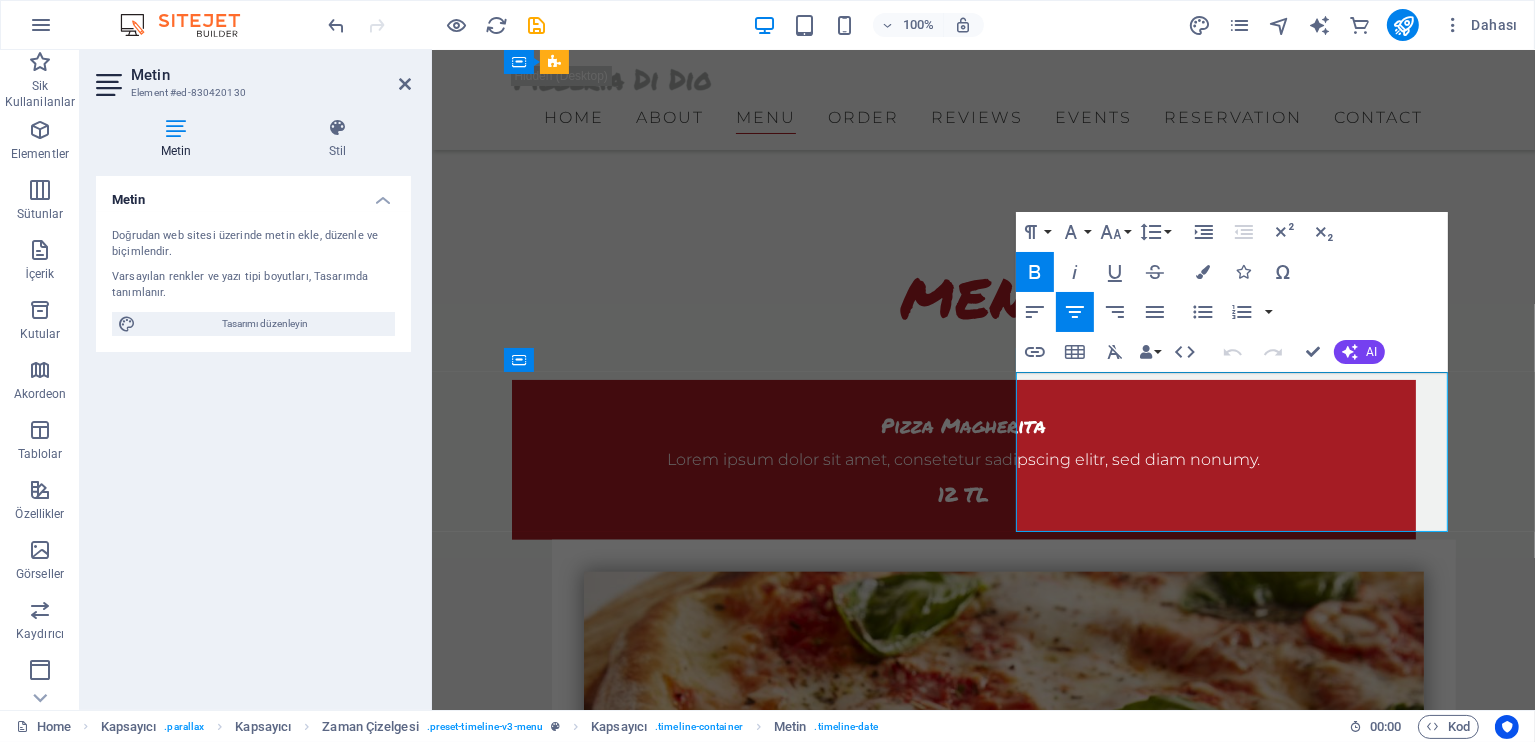 click on "12 $" at bounding box center [871, 2762] 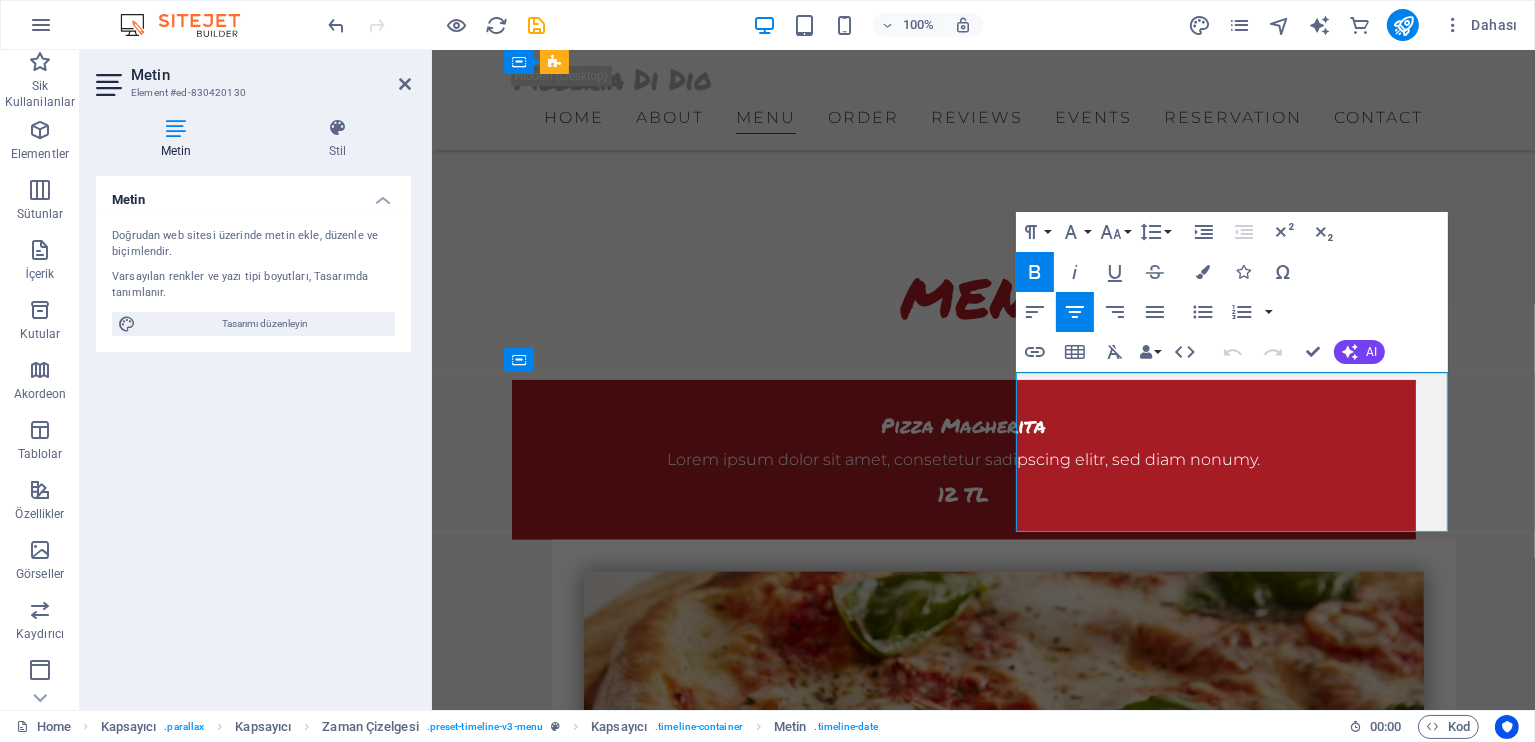 type 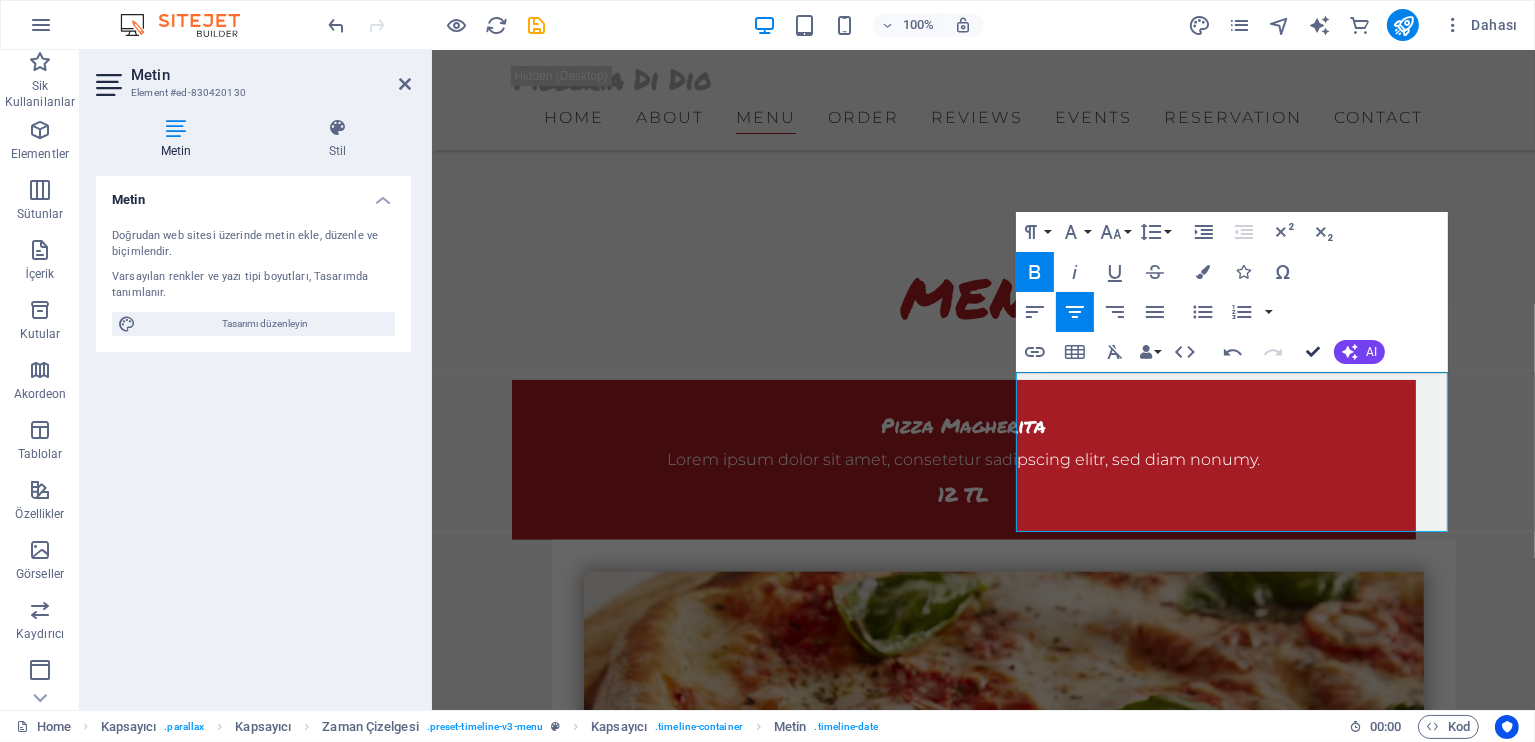 drag, startPoint x: 1312, startPoint y: 347, endPoint x: 982, endPoint y: 399, distance: 334.07184 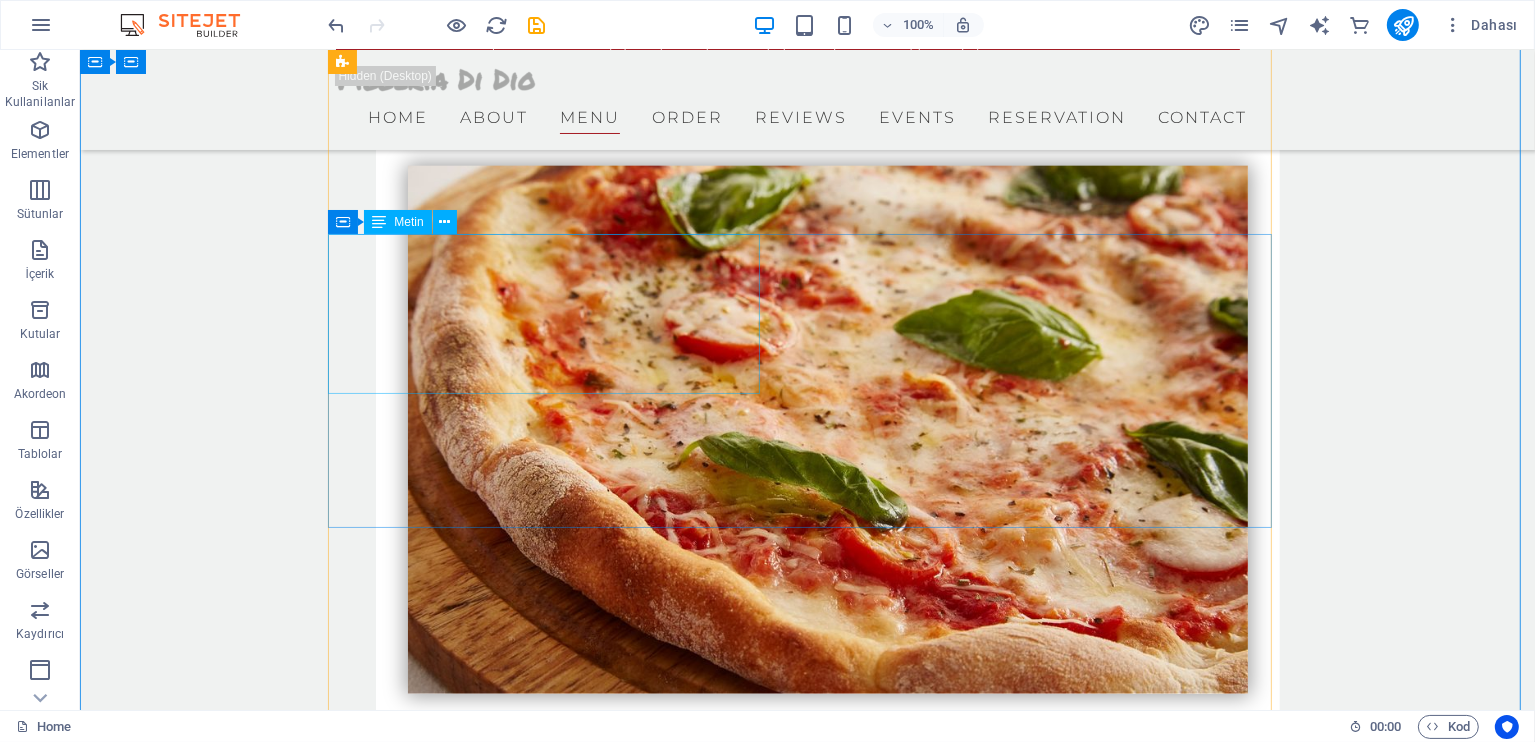scroll, scrollTop: 2466, scrollLeft: 0, axis: vertical 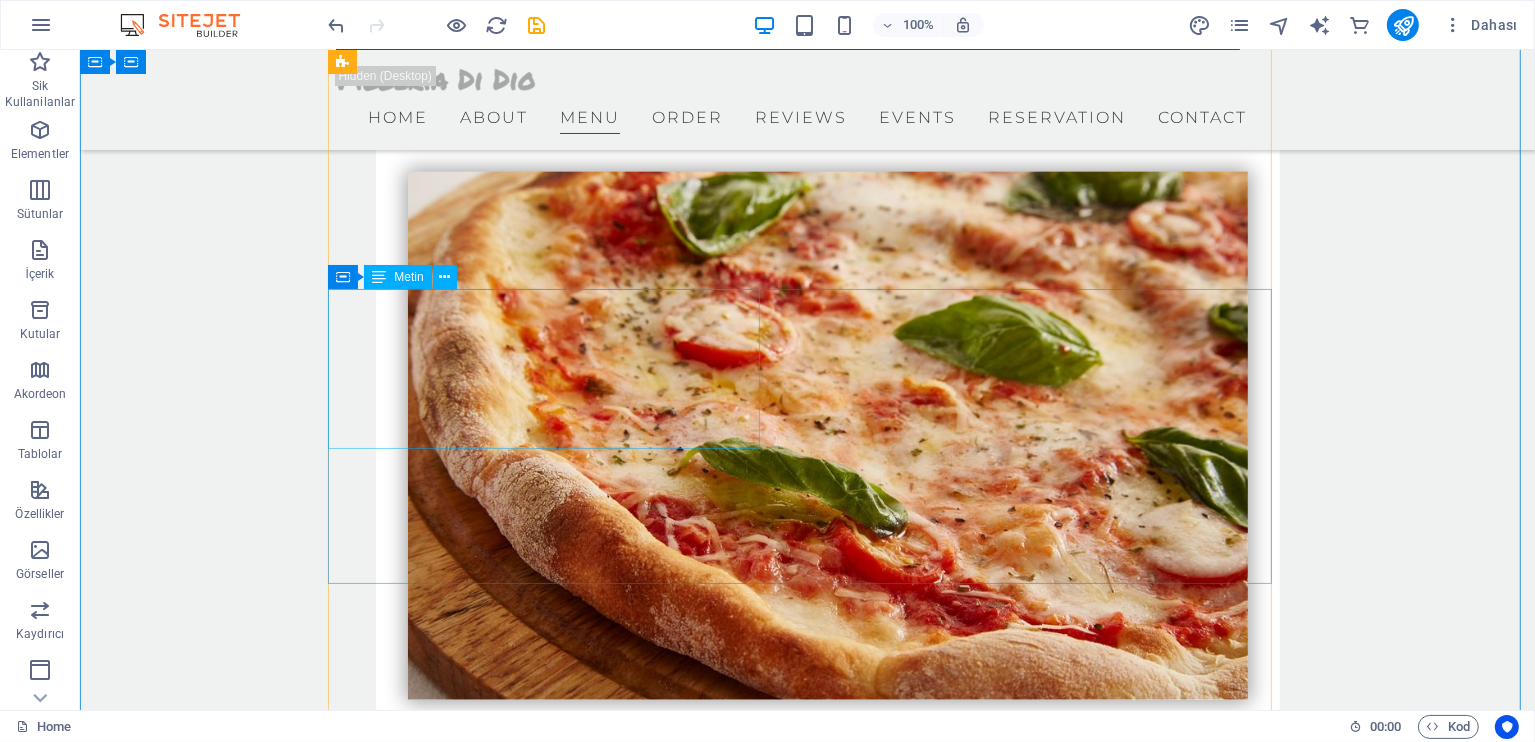click on "Pizza Salami Lorem ipsum dolor sit amet, consetetur sadipscing elitr, sed diam nonumy. 12 $[CURRENCY]" at bounding box center [787, 3099] 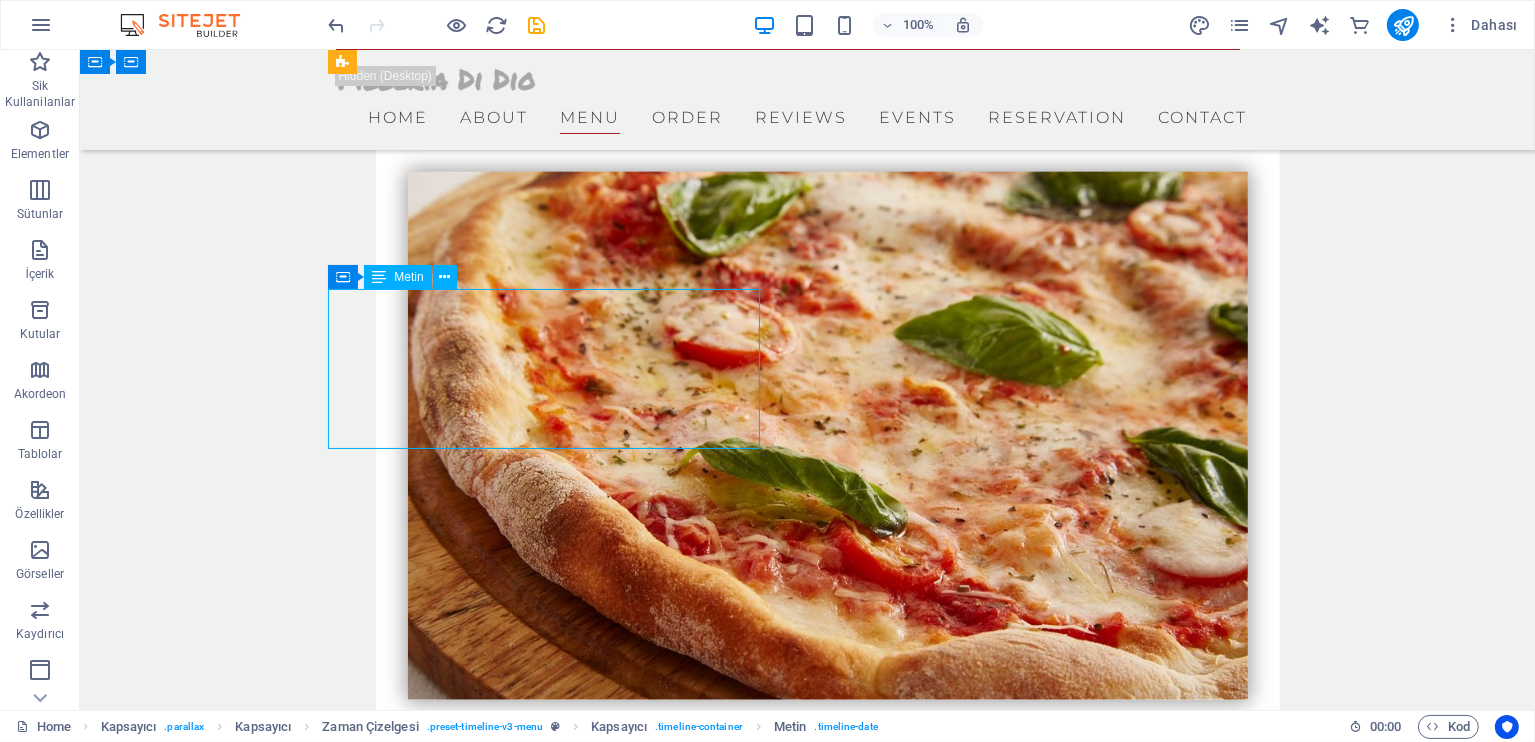 click on "Pizza Salami Lorem ipsum dolor sit amet, consetetur sadipscing elitr, sed diam nonumy. 12 $[CURRENCY]" at bounding box center (787, 3099) 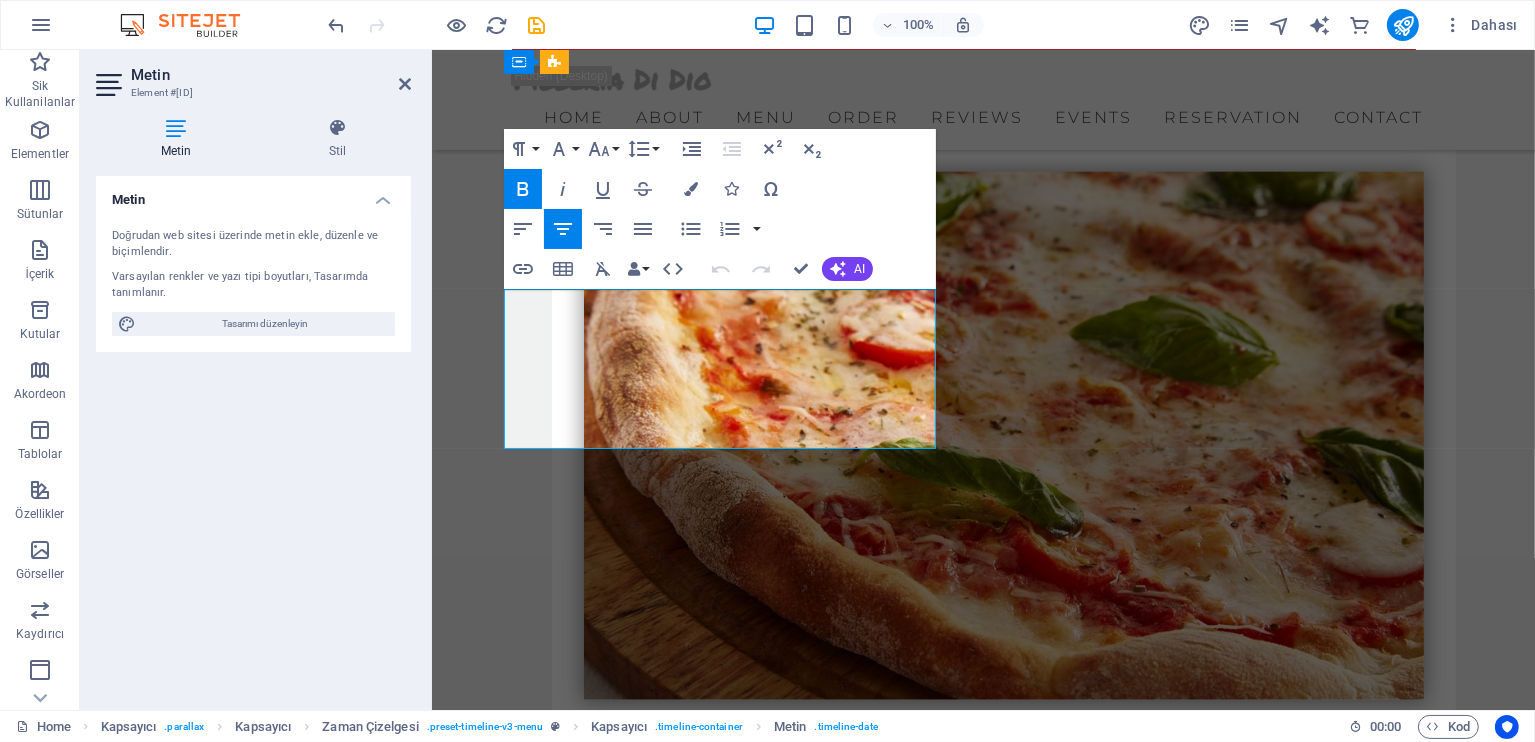 click on "12 $" at bounding box center (831, 3133) 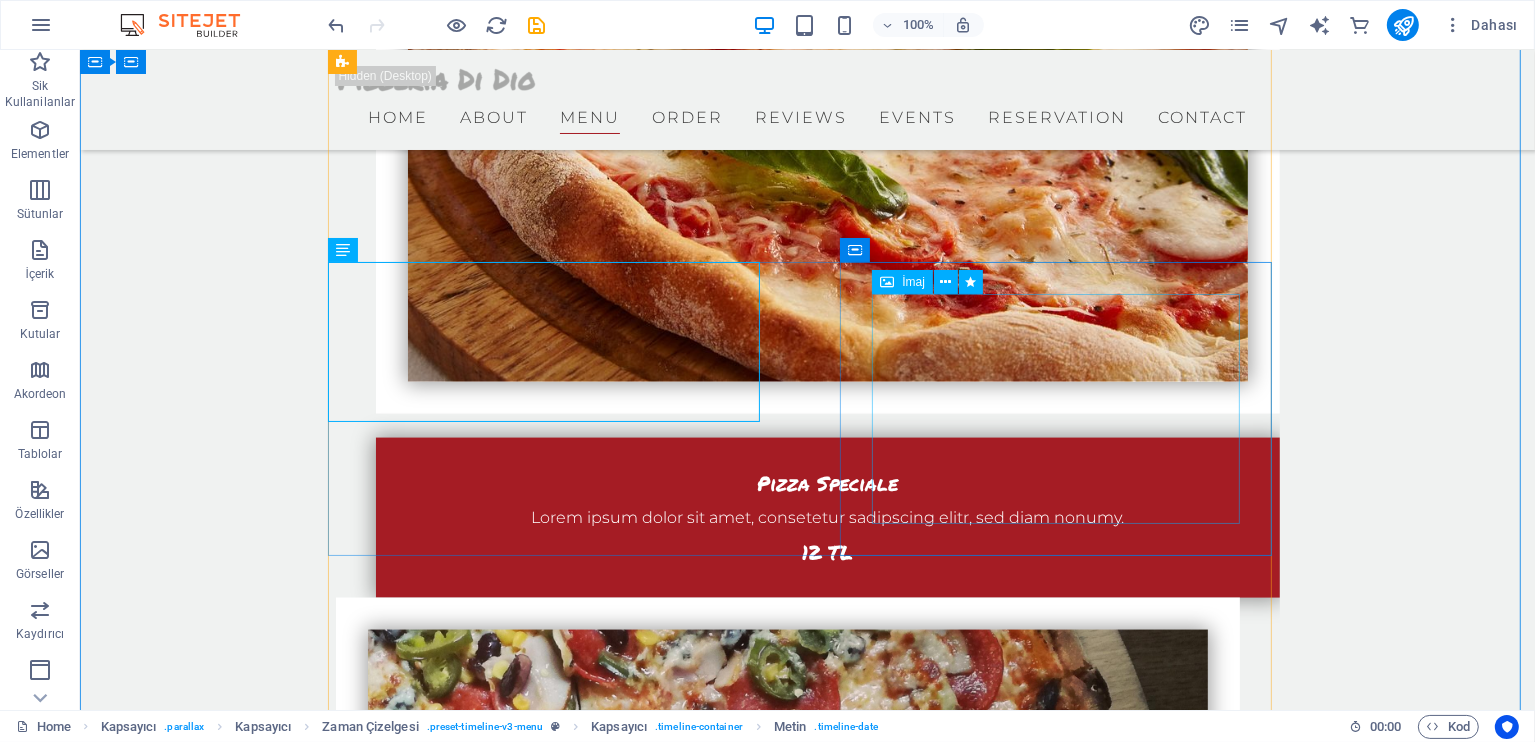 scroll, scrollTop: 2800, scrollLeft: 0, axis: vertical 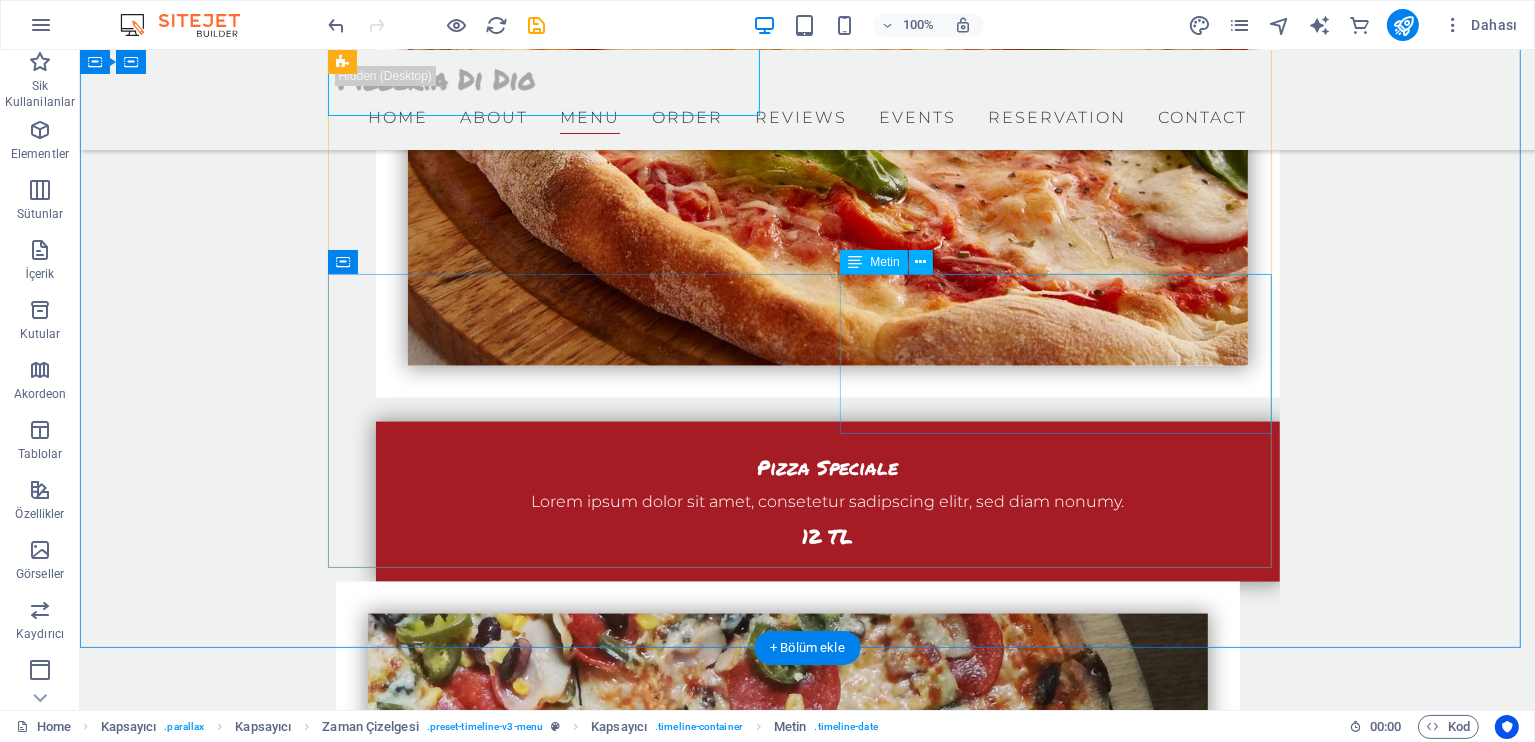 click on "Calzone Lorem ipsum dolor sit amet, consetetur sadipscing elitr, sed diam nonumy. 12 $" at bounding box center (827, 3539) 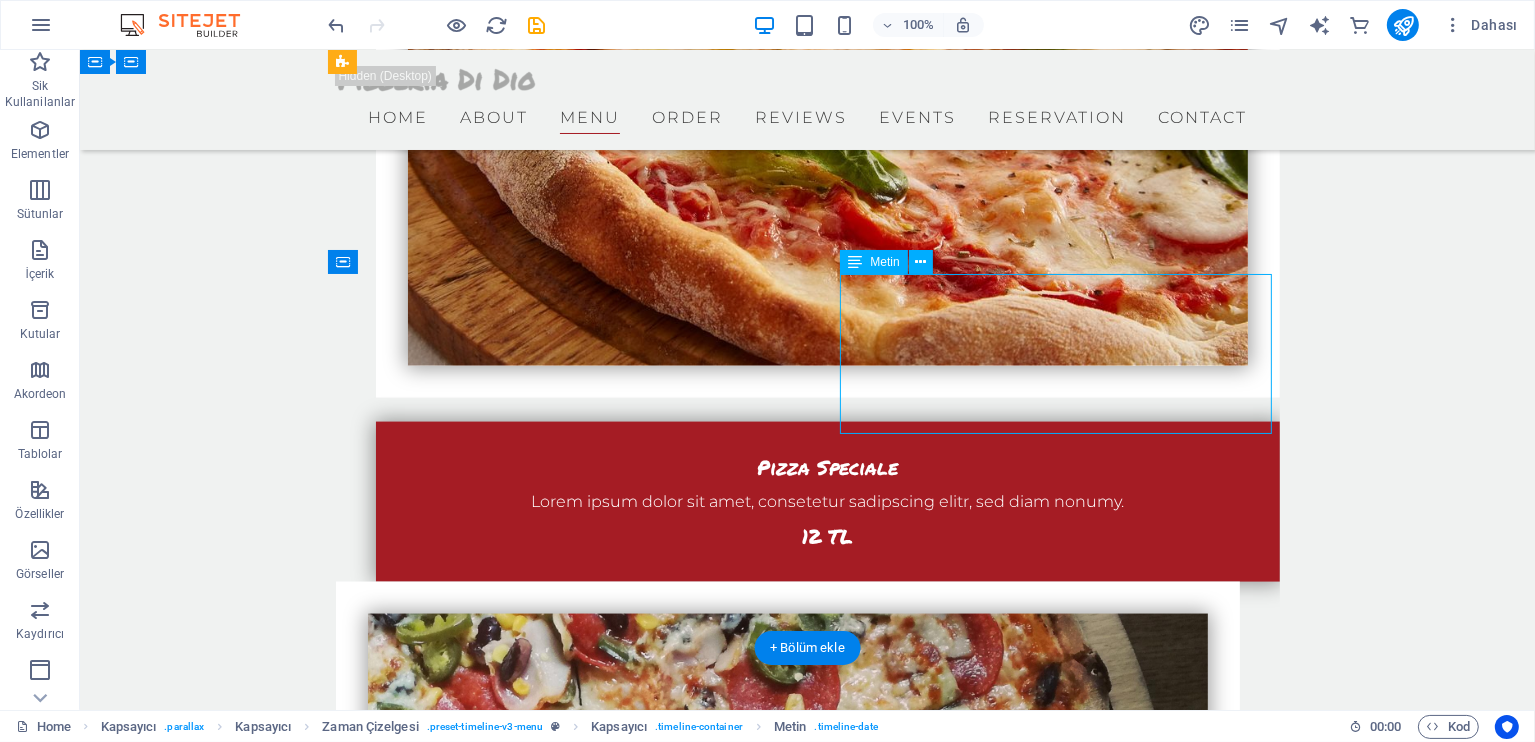 click on "Calzone Lorem ipsum dolor sit amet, consetetur sadipscing elitr, sed diam nonumy. 12 $" at bounding box center (827, 3539) 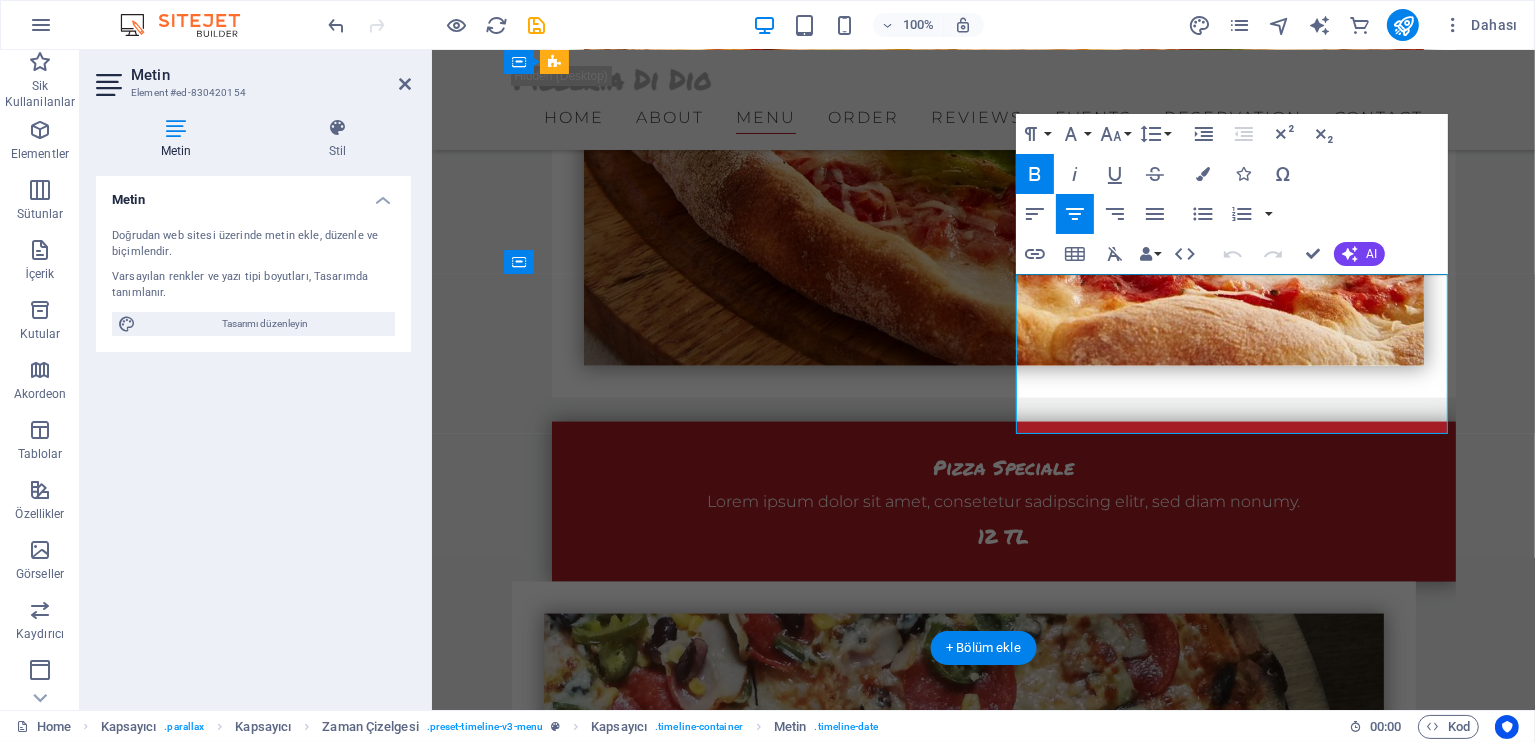 click on "12 $" at bounding box center (871, 3573) 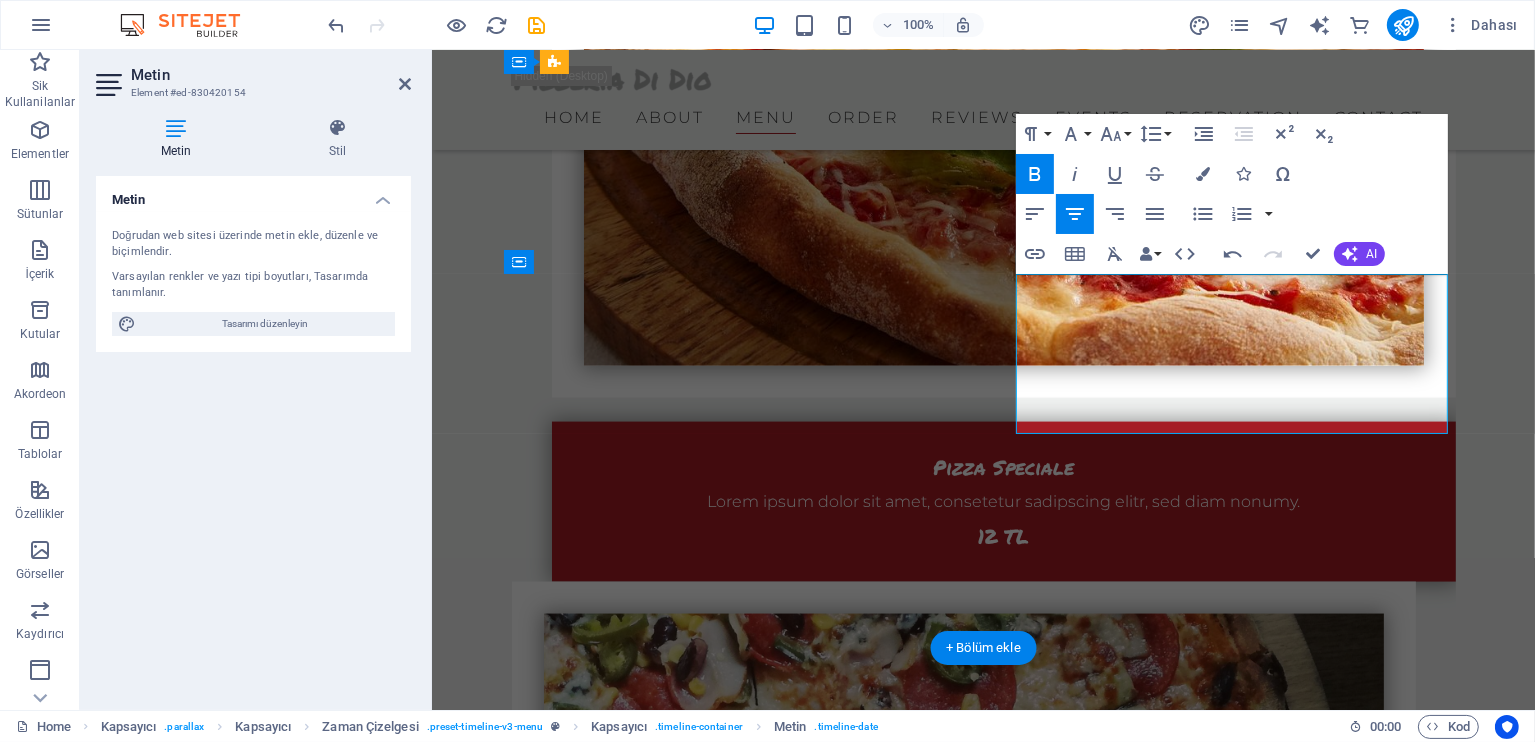type 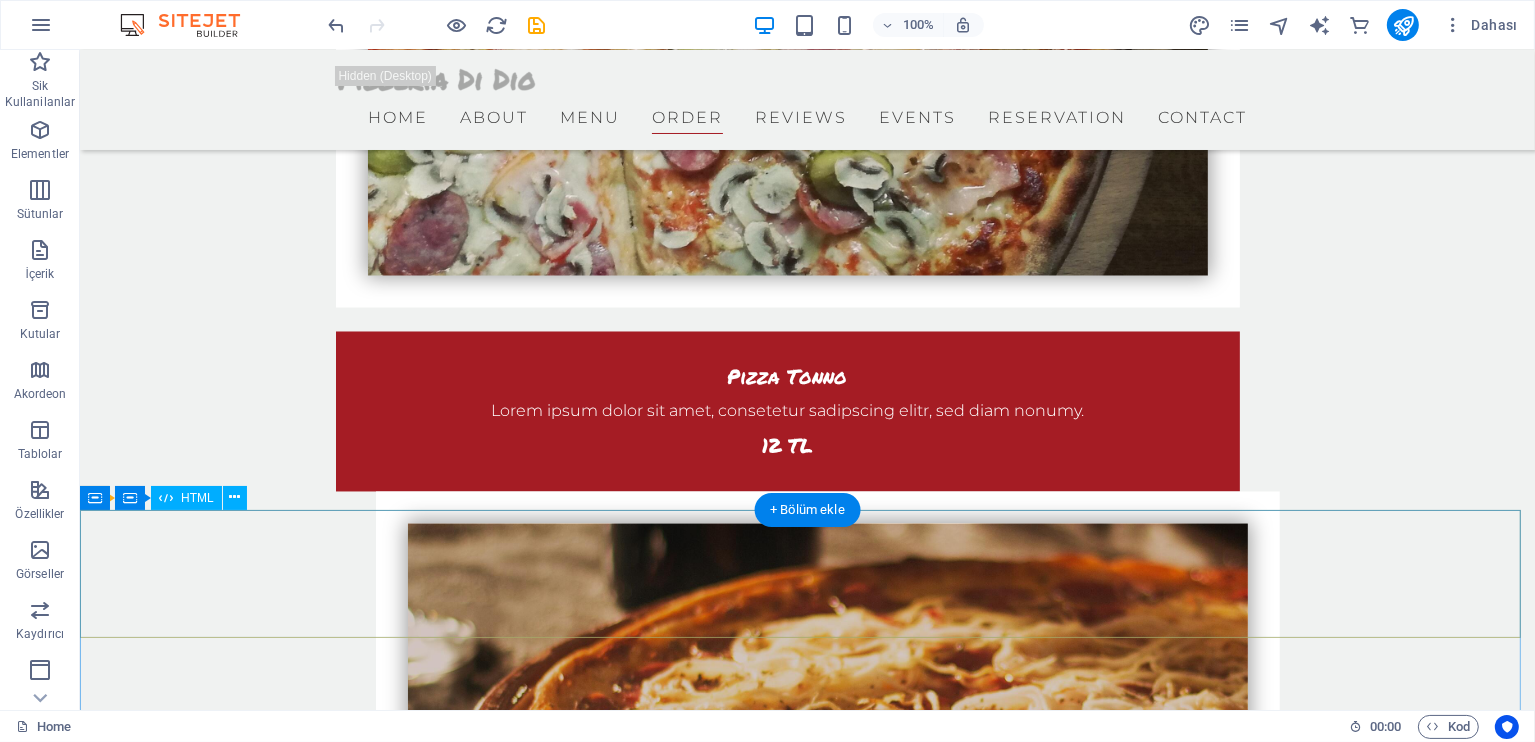 scroll, scrollTop: 3666, scrollLeft: 0, axis: vertical 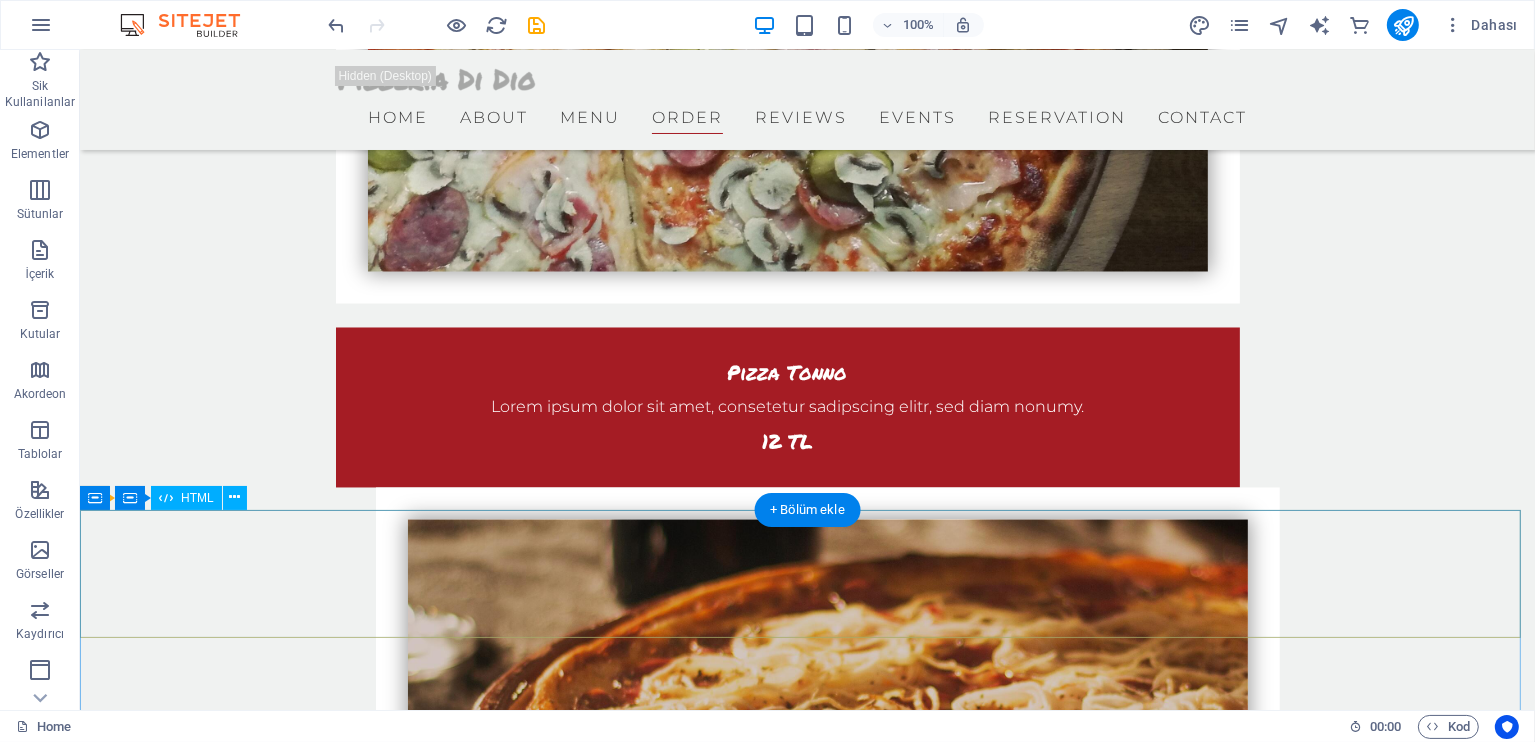 click at bounding box center (806, 5366) 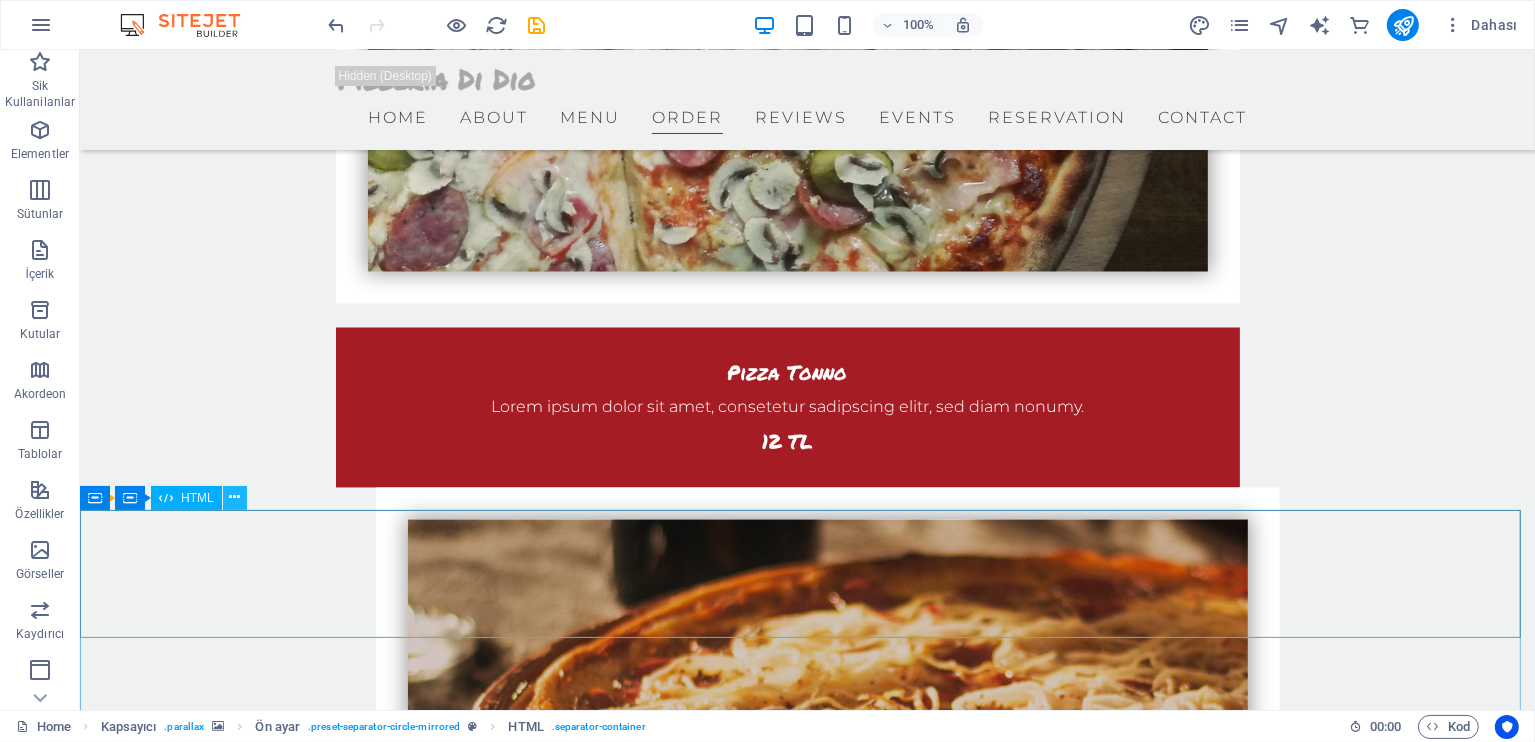click at bounding box center [234, 497] 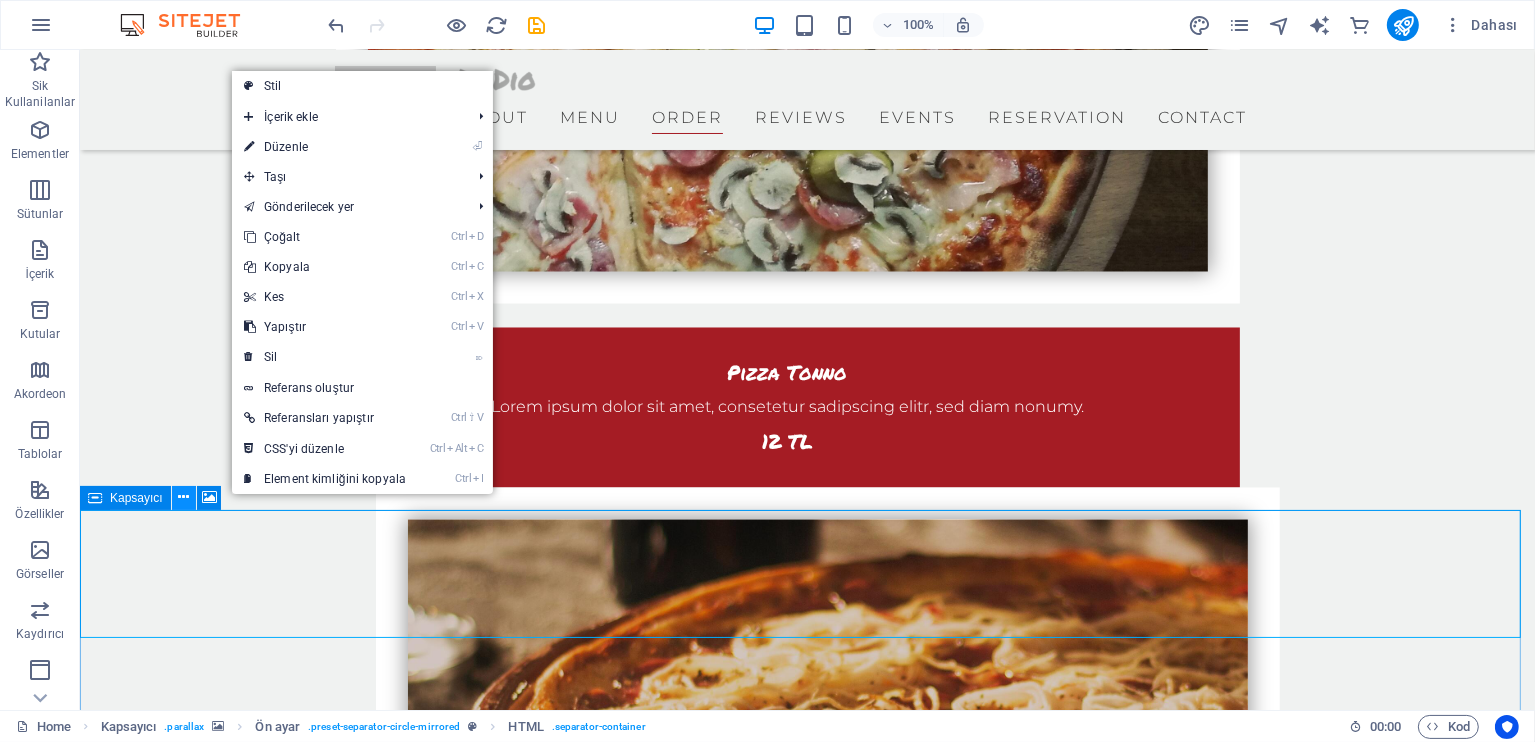 click at bounding box center (183, 497) 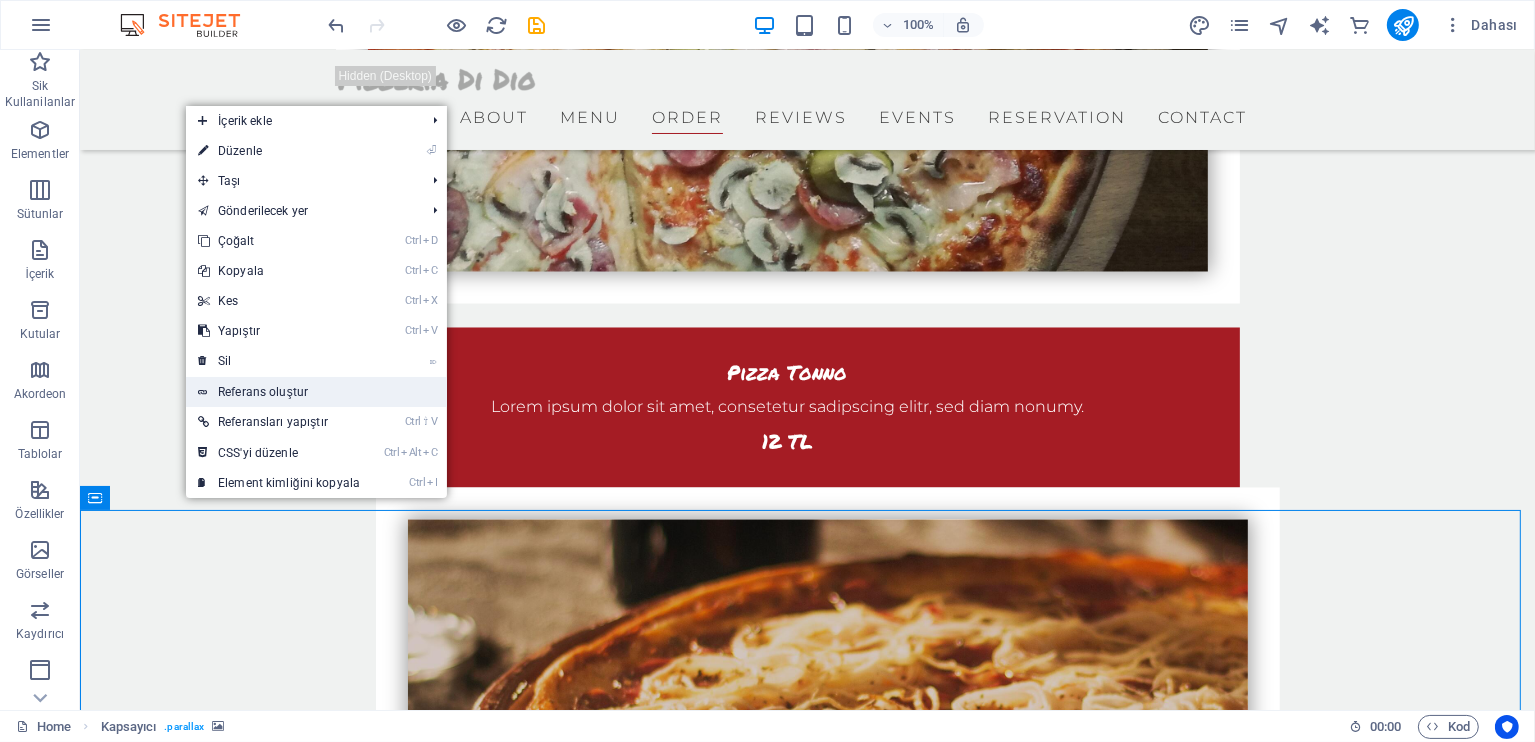 click on "⌦  Sil" at bounding box center [279, 361] 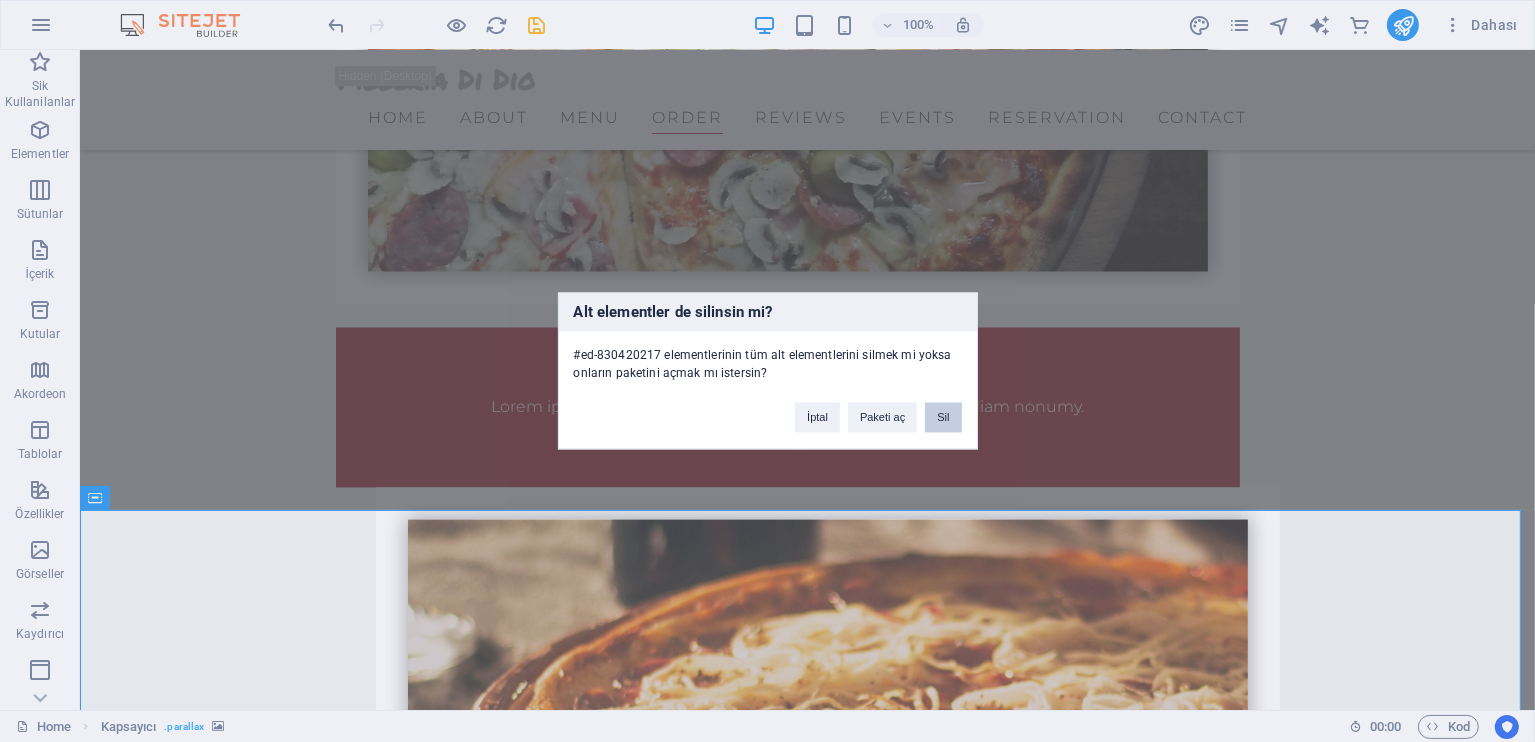 click on "Sil" at bounding box center [943, 418] 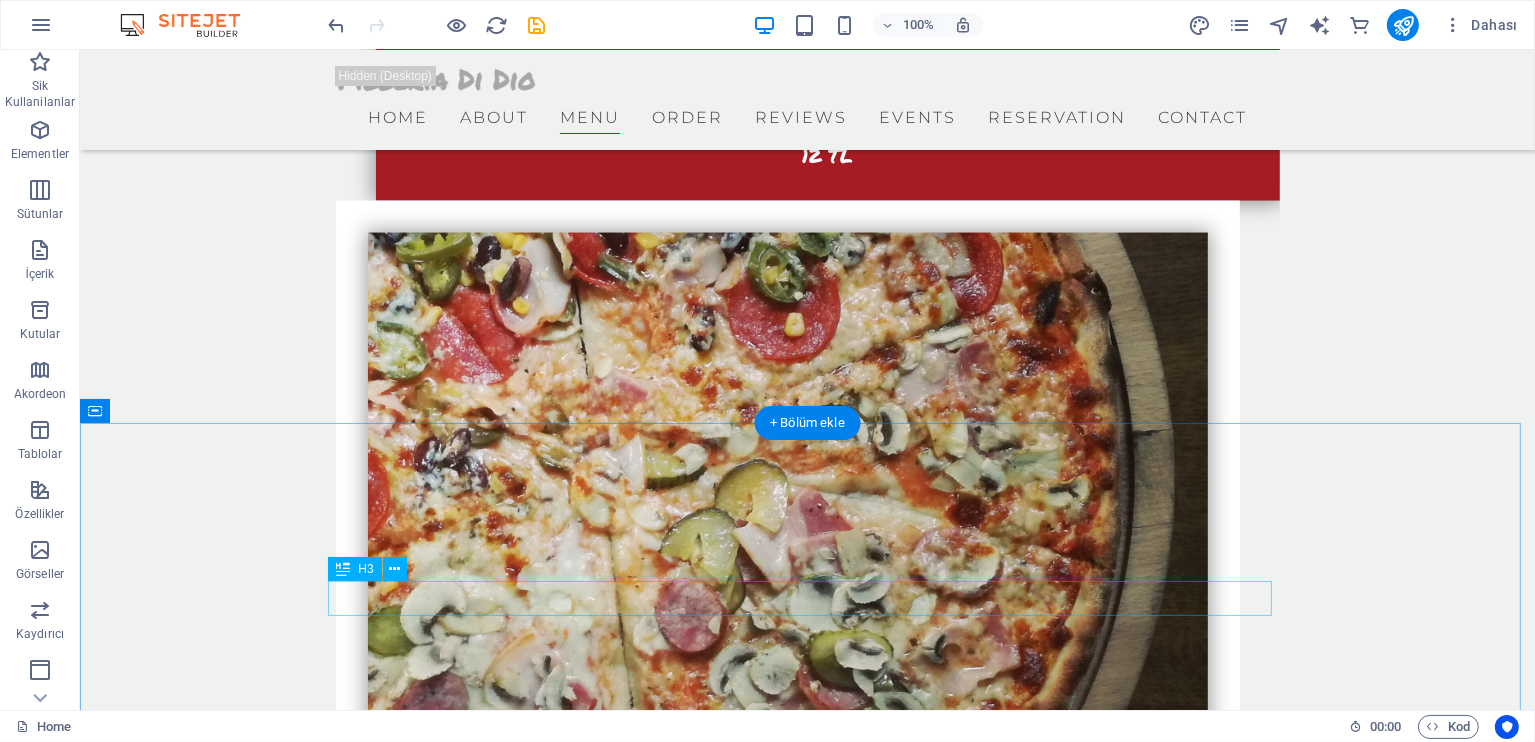 scroll, scrollTop: 3266, scrollLeft: 0, axis: vertical 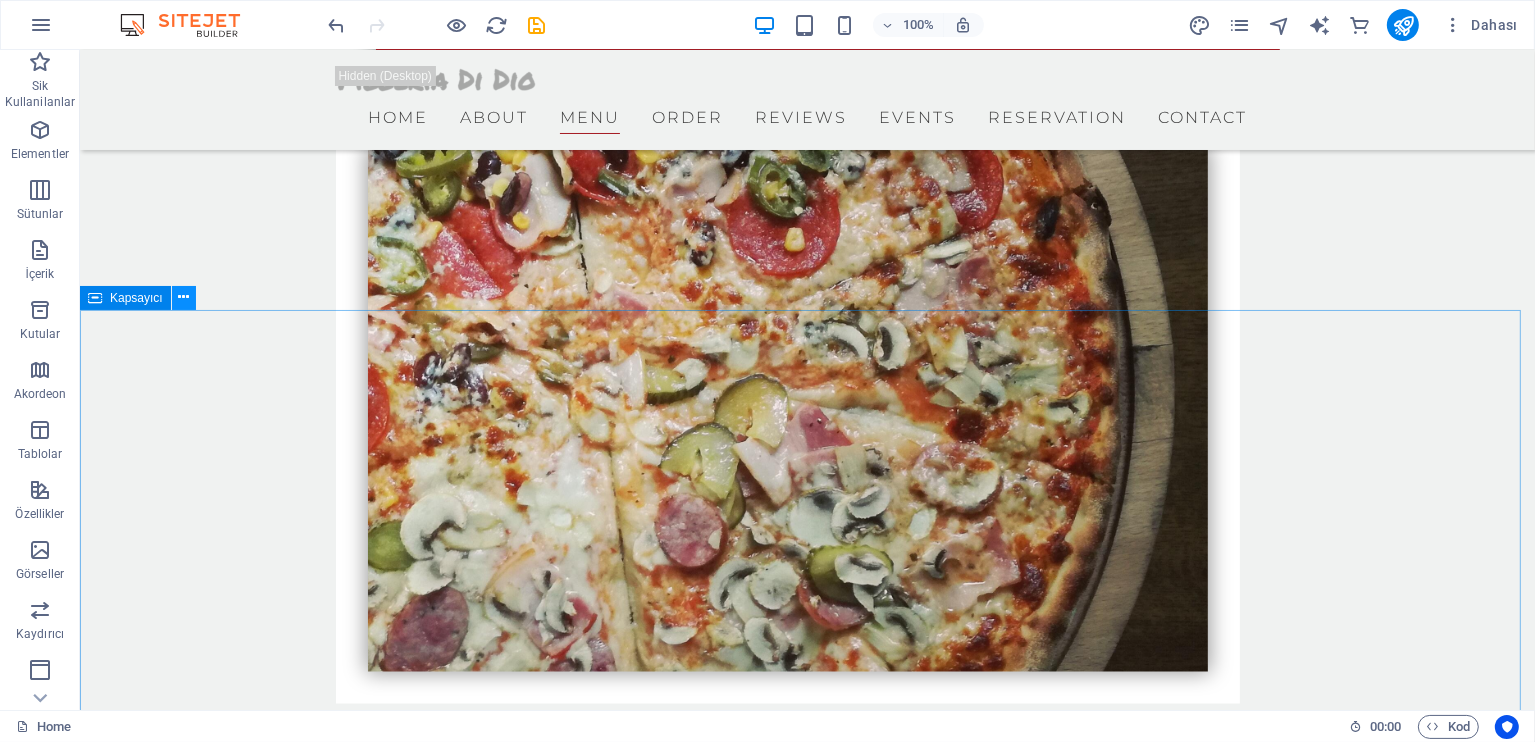 click at bounding box center (184, 298) 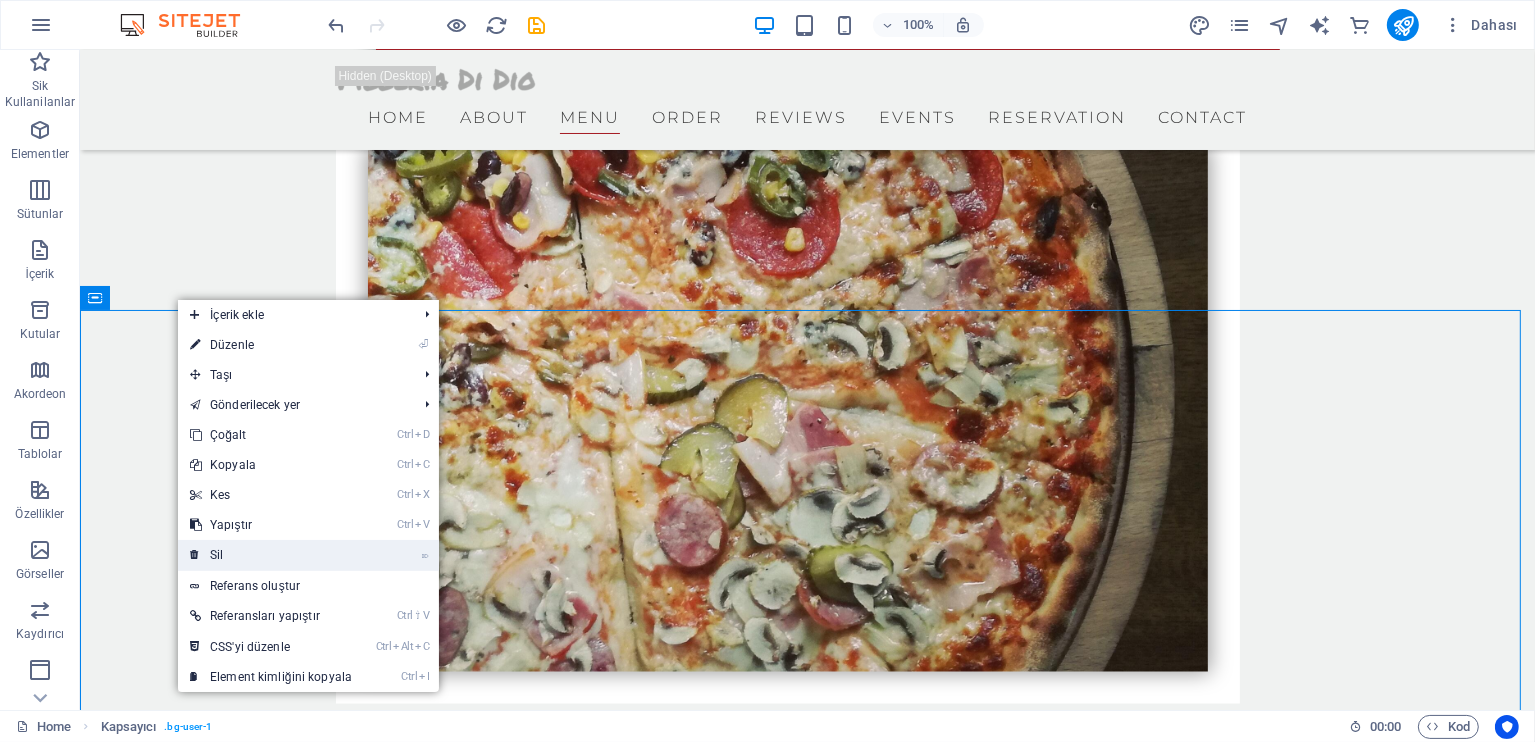 click on "⌦  Sil" at bounding box center [271, 555] 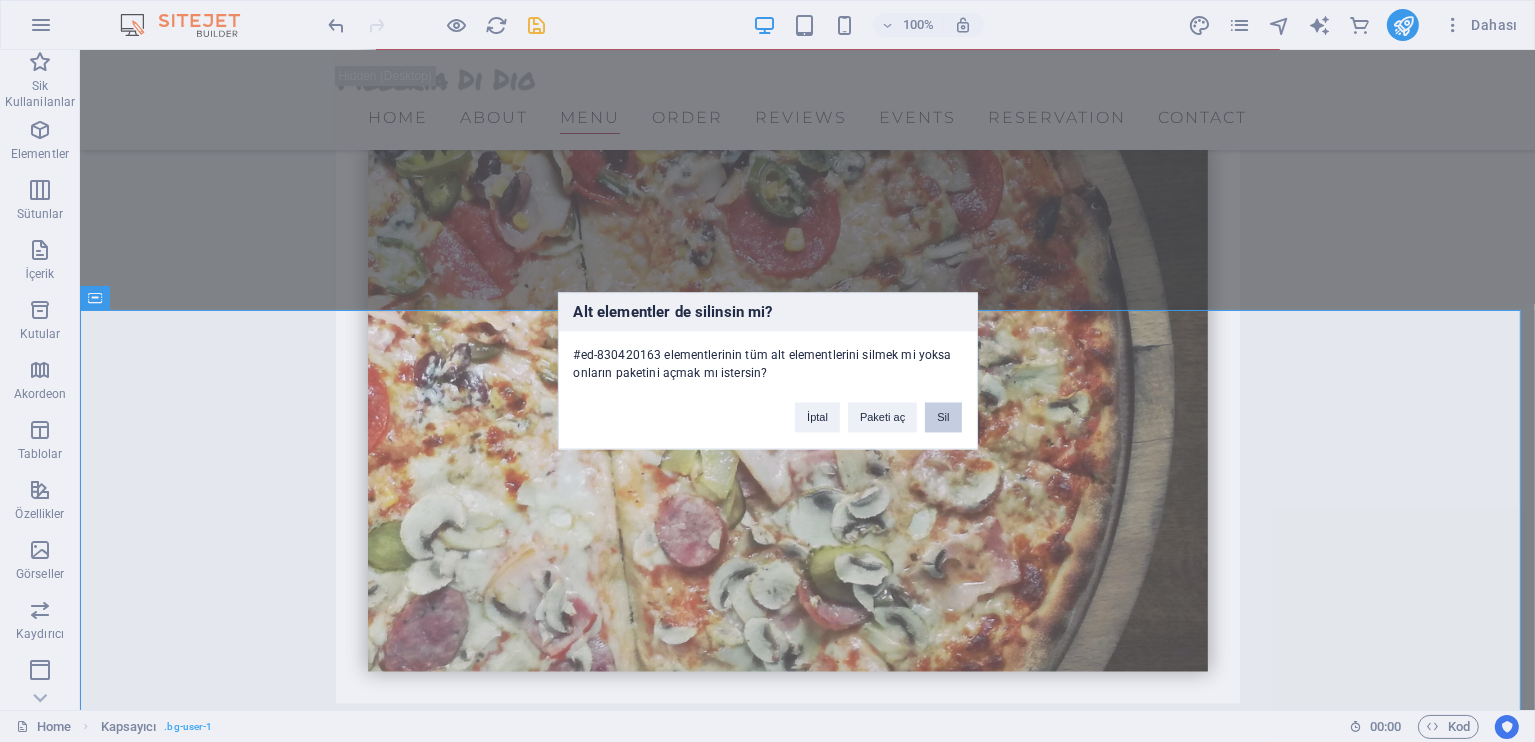 drag, startPoint x: 941, startPoint y: 415, endPoint x: 863, endPoint y: 365, distance: 92.64988 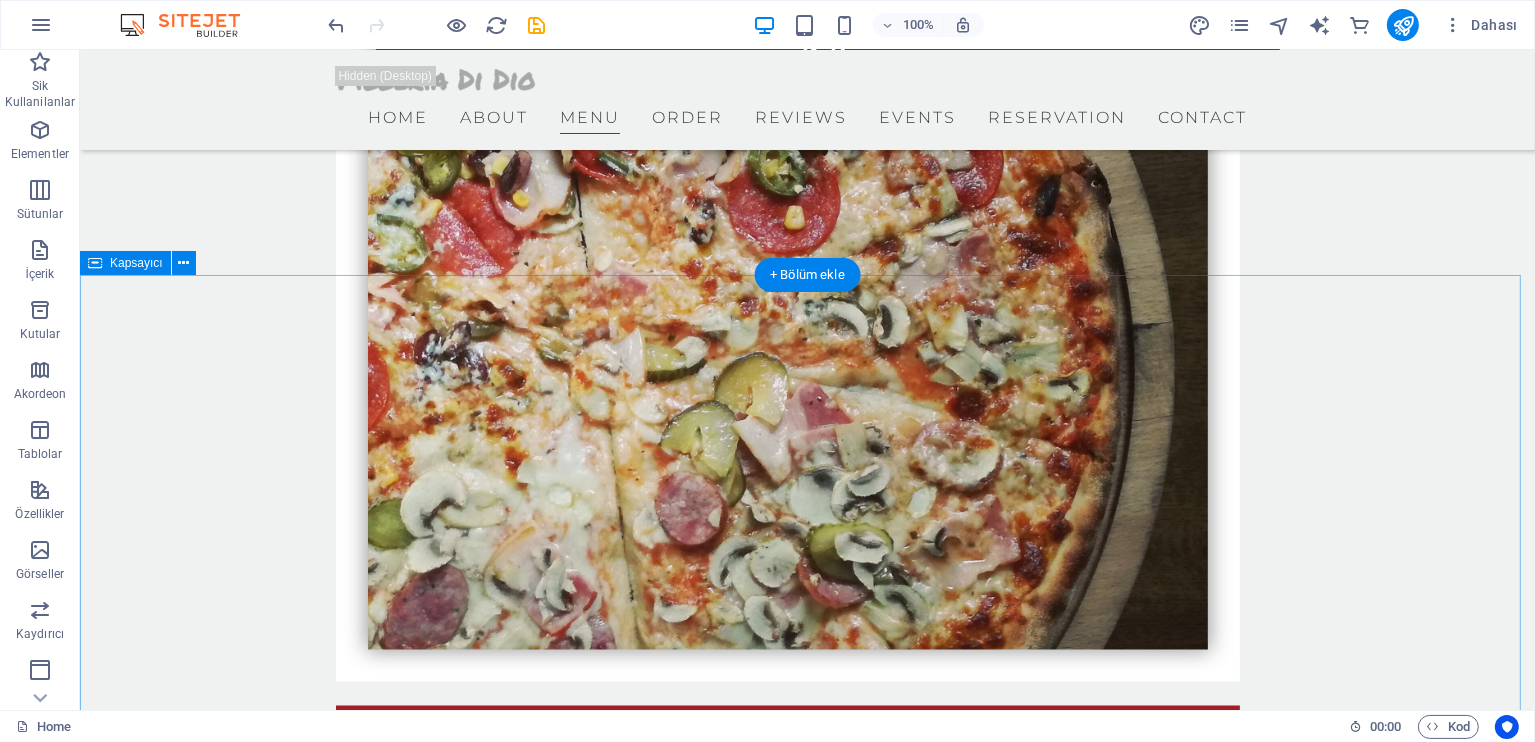 scroll, scrollTop: 3333, scrollLeft: 0, axis: vertical 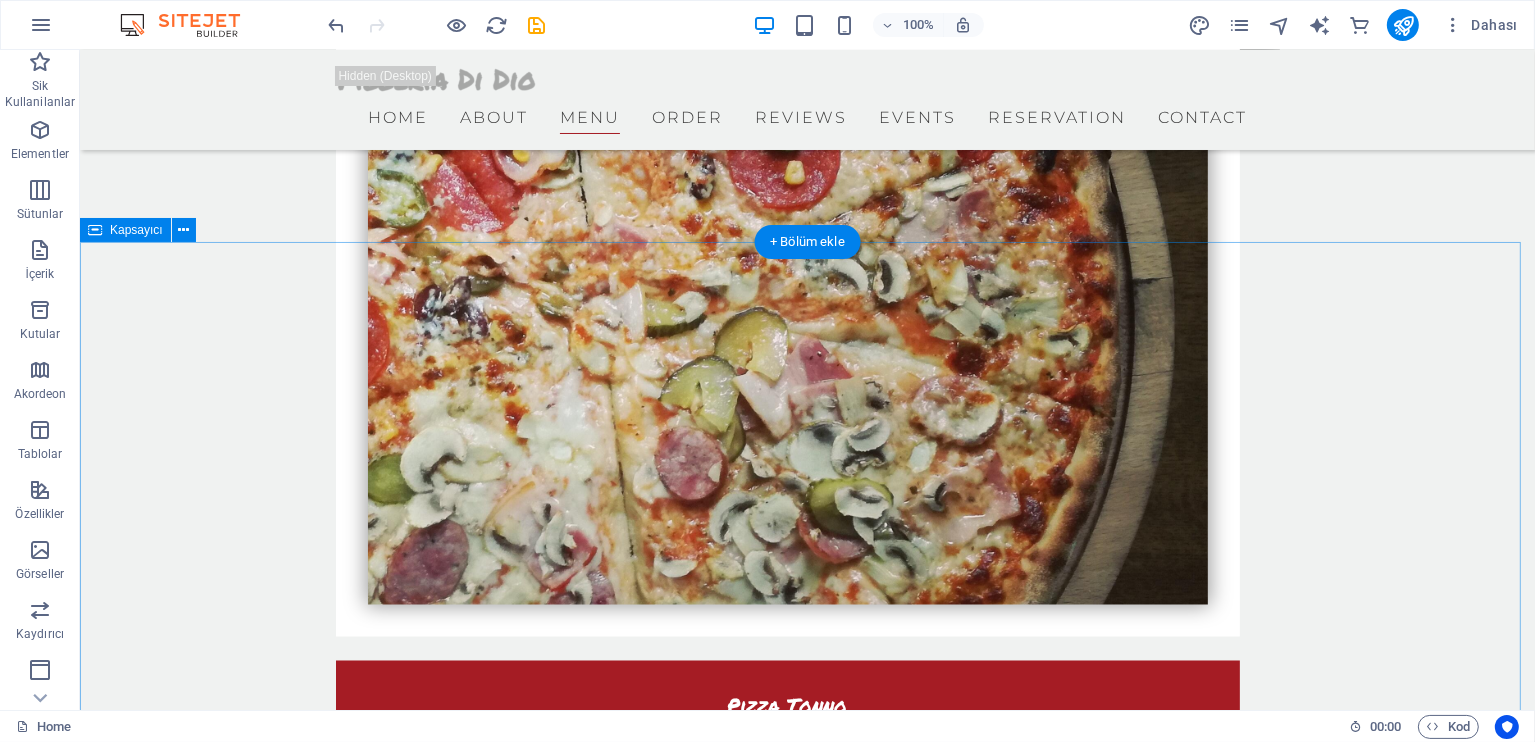 click on "Events [DATE], [TIME] How to Make Pizza Dough Lorem ipsum dolor sit amet, consetetur sadipscing elitr, sed diam nonumy eirmod tempor invidunt ut labore et dolore magna aliquyam erat, sed diam voluptua. At vero eos et accusam et justo duo dolores et ea rebum. Stet clita kasd gubergren, no sea takimata sanctus est Lorem ipsum dolor. Sign in [DATE], [TIME] Our popular yearly Jazz Night Lorem ipsum dolor sit amet, consetetur sadipscing elitr, sed diam nonumy eirmod tempor invidunt ut labore et dolore magna aliquyam erat, sed diam voluptua. At vero eos et accusam et justo duo dolores et ea rebum. Stet clita kasd gubergren, no sea takimata sanctus est Lorem ipsum dolor. Sign in [DATE], [TIME] Neighbourhood date night Lorem ipsum dolor sit amet, consetetur sadipscing elitr, sed diam nonumy eirmod tempor invidunt ut labore et dolore magna aliquyam erat, sed diam voluptua. At vero eos et accusam et justo duo dolores et ea rebum. Stet clita kasd gubergren, no sea takimata sanctus est Lorem ipsum dolor." at bounding box center [806, 4573] 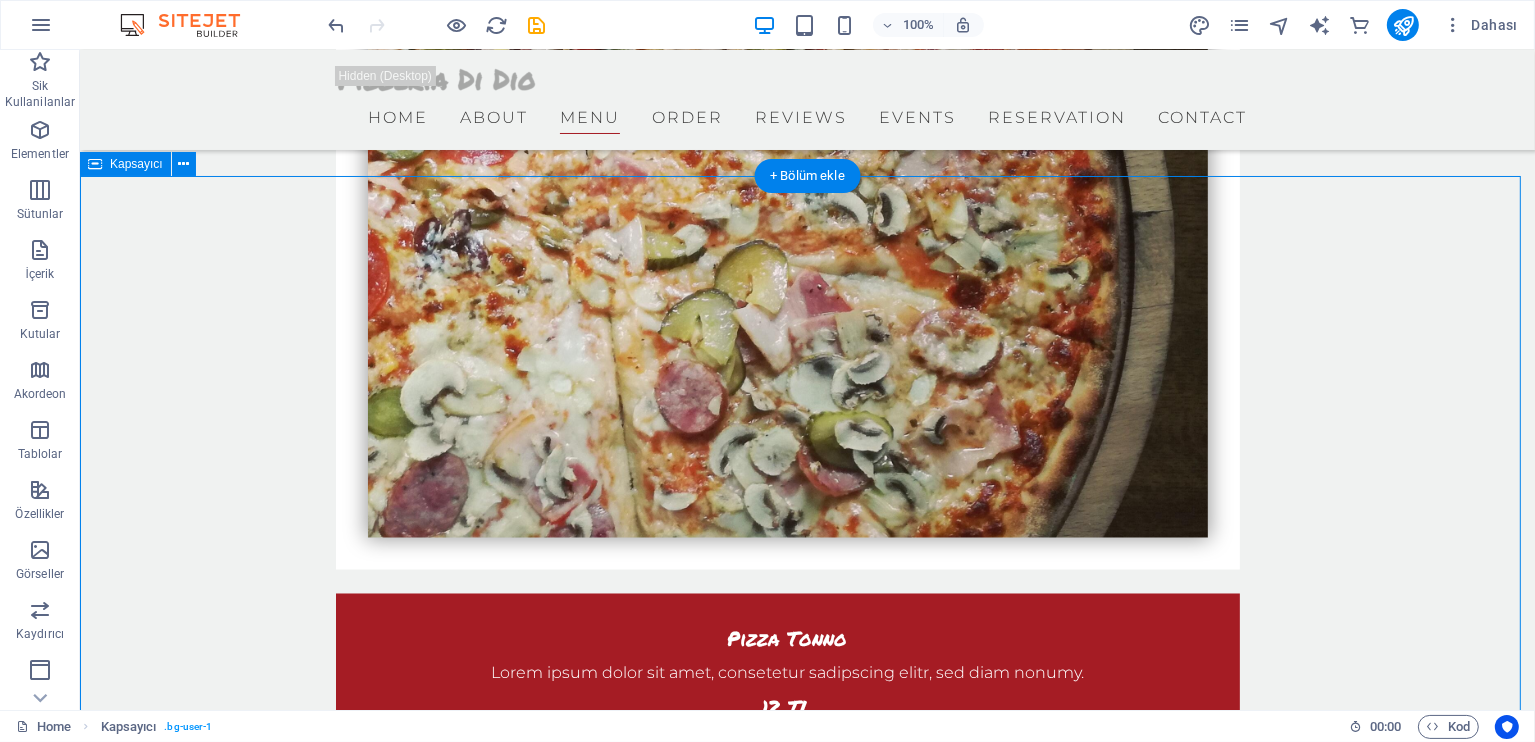 click on "Events [DATE], [TIME] How to Make Pizza Dough Lorem ipsum dolor sit amet, consetetur sadipscing elitr, sed diam nonumy eirmod tempor invidunt ut labore et dolore magna aliquyam erat, sed diam voluptua. At vero eos et accusam et justo duo dolores et ea rebum. Stet clita kasd gubergren, no sea takimata sanctus est Lorem ipsum dolor. Sign in [DATE], [TIME] Our popular yearly Jazz Night Lorem ipsum dolor sit amet, consetetur sadipscing elitr, sed diam nonumy eirmod tempor invidunt ut labore et dolore magna aliquyam erat, sed diam voluptua. At vero eos et accusam et justo duo dolores et ea rebum. Stet clita kasd gubergren, no sea takimata sanctus est Lorem ipsum dolor. Sign in [DATE], [TIME] Neighbourhood date night Lorem ipsum dolor sit amet, consetetur sadipscing elitr, sed diam nonumy eirmod tempor invidunt ut labore et dolore magna aliquyam erat, sed diam voluptua. At vero eos et accusam et justo duo dolores et ea rebum. Stet clita kasd gubergren, no sea takimata sanctus est Lorem ipsum dolor." at bounding box center [806, 4506] 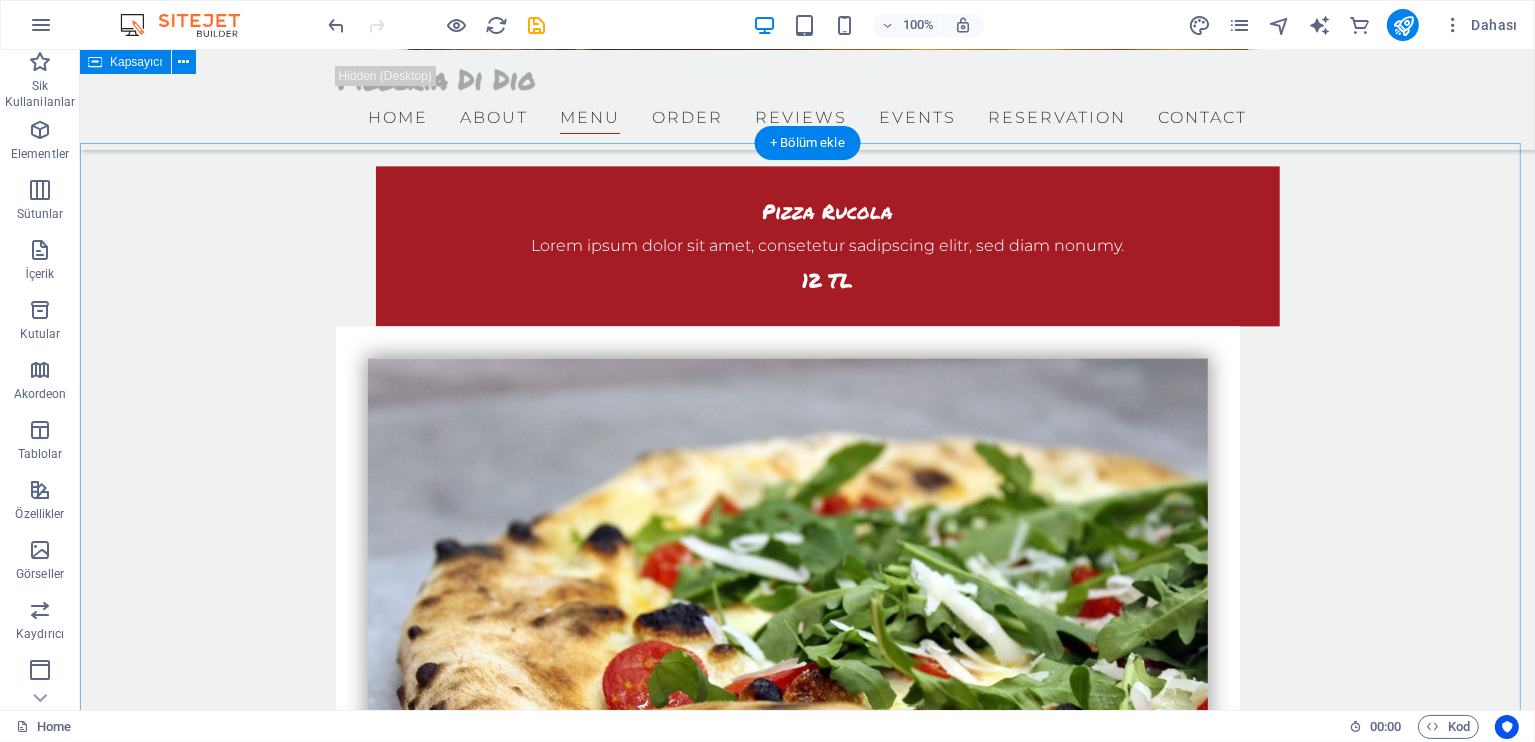 scroll, scrollTop: 4492, scrollLeft: 0, axis: vertical 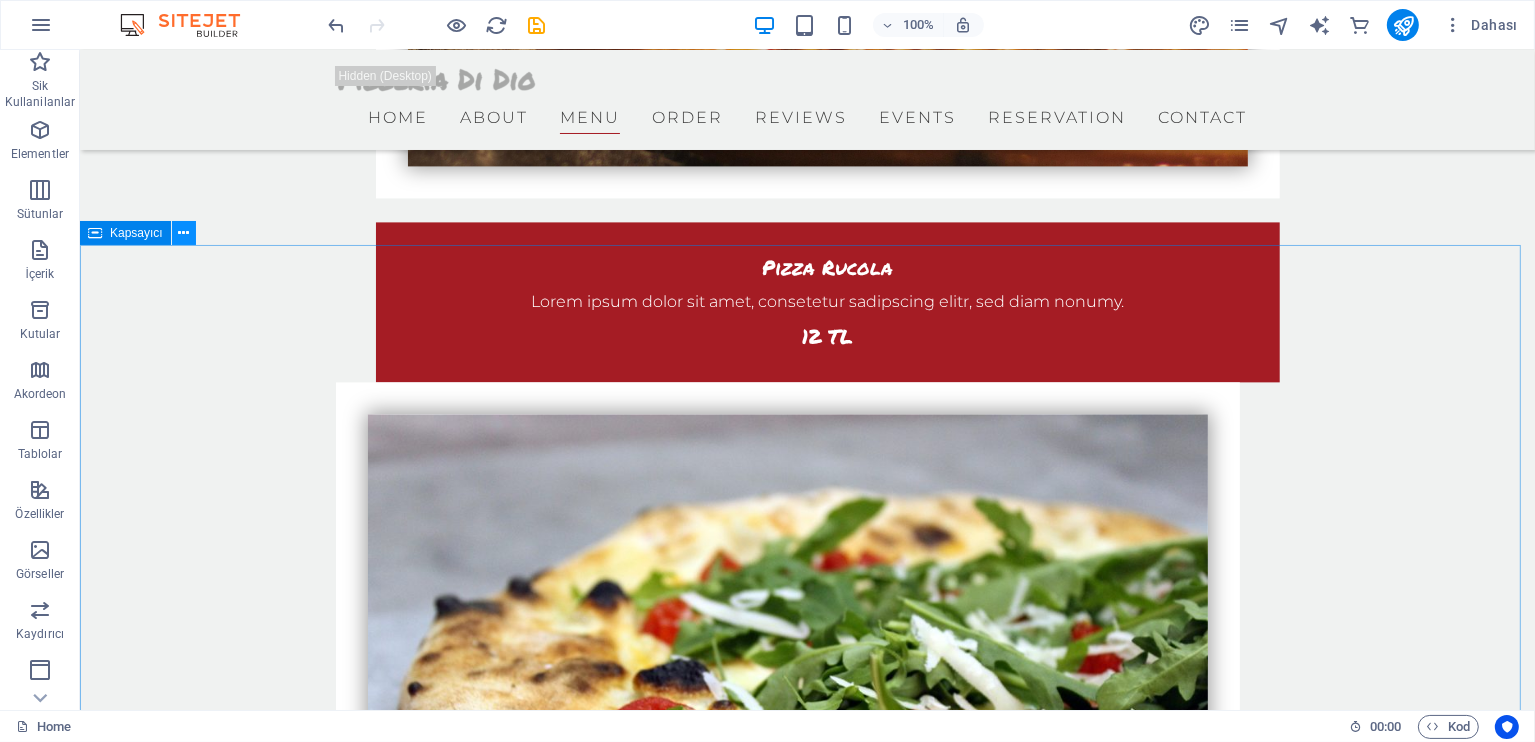 click at bounding box center [184, 233] 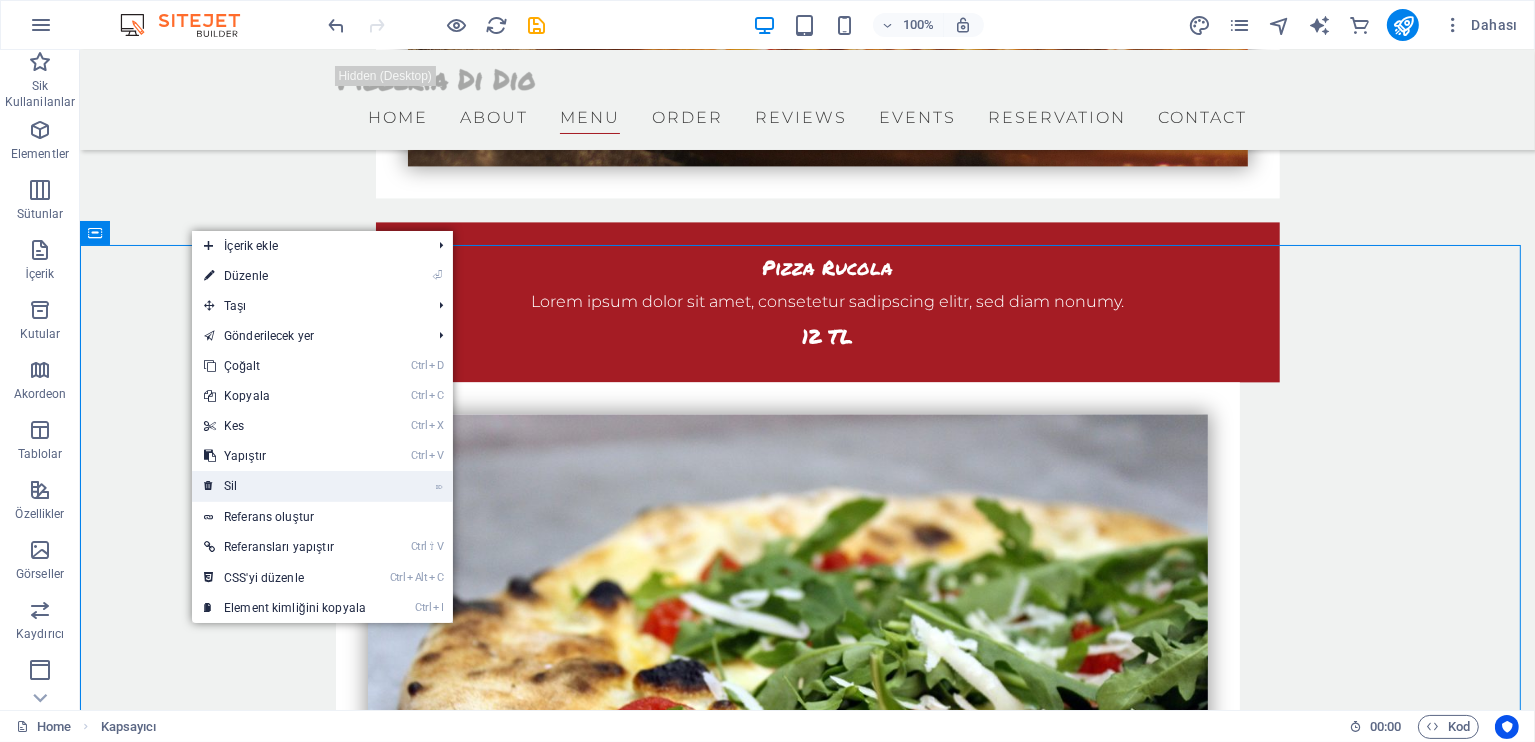 click on "⌦  Sil" at bounding box center (285, 486) 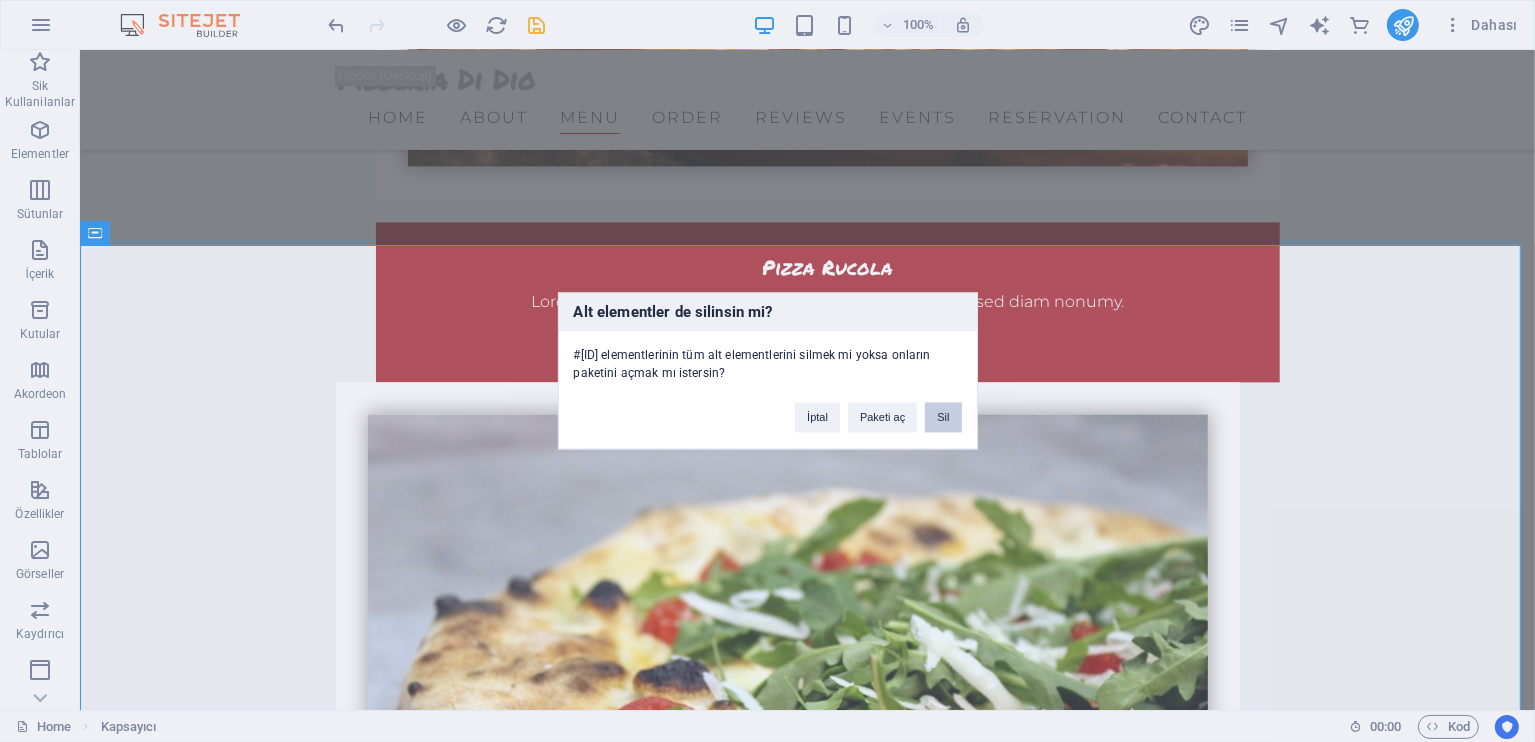 click on "Sil" at bounding box center [943, 418] 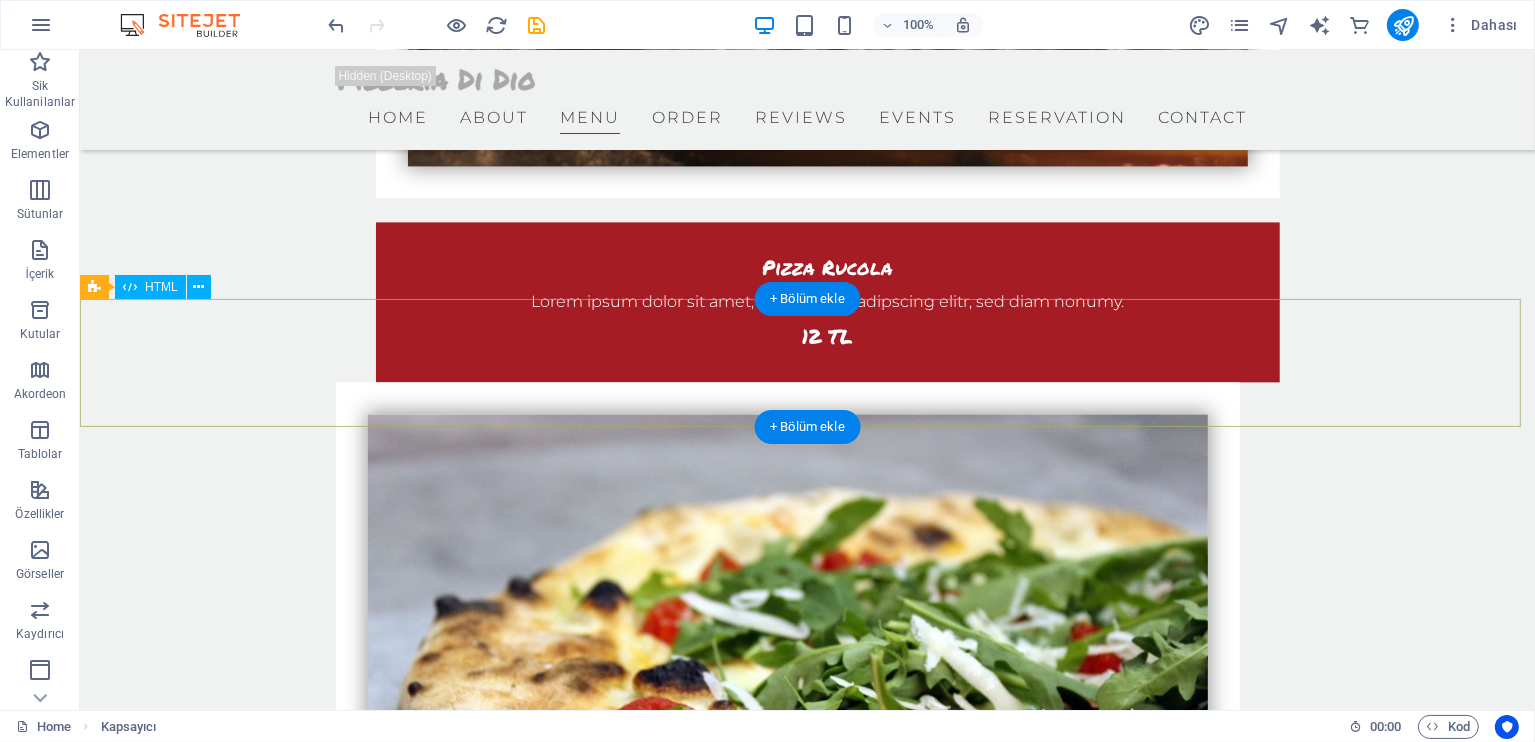scroll, scrollTop: 4437, scrollLeft: 0, axis: vertical 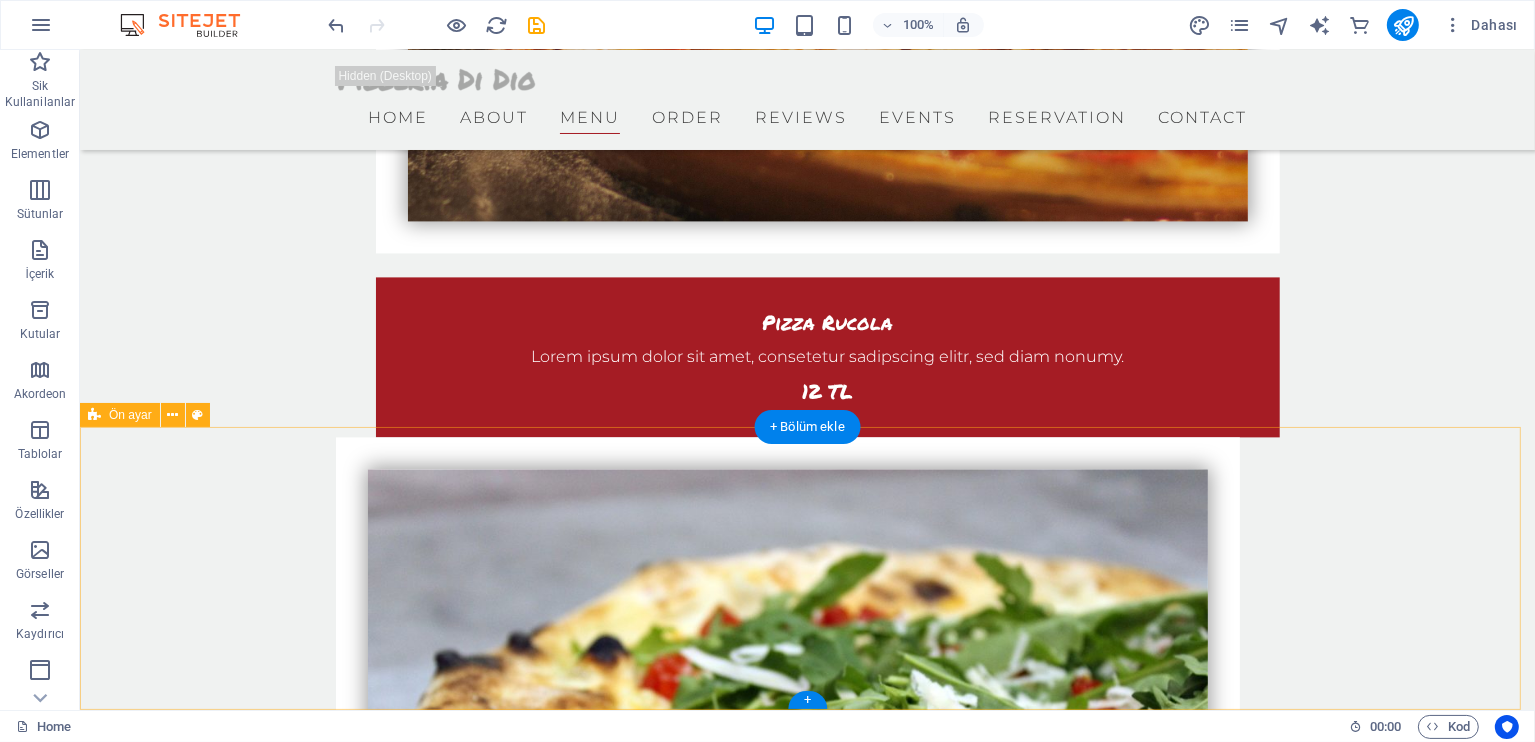 click on "Get in touch Street [CITY]   [PHONE] [EMAIL] Legal Notice  |  Privacy ← Sola git → Sağa git ↑ Yukarı git ↓ Aşağı git + Yakınlaştır - Uzaklaştır Home %75 sola git End %75 sağa git Page Up %75 yukarı git Page Down %75 aşağı git Harita Arazi Uydu Etiketler Klavye kısayolları Harita Verileri Harita verileri ©2025 Google Harita verileri ©2025 Google 1 km  Metrik ve emperyal birimler arasında geçiş yapmak için tıklayın Şartlar Harita hatası bildirin İçeriği buraya bırak veya  Element ekle  Panoyu yapıştır" at bounding box center (806, 4605) 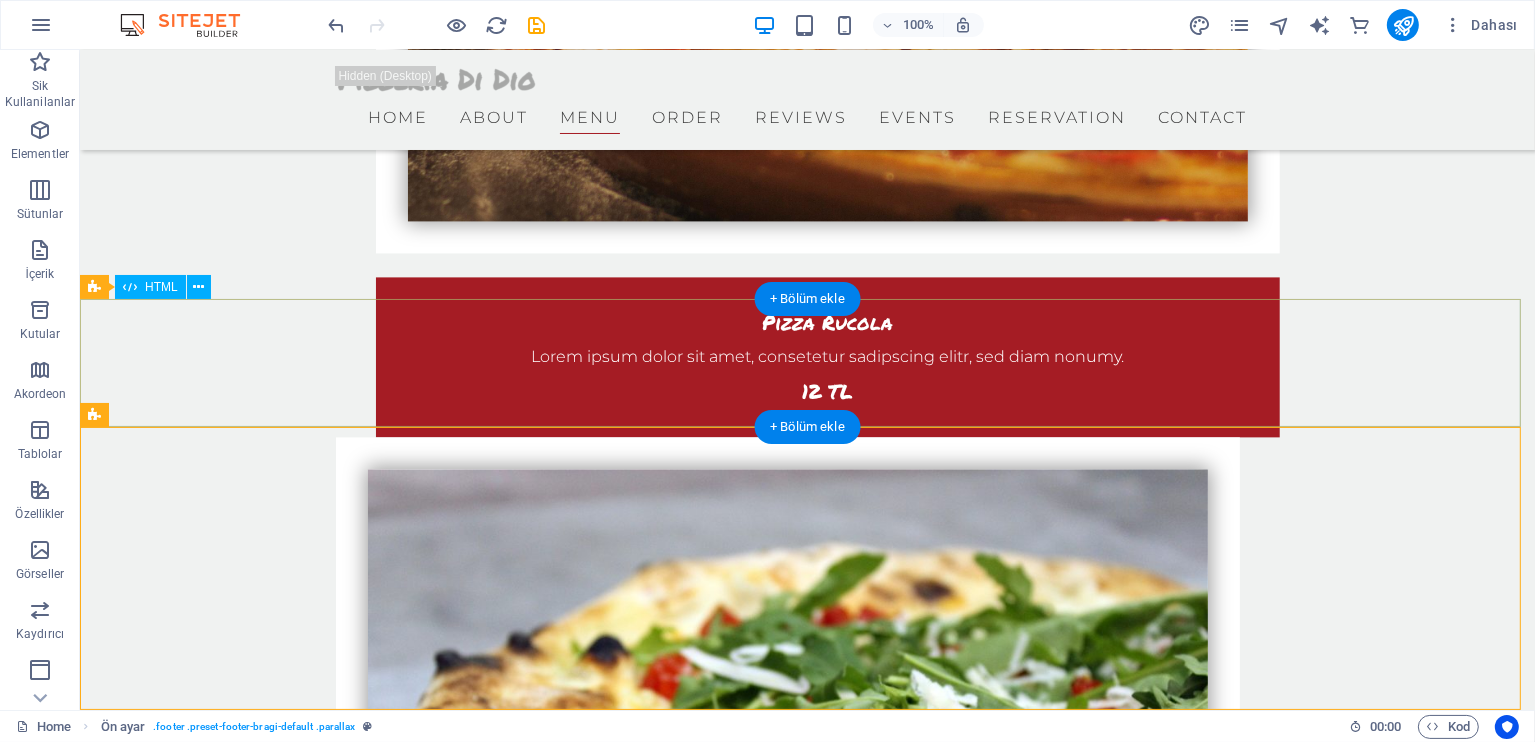 click at bounding box center (806, 4352) 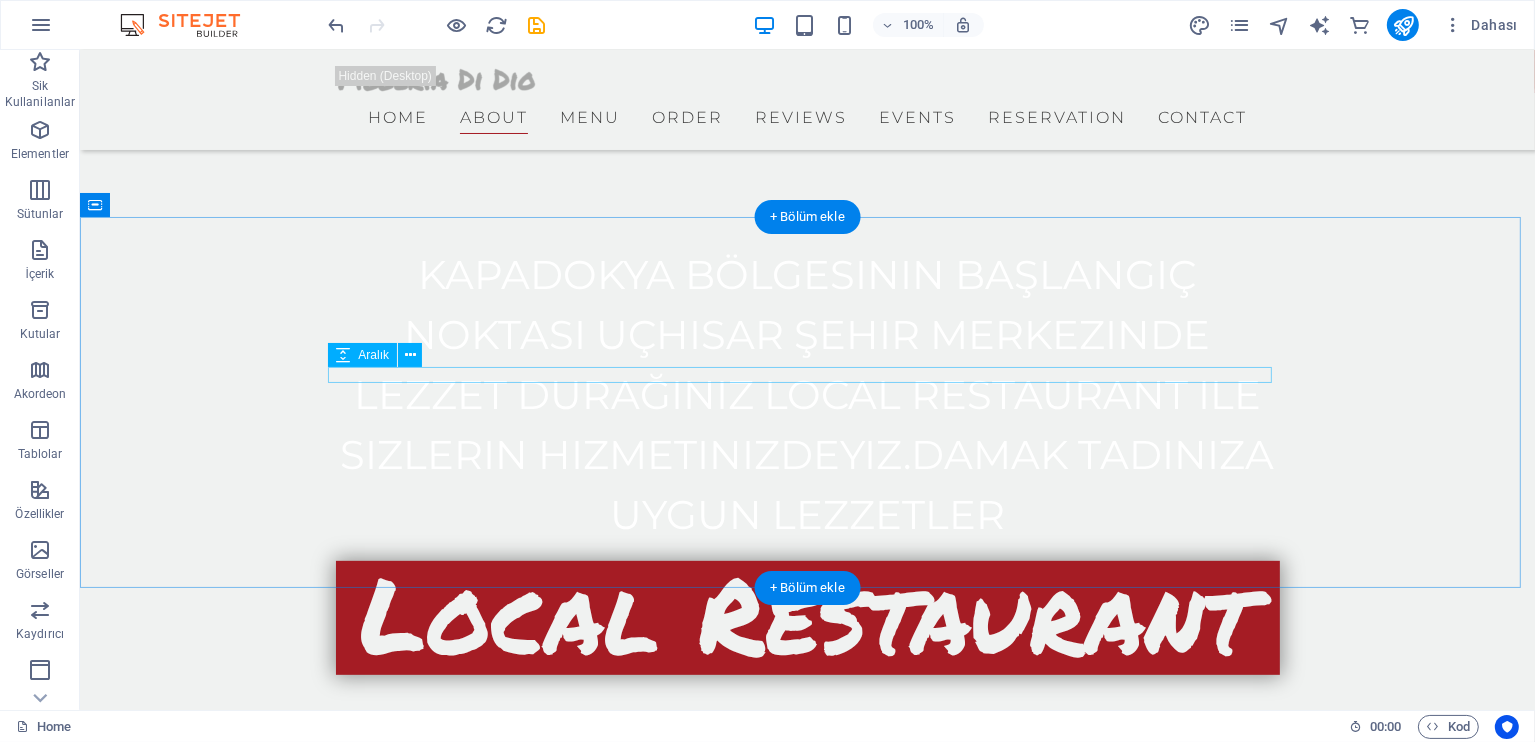 scroll, scrollTop: 533, scrollLeft: 0, axis: vertical 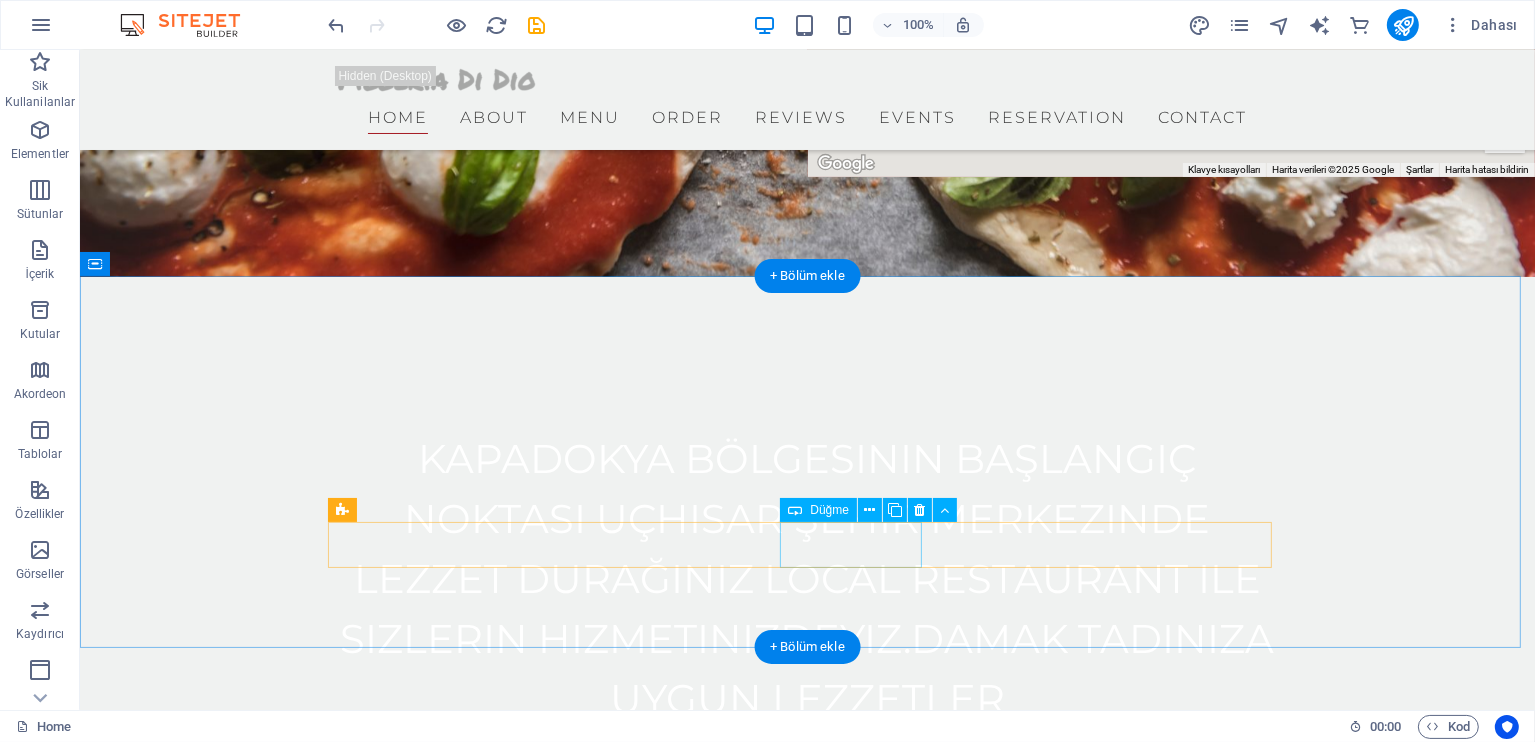 click on "REZERVASYON" at bounding box center [807, 1484] 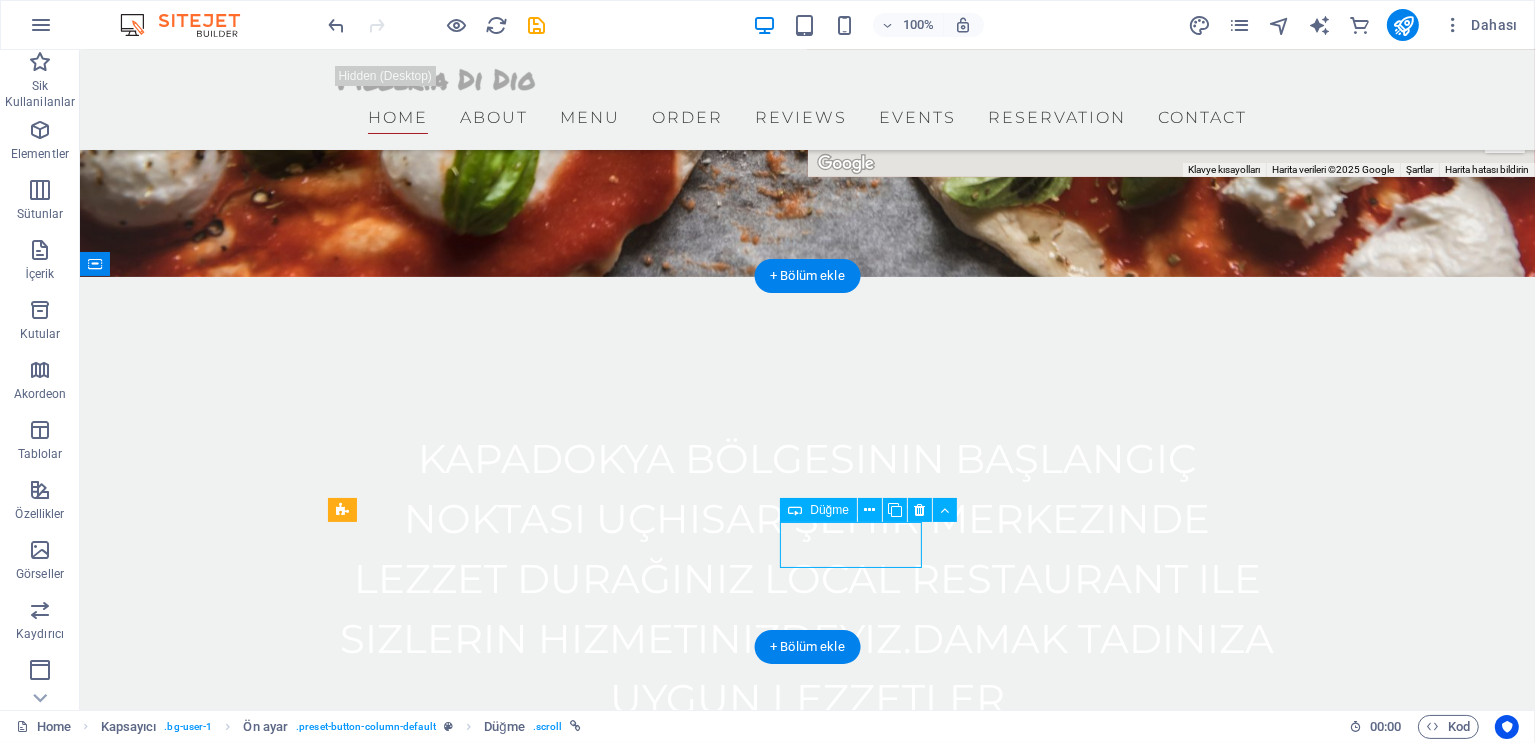 click on "REZERVASYON" at bounding box center [807, 1484] 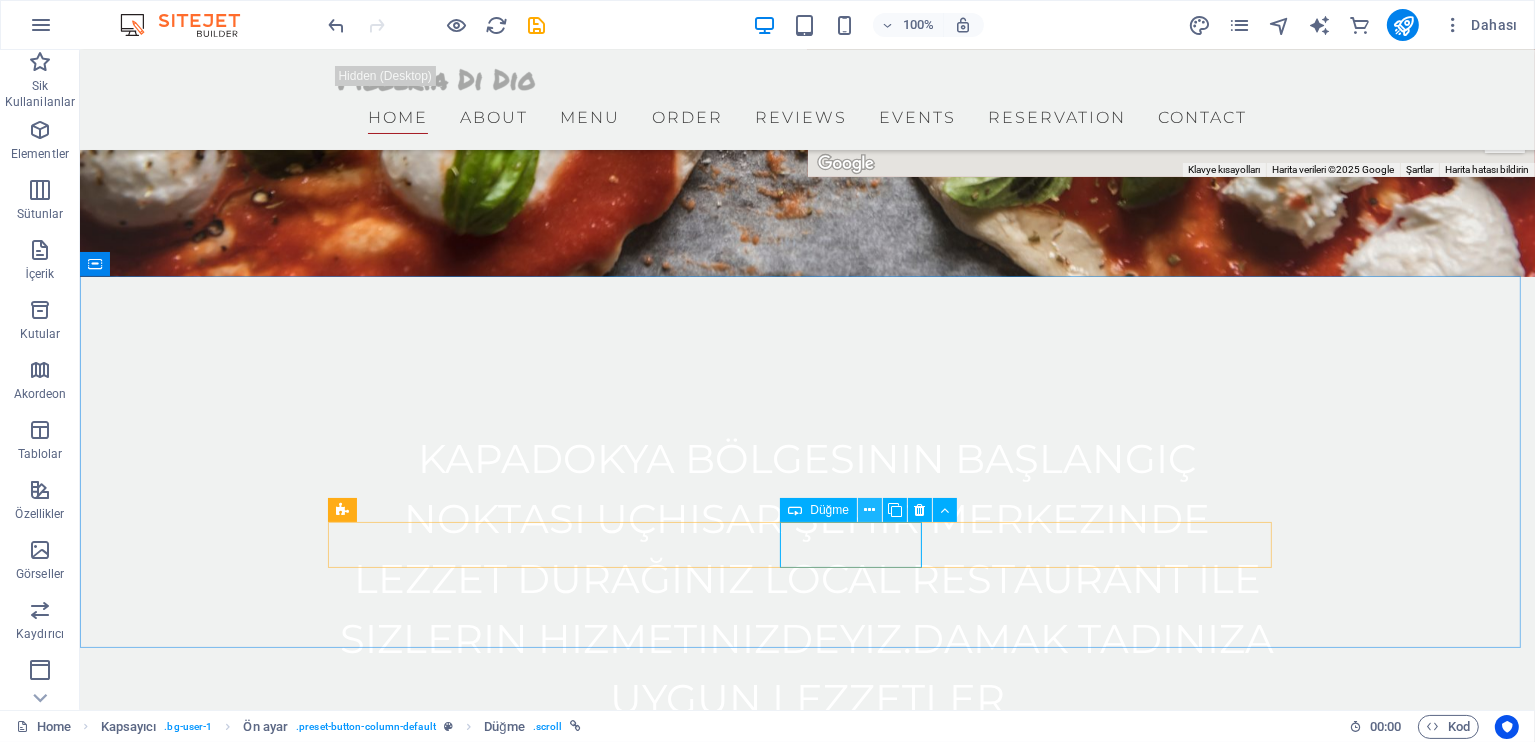 click at bounding box center [870, 510] 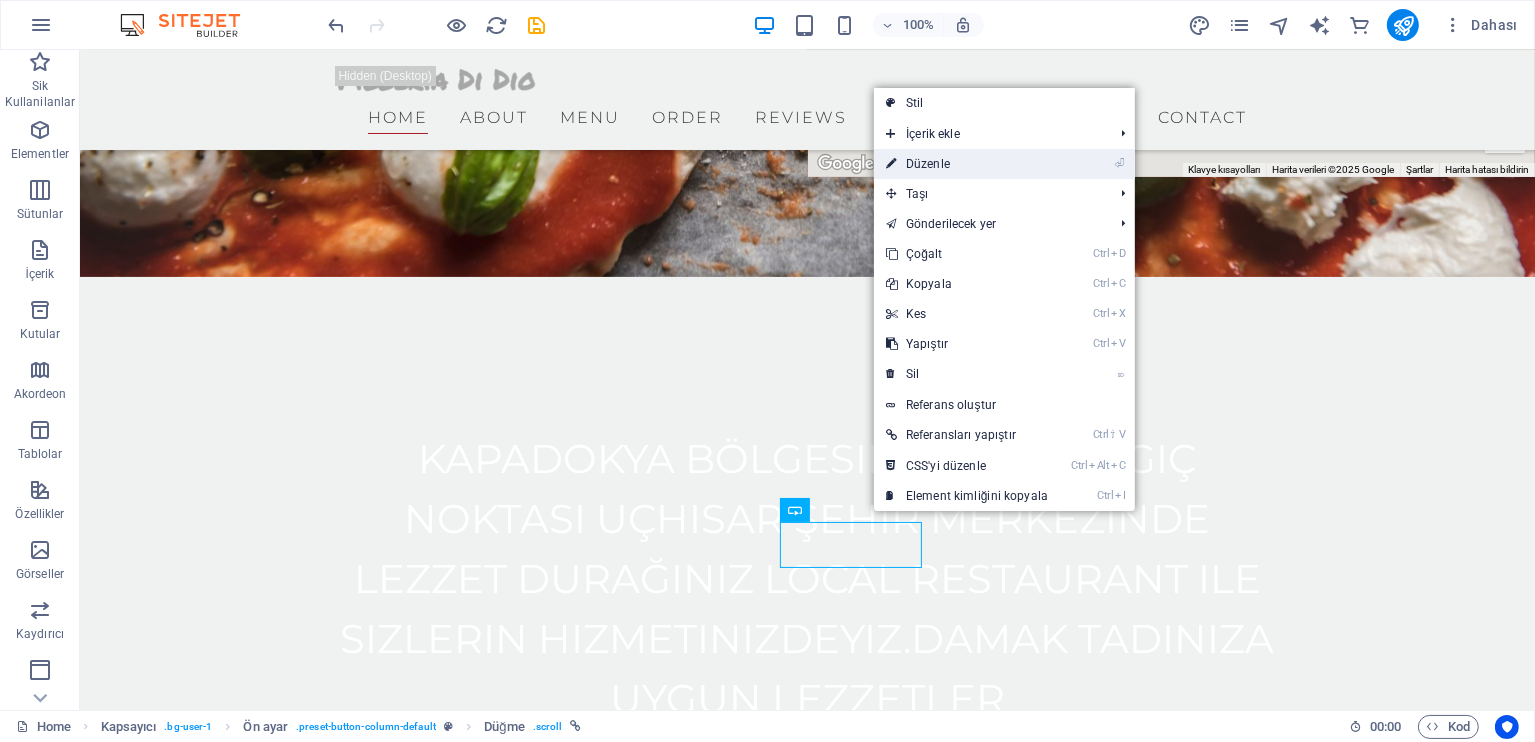 drag, startPoint x: 957, startPoint y: 163, endPoint x: 501, endPoint y: 127, distance: 457.41885 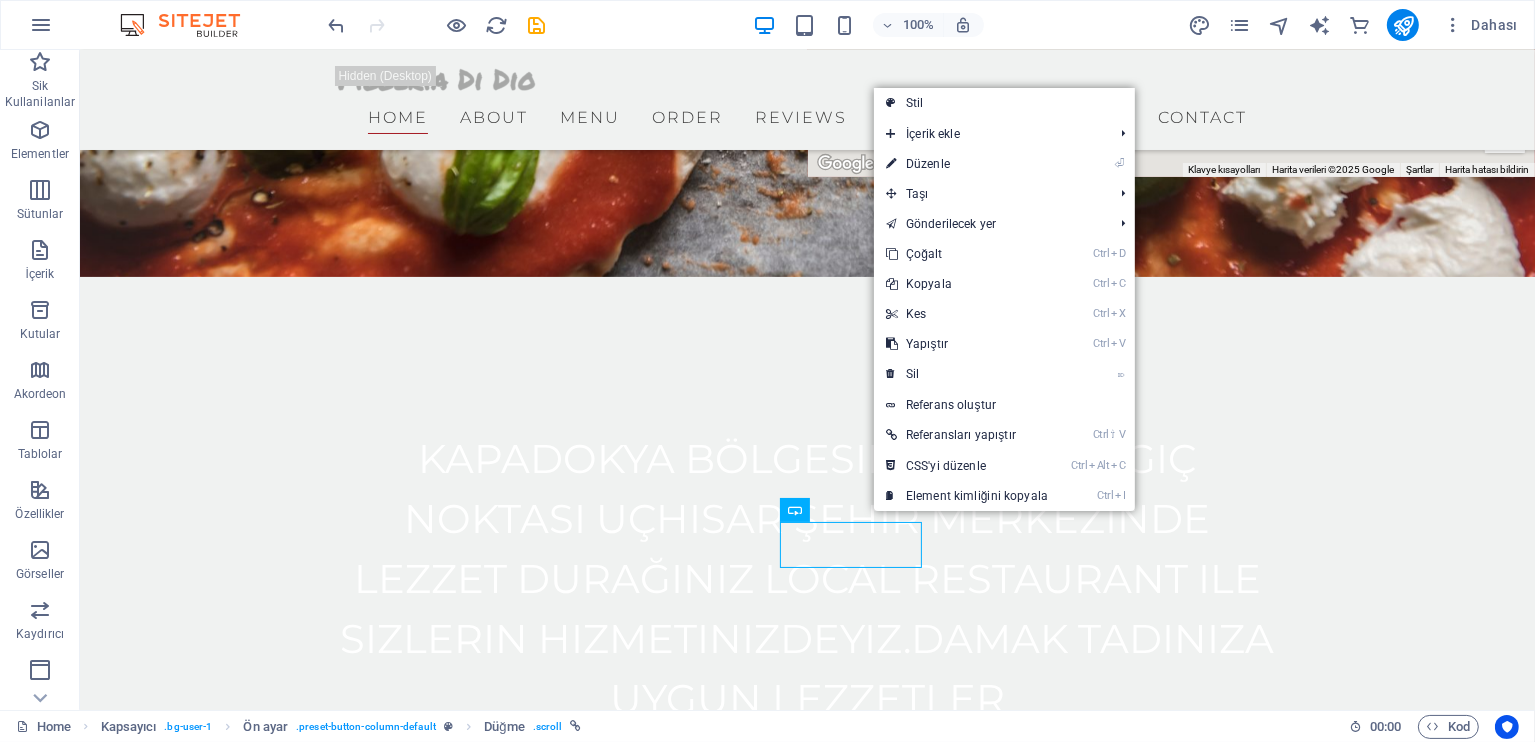 select 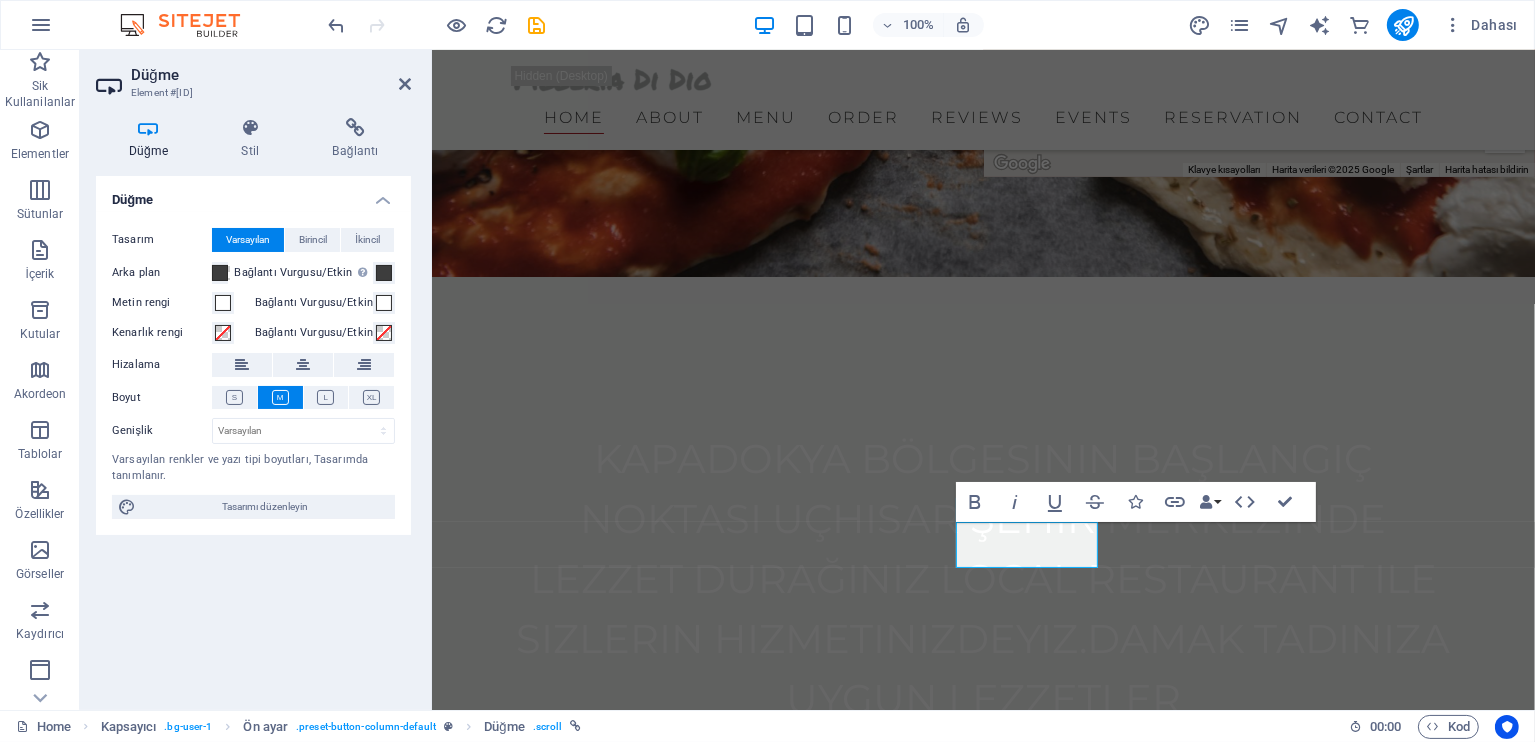 click on "Düğme Stil Bağlantı Düğme Tasarım Varsayılan Birincil İkincil Arka plan Bağlantı Vurgusu/Etkin Etkin/bağlantı vurgusu durumunu test etmek için ön izleme moduna geç Metin rengi Bağlantı Vurgusu/Etkin Kenarlık rengi Bağlantı Vurgusu/Etkin Hizalama Boyut Genişlik Varsayılan px rem % em vh vw Varsayılan renkler ve yazı tipi boyutları, Tasarımda tanımlanır. Tasarımı düzenleyin Ön ayar Element Yerleşim Bu elementin yerleşim içinde nasıl genişlediği (Flexbox). Boyut Varsayılan otomatik px % 1/1 1/2 1/3 1/4 1/5 1/6 1/7 1/8 1/9 1/10 Büyüt Küçült Sipariş Kapsayıcı yerleşimi Görünür Görünür Opaklık 100 % Taşma Boşluk Kenar boşluğu Varsayılan otomatik px % rem vw vh Özel Özel otomatik px % rem vw vh otomatik px % rem vw vh otomatik px % rem vw vh otomatik px % rem vw vh Doldurma Varsayılan px rem % vh vw Özel Özel px rem % vh vw px rem % vh vw px rem % vh vw px rem % vh vw Kenarlık Stil              - Genişlik 1 otomatik px rem % vh vw Özel 1 %" at bounding box center [253, 406] 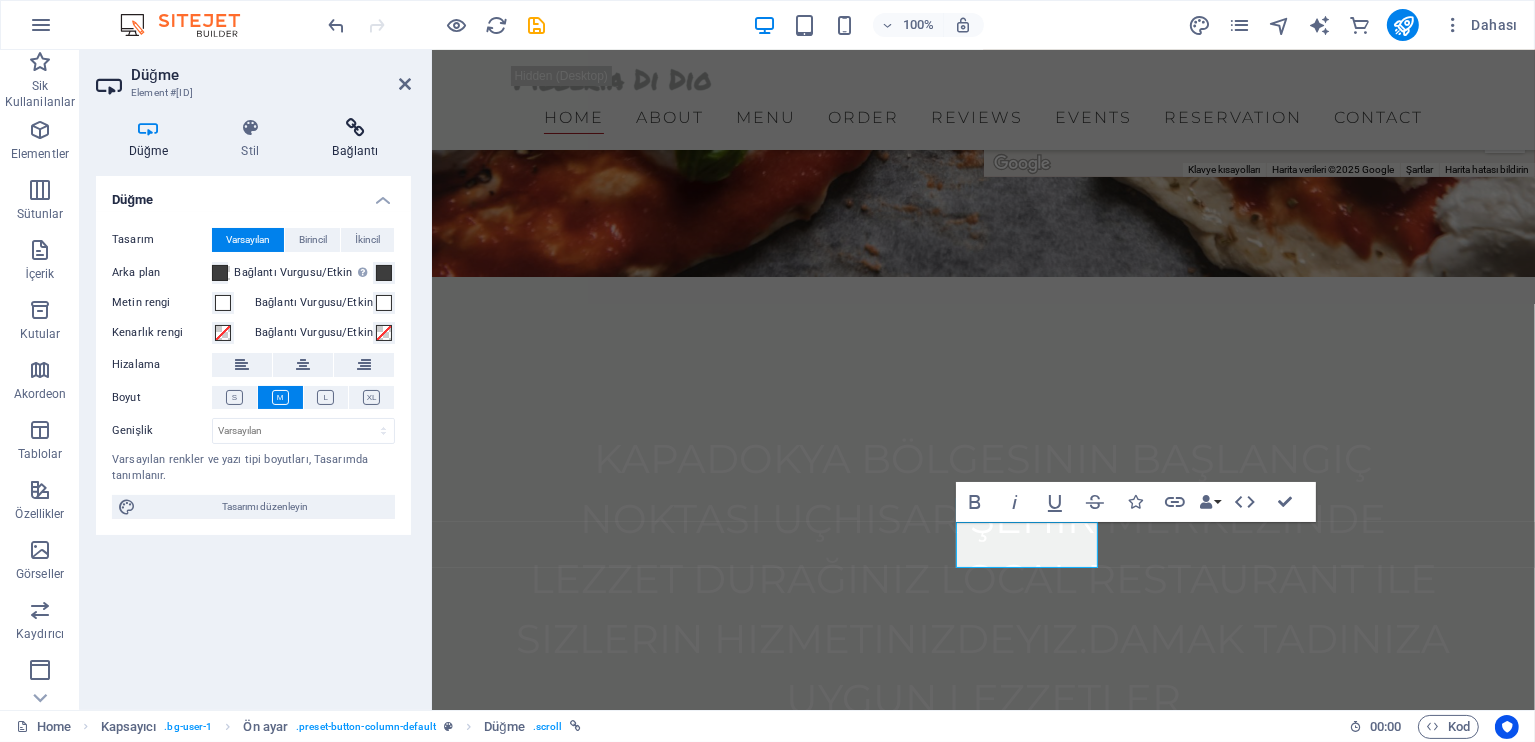 click on "Bağlantı" at bounding box center (355, 139) 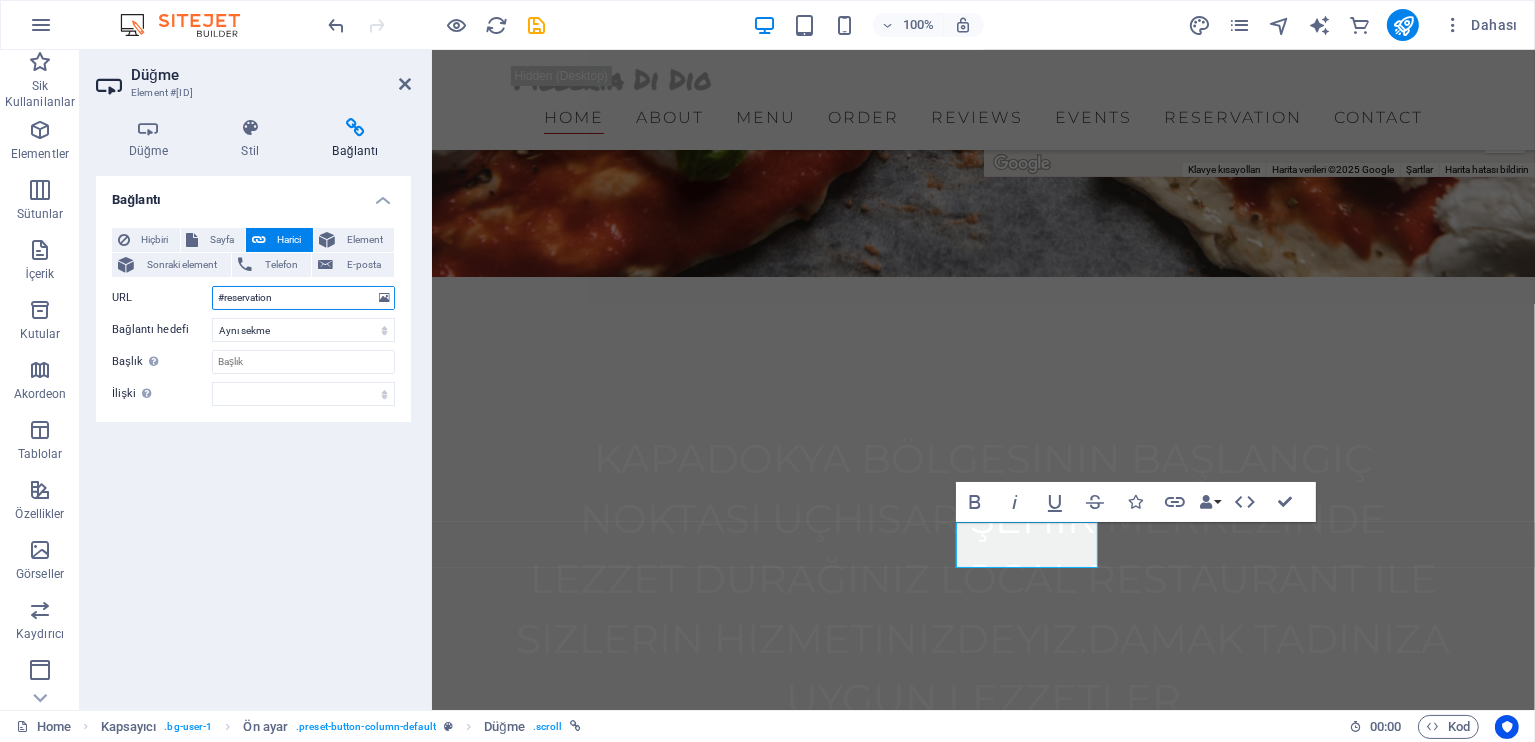 click on "#reservation" at bounding box center [303, 298] 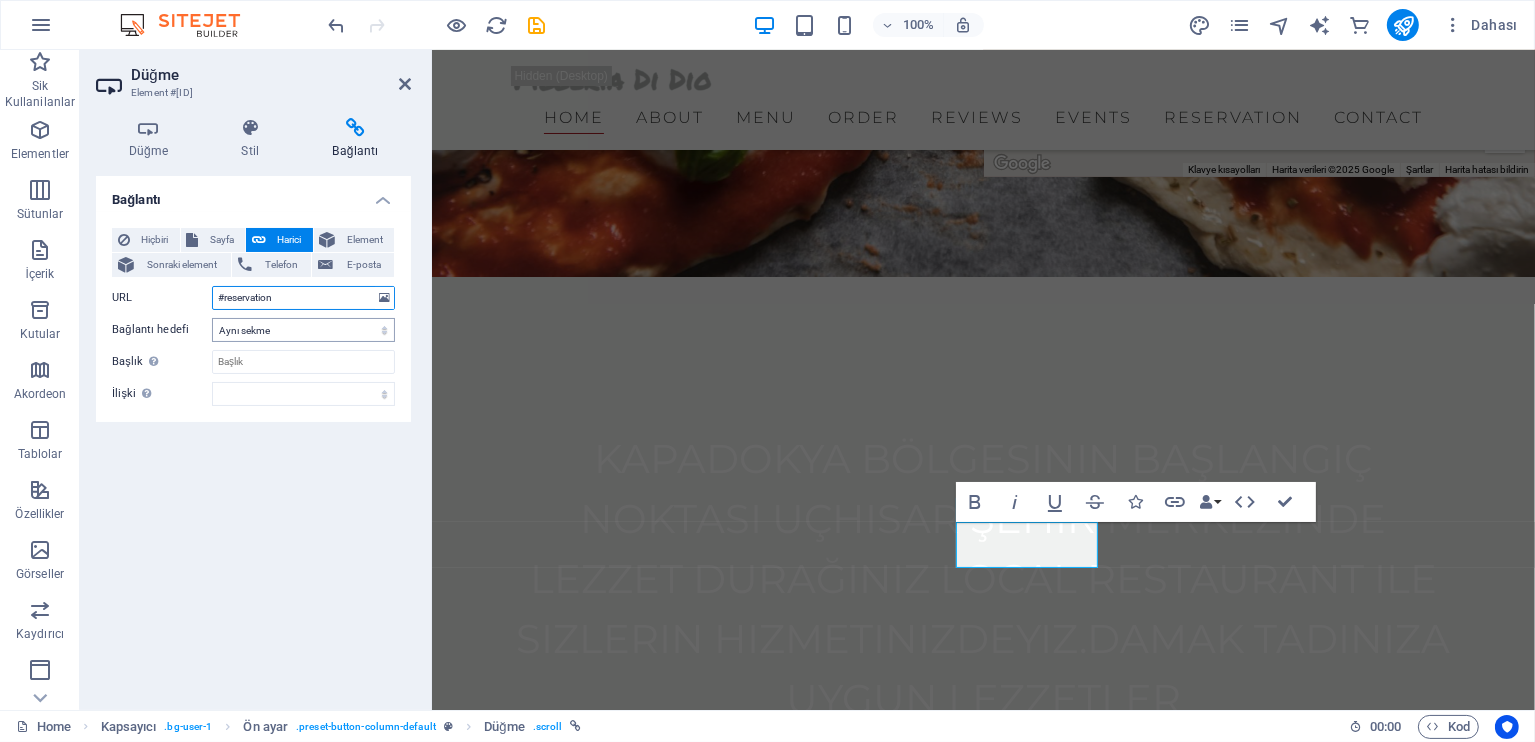 paste on "https://api.whatsapp.com/send?phone=905443303959&text=Merhaba+Detayl%C4%B1+Bilgi+Almak+%C4%B0stiyorum+Castrum+Turizm" 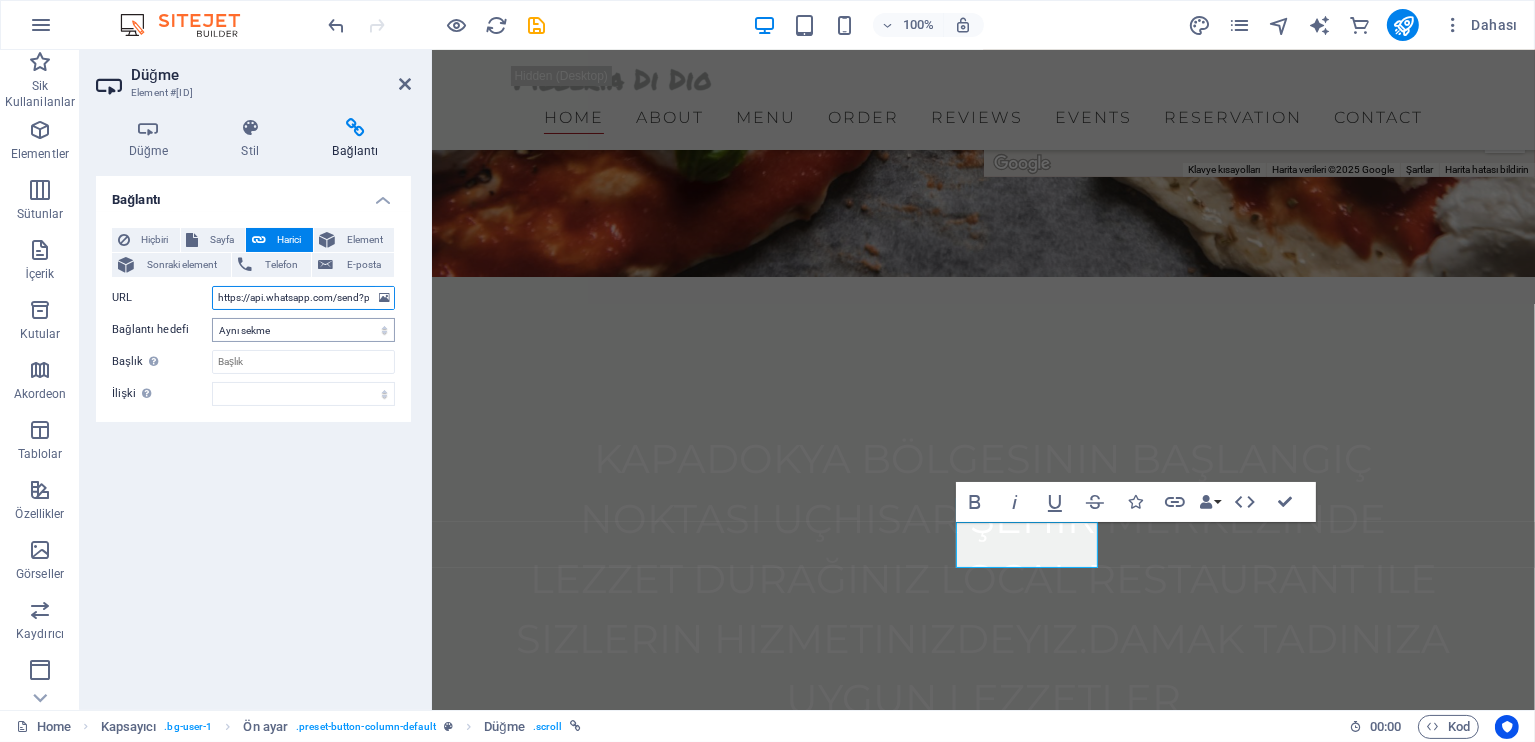 scroll, scrollTop: 0, scrollLeft: 455, axis: horizontal 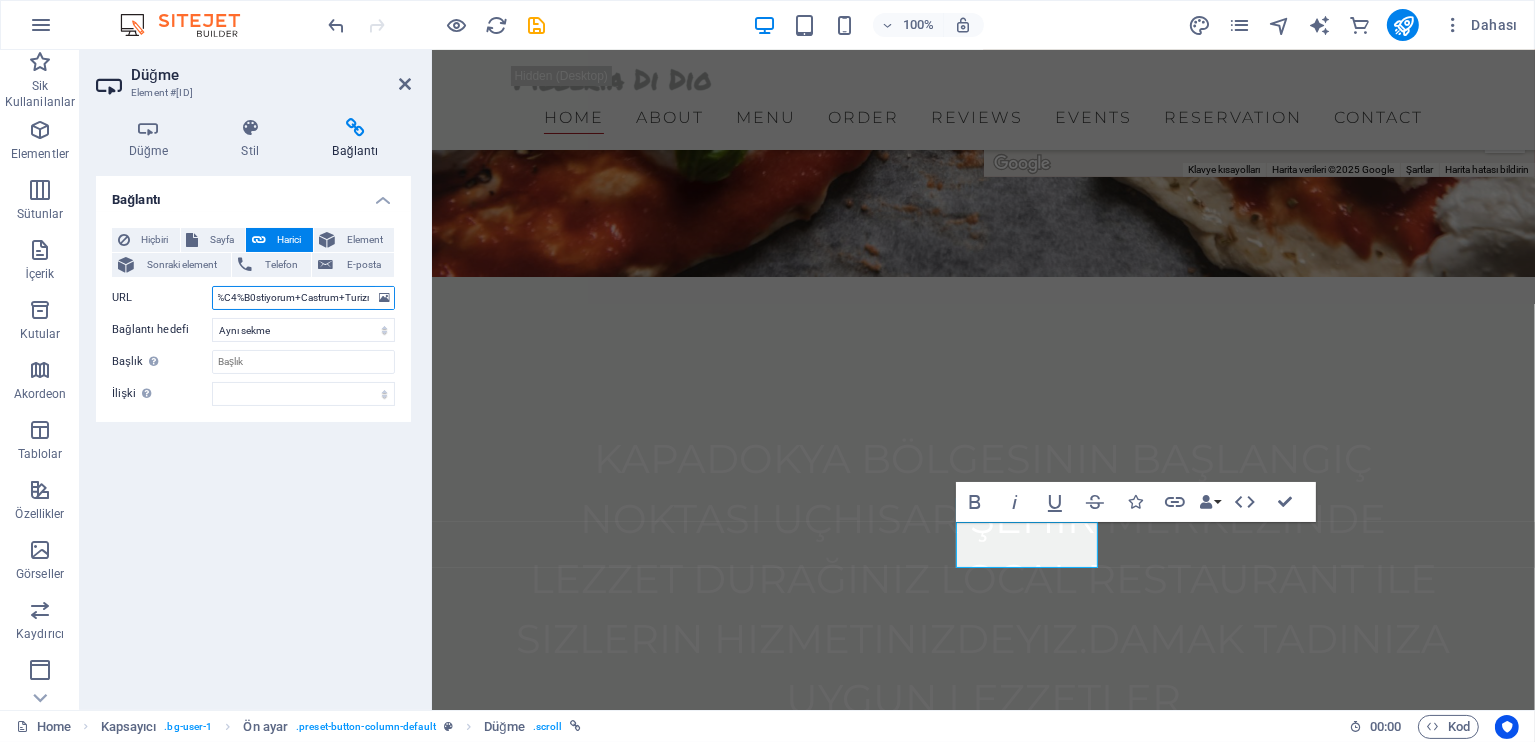 click on "https://api.whatsapp.com/send?phone=905443303959&text=Merhaba+Detayl%C4%B1+Bilgi+Almak+%C4%B0stiyorum+Castrum+Turizm" at bounding box center [303, 298] 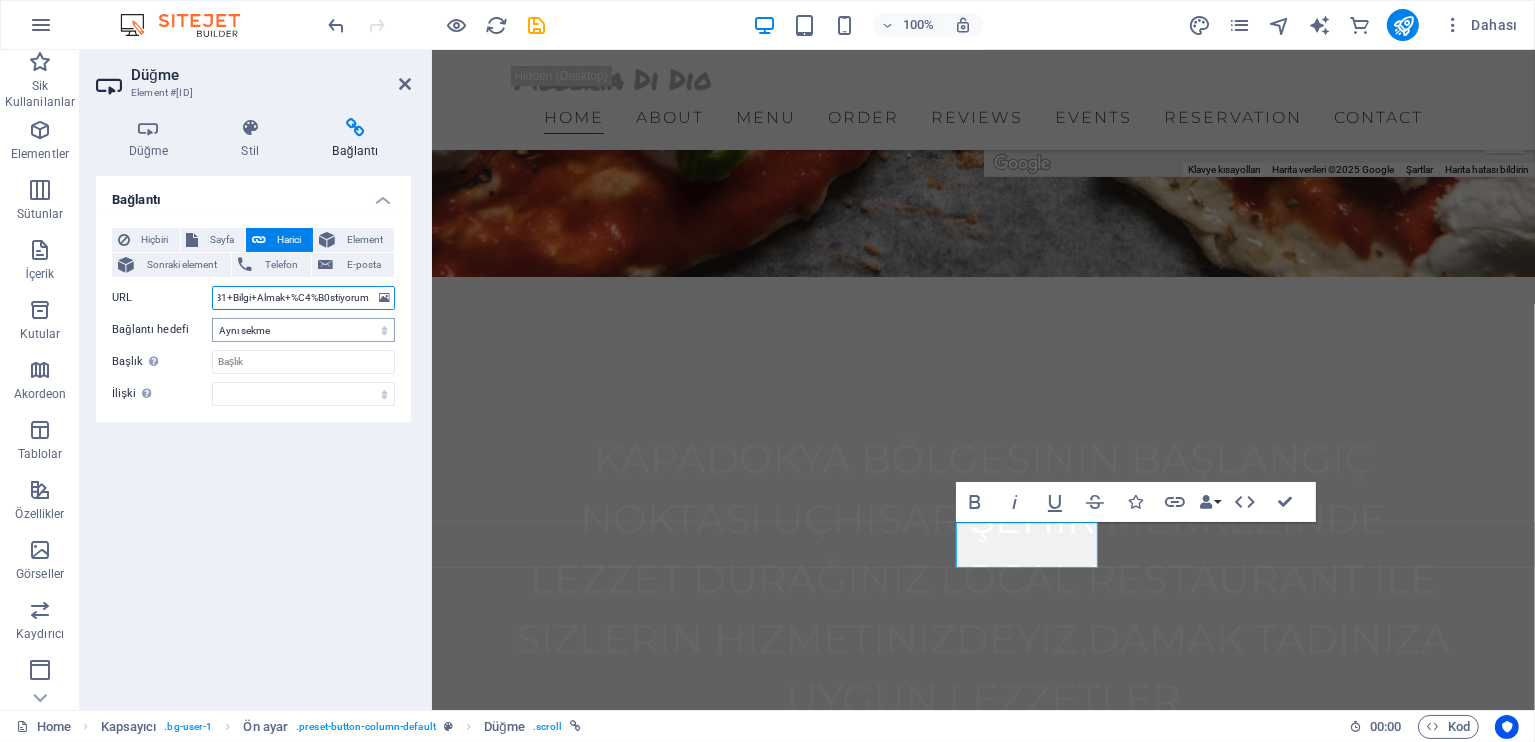 scroll, scrollTop: 0, scrollLeft: 375, axis: horizontal 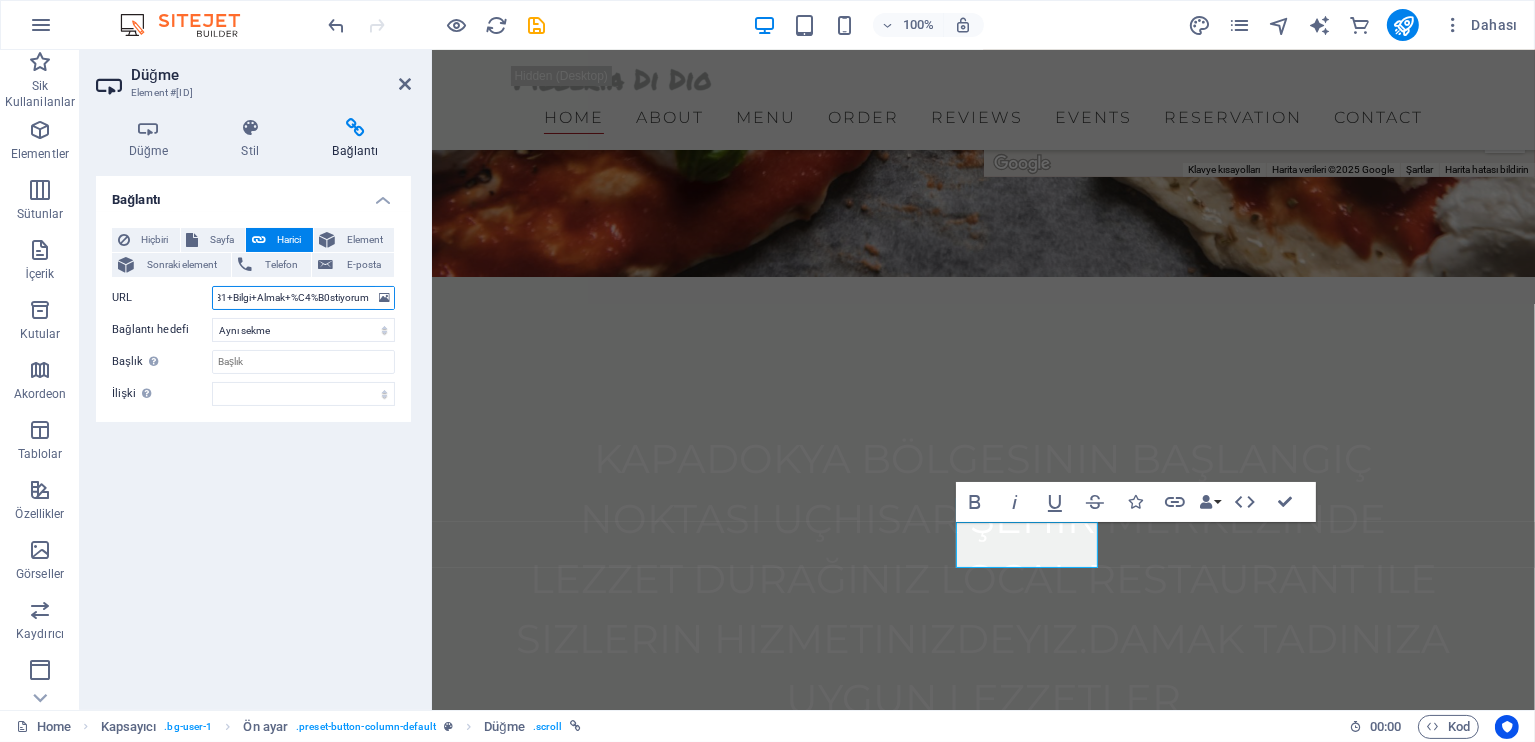 drag, startPoint x: 231, startPoint y: 298, endPoint x: 252, endPoint y: 298, distance: 21 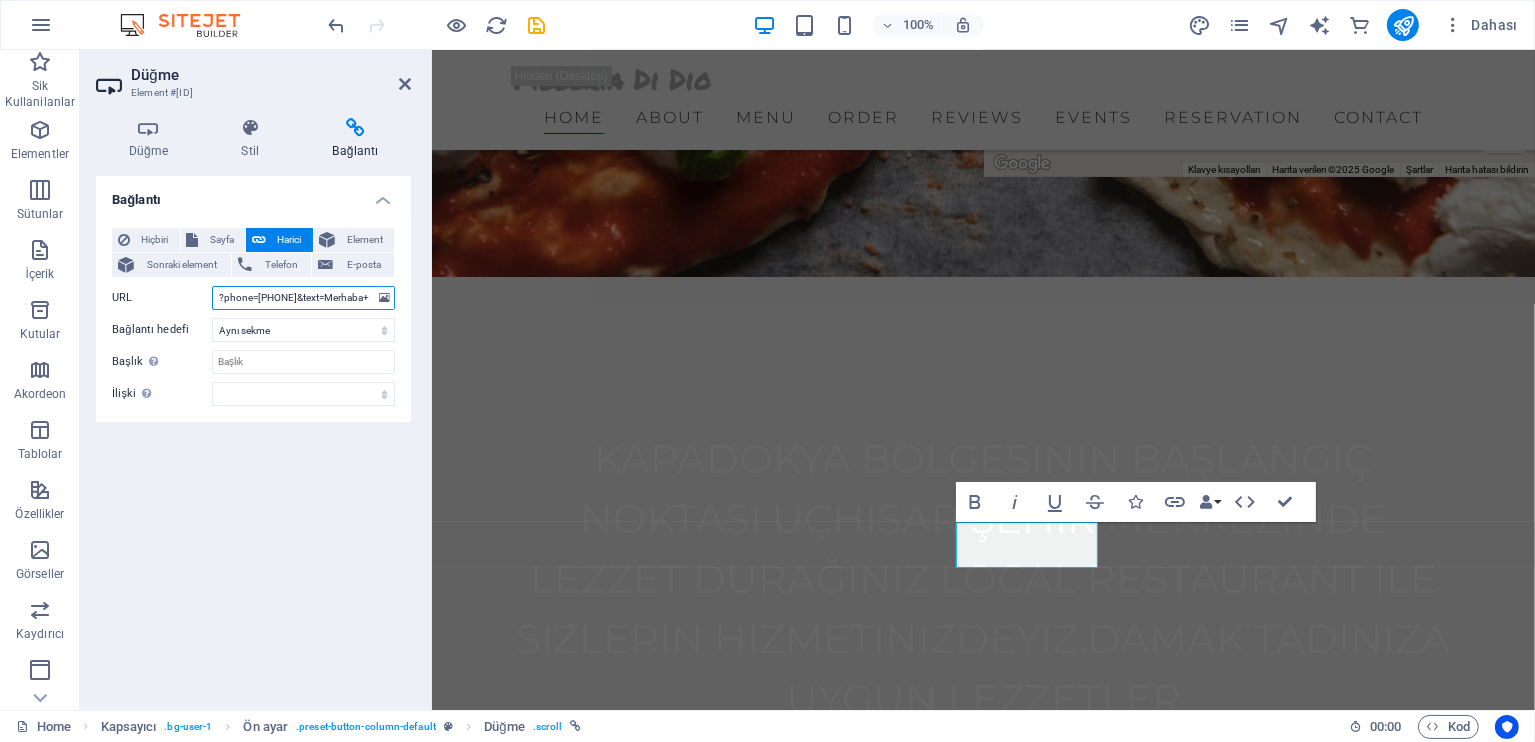 scroll, scrollTop: 0, scrollLeft: 154, axis: horizontal 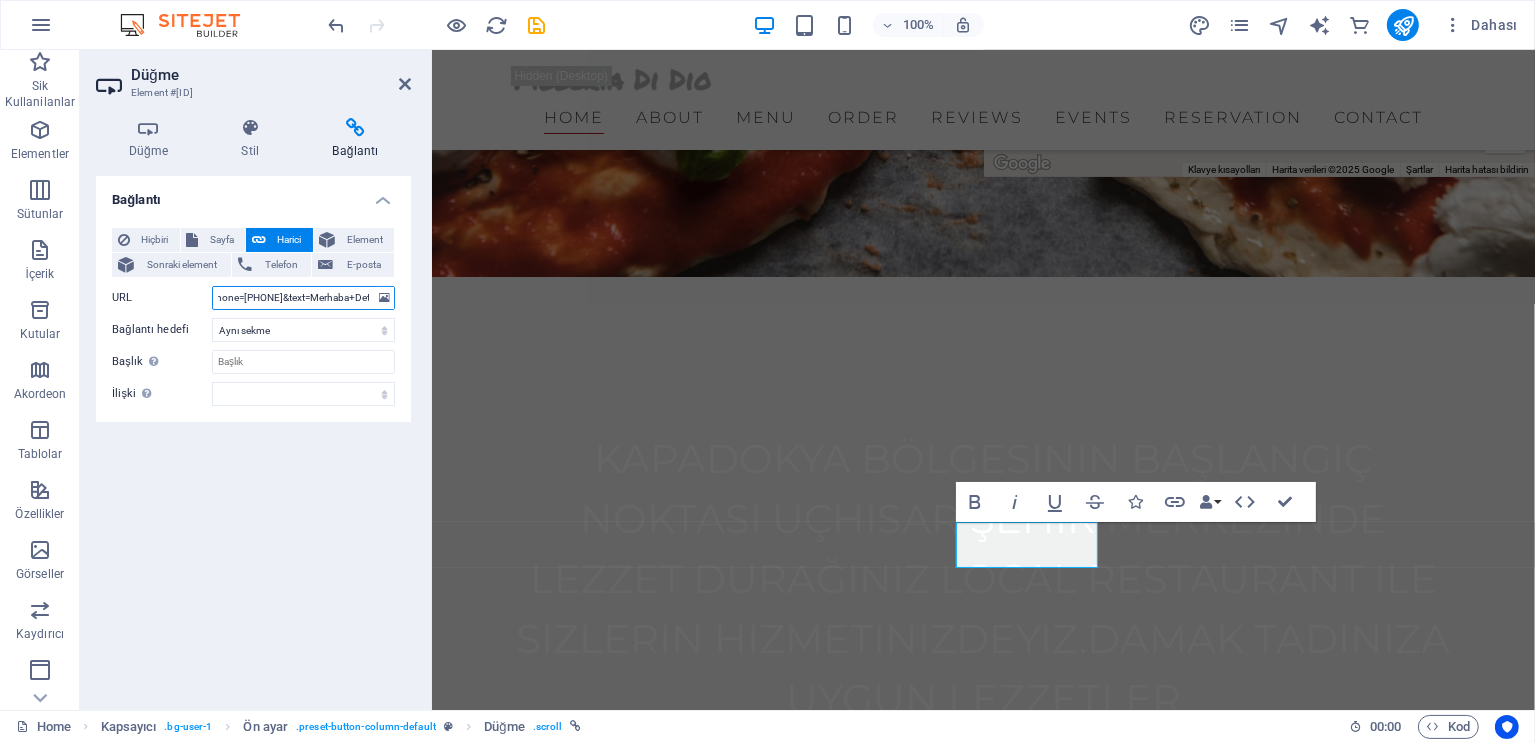 drag, startPoint x: 255, startPoint y: 298, endPoint x: 296, endPoint y: 293, distance: 41.303753 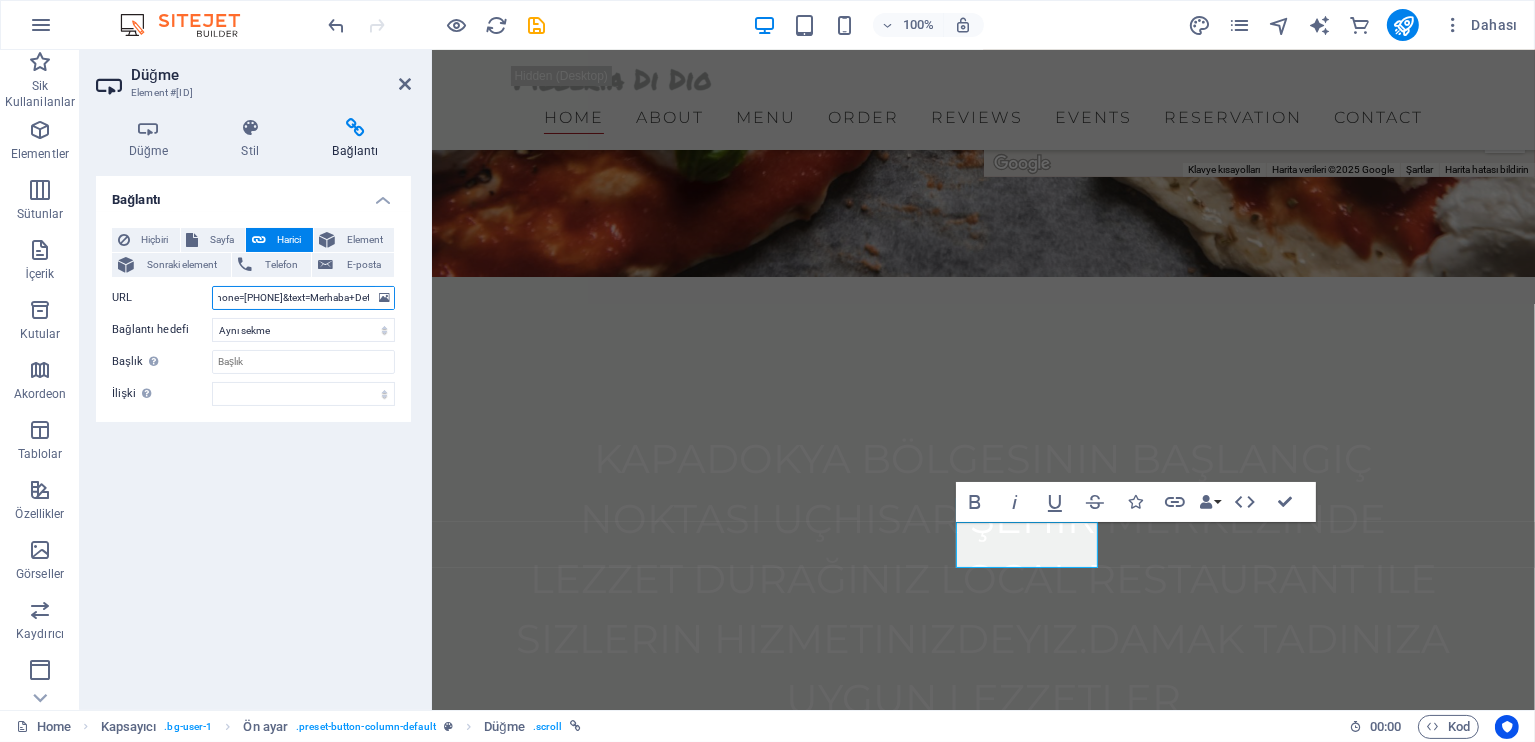 scroll, scrollTop: 0, scrollLeft: 0, axis: both 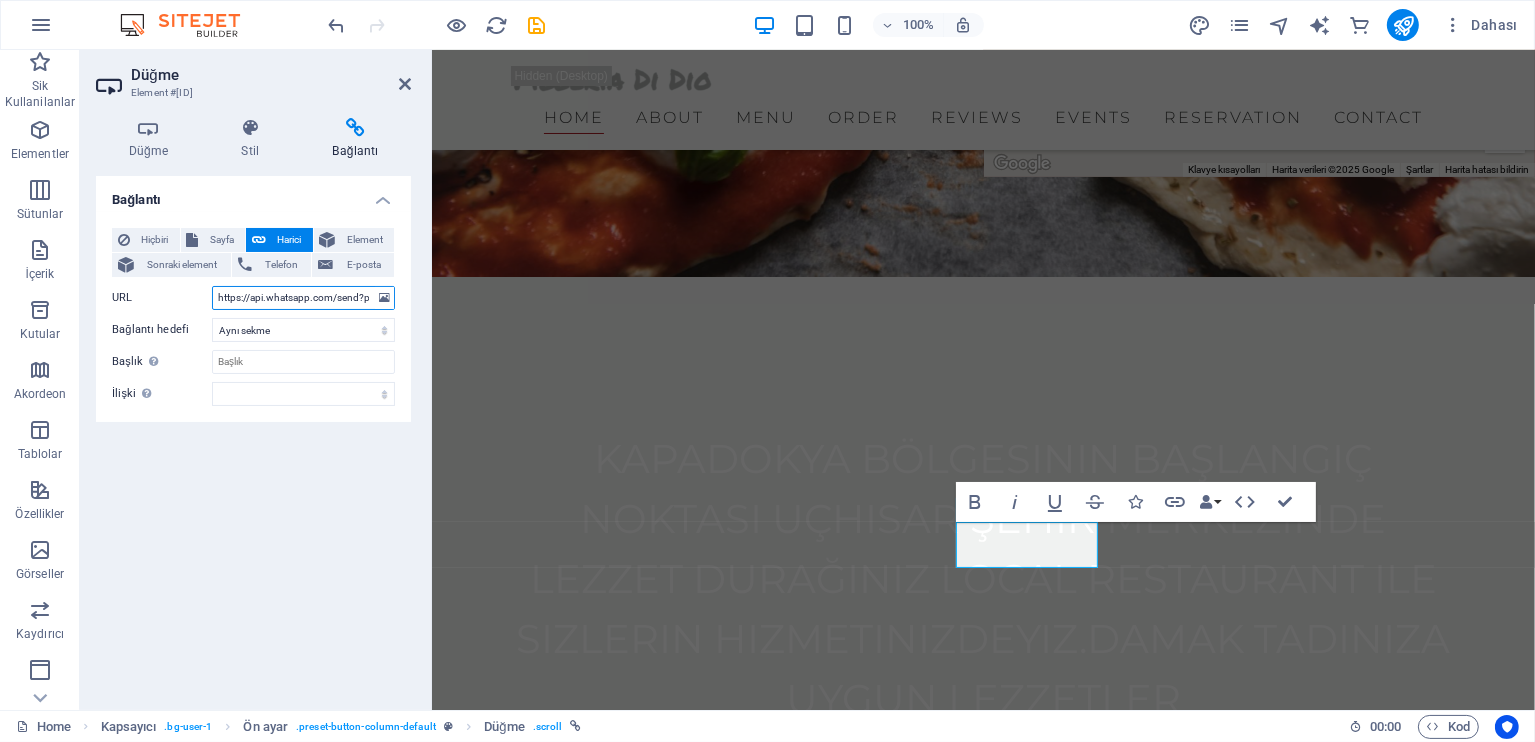 click on "https://api.whatsapp.com/send?phone=[PHONE]&text=Merhaba+Detayl%C4%B1+Bilgi+Almak+%C4%B0stiyorum" at bounding box center (303, 298) 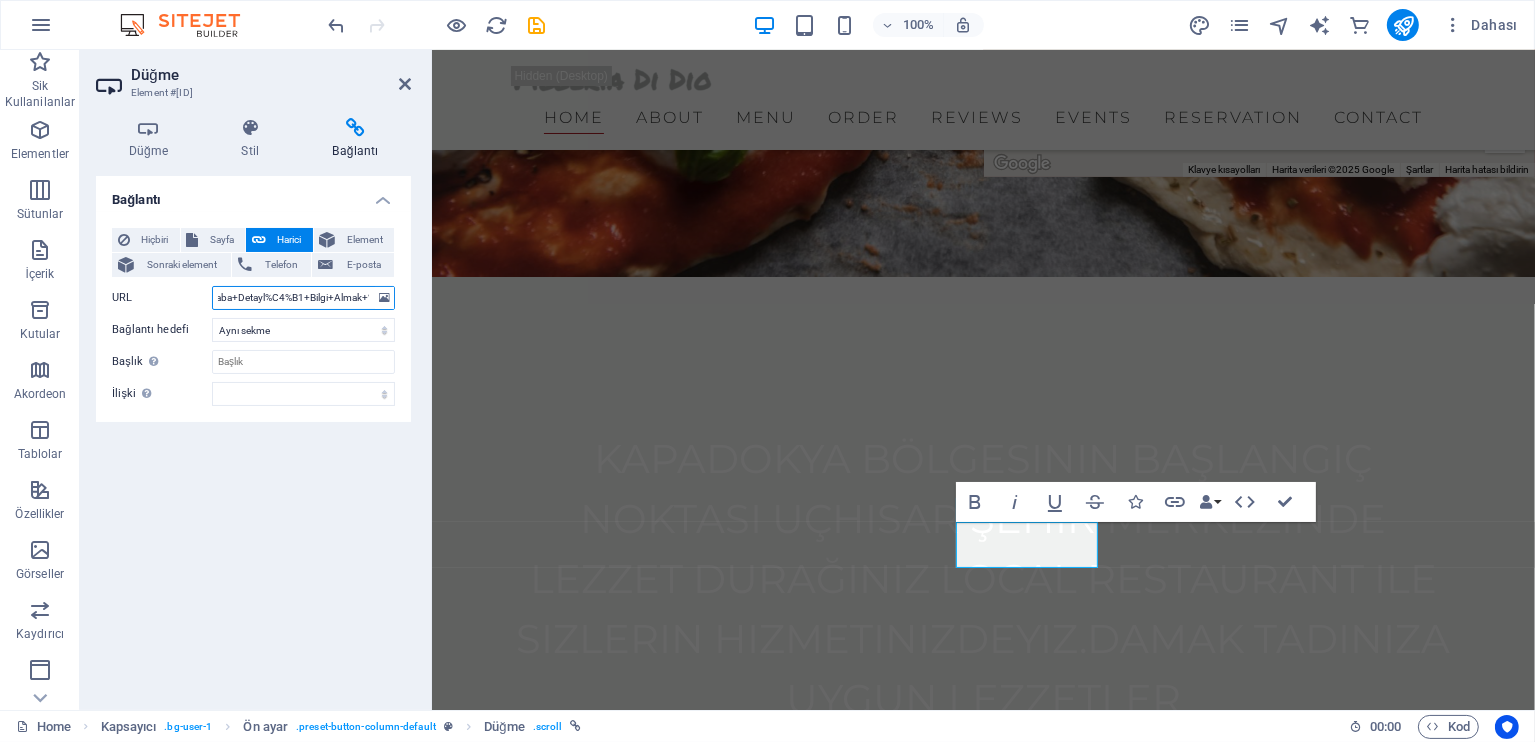 scroll, scrollTop: 0, scrollLeft: 166, axis: horizontal 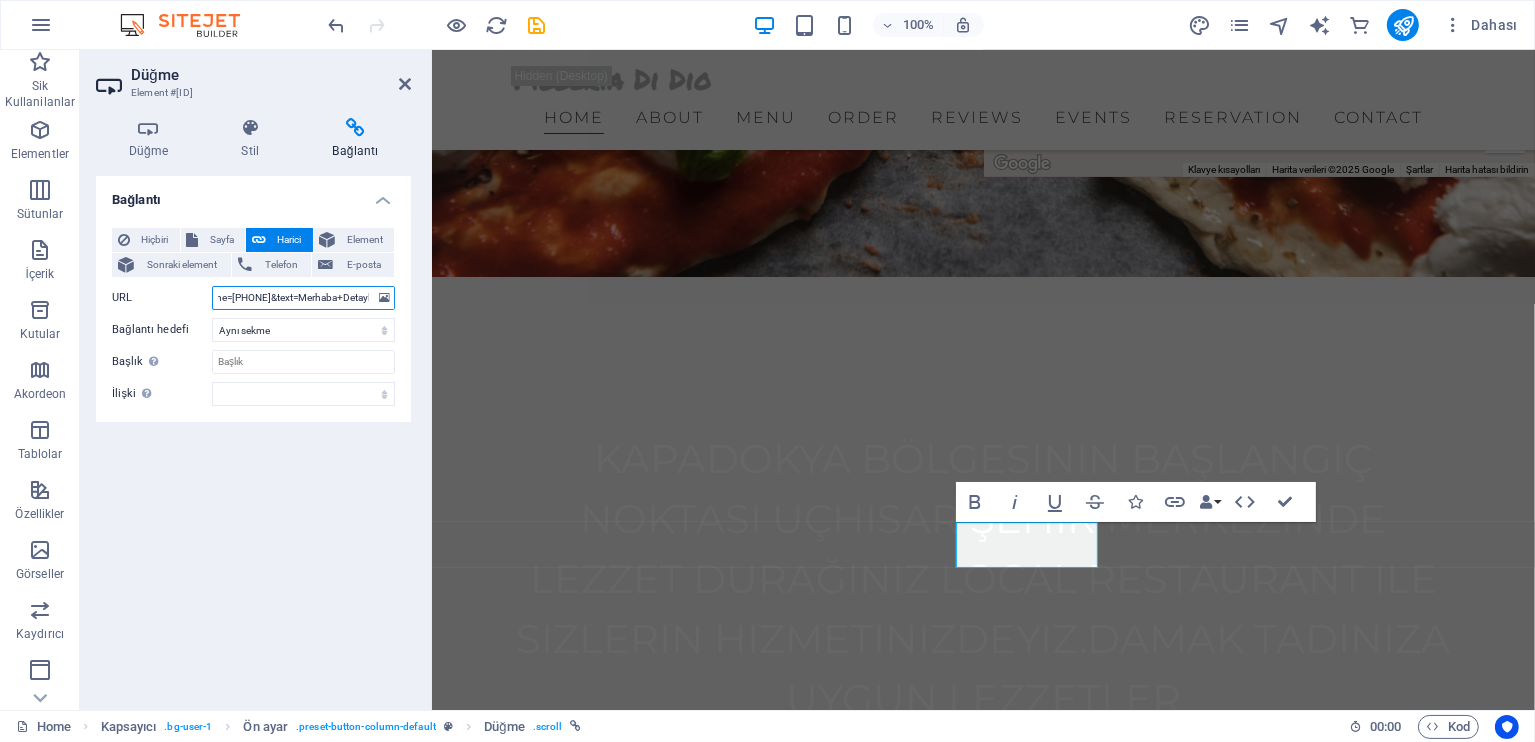 drag, startPoint x: 357, startPoint y: 293, endPoint x: 274, endPoint y: 309, distance: 84.5281 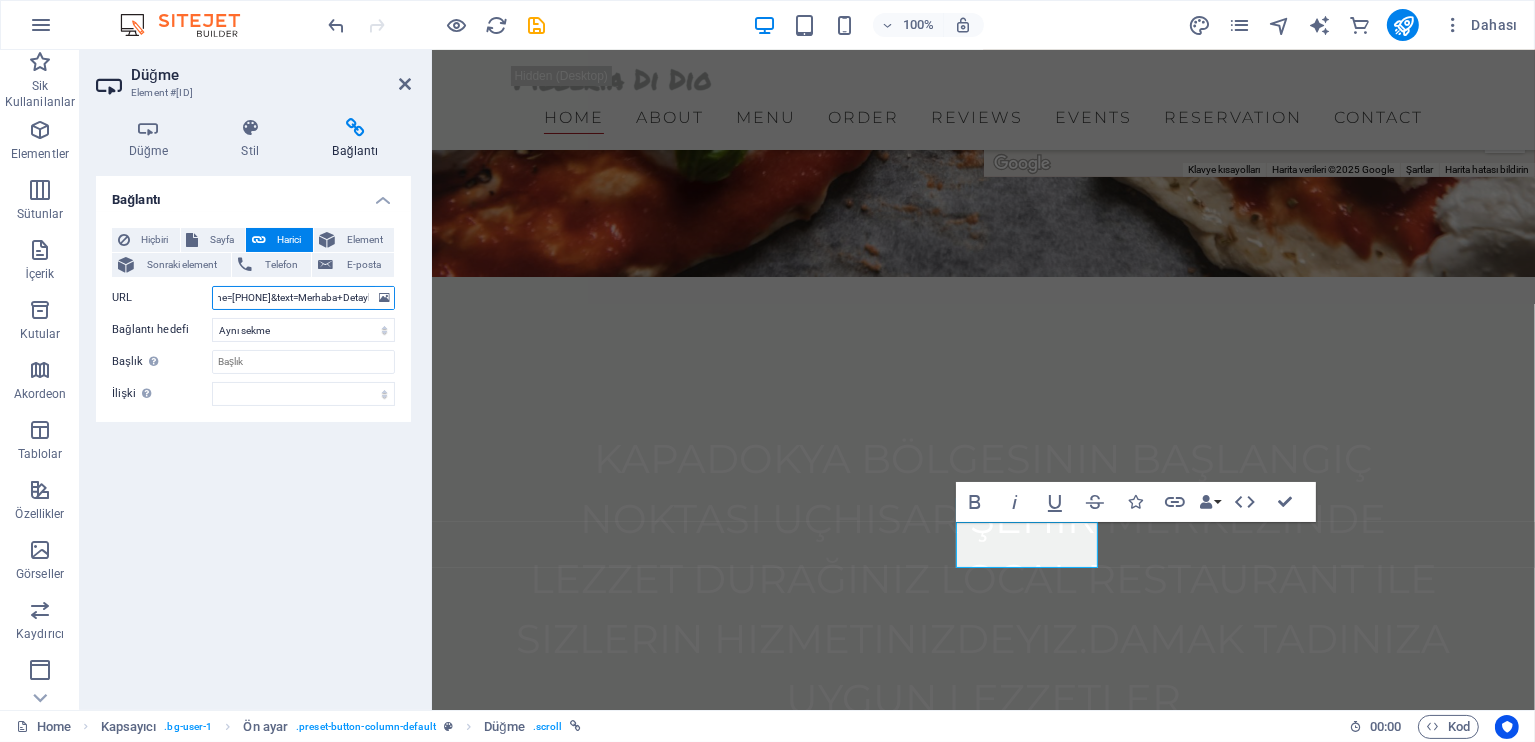 click on "https://api.whatsapp.com/send?phone=[PHONE]&text=Merhaba+Detayl%C4%B1+Bilgi+Almak+%C4%B0stiyorum" at bounding box center (303, 298) 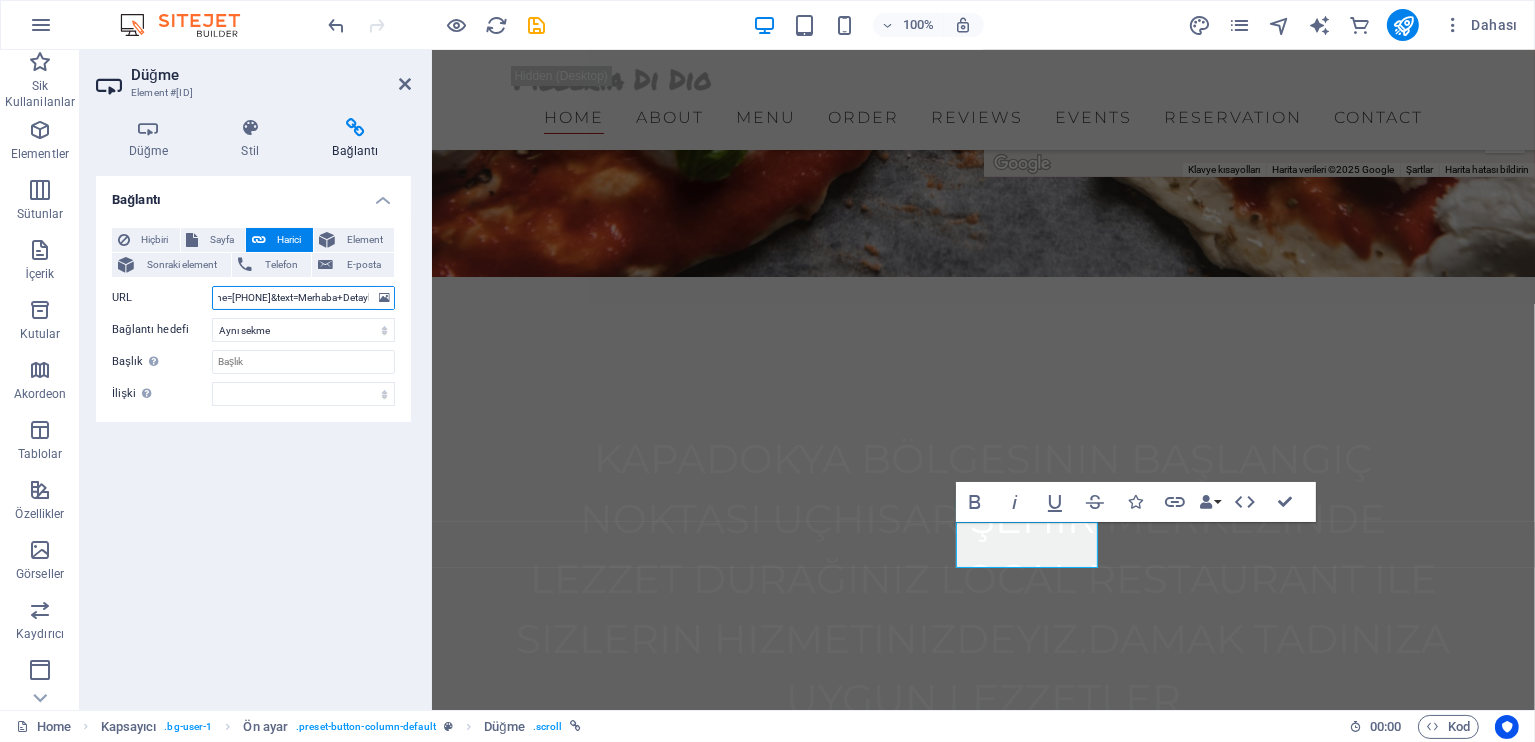 drag, startPoint x: 299, startPoint y: 298, endPoint x: 233, endPoint y: 297, distance: 66.007576 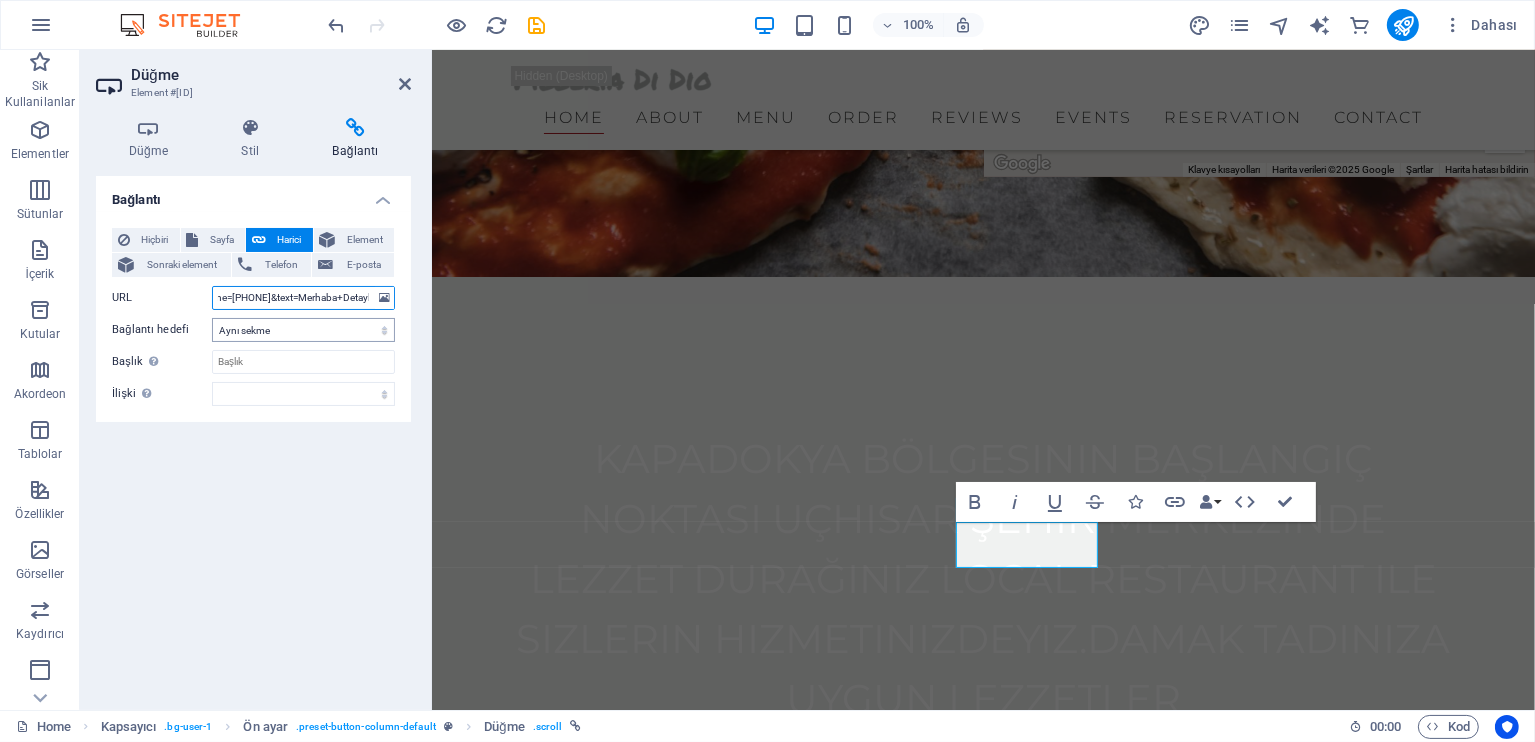 paste on "[PHONE]" 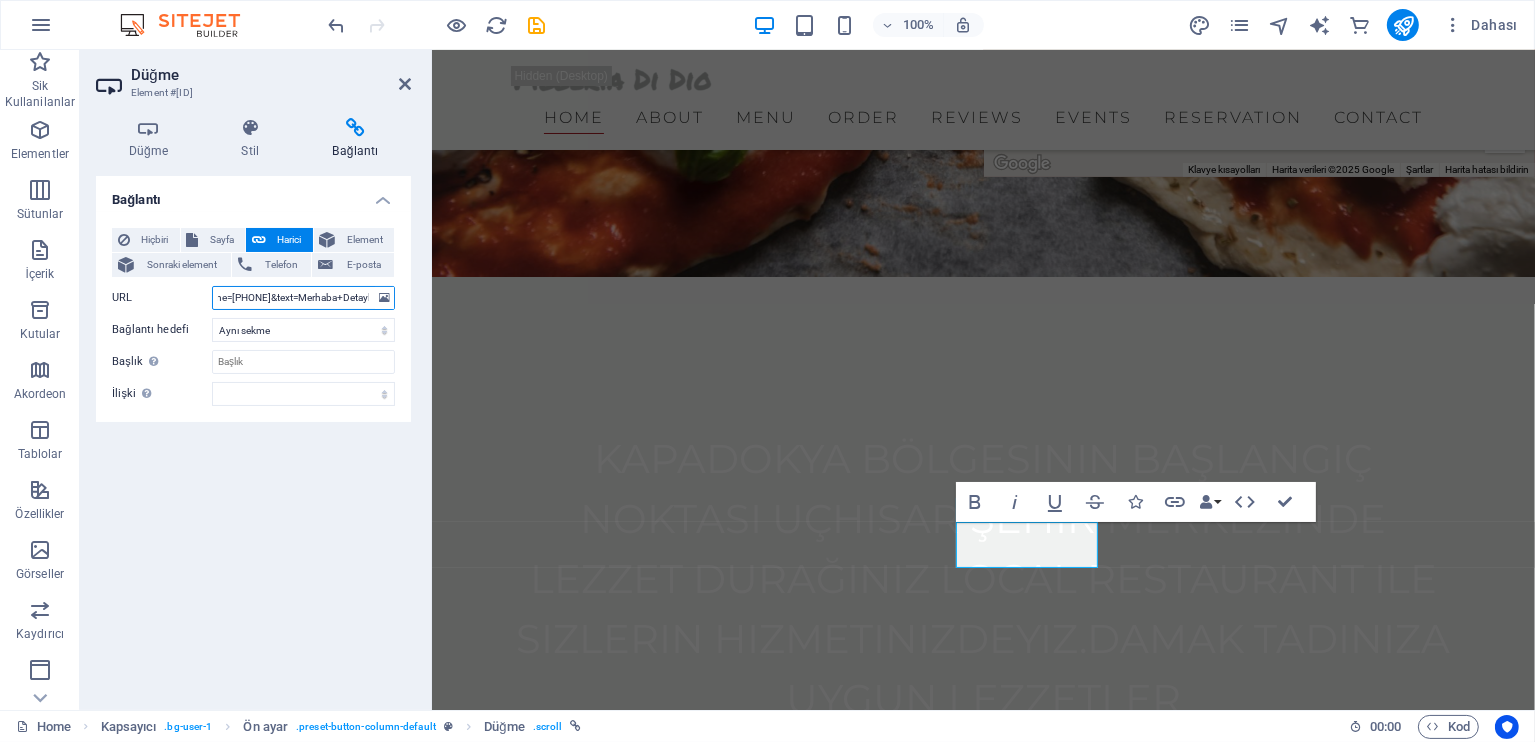 click on "https://api.whatsapp.com/send?phone=[PHONE]&text=Merhaba+Detayl%C4%B1+Bilgi+Almak+%C4%B0stiyorum" at bounding box center (303, 298) 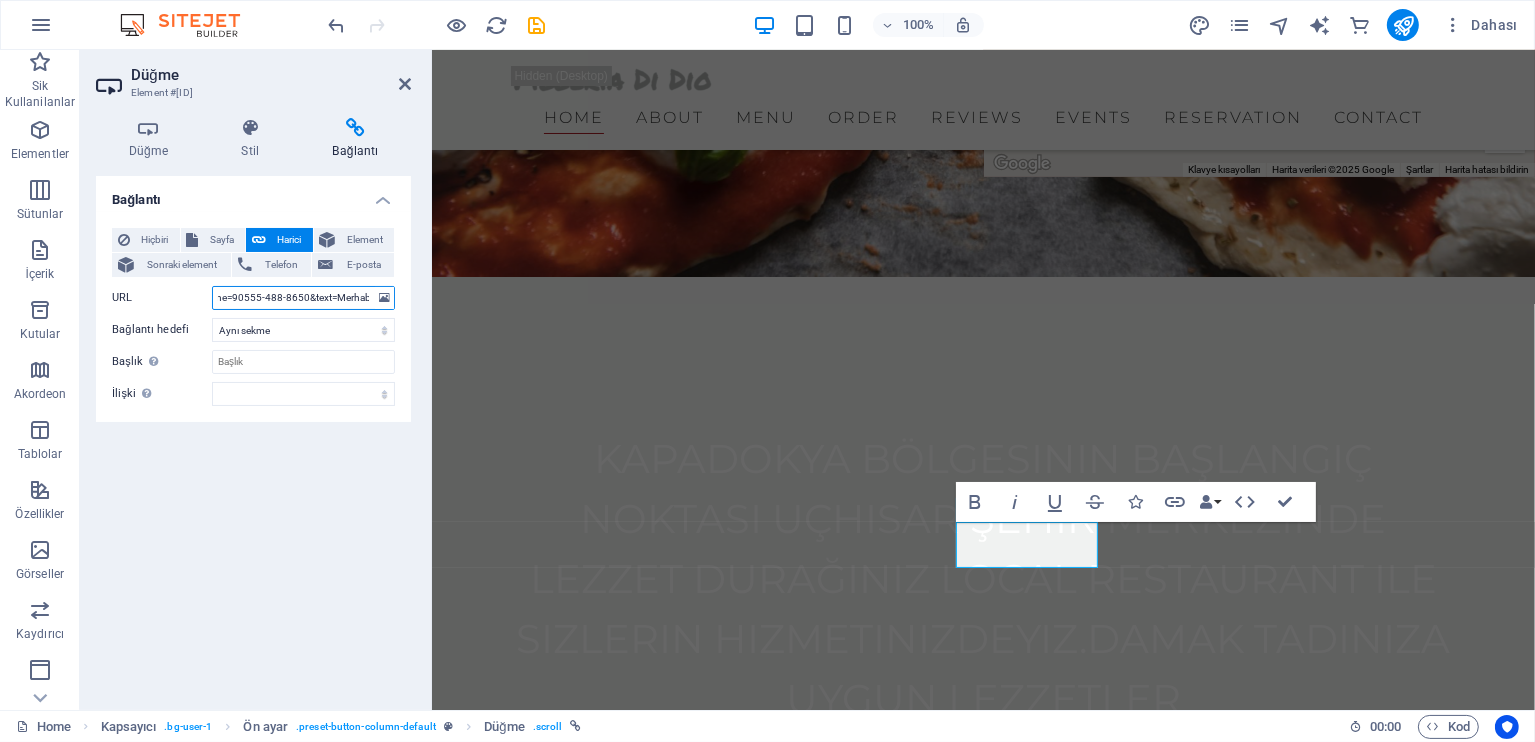 click on "https://api.whatsapp.com/send?phone=90555-488-8650&text=Merhaba+Detayl%C4%B1+Bilgi+Almak+%C4%B0stiyorum" at bounding box center [303, 298] 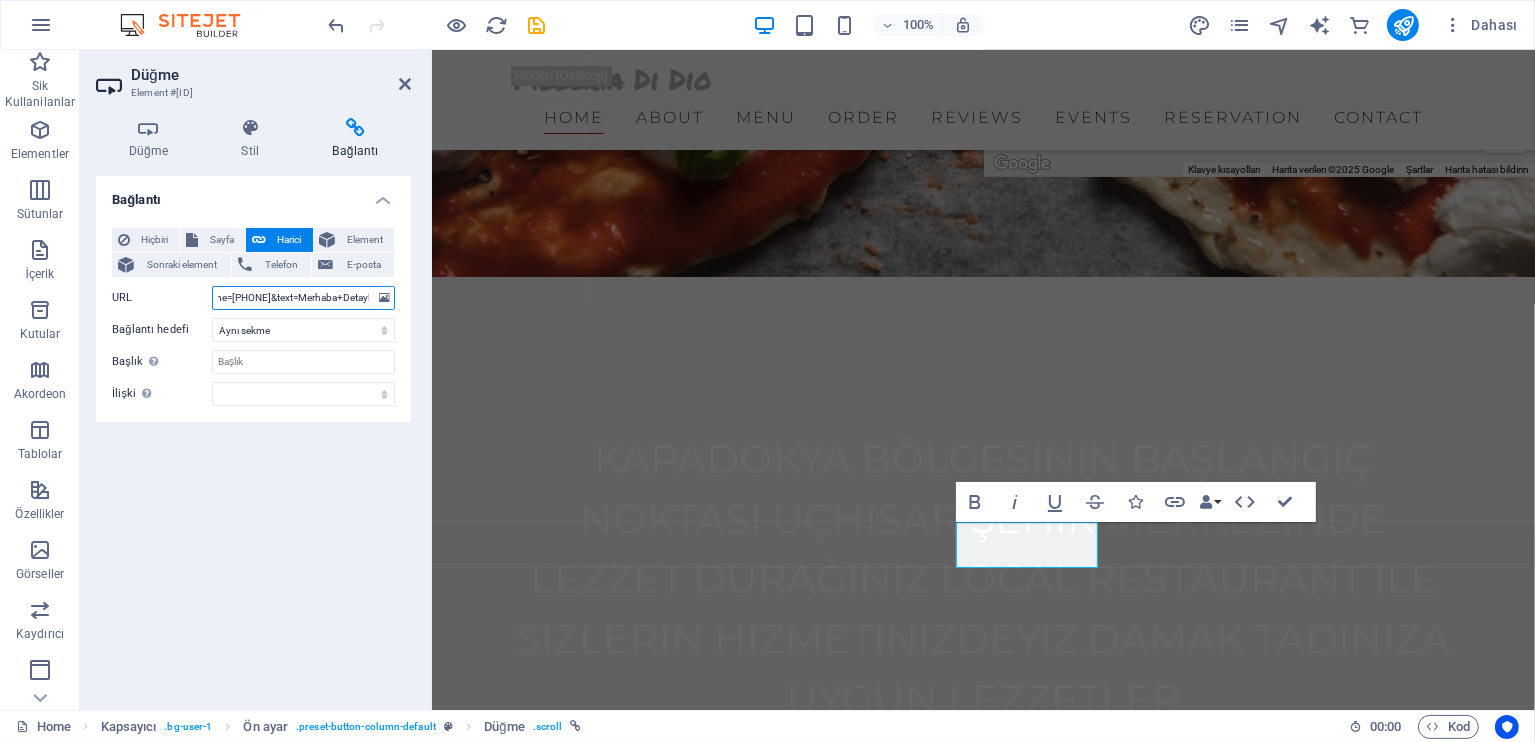 click on "https://api.whatsapp.com/send?phone=[PHONE]&text=Merhaba+Detayl%C4%B1+Bilgi+Almak+%C4%B0stiyorum" at bounding box center [303, 298] 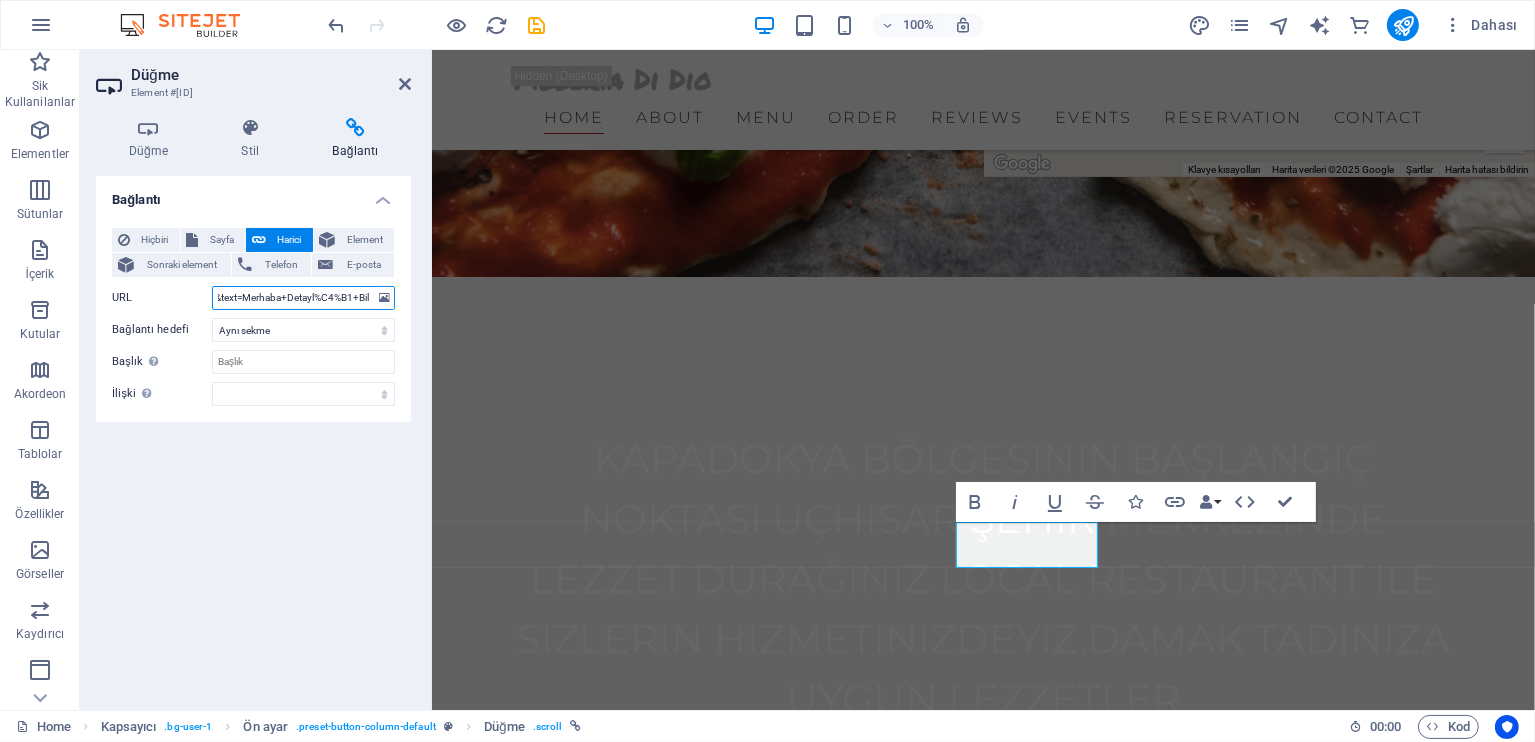 scroll, scrollTop: 0, scrollLeft: 256, axis: horizontal 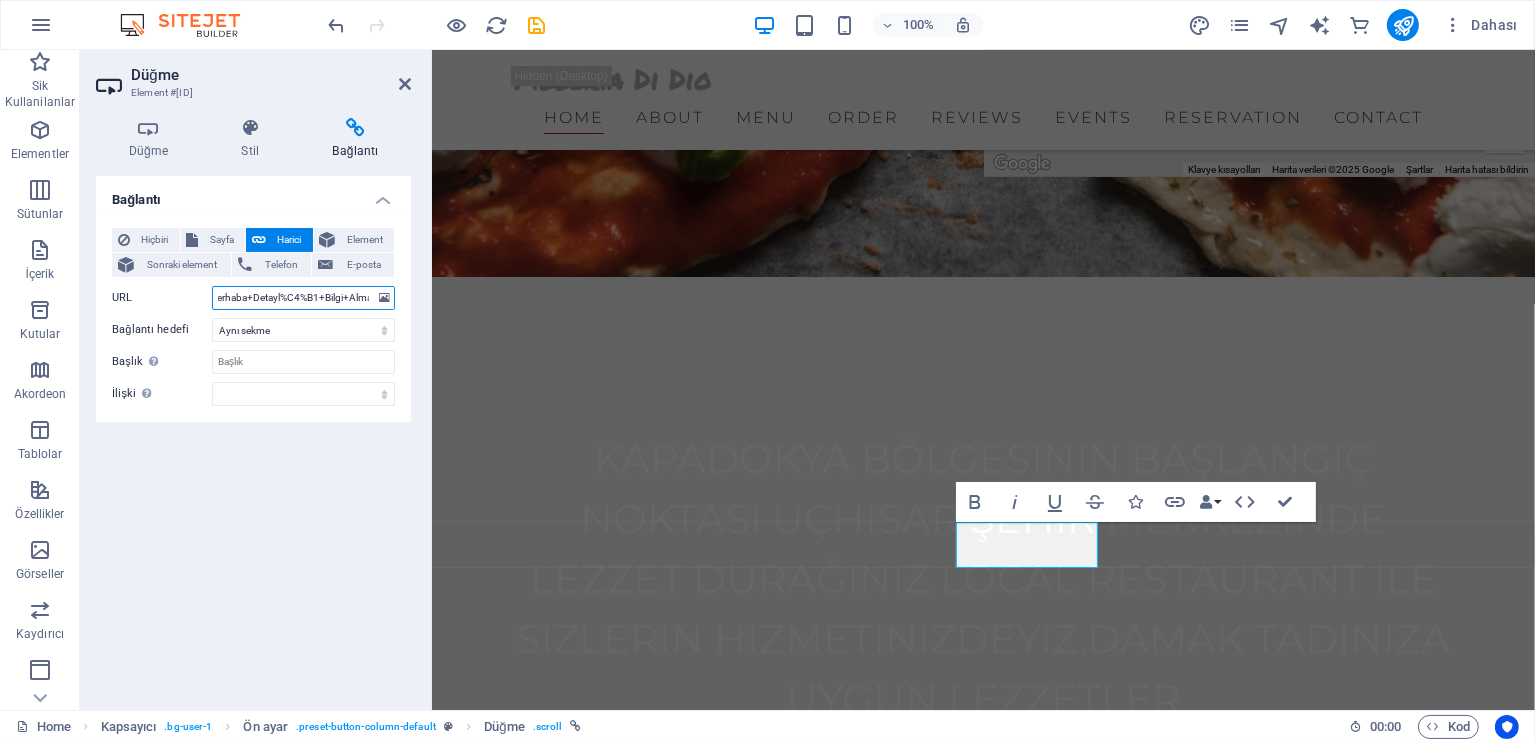 drag, startPoint x: 279, startPoint y: 294, endPoint x: 349, endPoint y: 302, distance: 70.45566 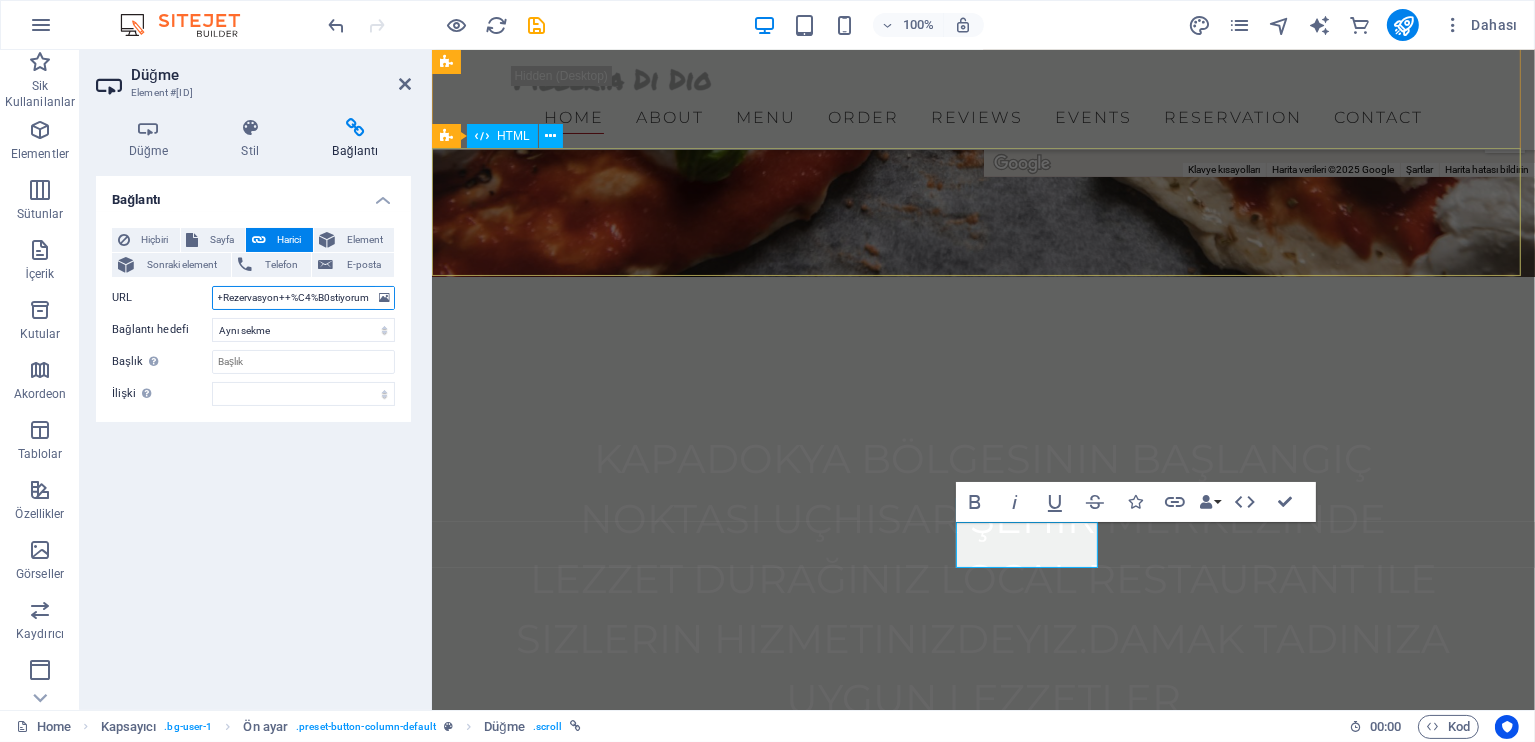 scroll, scrollTop: 0, scrollLeft: 417, axis: horizontal 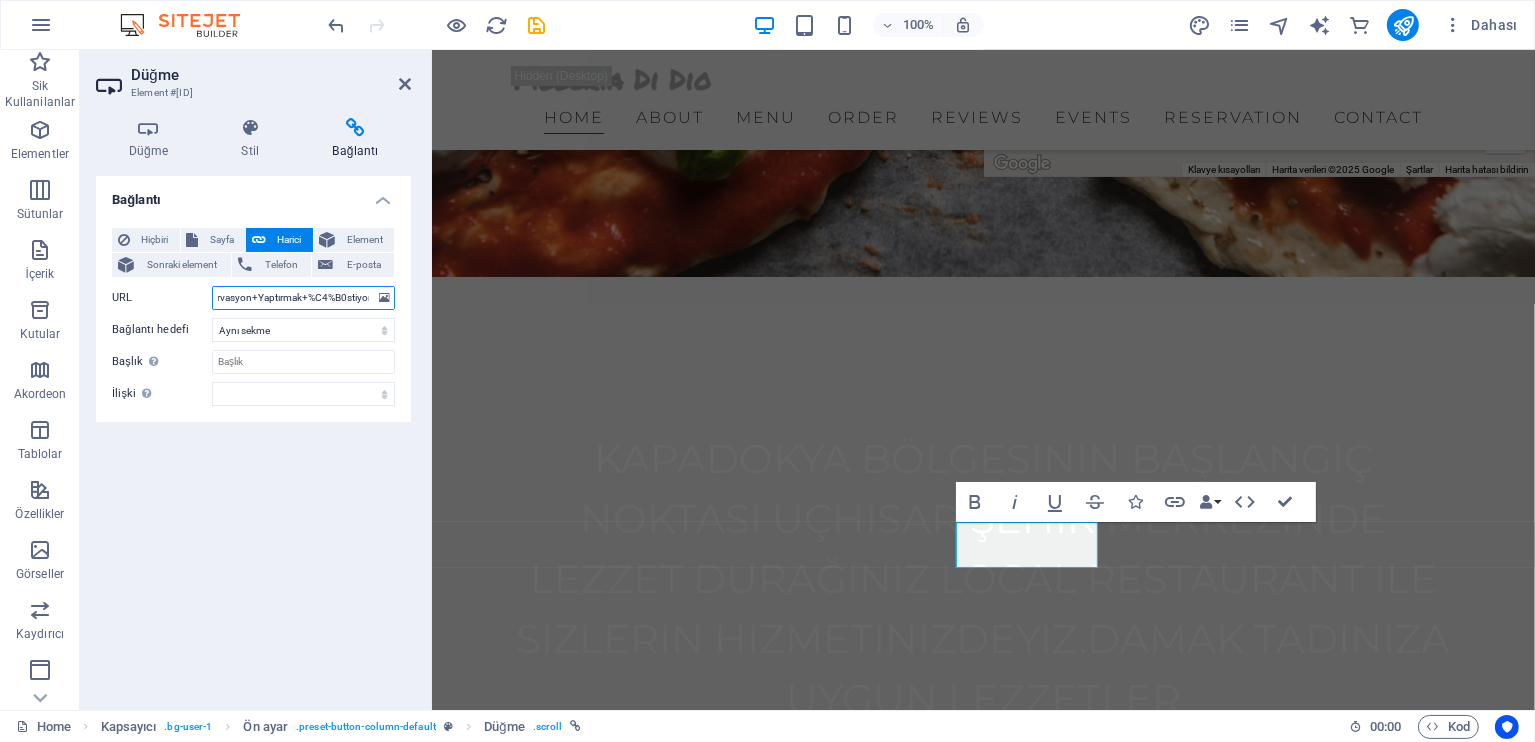 type on "https://api.whatsapp.com/send?phone=[PHONE]&text=Merhaba+Local+Restaurant+İçin+Rezervasyon+Yaptırmak+%C4%B0stiyorum" 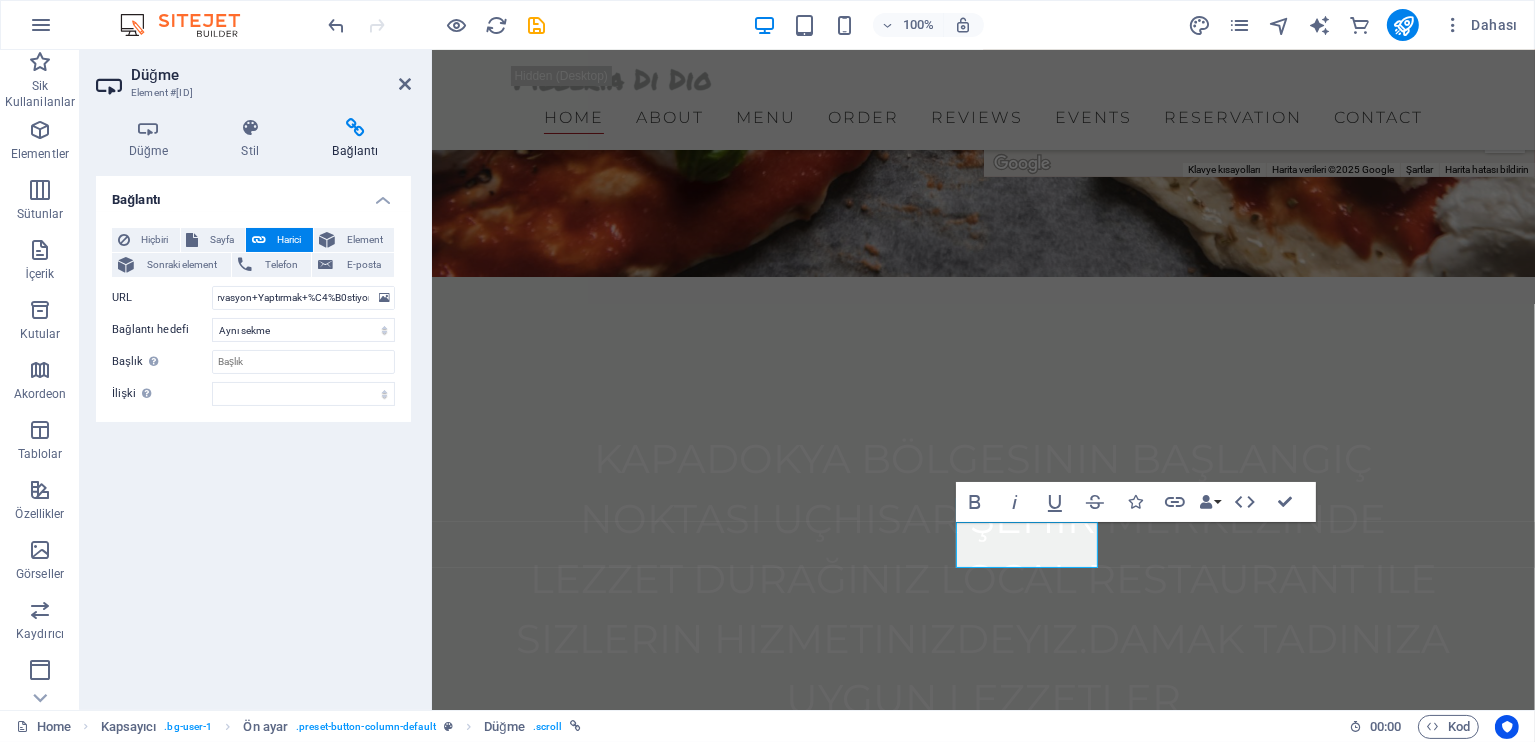scroll, scrollTop: 0, scrollLeft: 0, axis: both 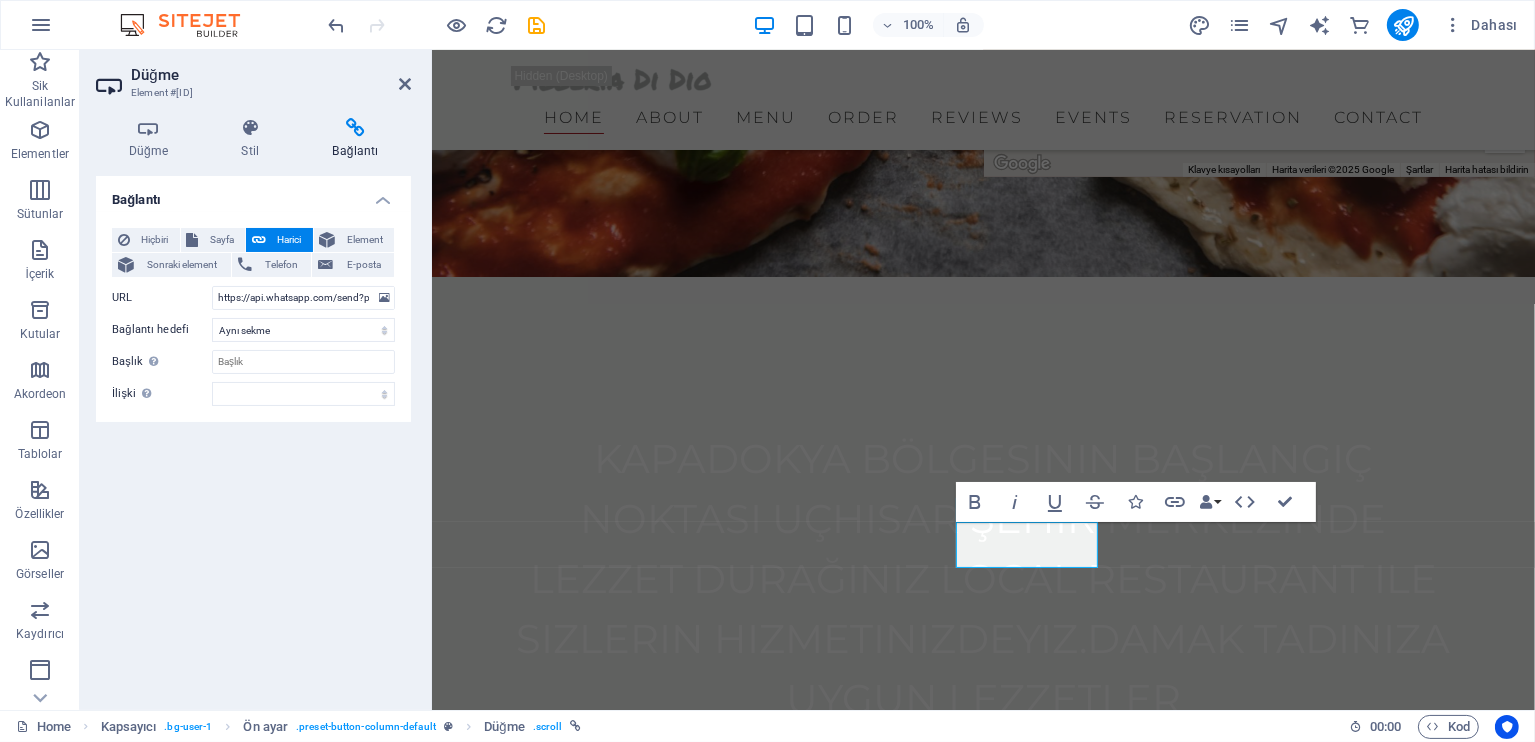 click on "Bağlantı Hiçbiri Sayfa Harici Element Sonraki element Telefon E-posta Sayfa Home Subpage Legal Notice Privacy Element
URL https://api.whatsapp.com/send?phone=[PHONE]&text=Merhaba+Local+Restaurant+İçin+Rezervasyon+Yaptırmak+%C4%B0stiyorum Telefon E-posta Bağlantı metni REZERVASYON Bağlantı hedefi Yeni sekme Aynı sekme Kaplama Başlık Ek bağlantı tanımının bağlantı metniyle aynı olmaması gerekir. Başlık, genellikle fare elementin üzerine geldiğinde bir araç ipucu metni olarak gösterilir. Belirsizse boş bırak. İlişki Bu bağlantının bağlantı hedefiyle ilişkisini  ayarlar. Örneğin; "nofollow" (izleme) değeri, arama motorlarına bağlantıyı izleme talimatı verir. Boş bırakılabilir. alternate oluşturan bookmark harici yardım lisans ileri nofollow noreferrer noopener önceki arayın etiket" at bounding box center [253, 435] 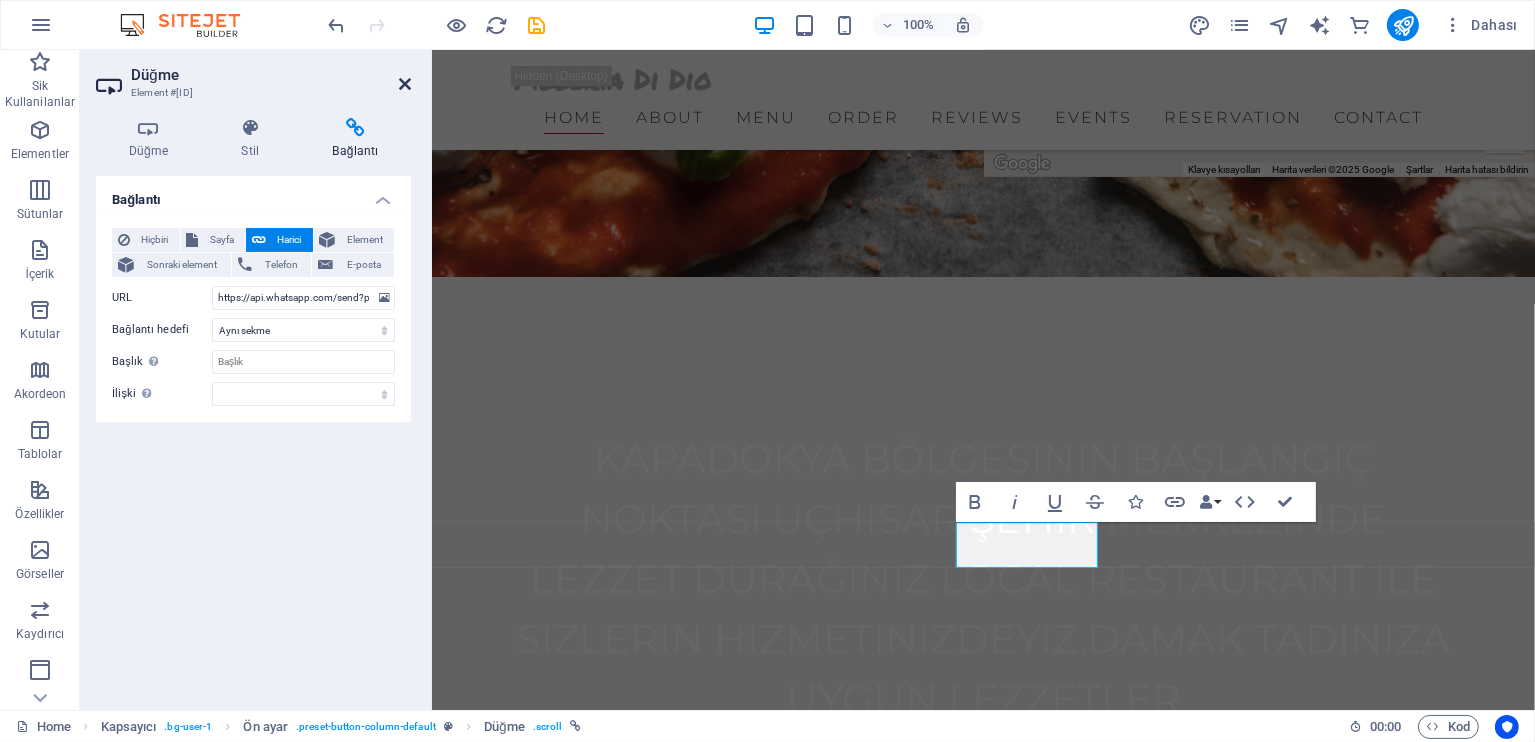 click at bounding box center (405, 84) 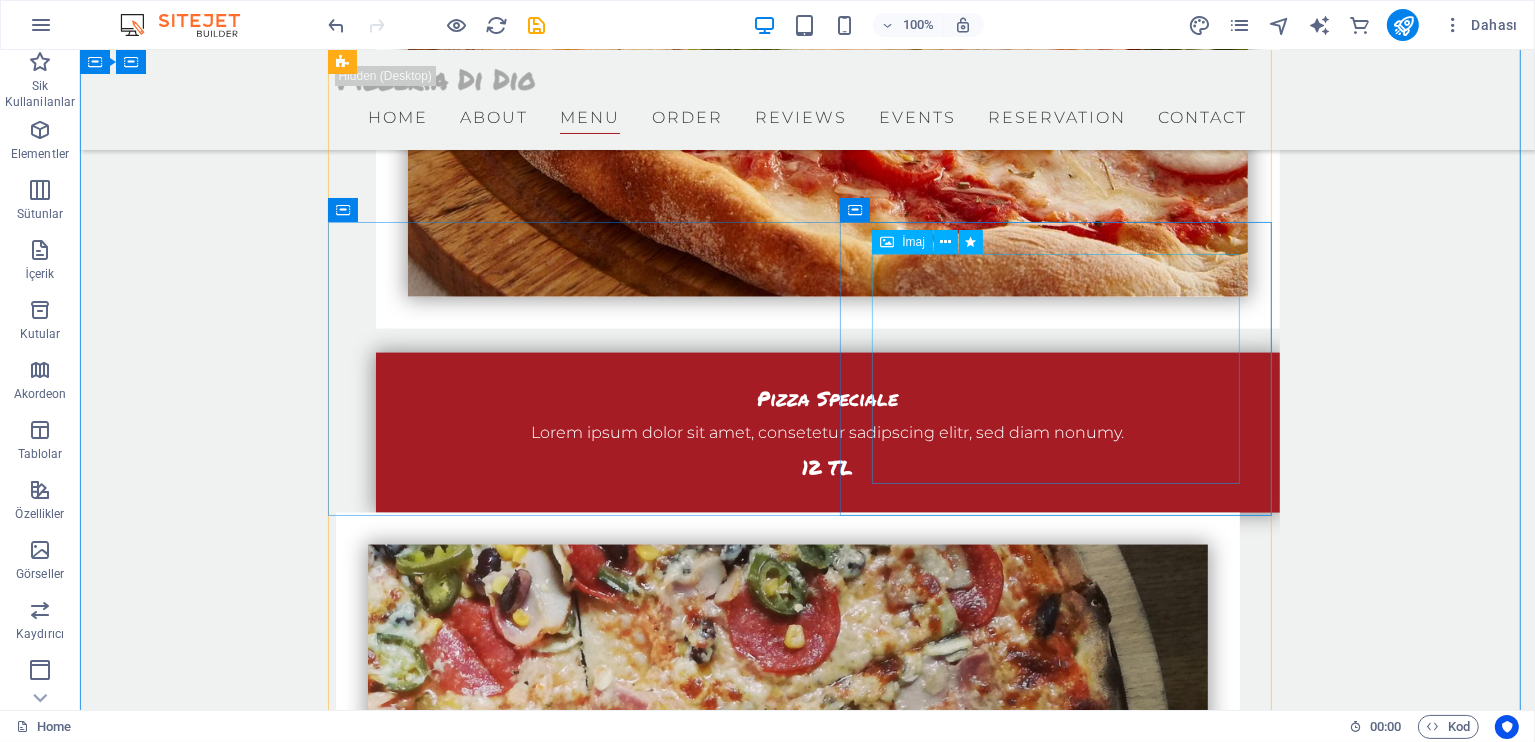 scroll, scrollTop: 3000, scrollLeft: 0, axis: vertical 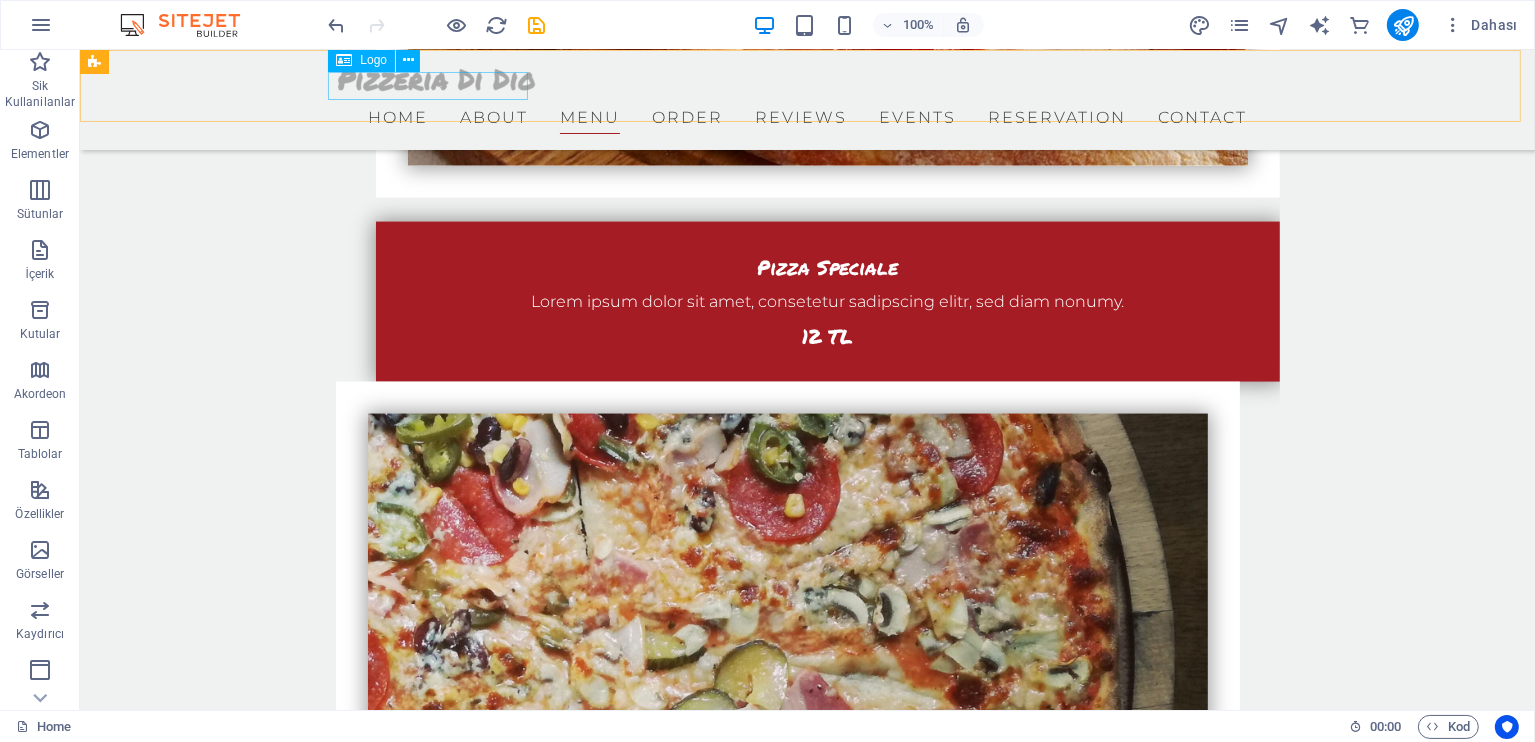 click at bounding box center [807, 80] 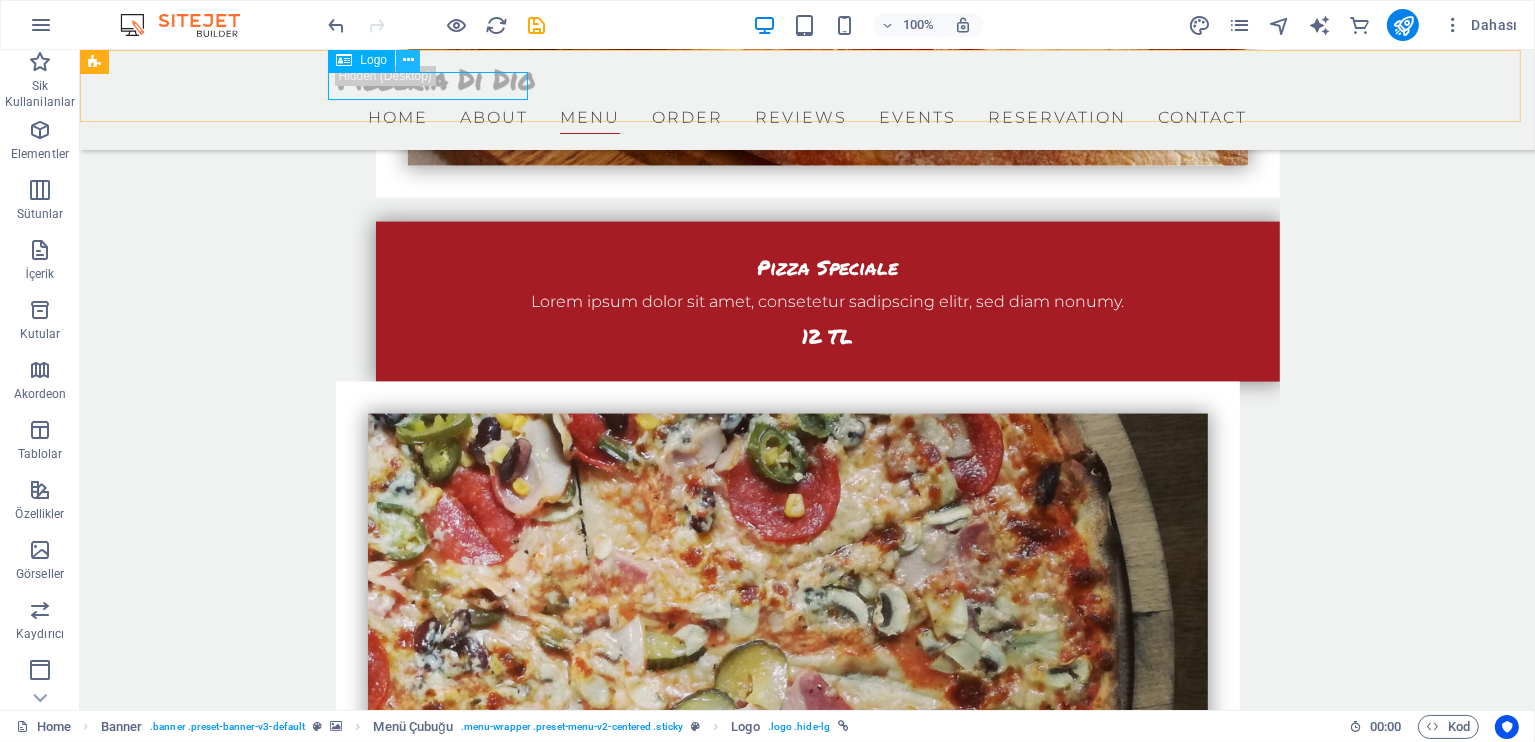 click at bounding box center [408, 60] 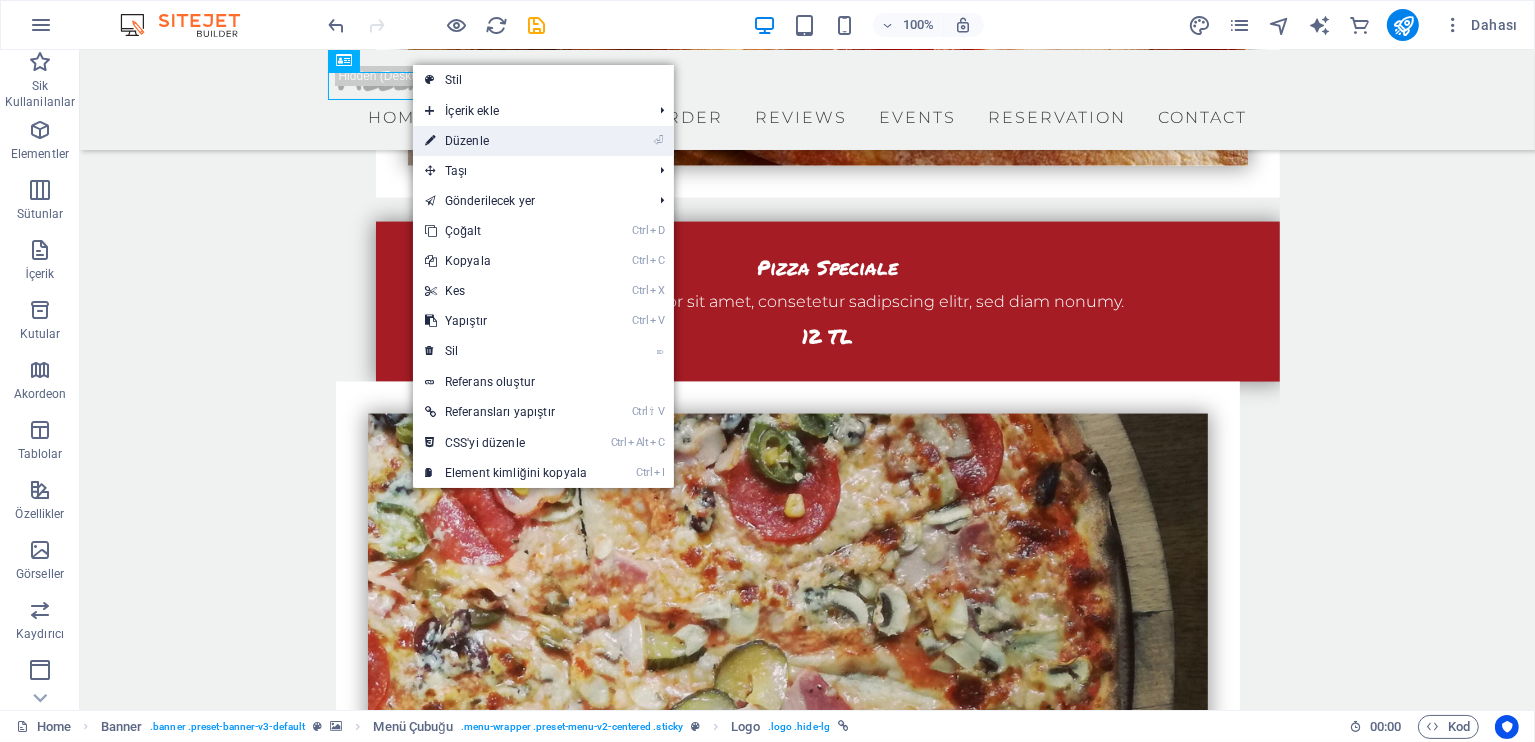 click on "⏎  Düzenle" at bounding box center [506, 141] 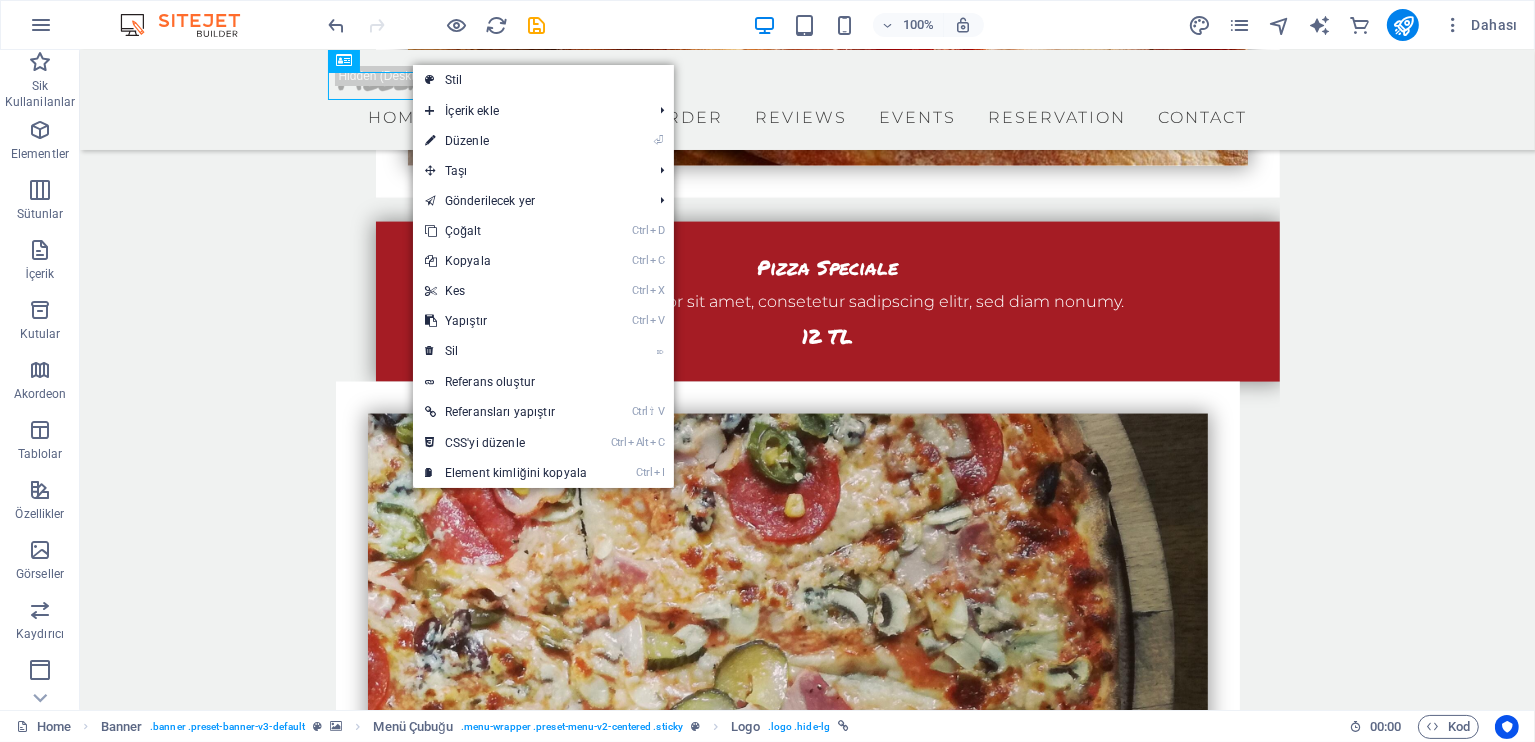 select on "px" 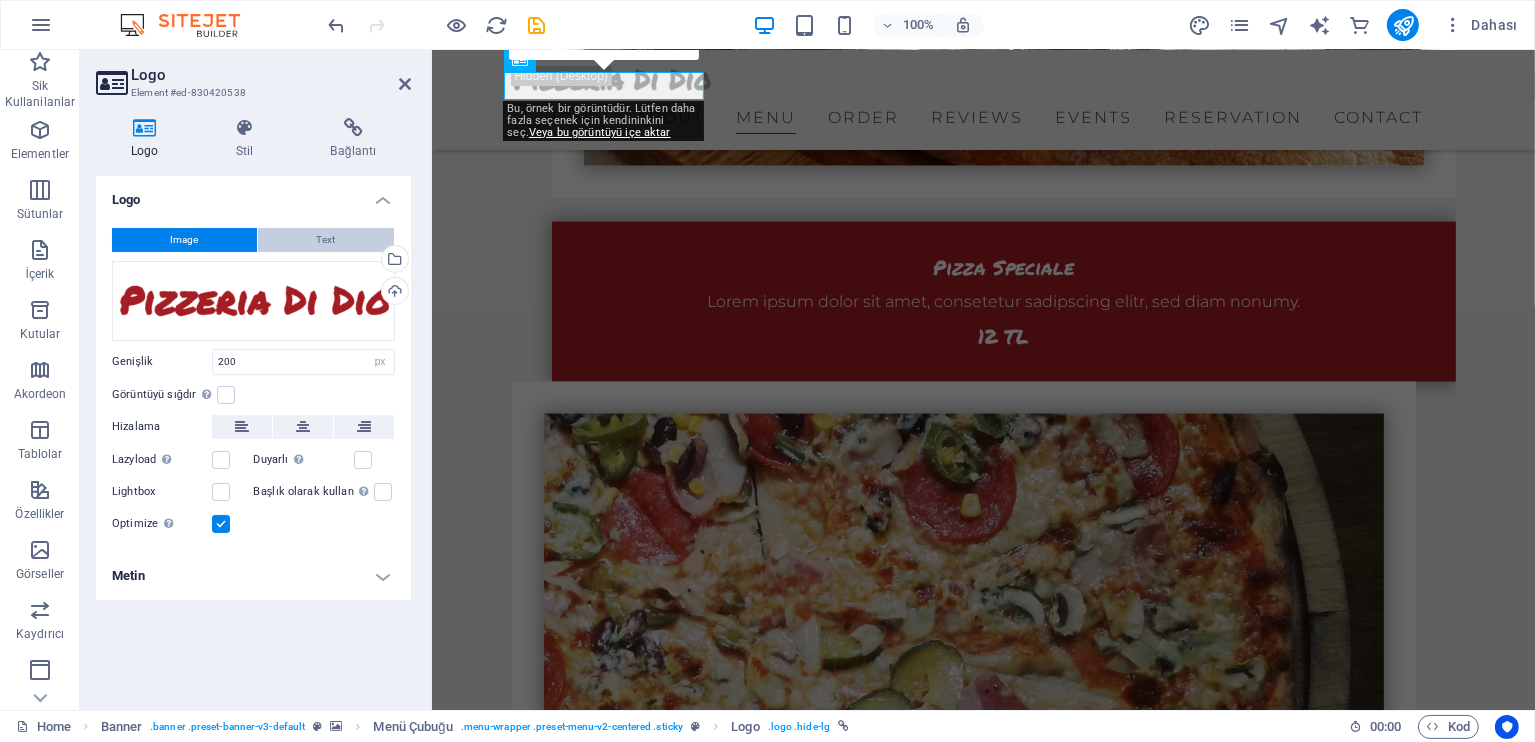 click on "Text" at bounding box center (326, 240) 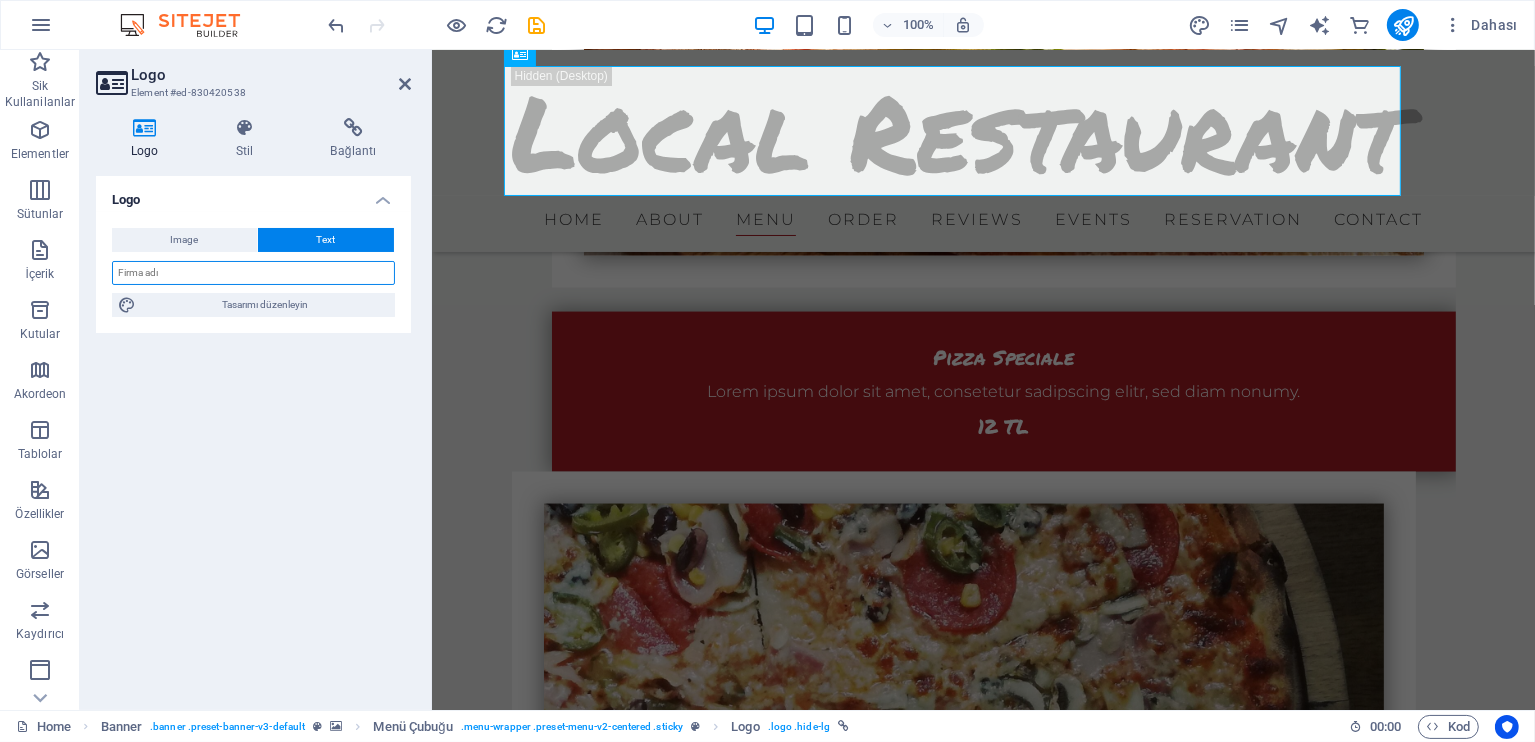 click at bounding box center (253, 273) 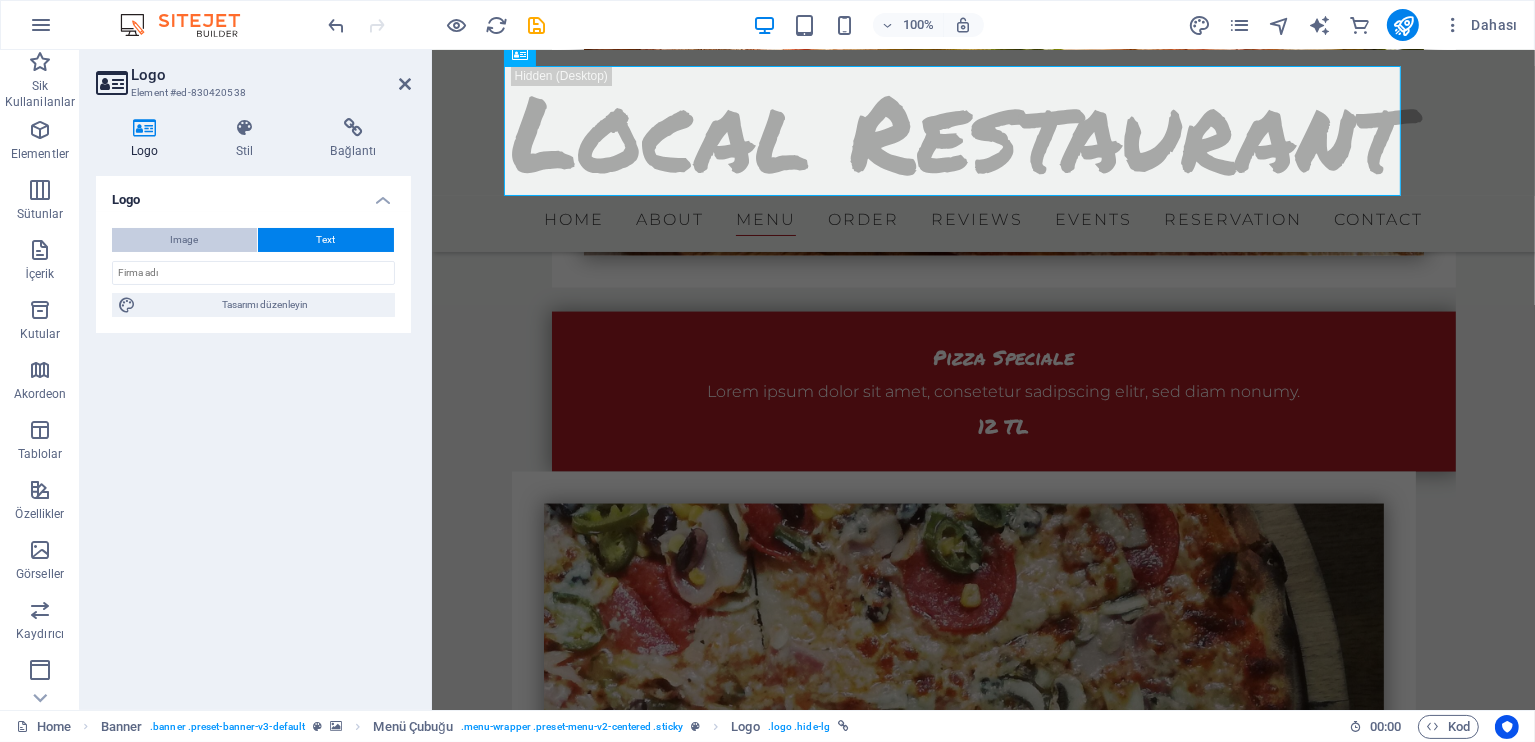 click on "Image" at bounding box center [184, 240] 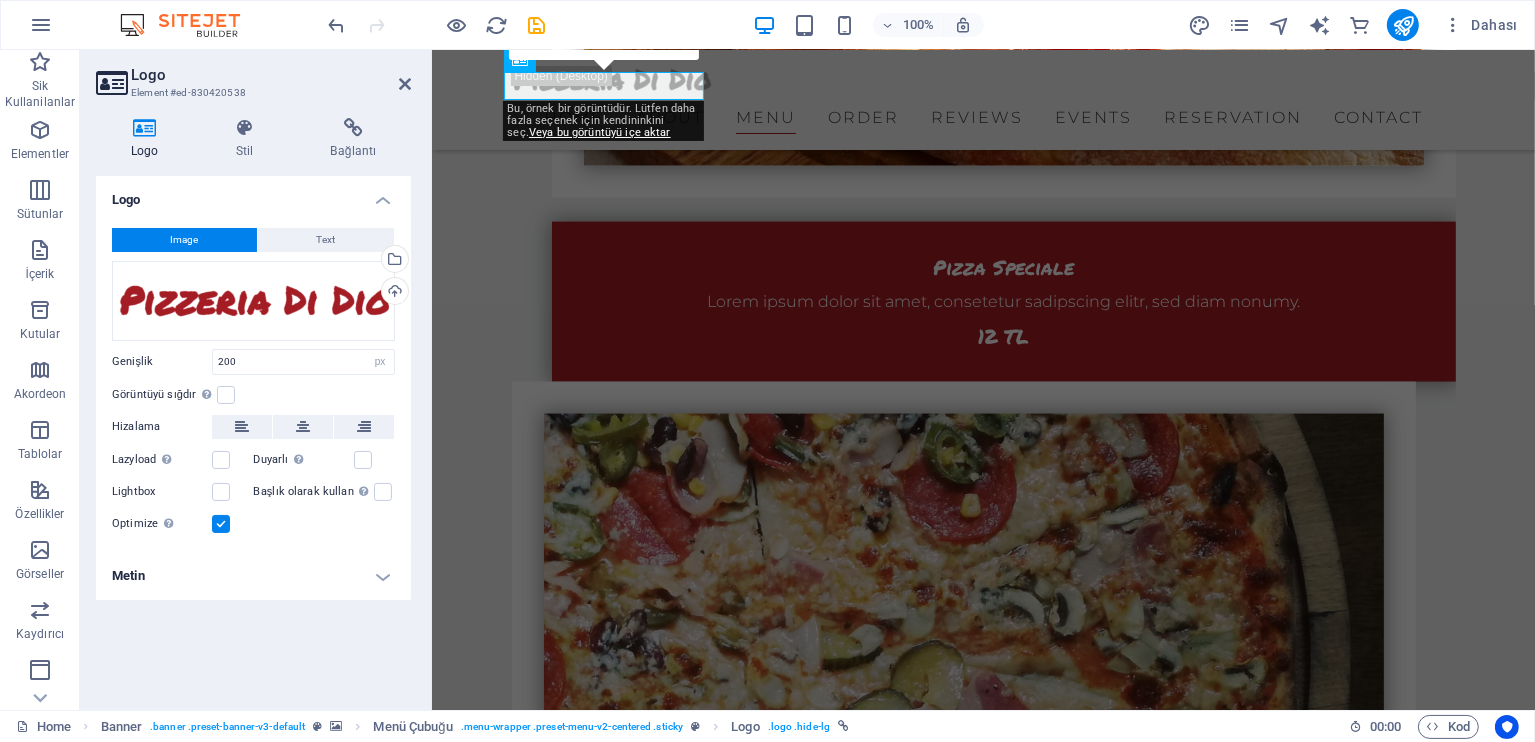 click on "Metin" at bounding box center [253, 576] 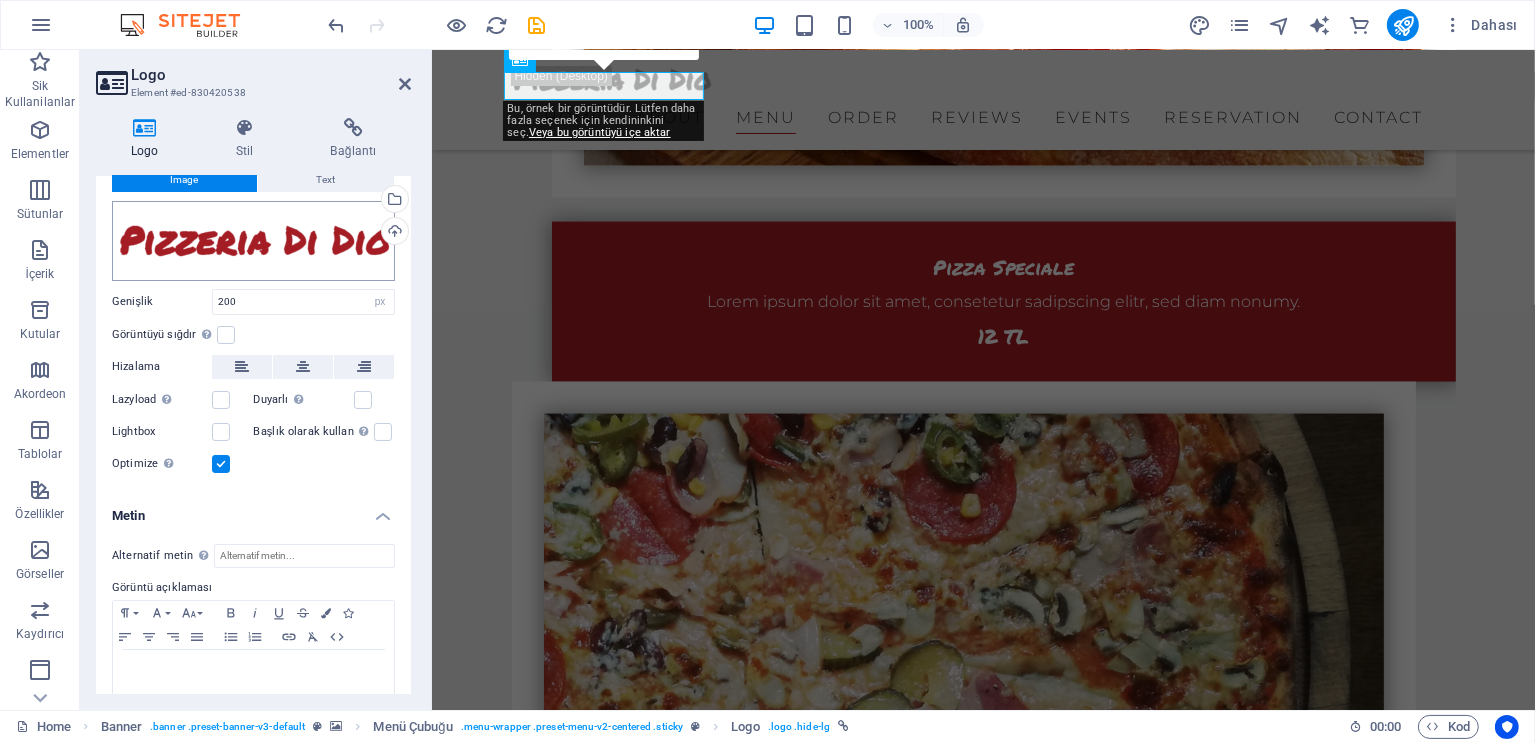scroll, scrollTop: 0, scrollLeft: 0, axis: both 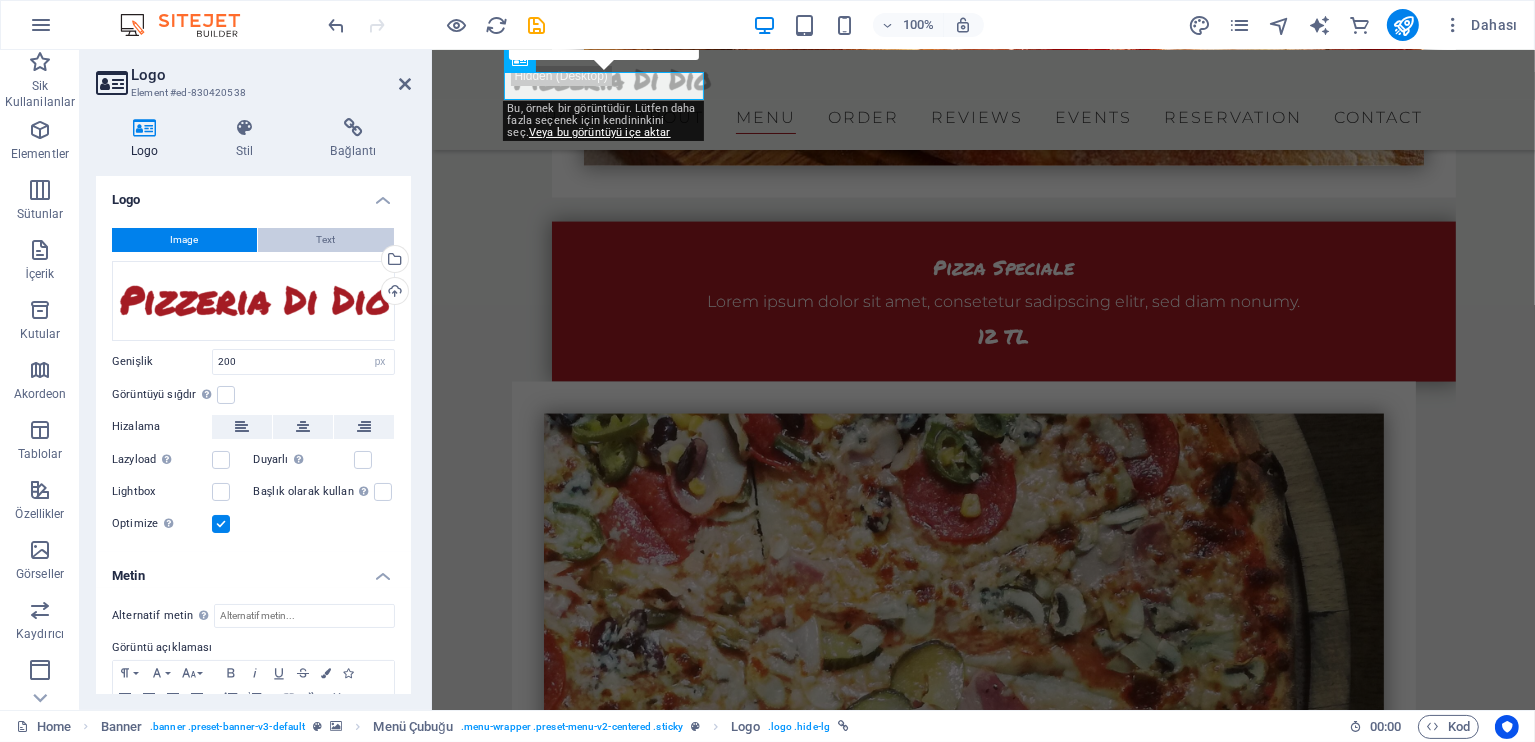 click on "Text" at bounding box center [326, 240] 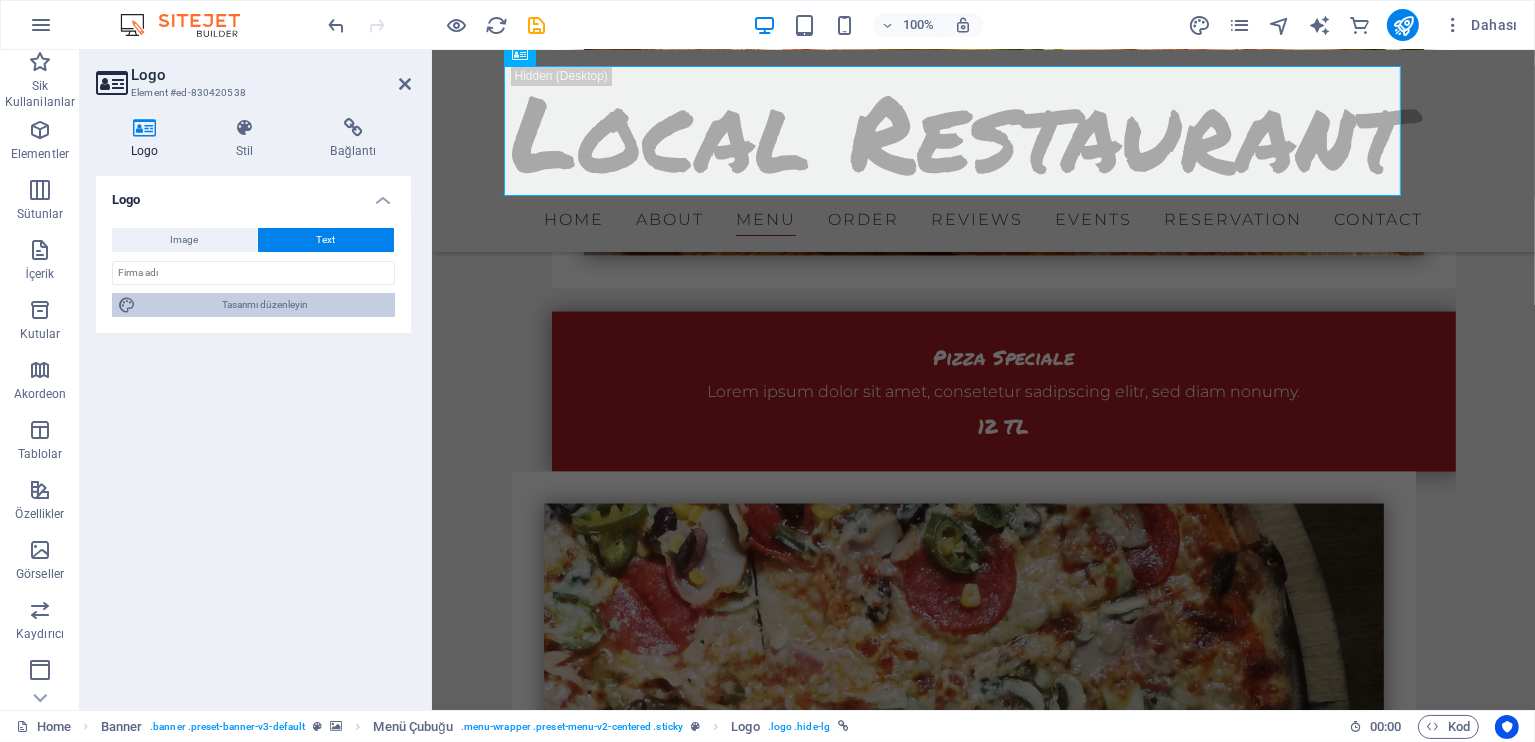 drag, startPoint x: 288, startPoint y: 312, endPoint x: 502, endPoint y: 401, distance: 231.76929 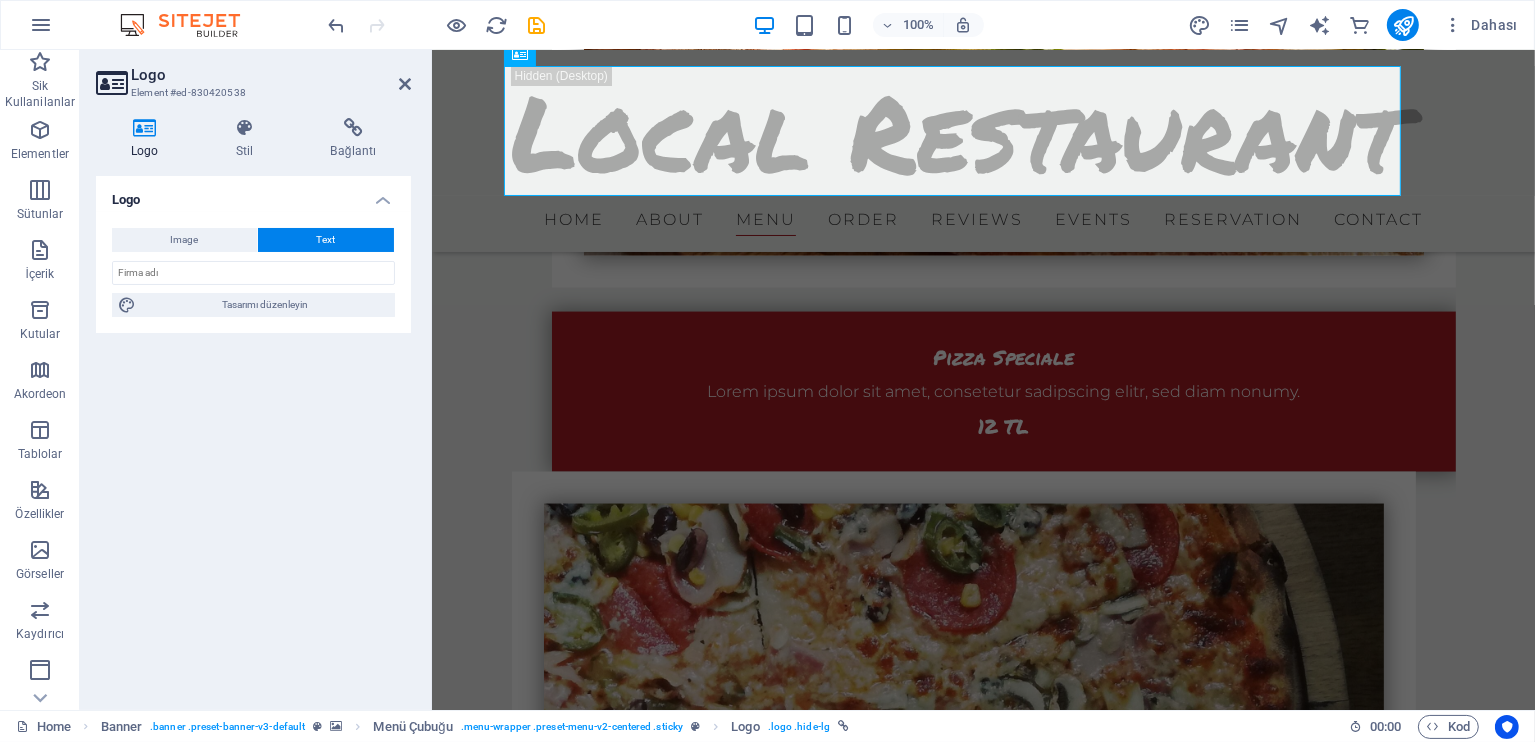 select on "px" 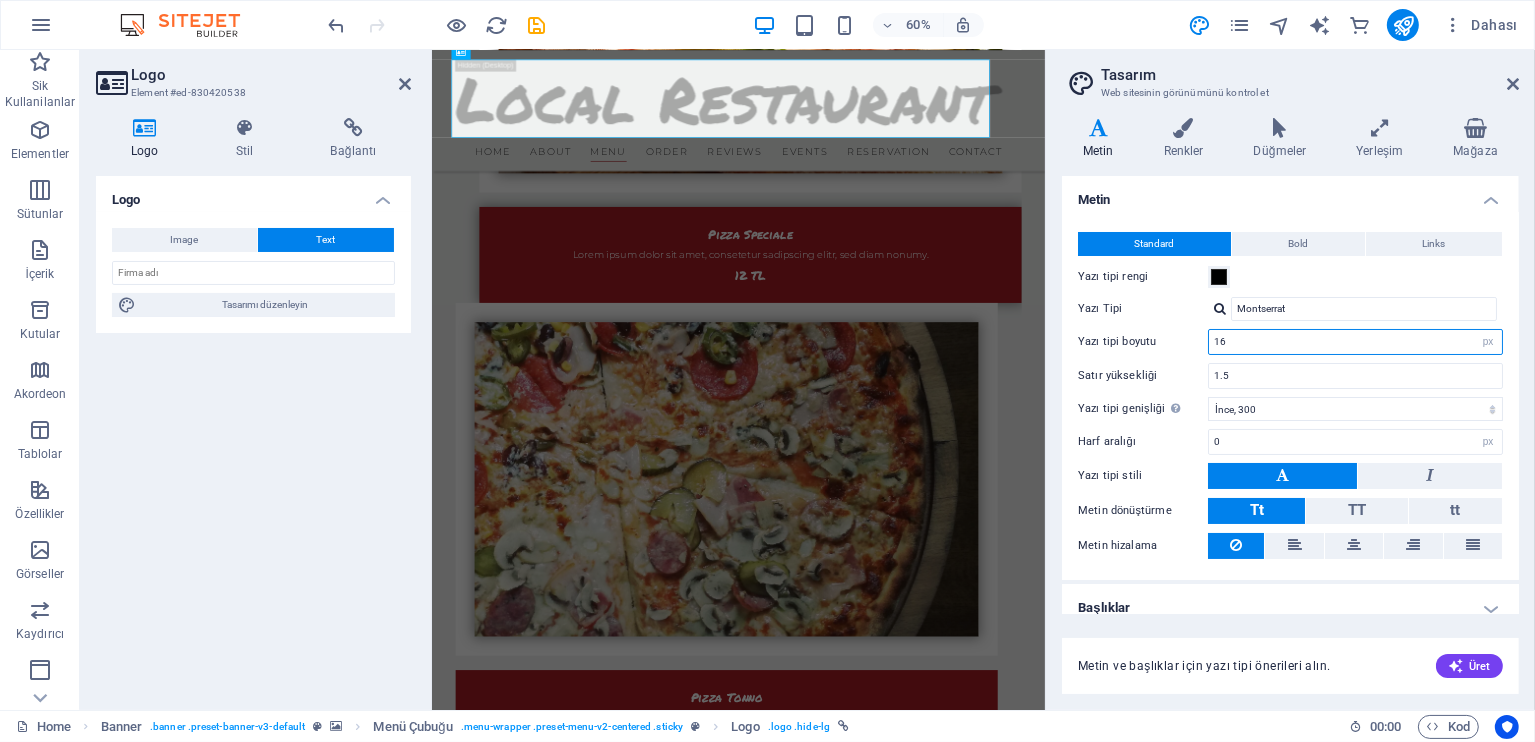 drag, startPoint x: 1219, startPoint y: 342, endPoint x: 1182, endPoint y: 342, distance: 37 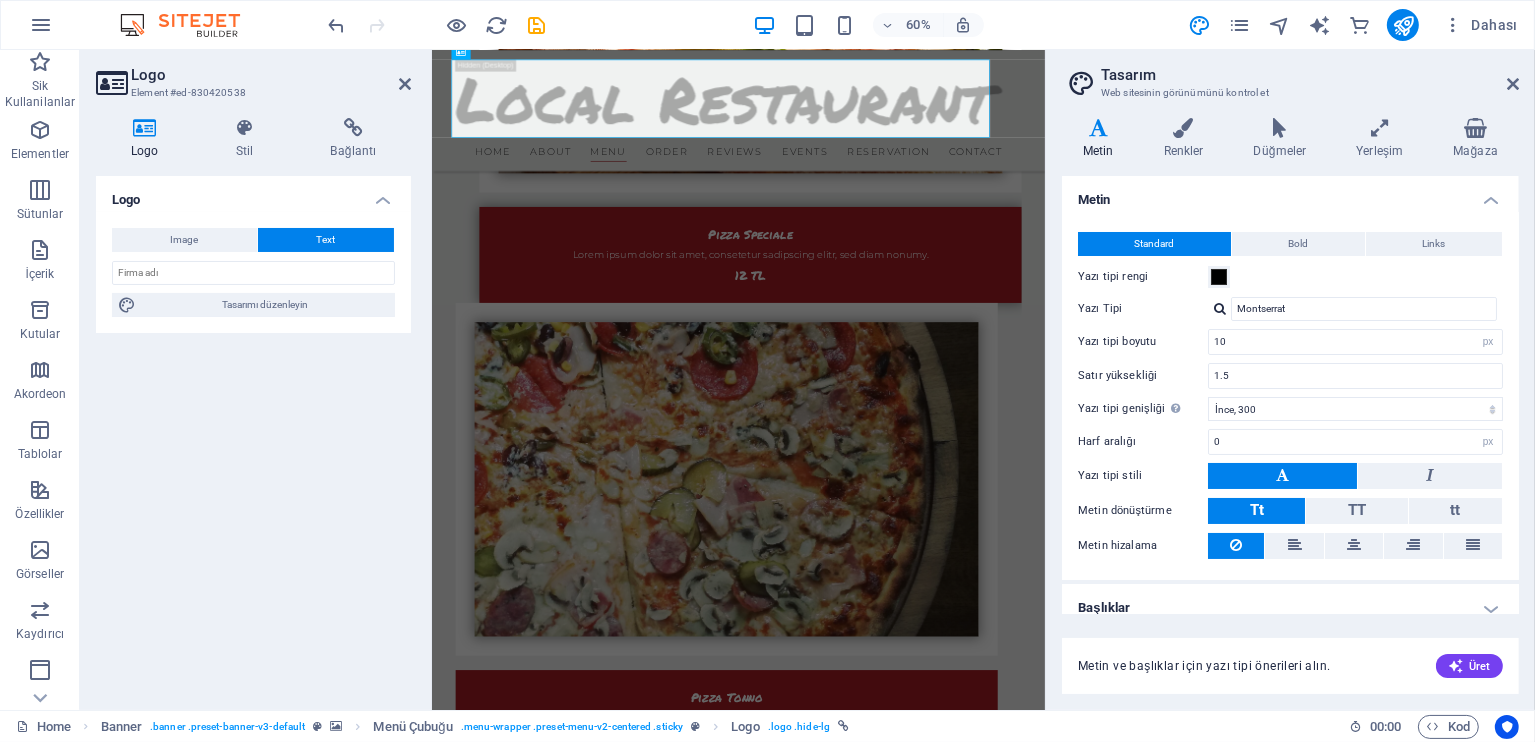 click on "Satır yüksekliği 1.5" at bounding box center [1290, 376] 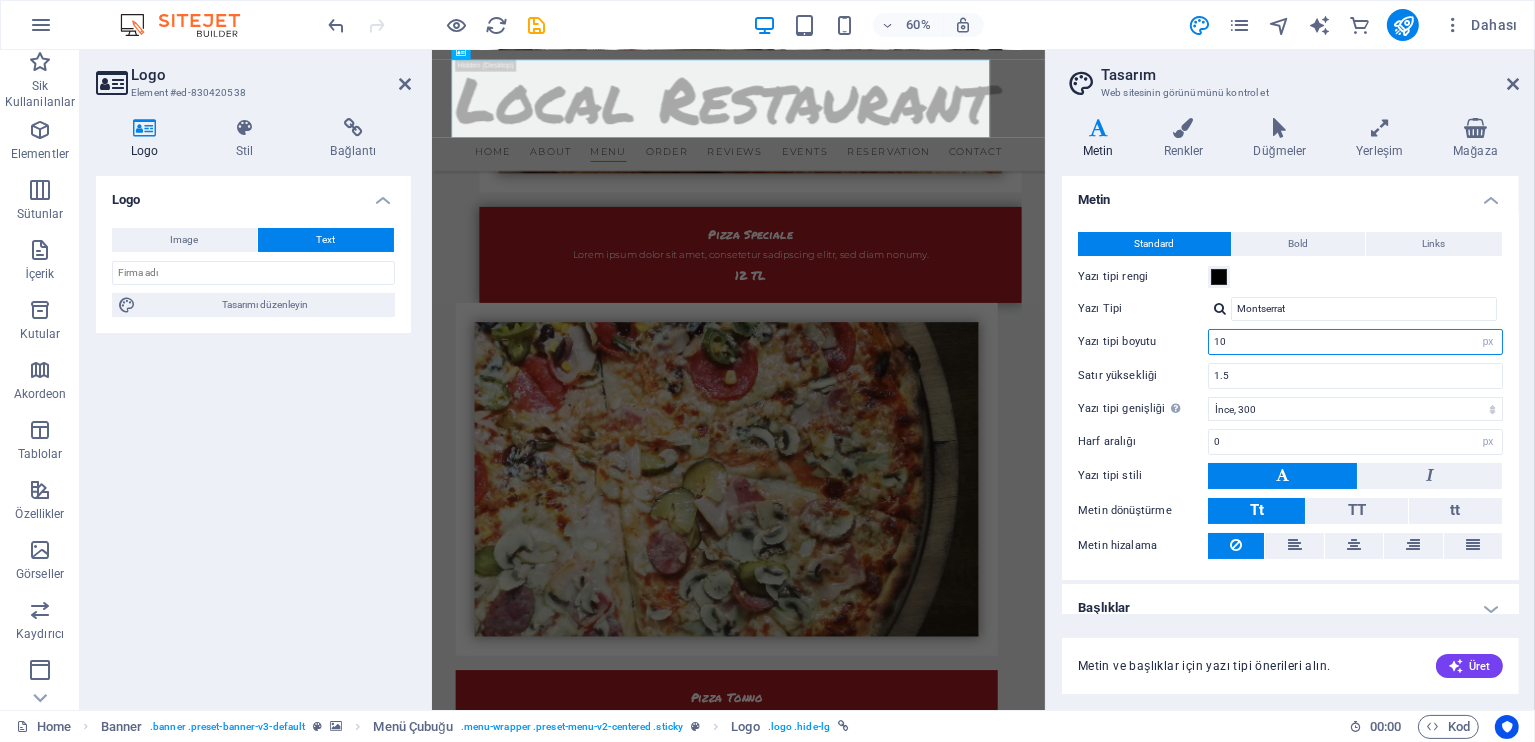 click on "10" at bounding box center (1355, 342) 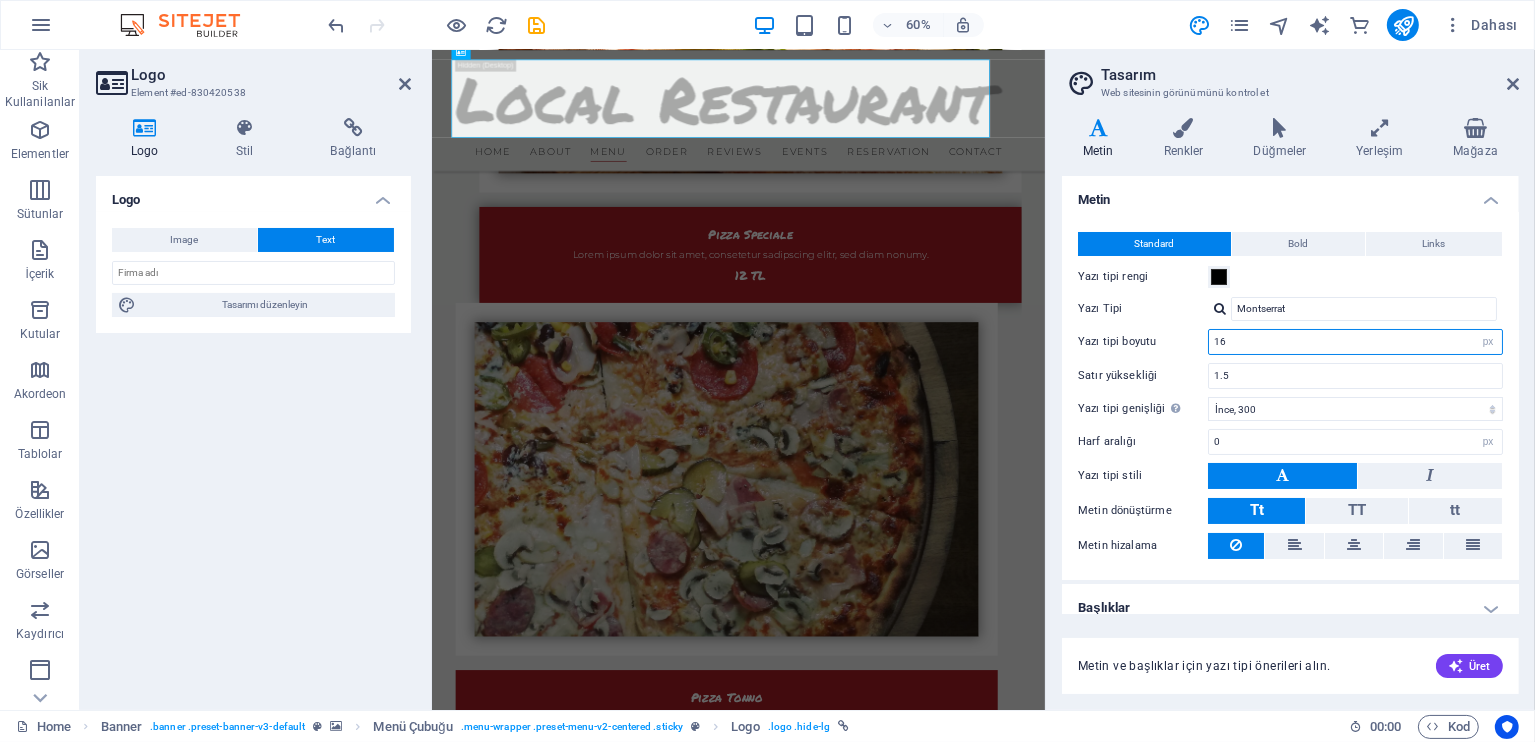 type on "16" 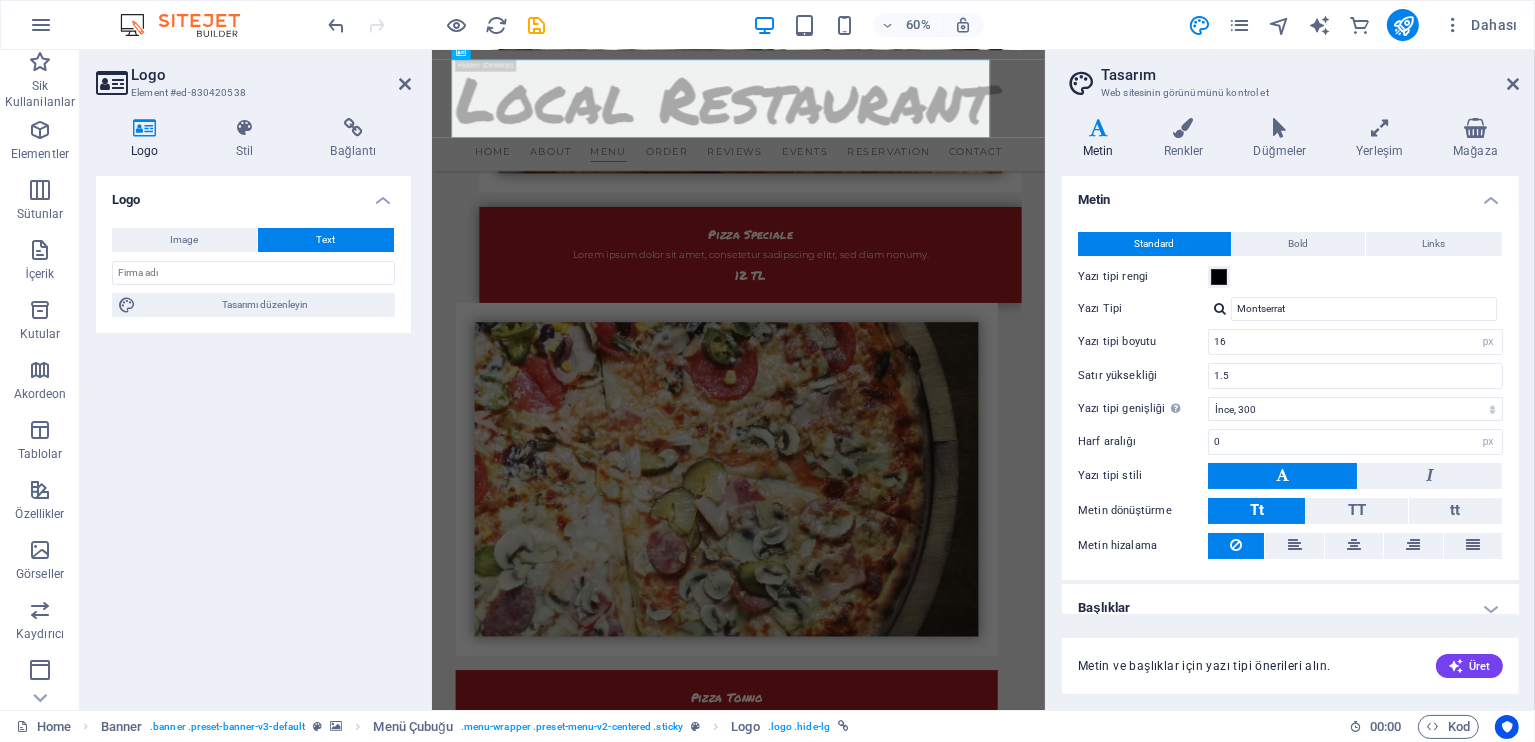 click on "Standard Bold Links Yazı tipi rengi Yazı Tipi Montserrat Yazı tipi boyutu 16 rem px Satır yüksekliği 1.5 Yazı tipi genişliği Yazı tipi genişliğini düzgün bir şekilde görüntülemek için etkinleştirilmesi gerekebilir.  Yazı Tiplerini Yönet İncecik, 100 Çok ince, 200 İnce, 300 Normal, 400 Orta, 500 Yarı kalın, 600 Kalın, 700 Çok kalın, 800 Siyah, 900 Harf aralığı 0 rem px Yazı tipi stili Metin dönüştürme Tt TT tt Metin hizalama Yazı tipi genişliği Yazı tipi genişliğini düzgün bir şekilde görüntülemek için etkinleştirilmesi gerekebilir.  Yazı Tiplerini Yönet İncecik, 100 Çok ince, 200 İnce, 300 Normal, 400 Orta, 500 Yarı kalın, 600 Kalın, 700 Çok kalın, 800 Siyah, 900 Default Hover / Active Yazı tipi rengi Yazı tipi rengi Süsleme Hiçbiri Süsleme Hiçbiri Geçiş süresi 0.5 s Geçiş işlevi Yavaşlat İçeri Yavaşlat Dışarı Yavaşlat İçeri Yavaşlat/Dışarı Yavaşlat Doğrusal" at bounding box center (1290, 396) 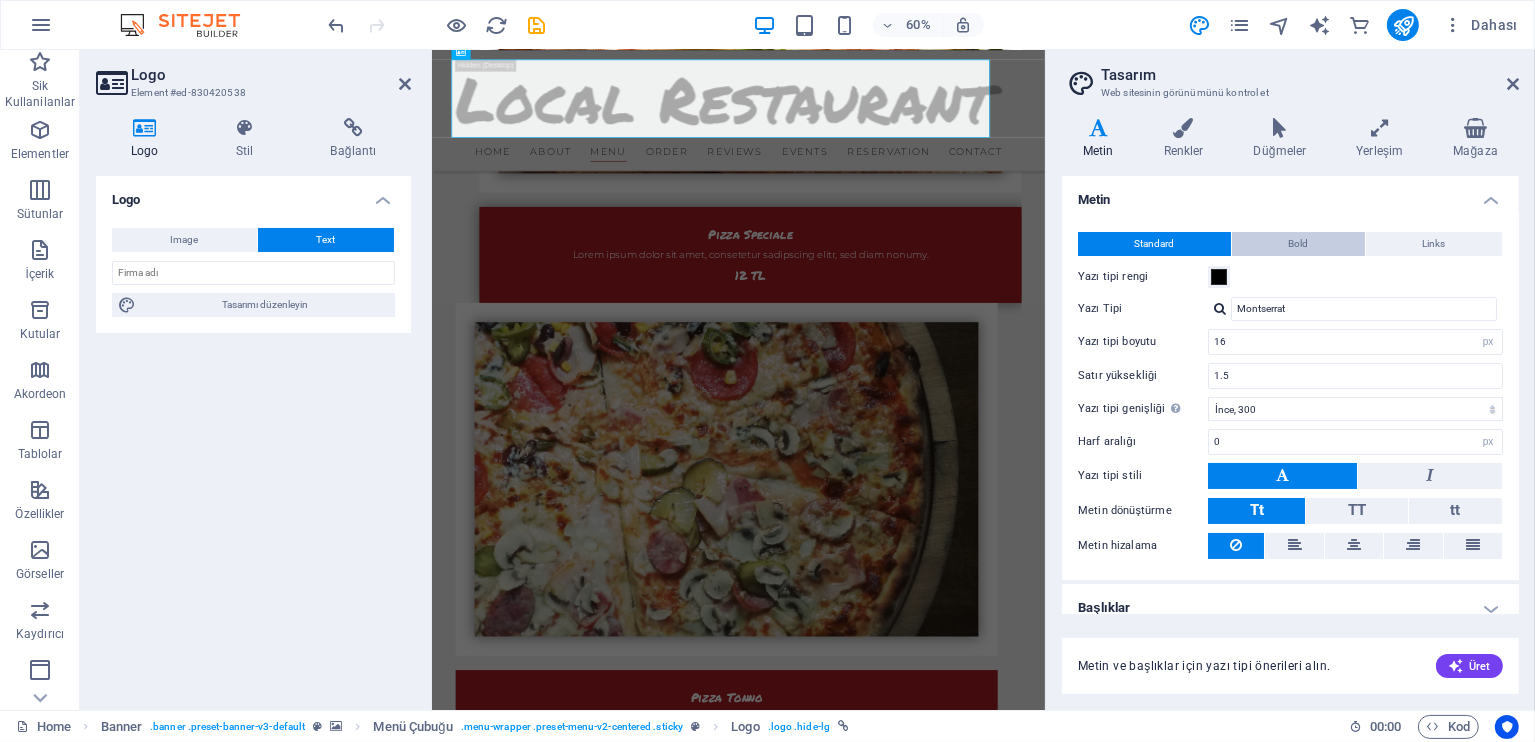click on "Bold" at bounding box center (1298, 244) 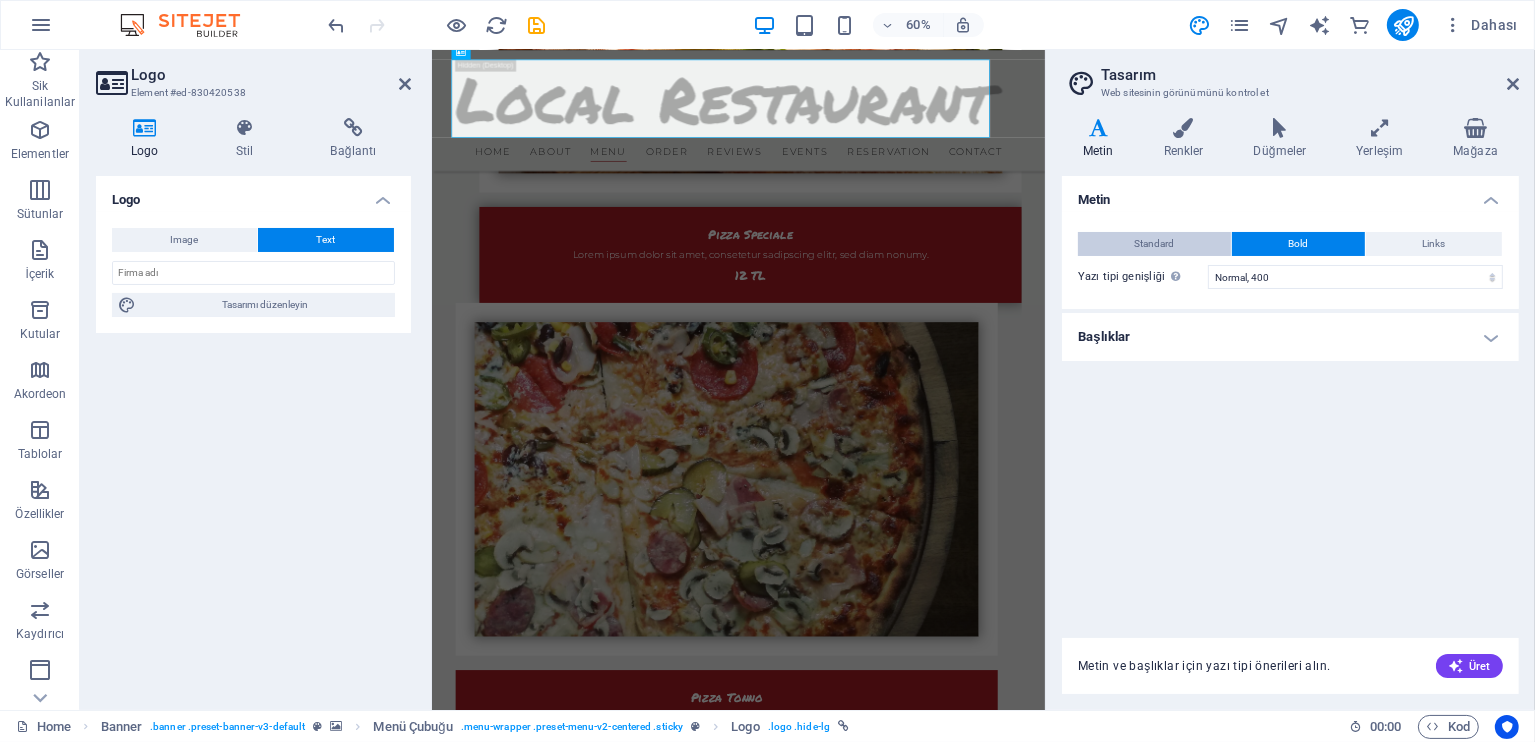 click on "Standard" at bounding box center (1154, 244) 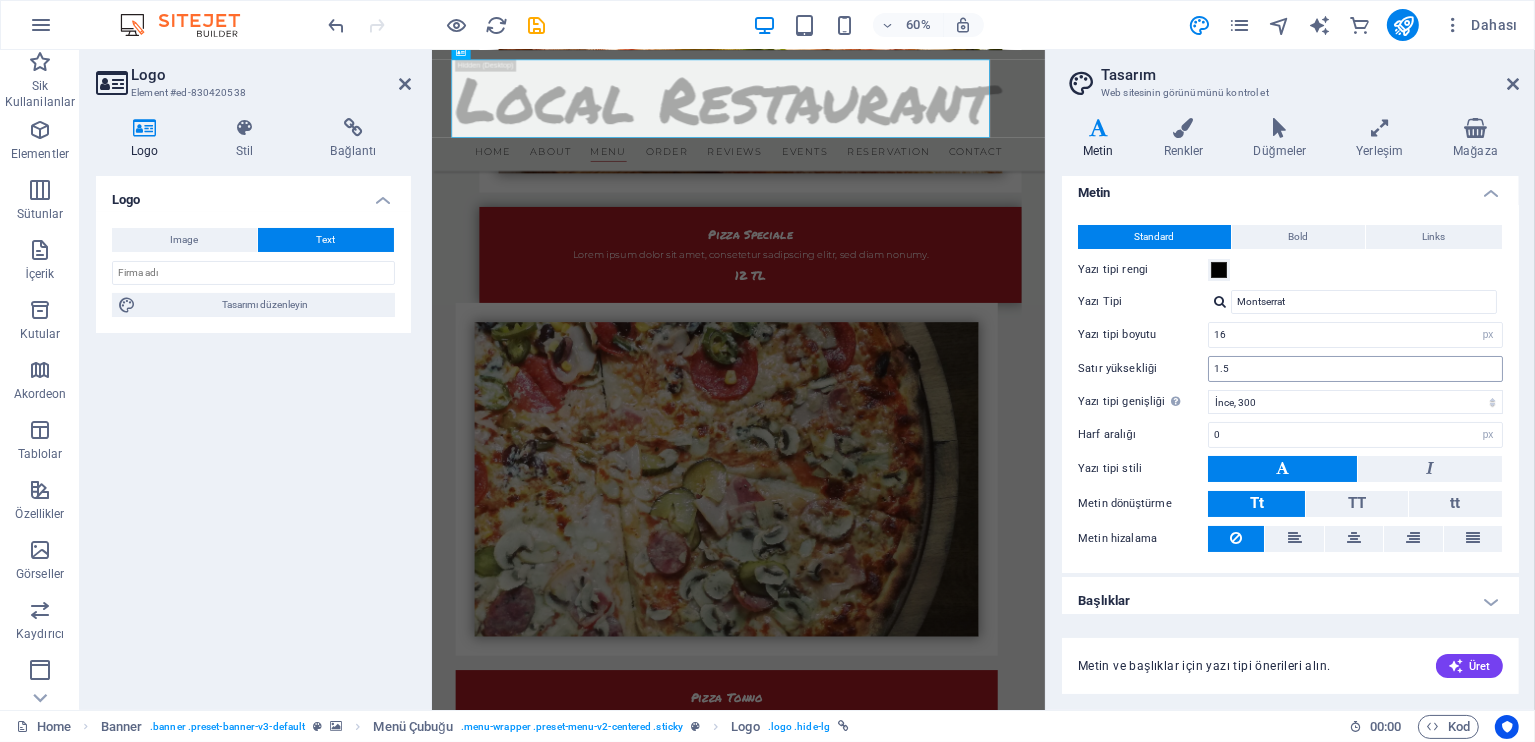 scroll, scrollTop: 14, scrollLeft: 0, axis: vertical 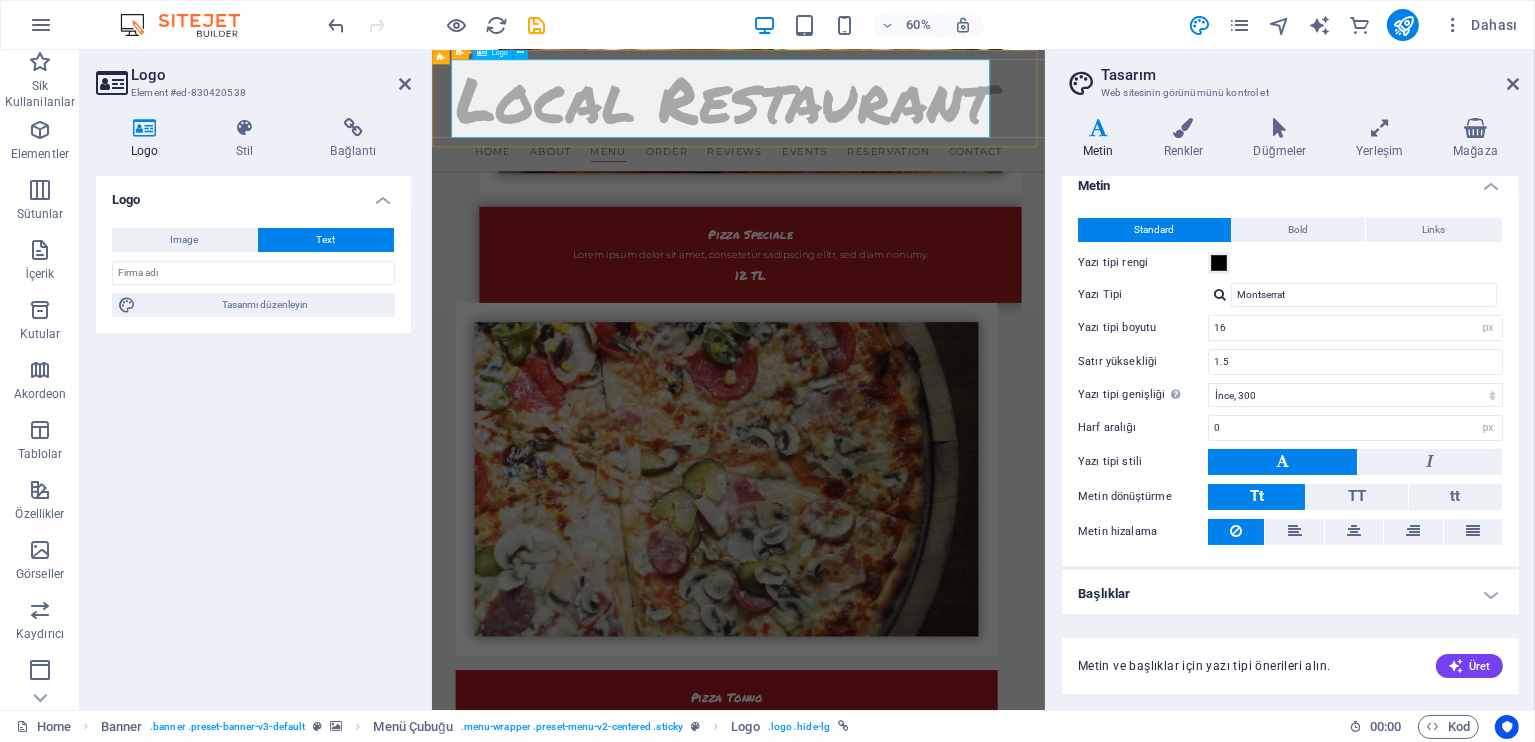 click on "Local Restaurant" at bounding box center (942, 131) 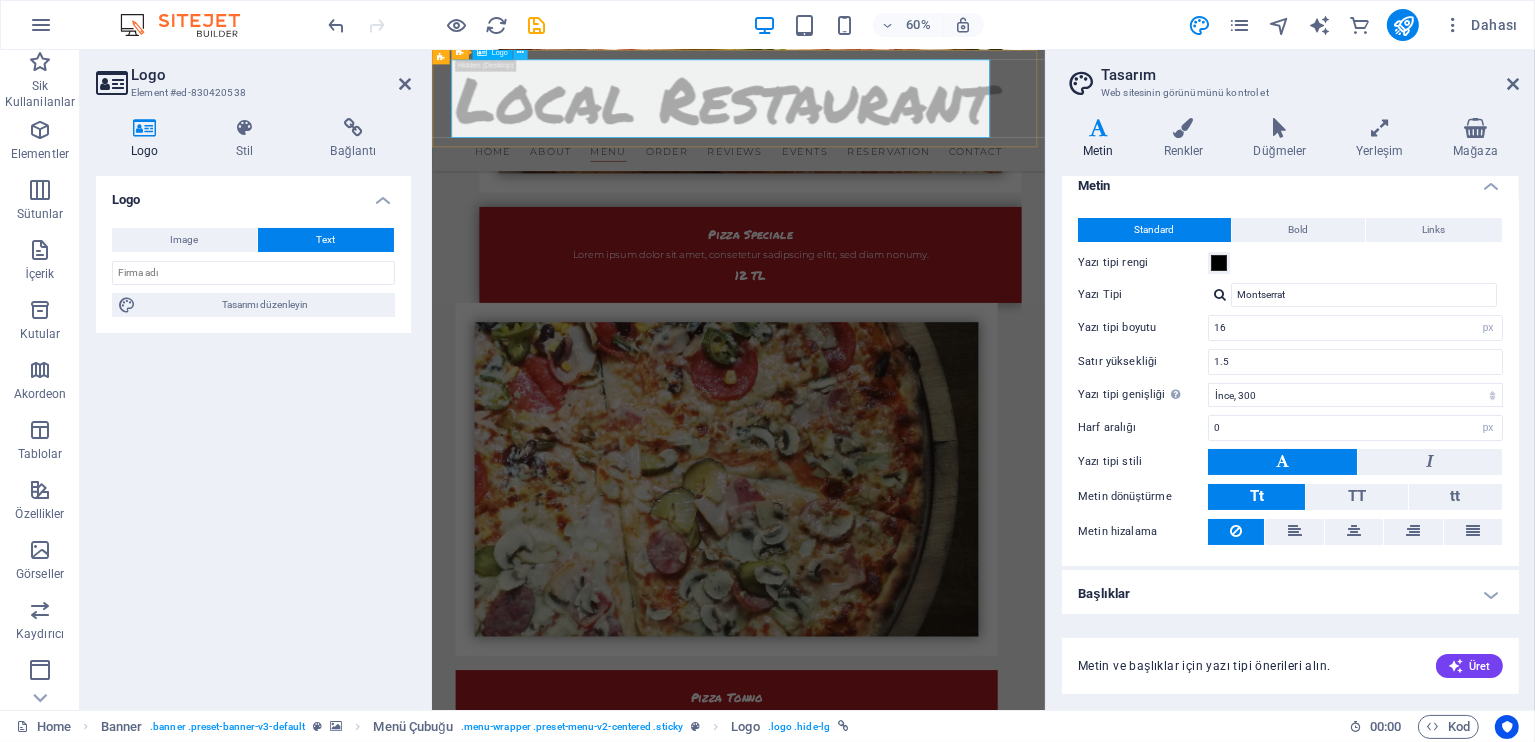 click at bounding box center (520, 52) 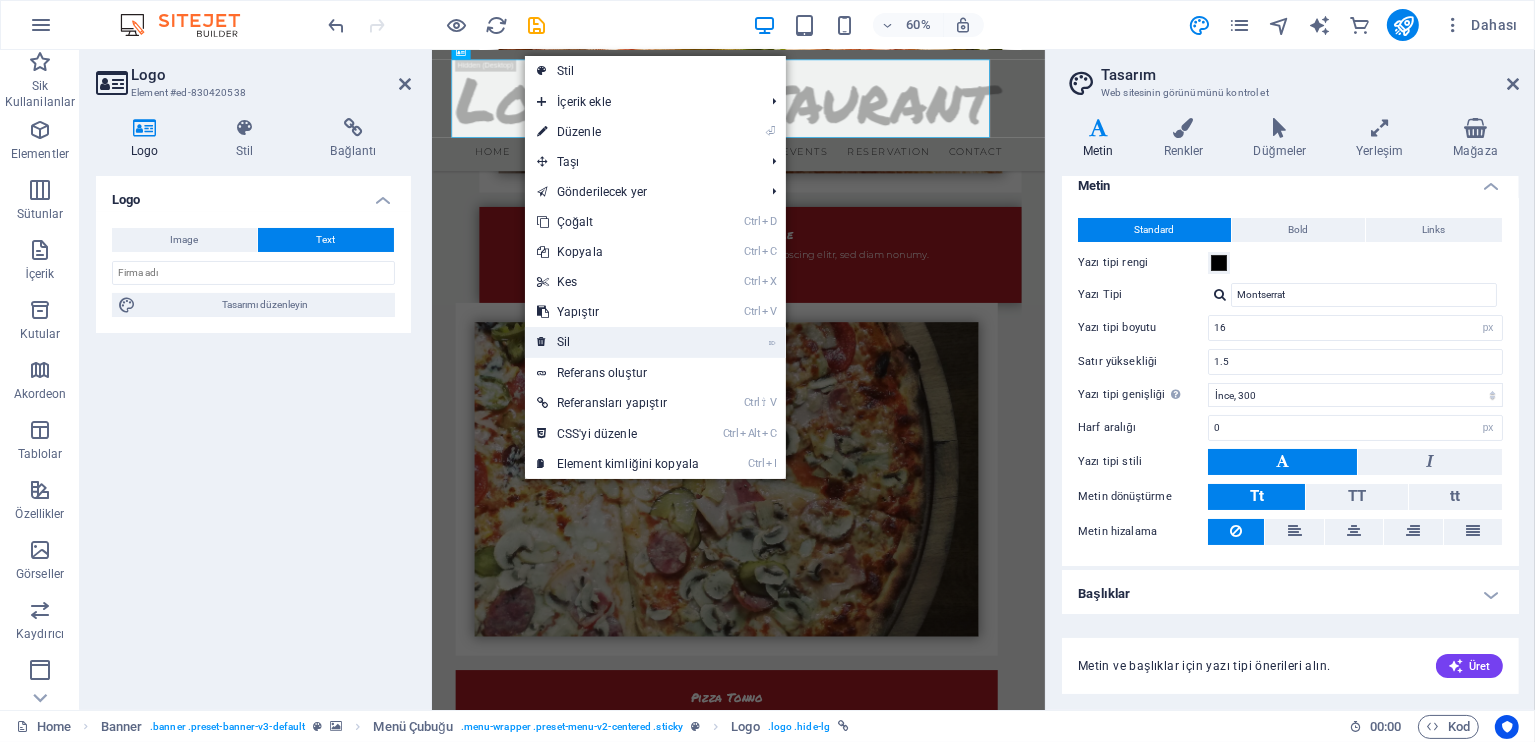 click on "⌦  Sil" at bounding box center (618, 342) 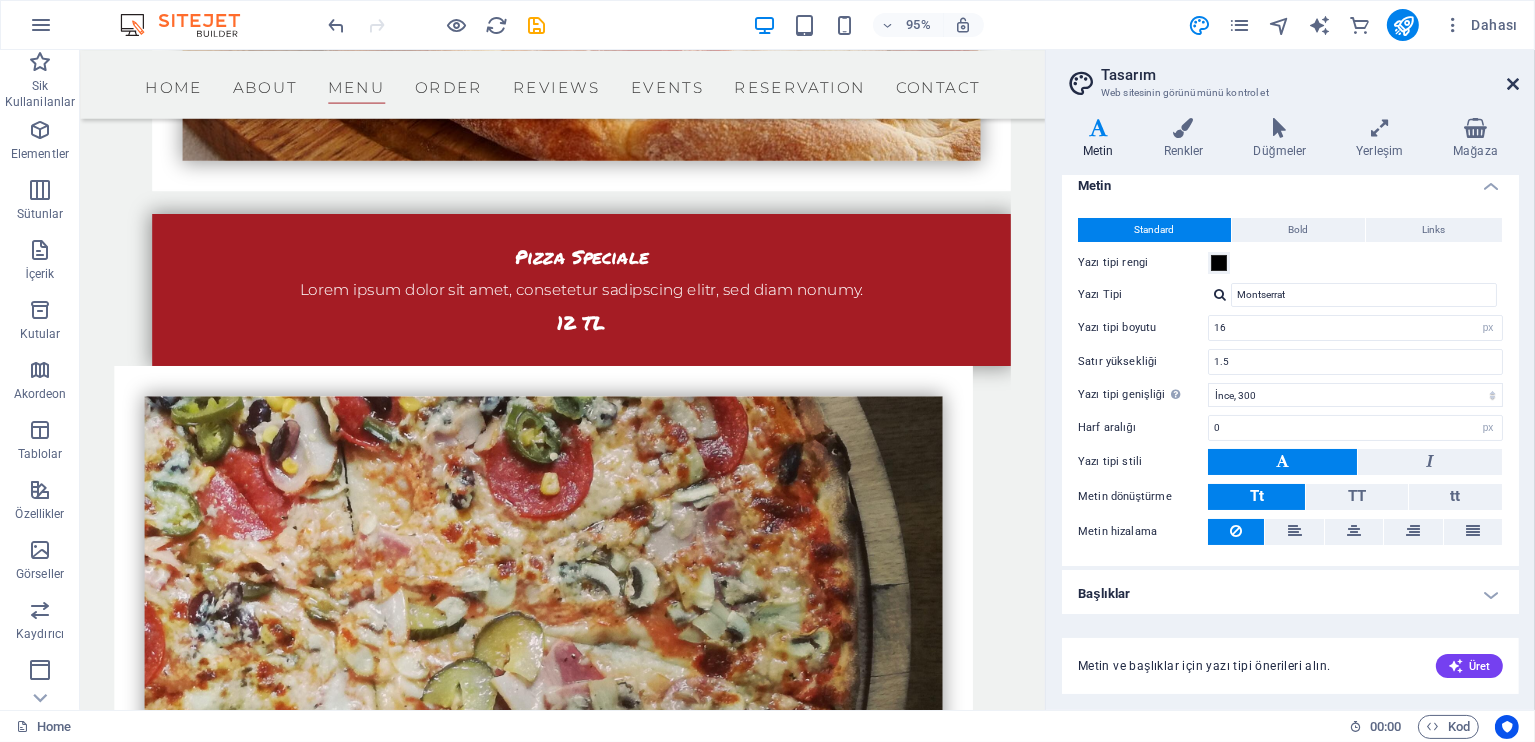 drag, startPoint x: 1507, startPoint y: 88, endPoint x: 1425, endPoint y: 43, distance: 93.53609 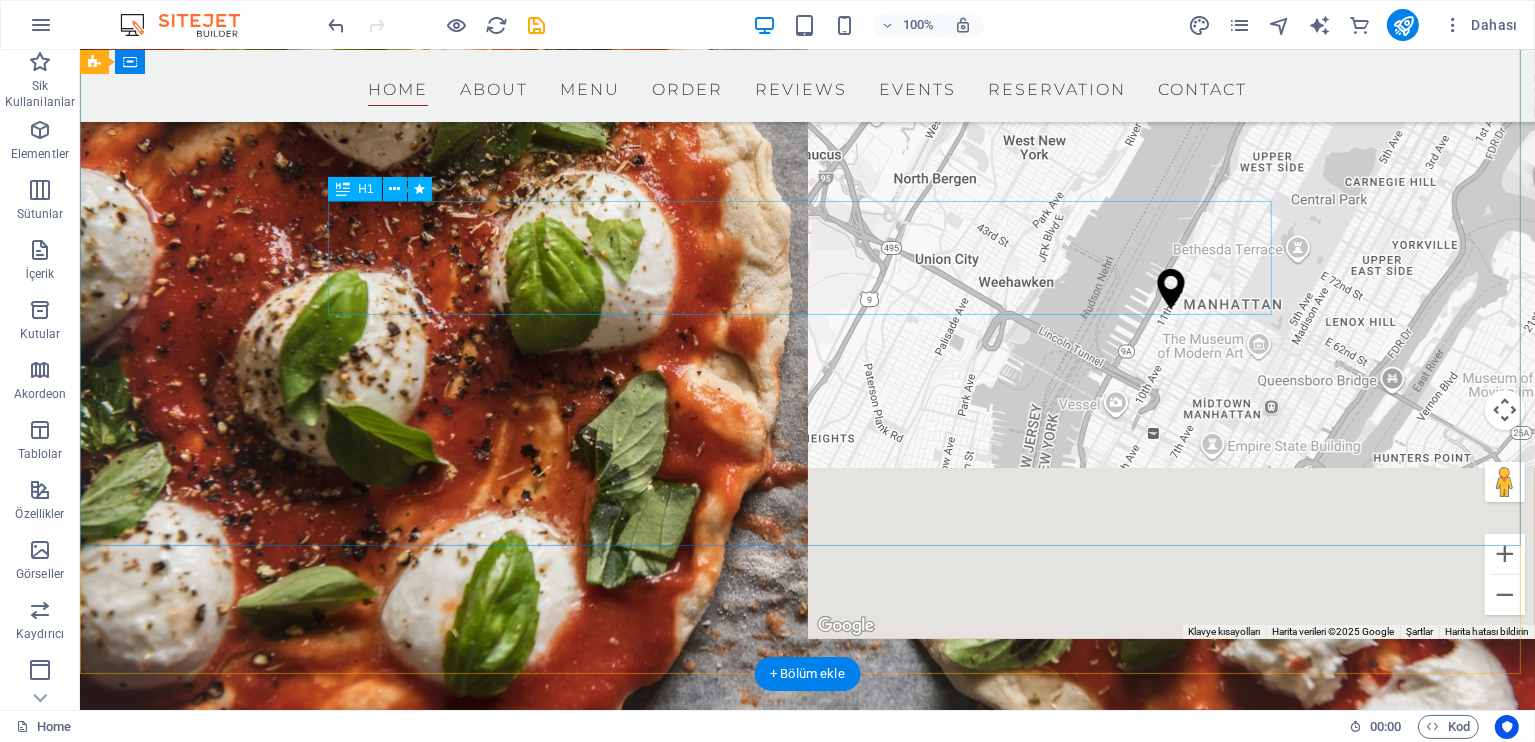 scroll, scrollTop: 0, scrollLeft: 0, axis: both 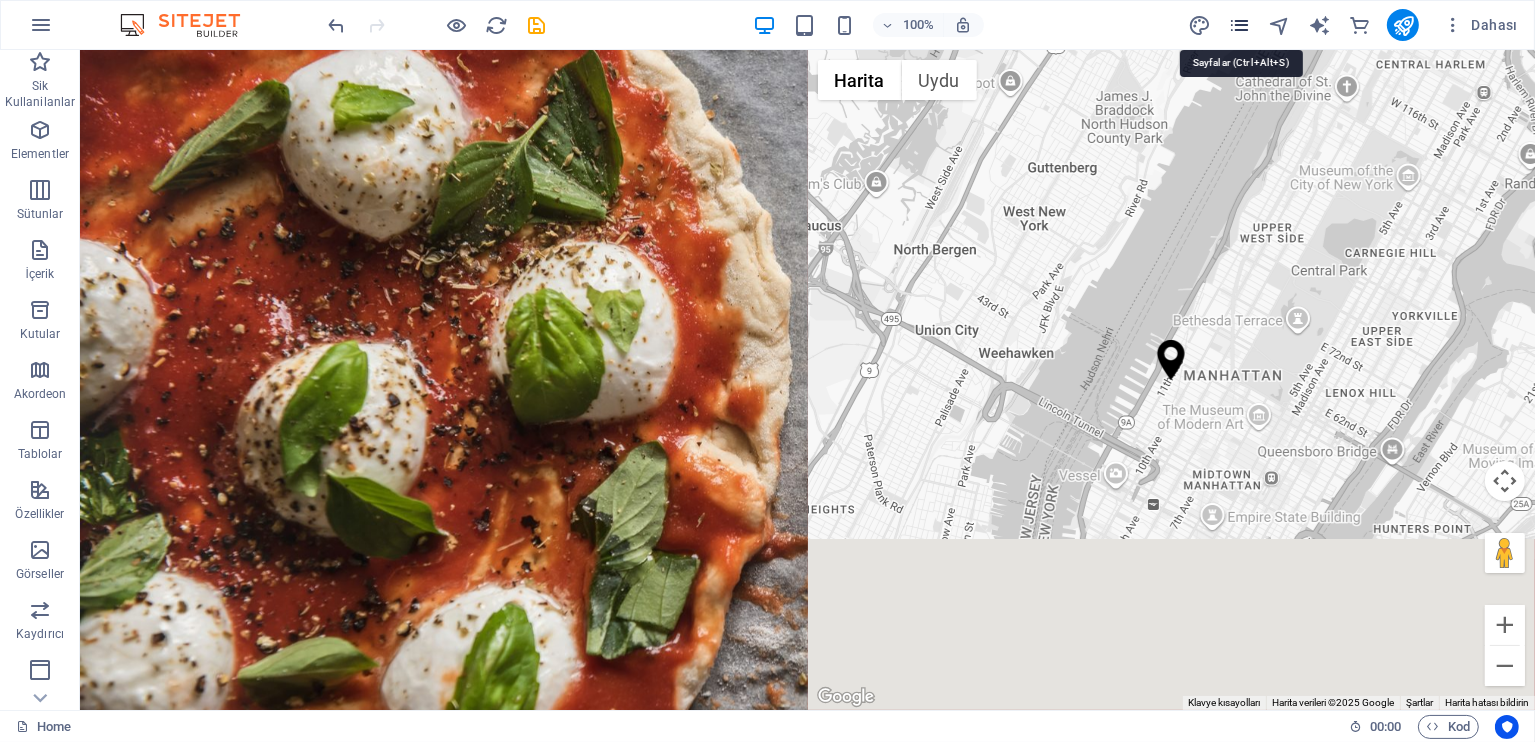 click at bounding box center [1239, 25] 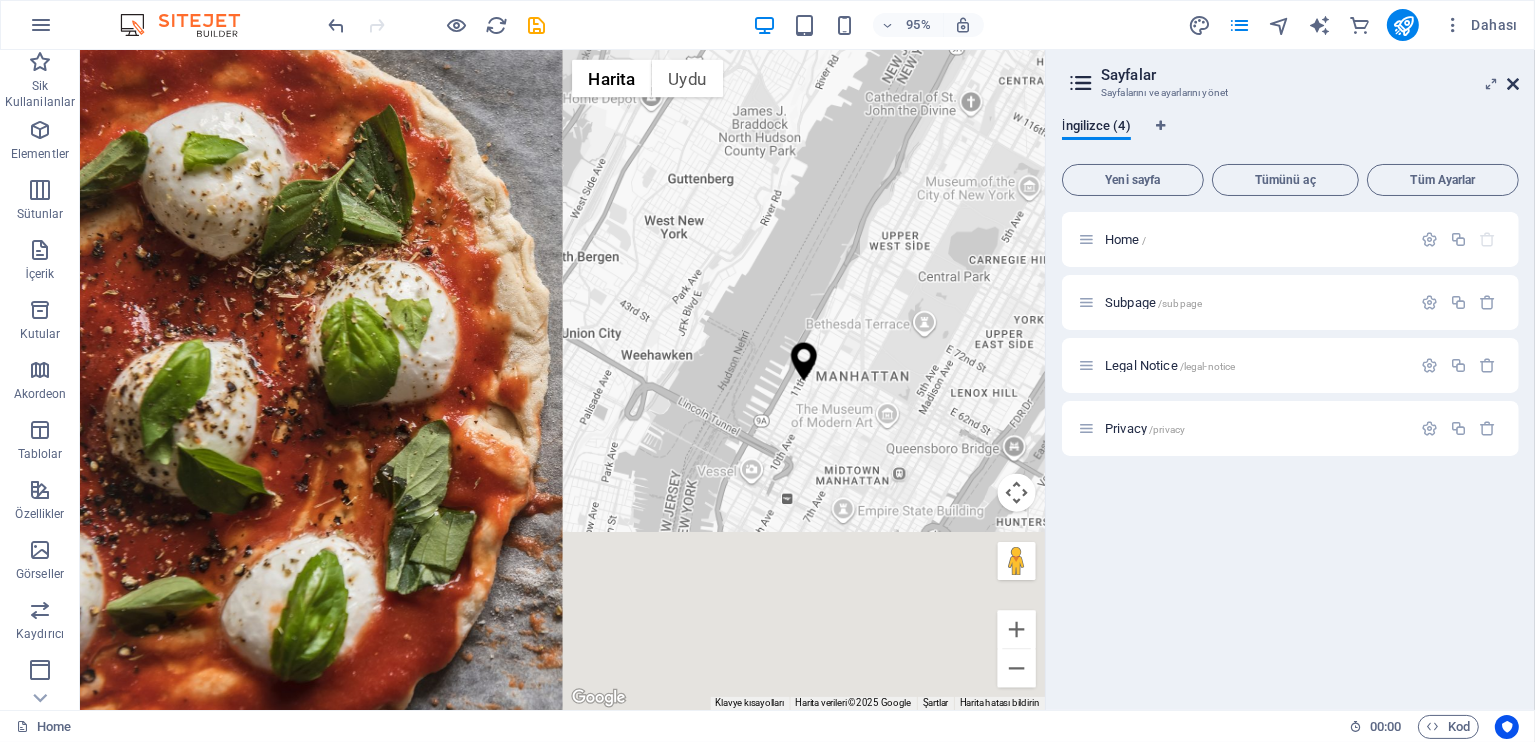 click at bounding box center (1513, 84) 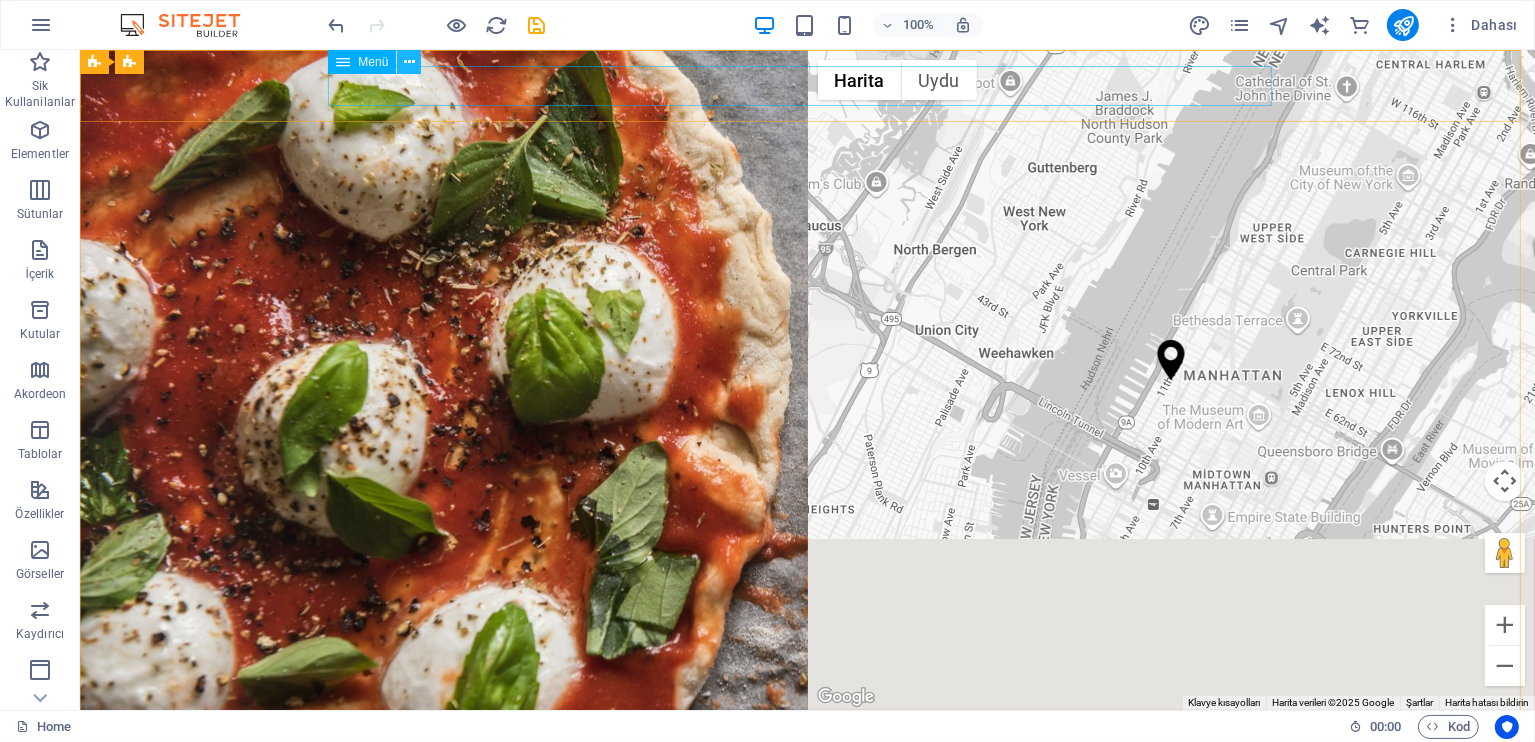 click at bounding box center [409, 62] 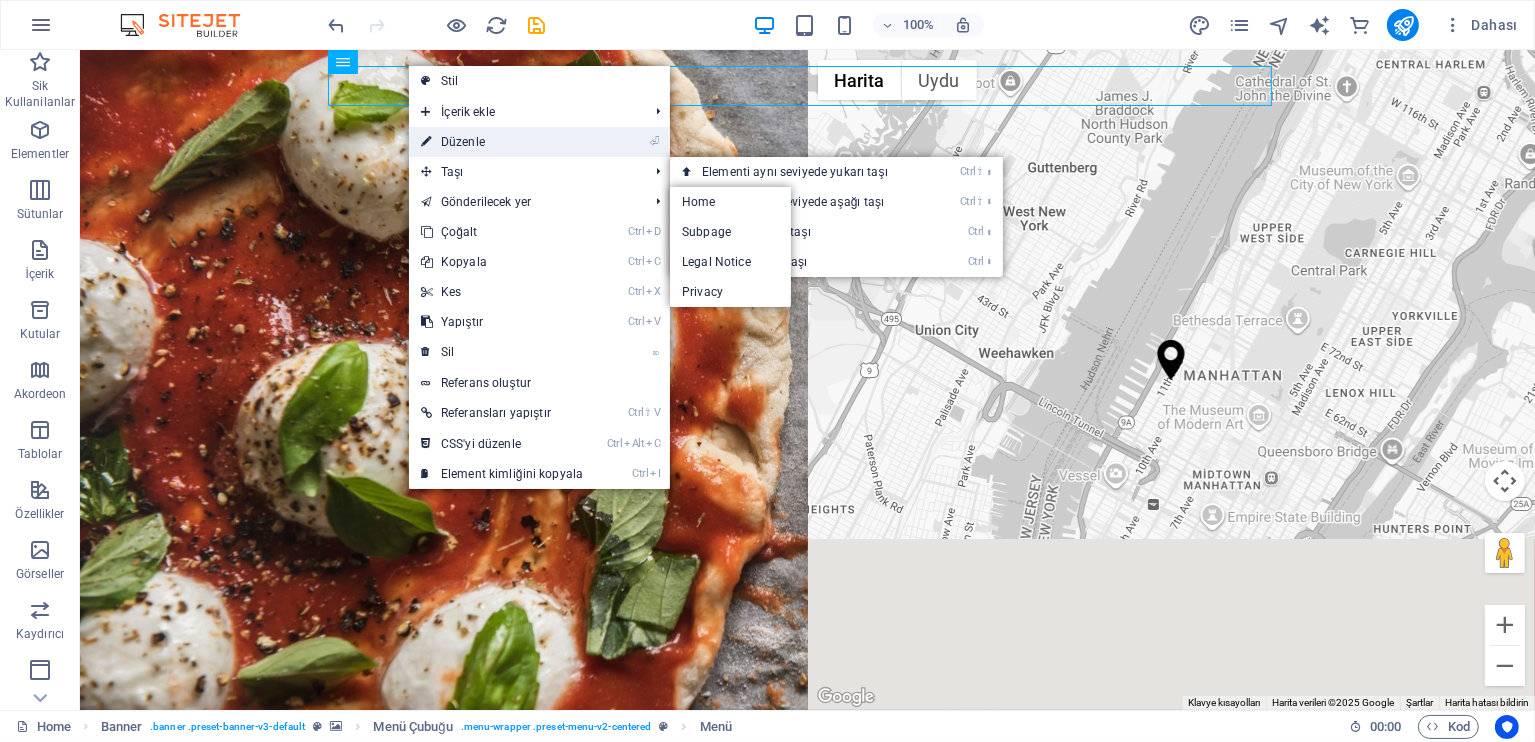 click on "⏎  Düzenle" at bounding box center [502, 142] 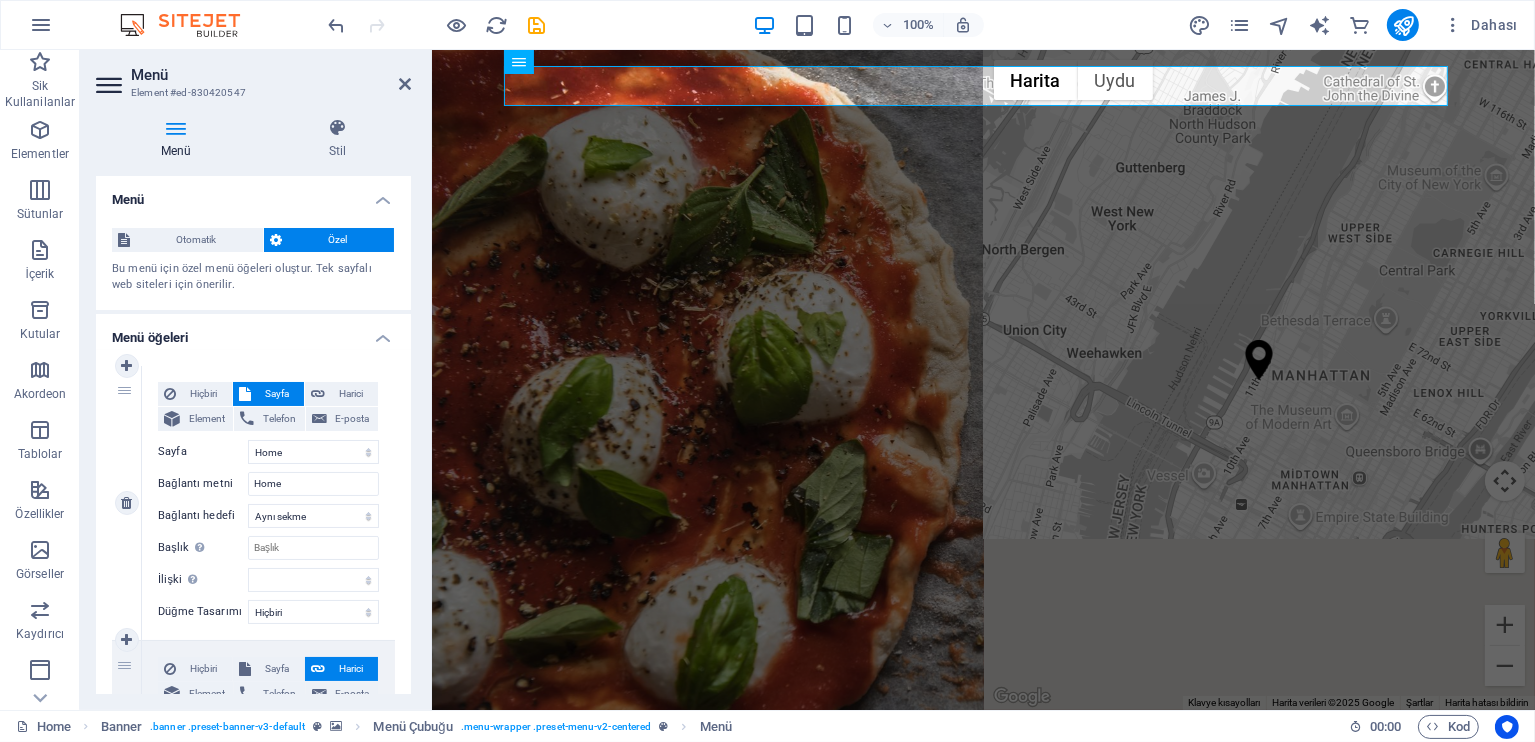 click on "Hiçbiri Sayfa Harici Element Telefon E-posta Sayfa Home Subpage Legal Notice Privacy Element
URL /15973329 Telefon E-posta Bağlantı metni Home Bağlantı hedefi Yeni sekme Aynı sekme Kaplama Başlık Ek bağlantı tanımının bağlantı metniyle aynı olmaması gerekir. Başlık, genellikle fare elementin üzerine geldiğinde bir araç ipucu metni olarak gösterilir. Belirsizse boş bırak. İlişki Bu bağlantının bağlantı hedefiyle ilişkisini  ayarlar. Örneğin; "nofollow" (izleme) değeri, arama motorlarına bağlantıyı izleme talimatı verir. Boş bırakılabilir. alternate oluşturan bookmark harici yardım lisans ileri nofollow noreferrer noopener önceki arayın etiket" at bounding box center [268, 487] 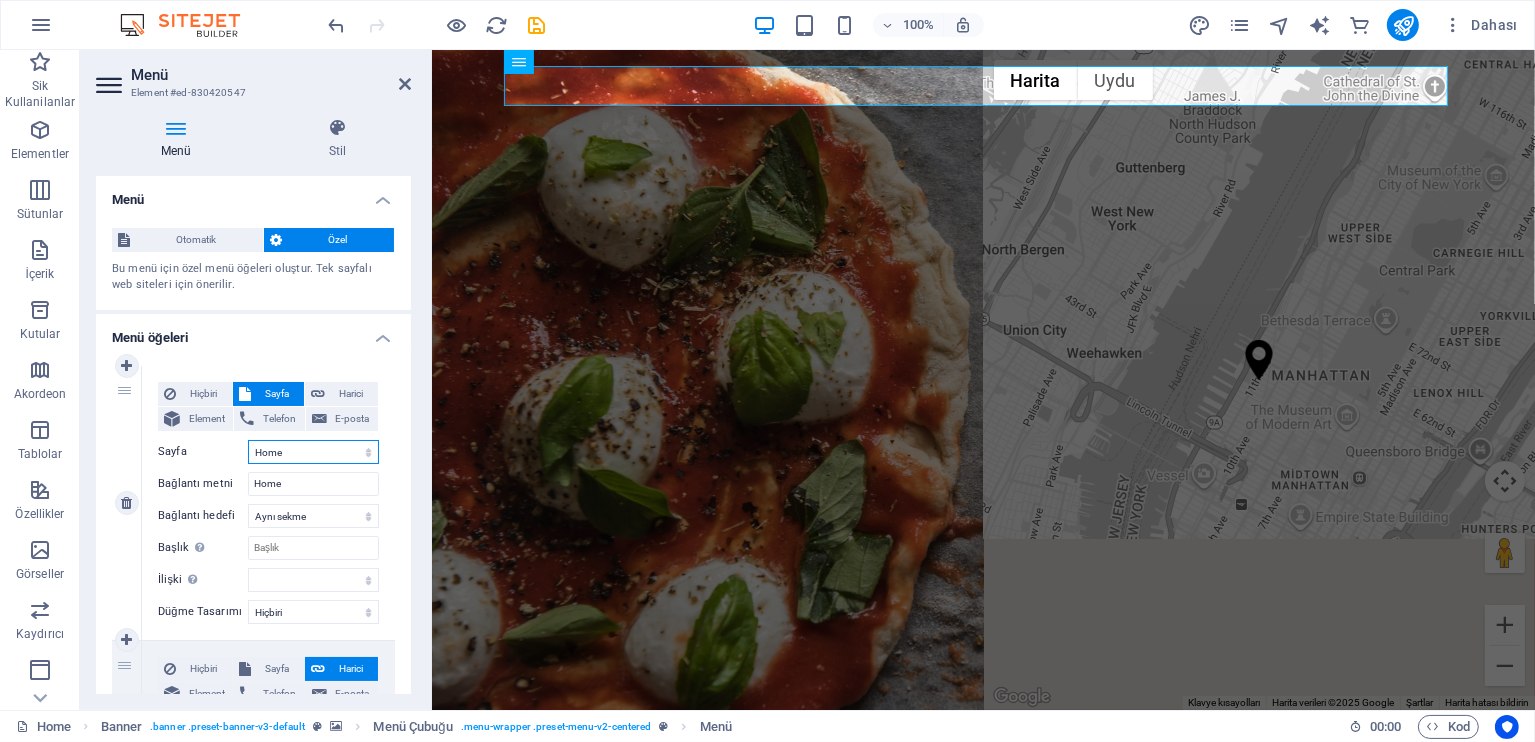 click on "Home Subpage Legal Notice Privacy" at bounding box center [313, 452] 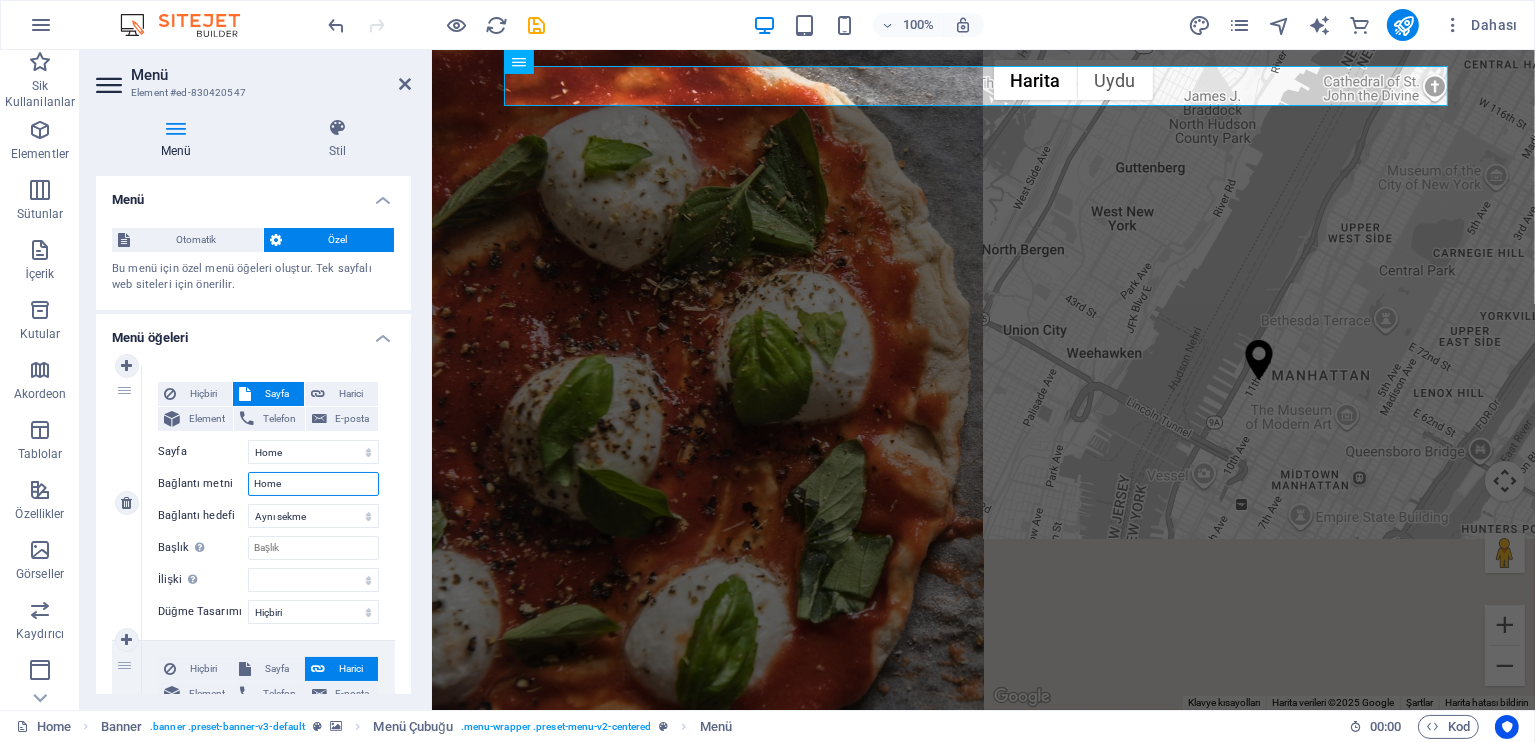 click on "Home" at bounding box center (313, 484) 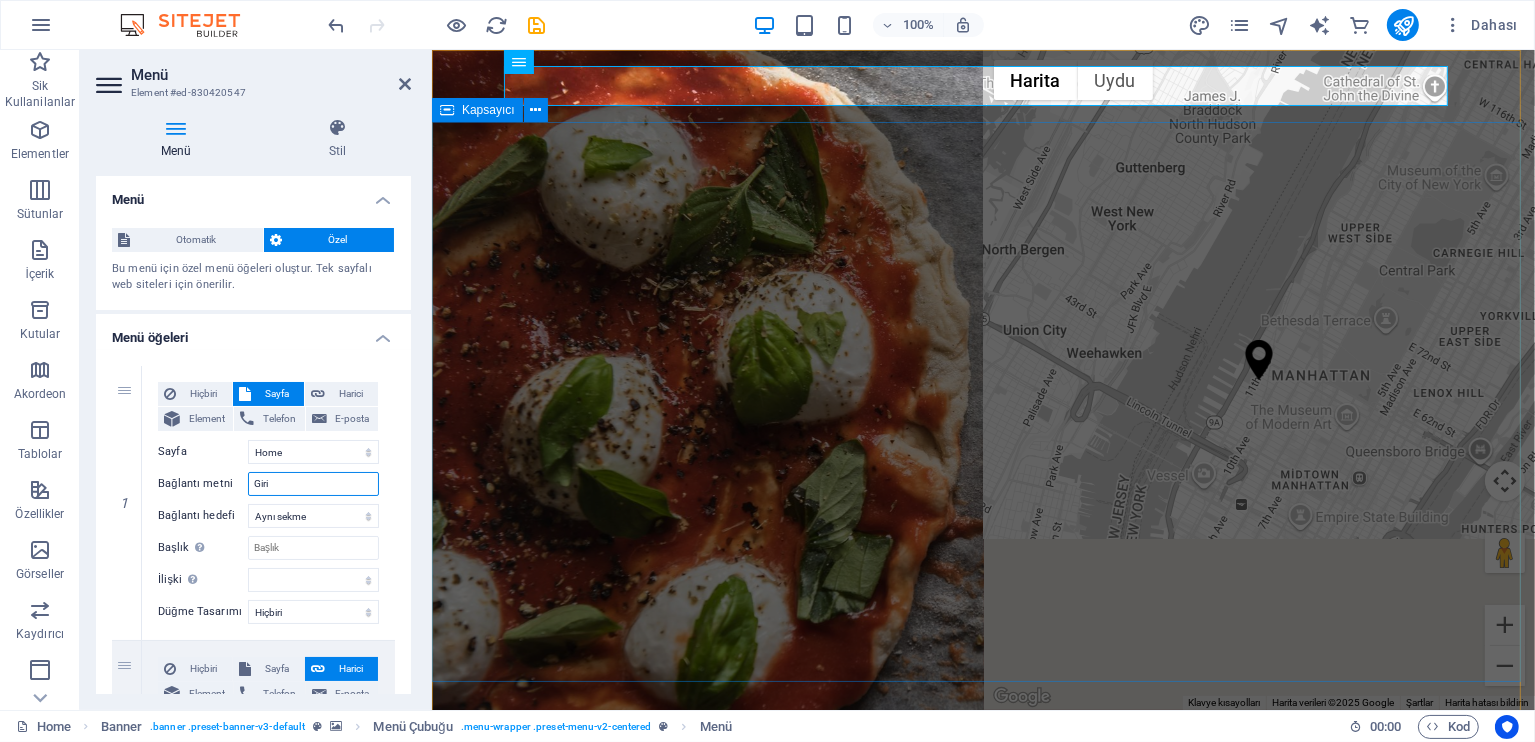 type on "Giriş" 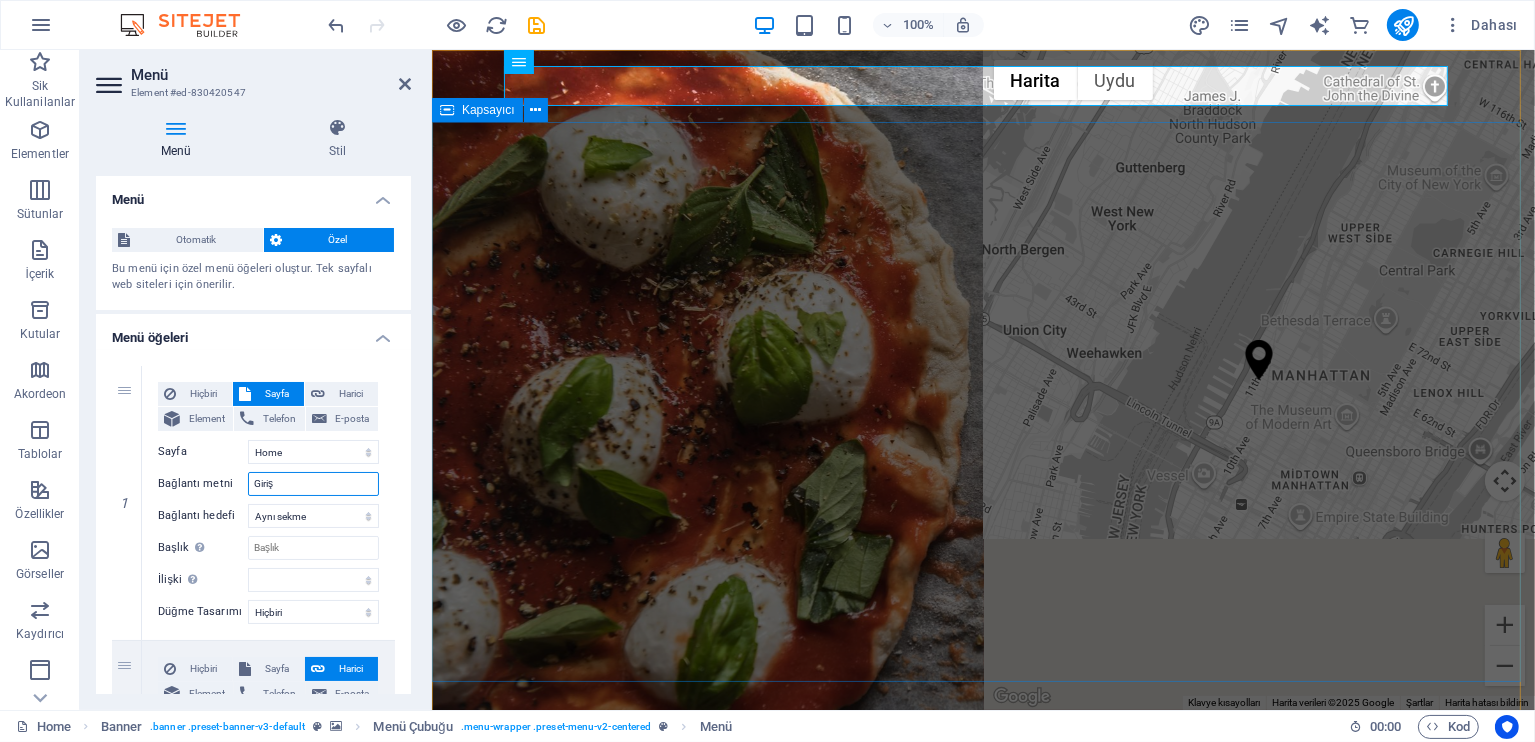 select 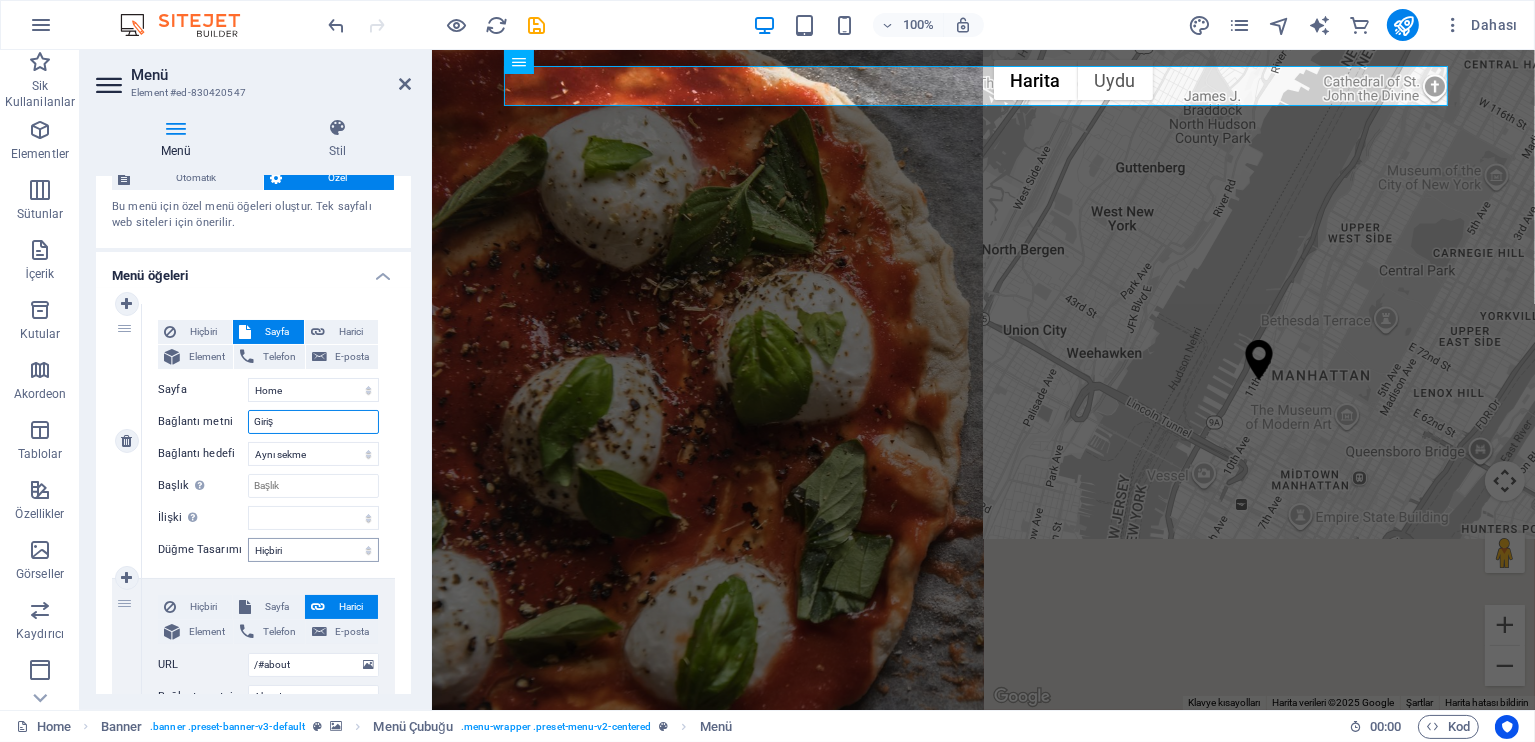 scroll, scrollTop: 66, scrollLeft: 0, axis: vertical 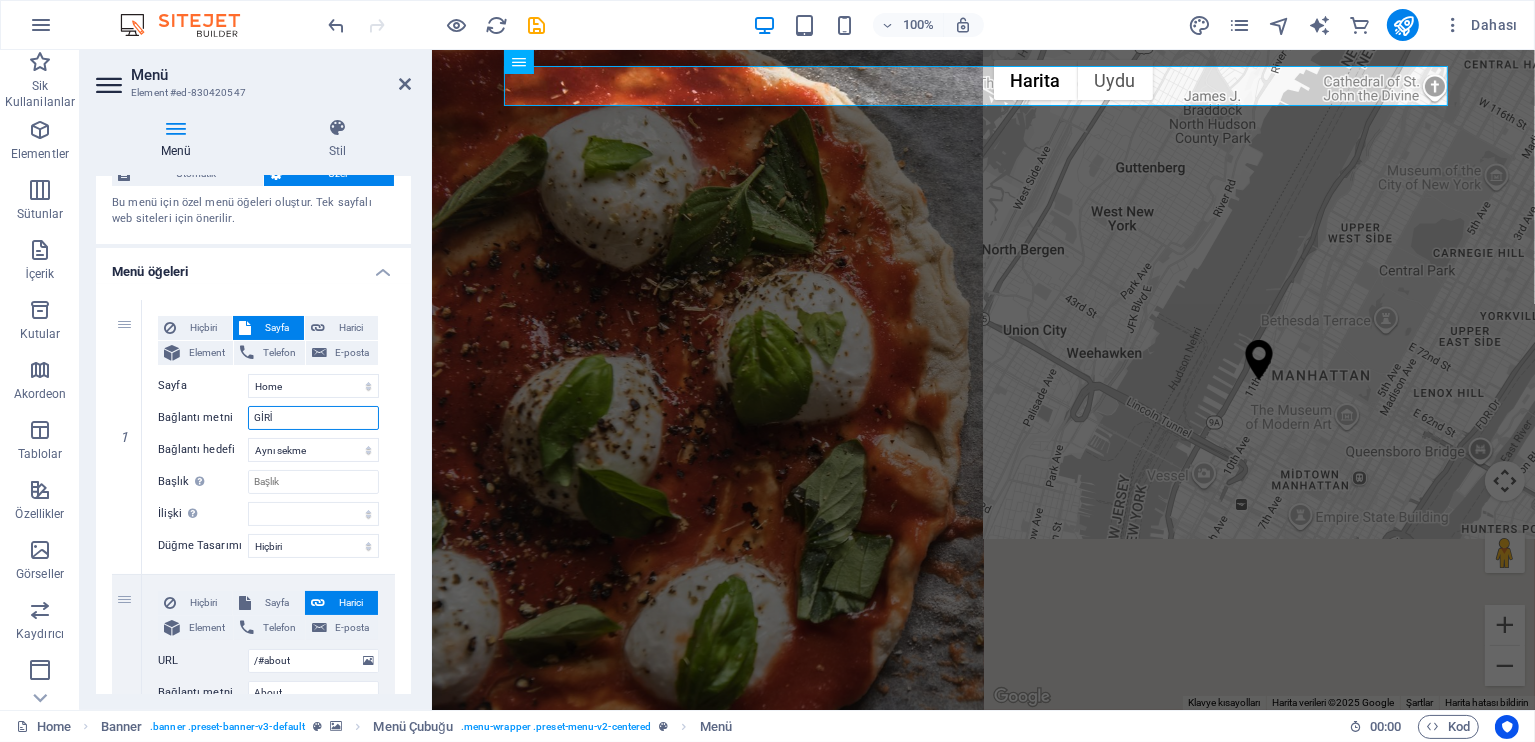 type on "GİRİŞ" 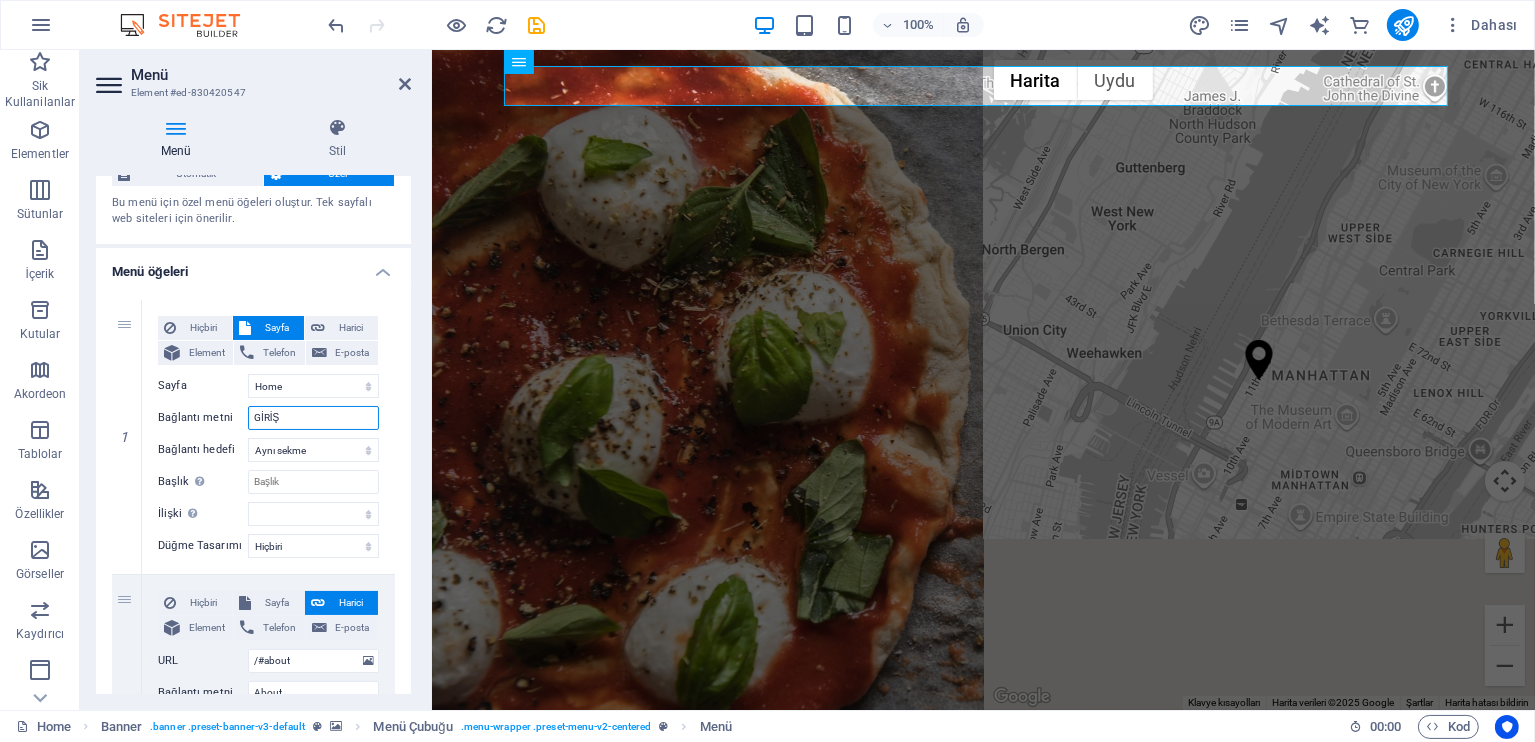 select 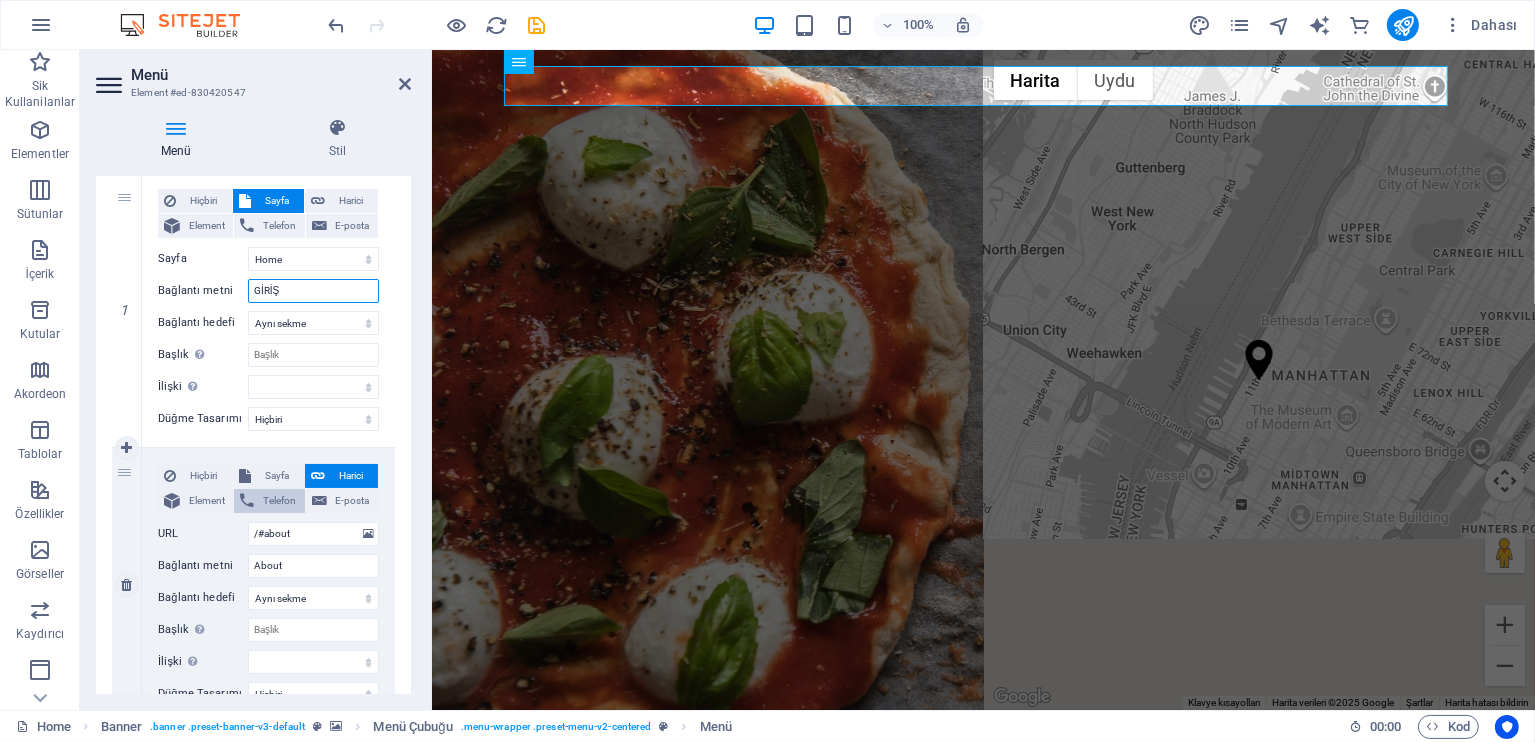scroll, scrollTop: 200, scrollLeft: 0, axis: vertical 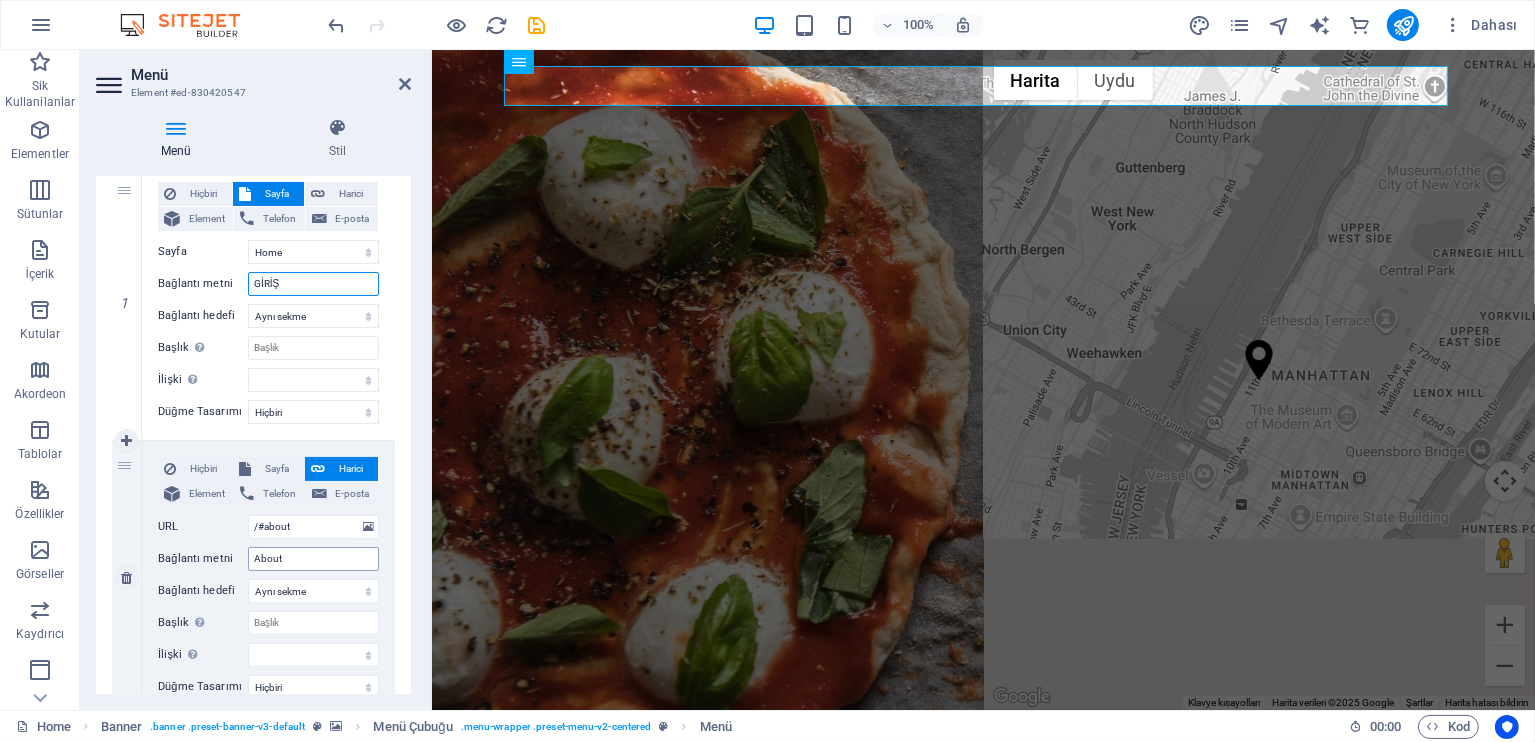 type on "GİRİŞ" 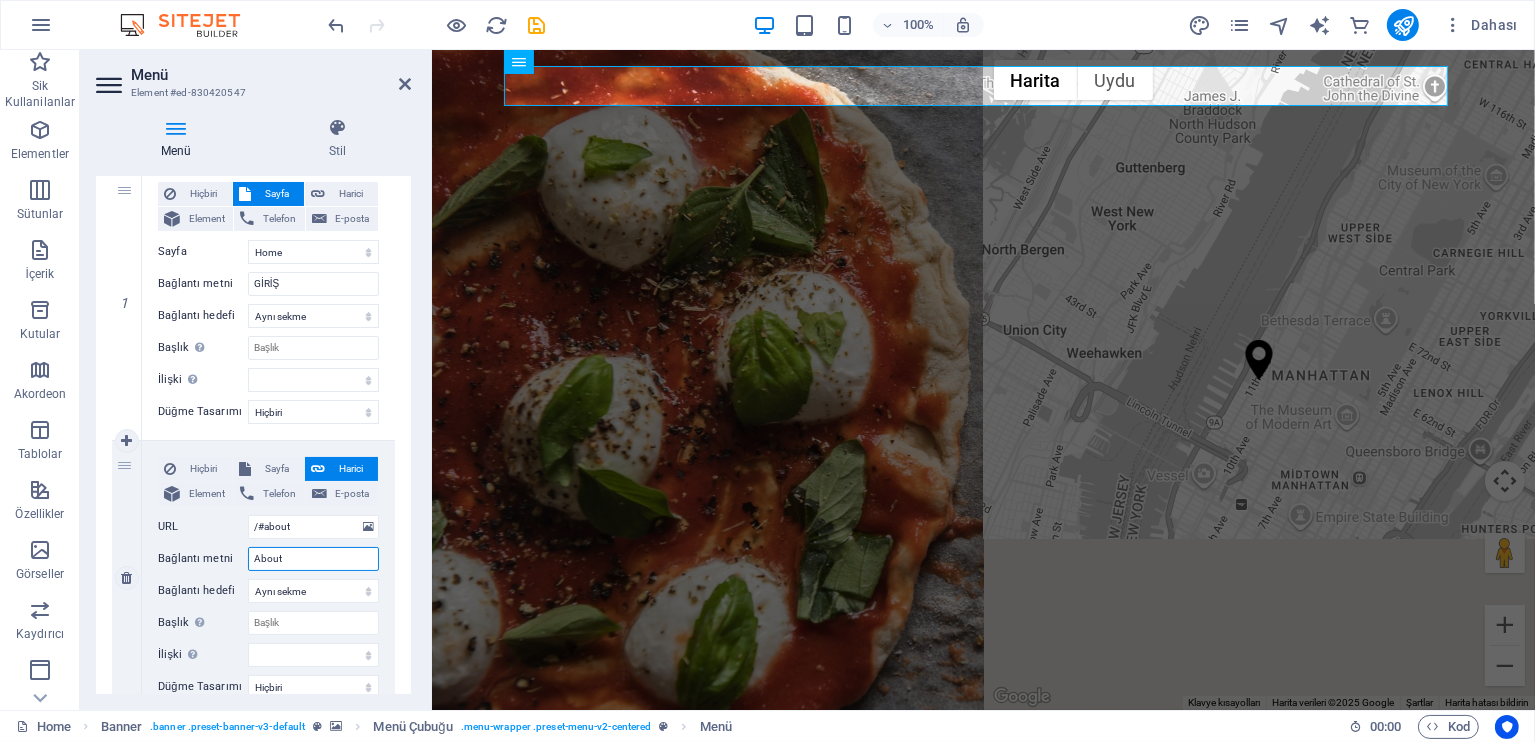 click on "About" at bounding box center (313, 559) 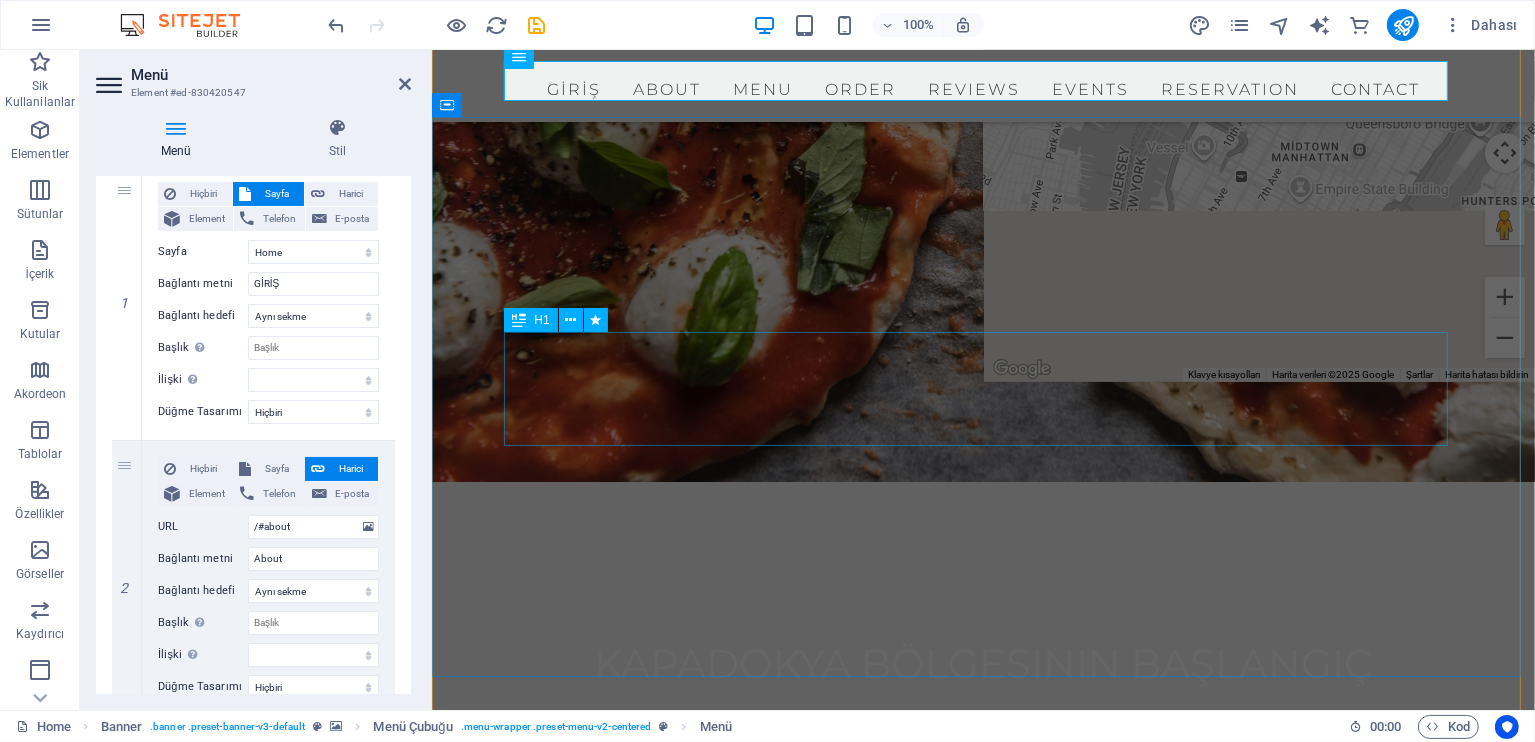 scroll, scrollTop: 333, scrollLeft: 0, axis: vertical 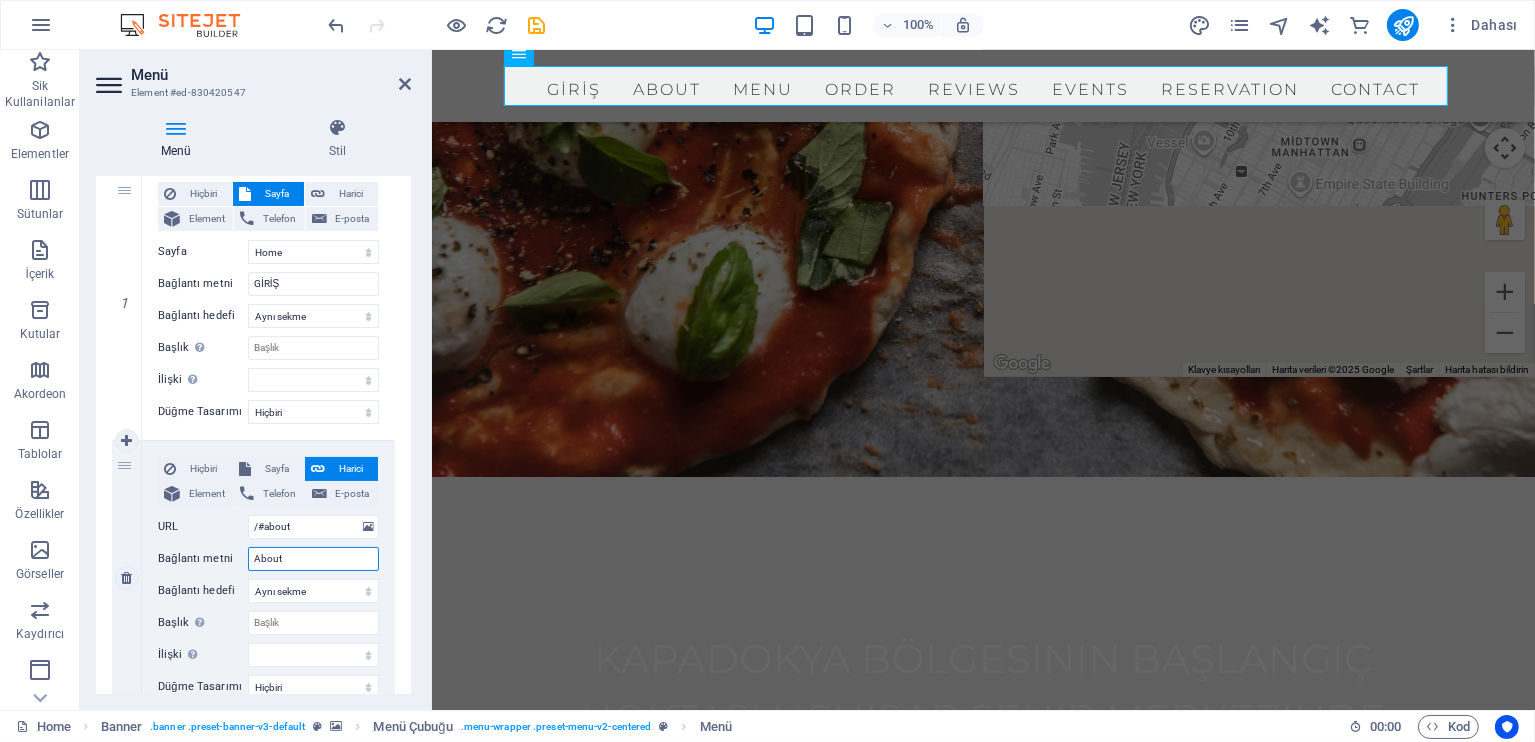 click on "About" at bounding box center [313, 559] 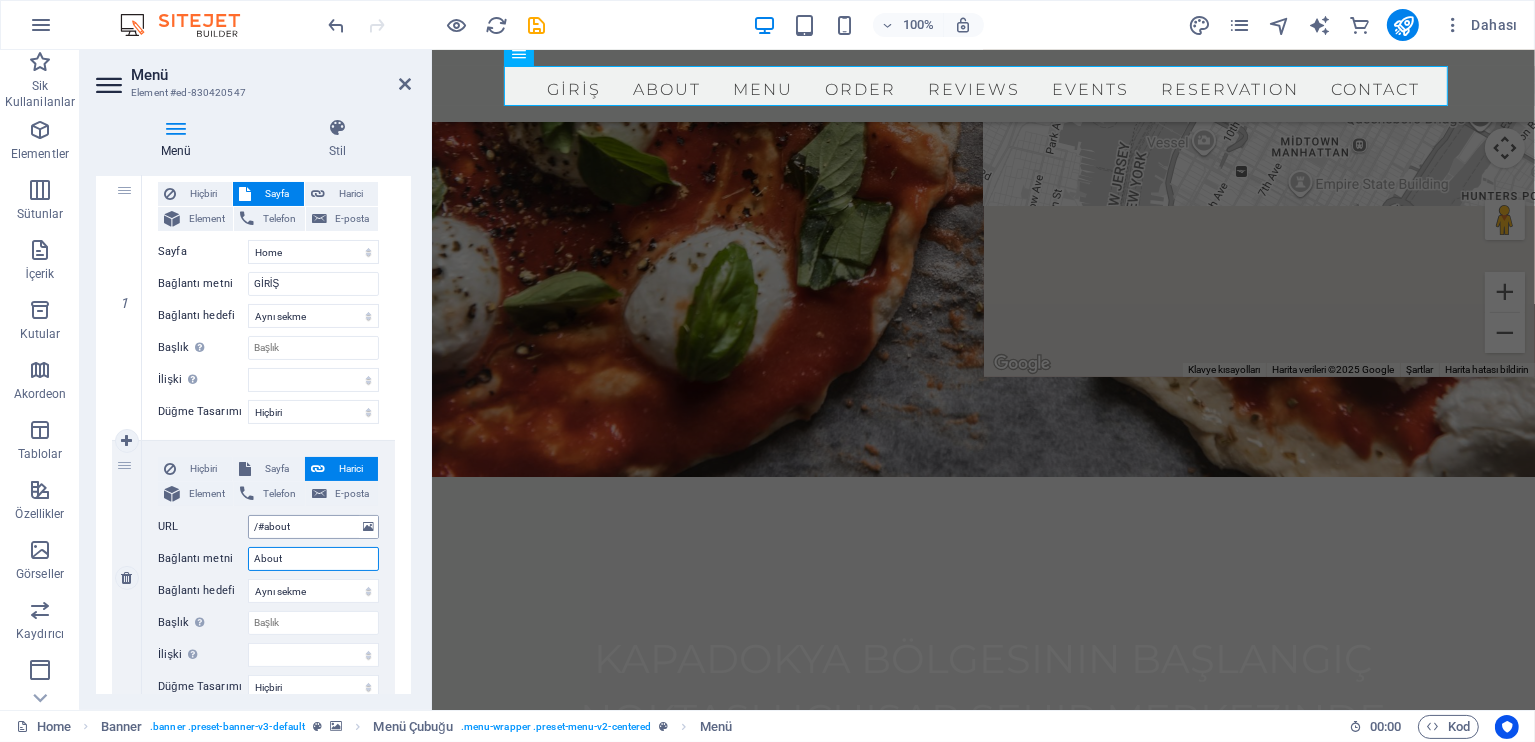 type on "M" 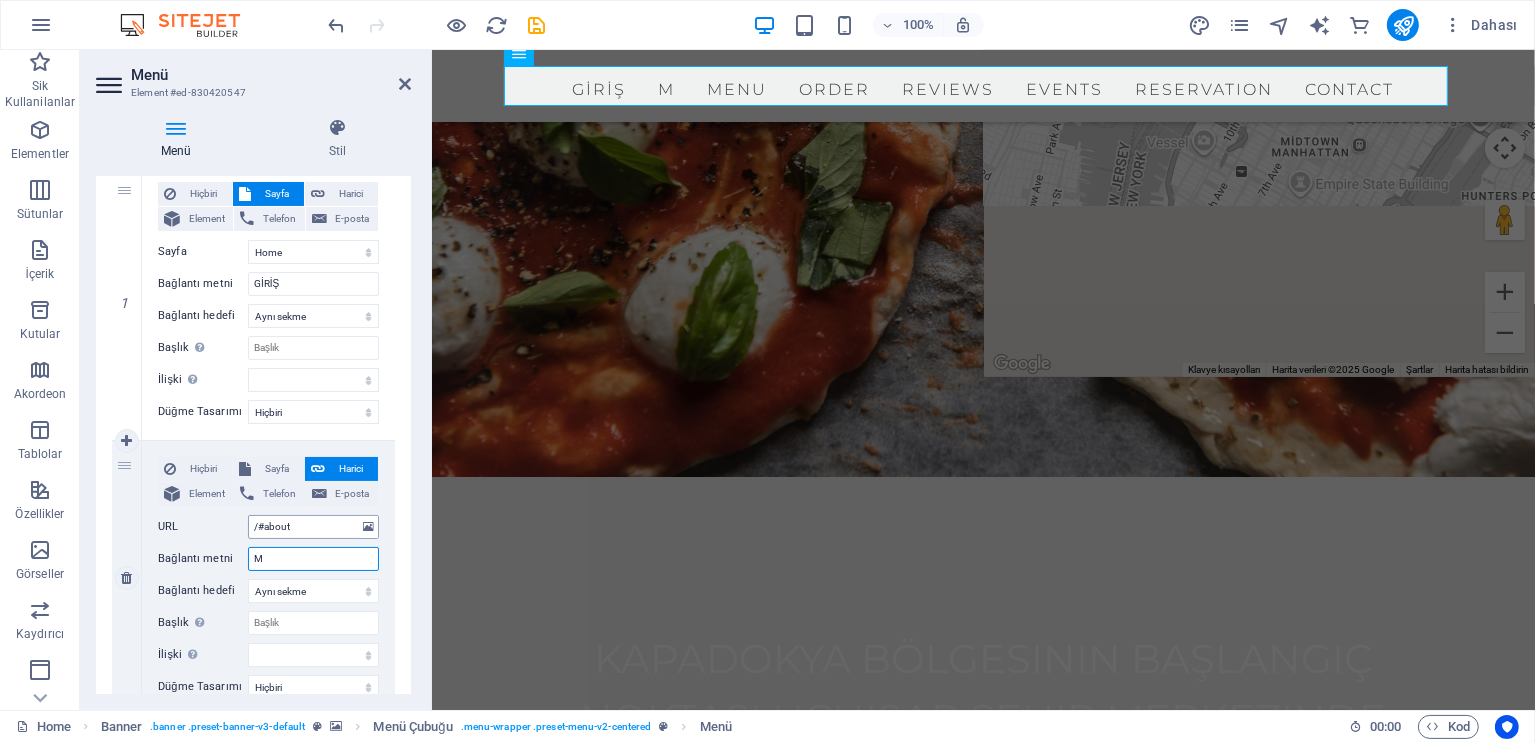 select 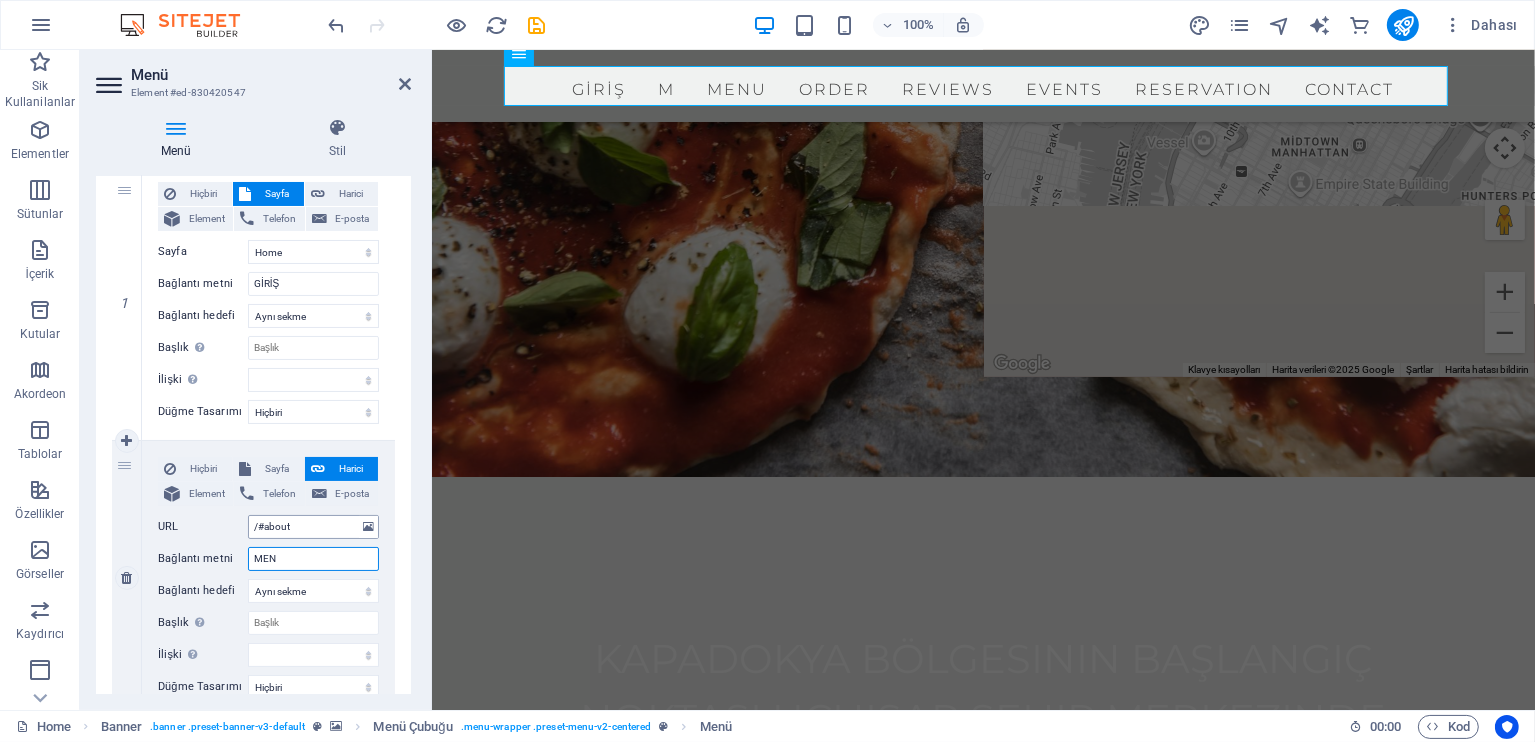 type on "MENÜ" 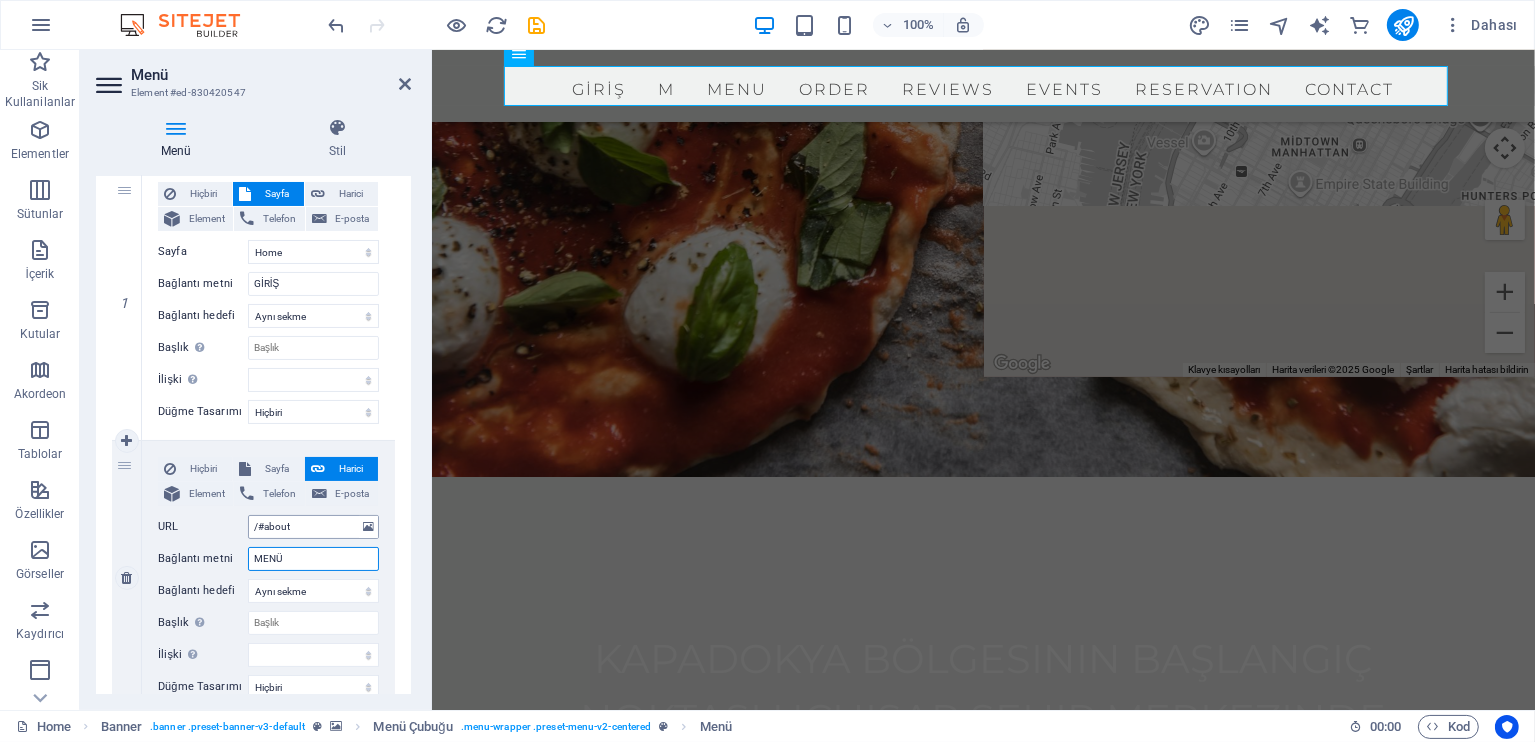 select 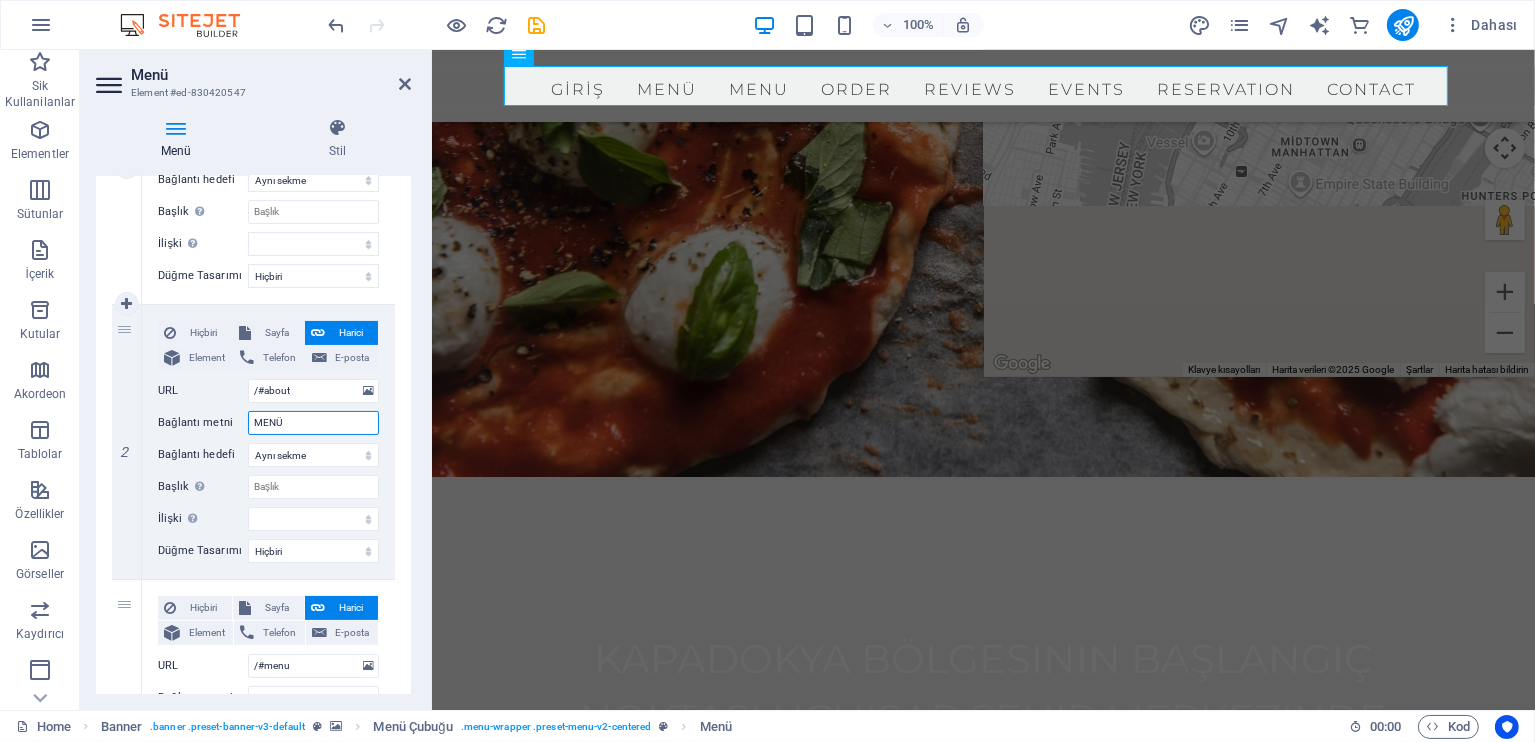 scroll, scrollTop: 333, scrollLeft: 0, axis: vertical 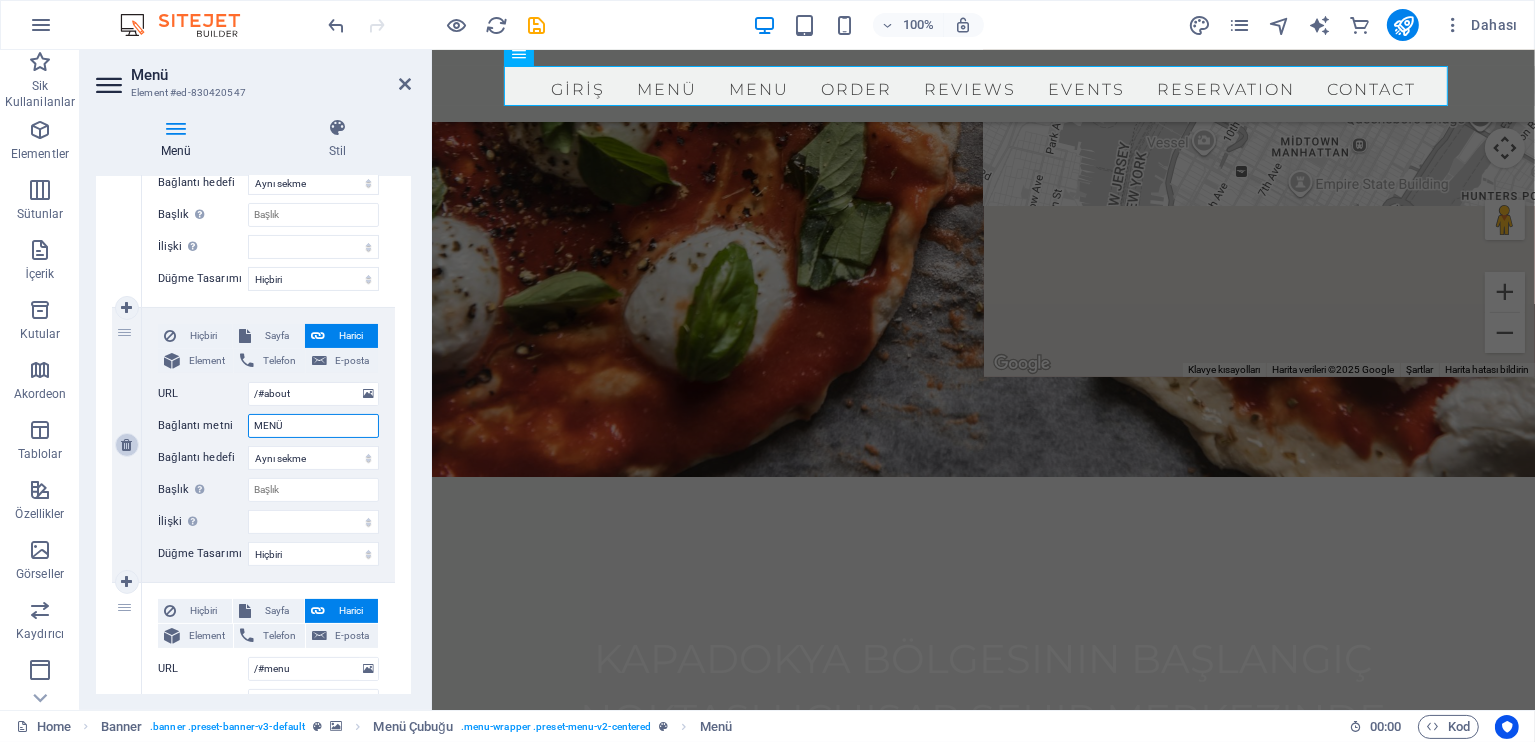 type on "MENÜ" 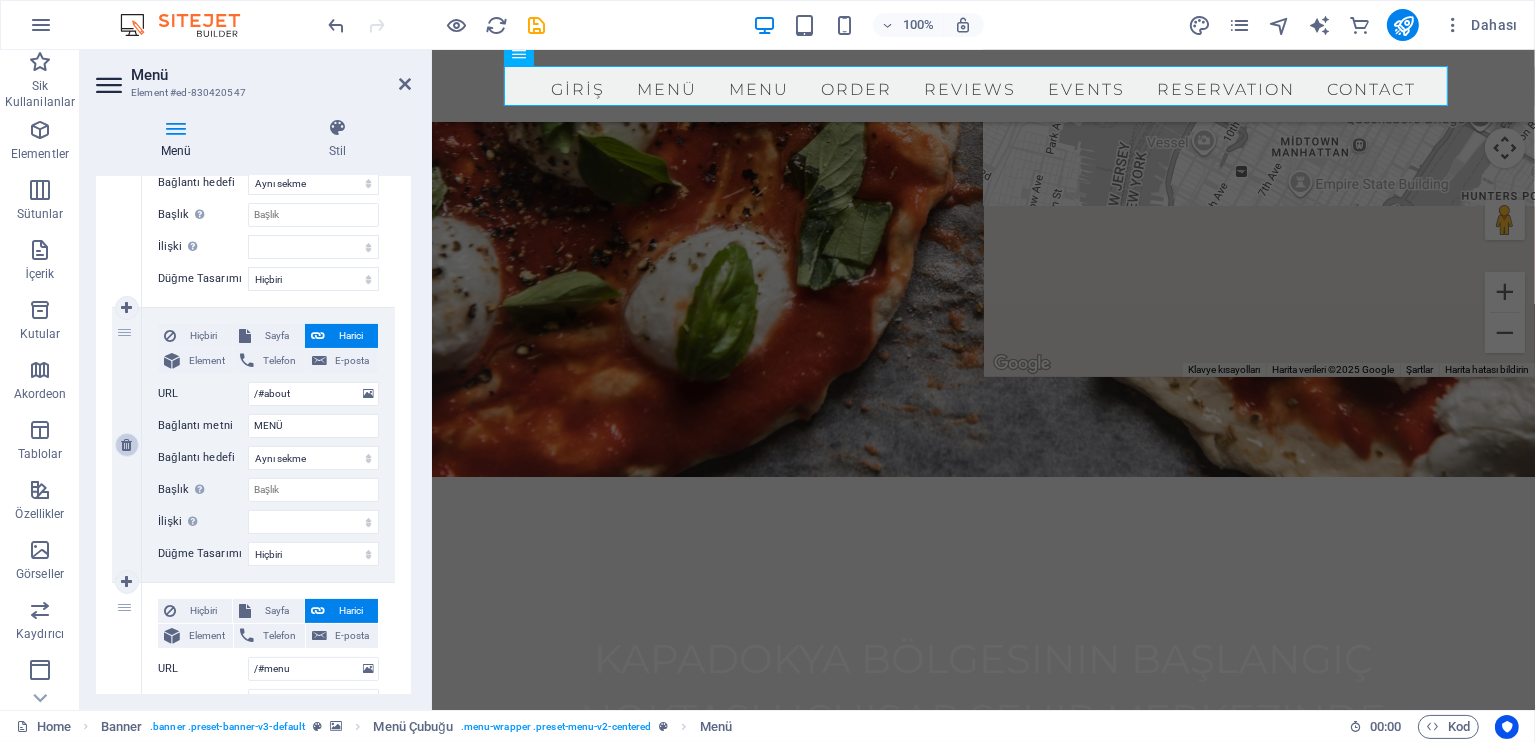 click at bounding box center (126, 445) 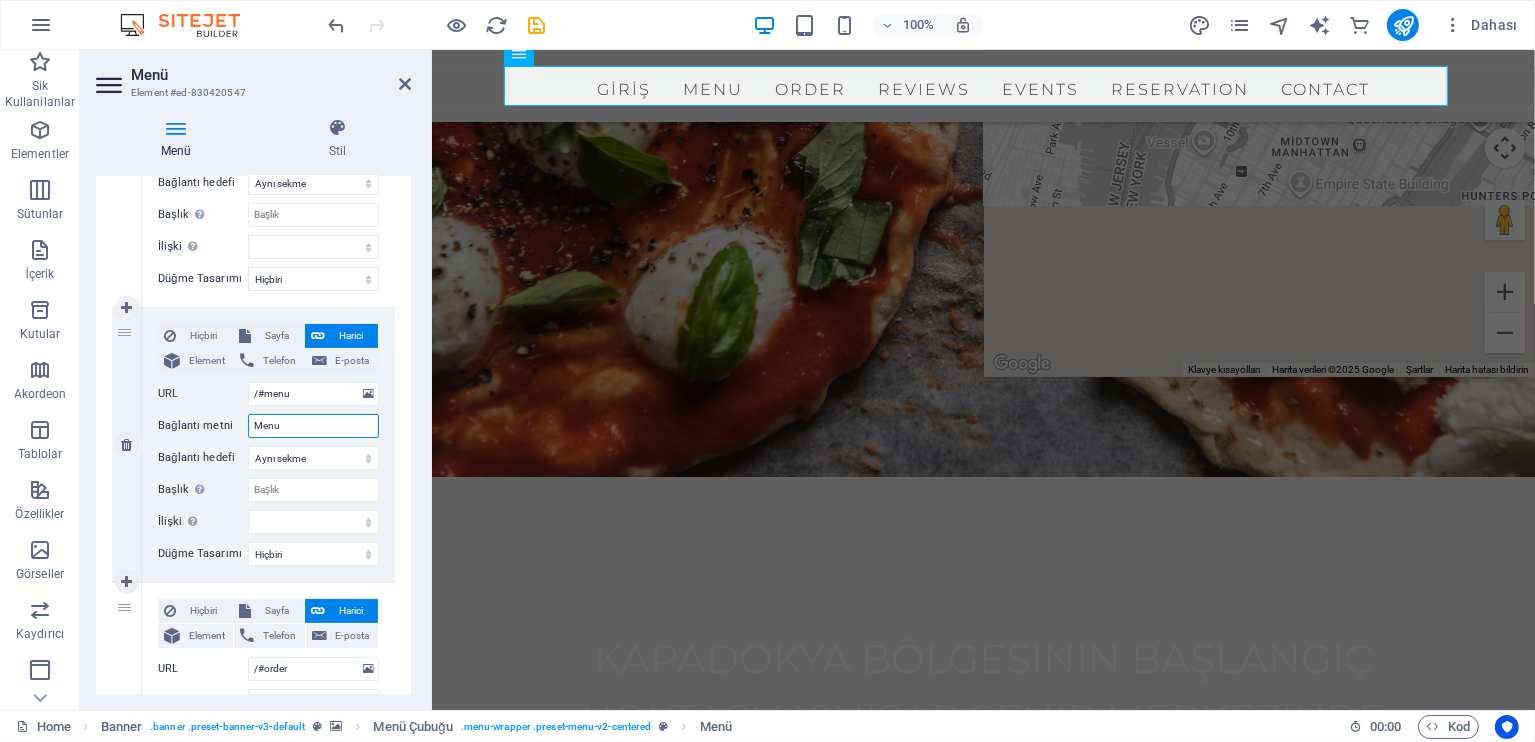 click on "Menu" at bounding box center (313, 426) 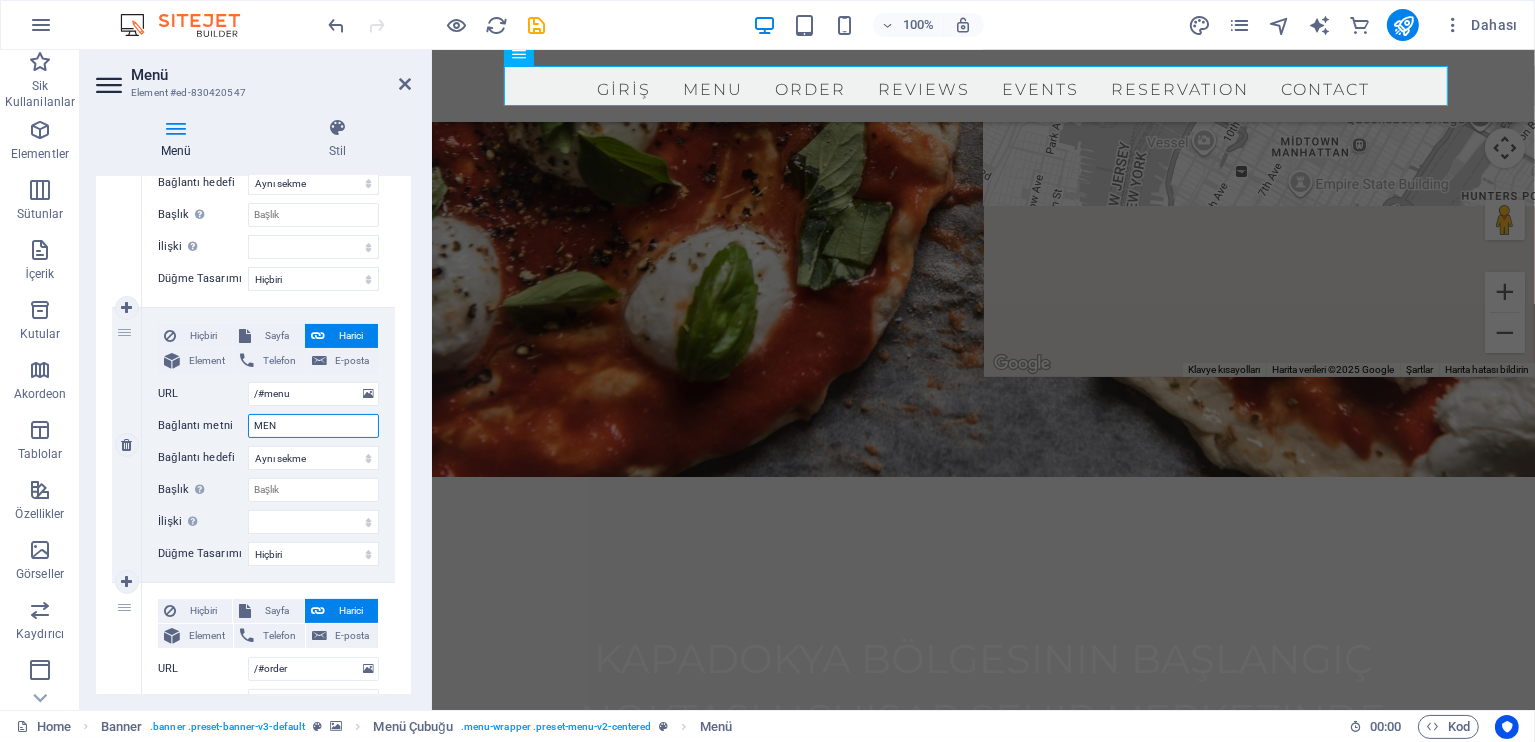 type on "MENÜ" 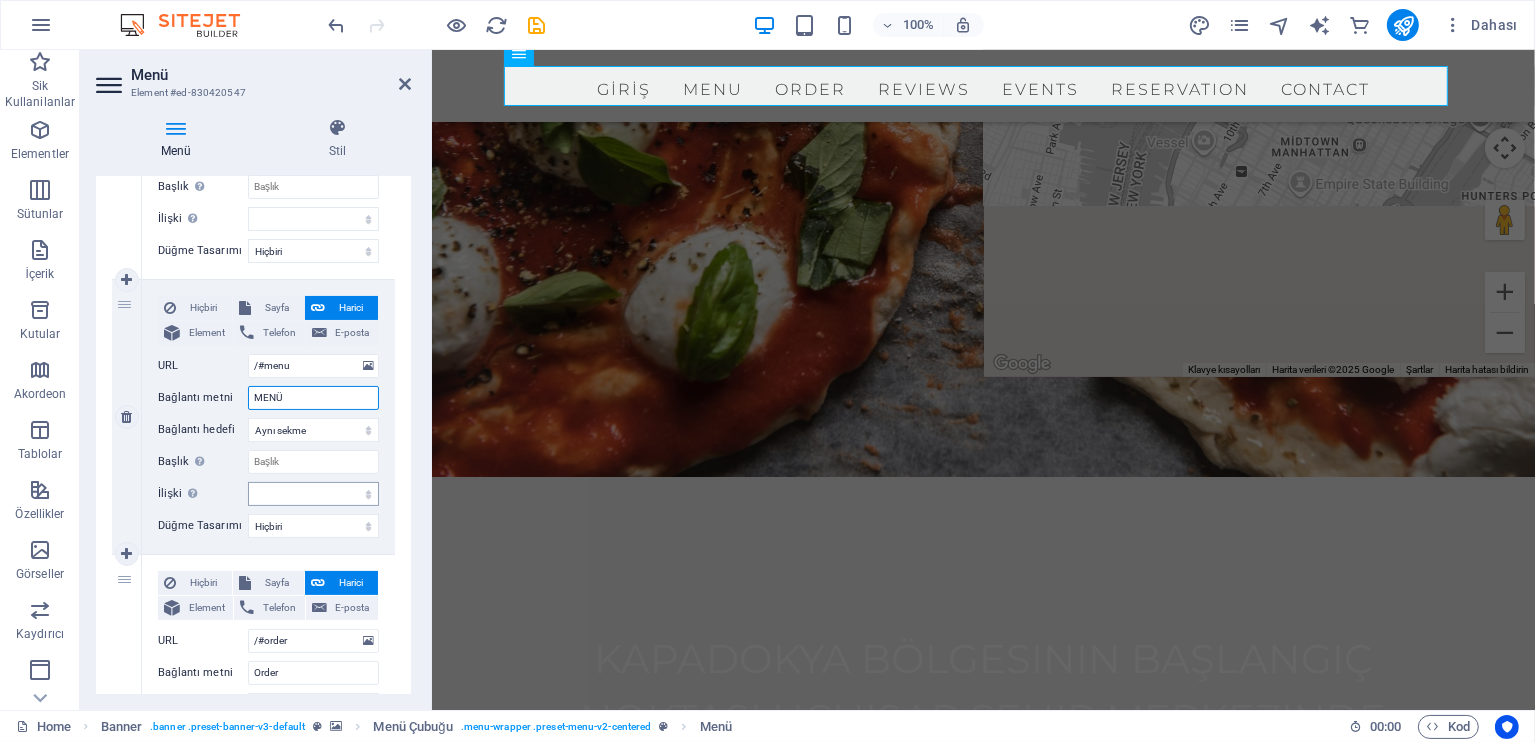 scroll, scrollTop: 600, scrollLeft: 0, axis: vertical 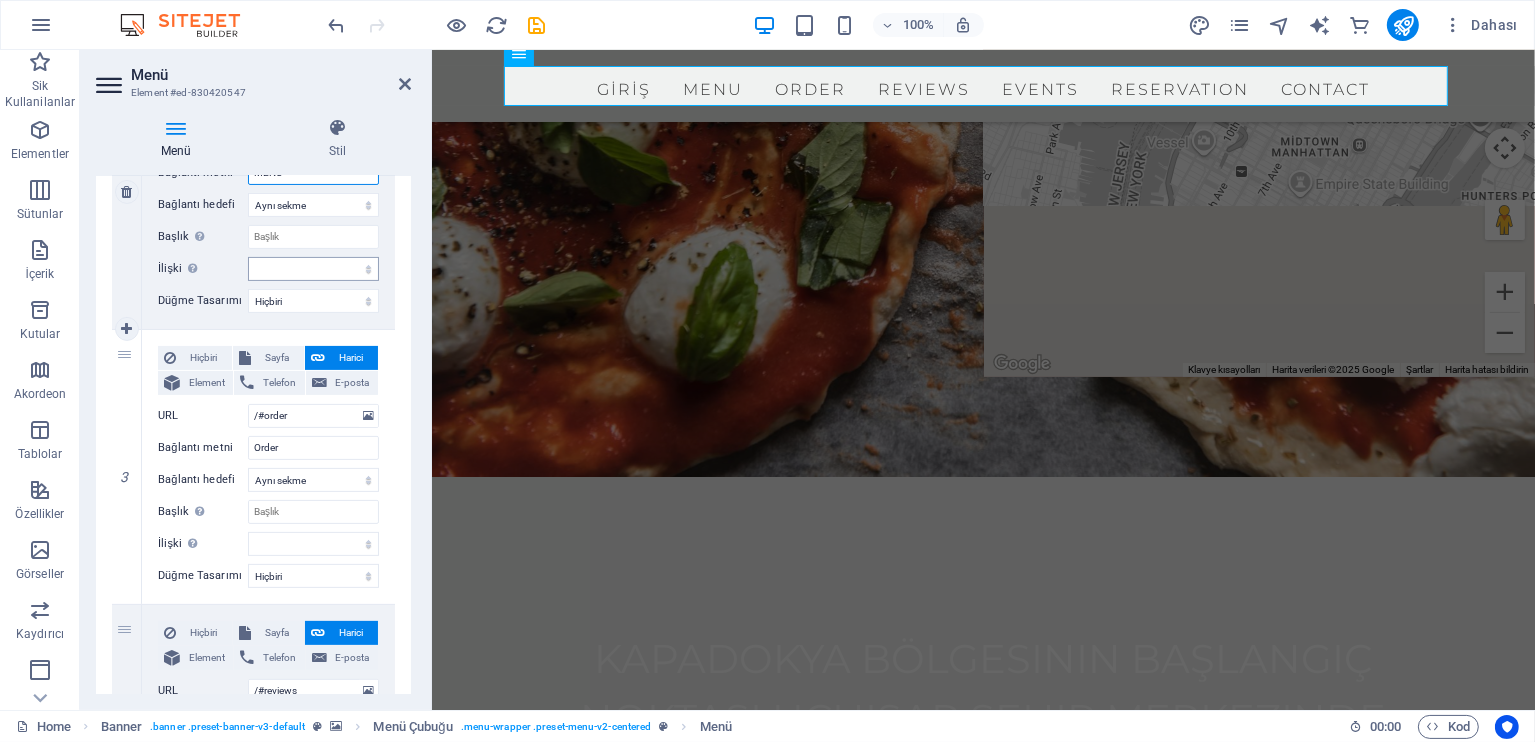 select 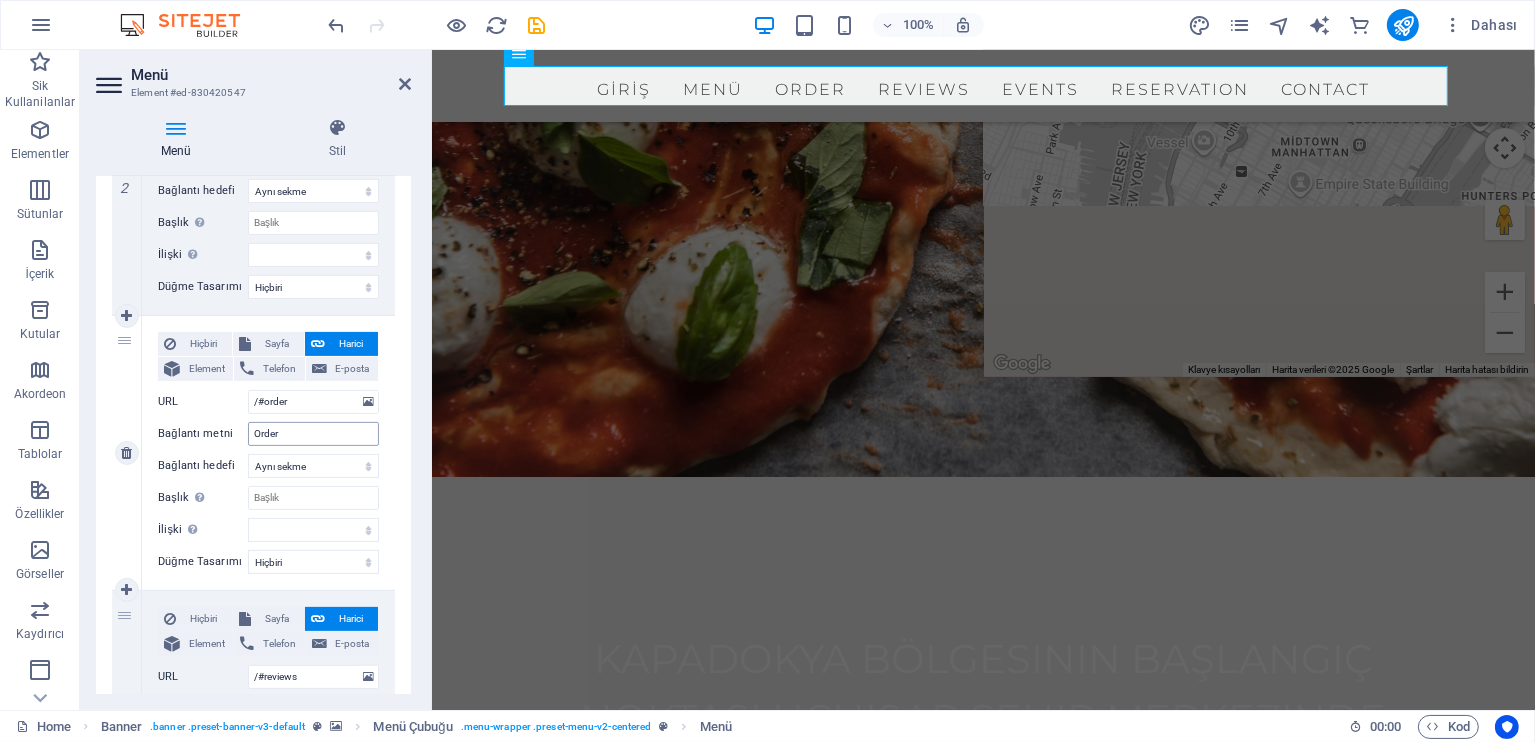 type on "MENÜ" 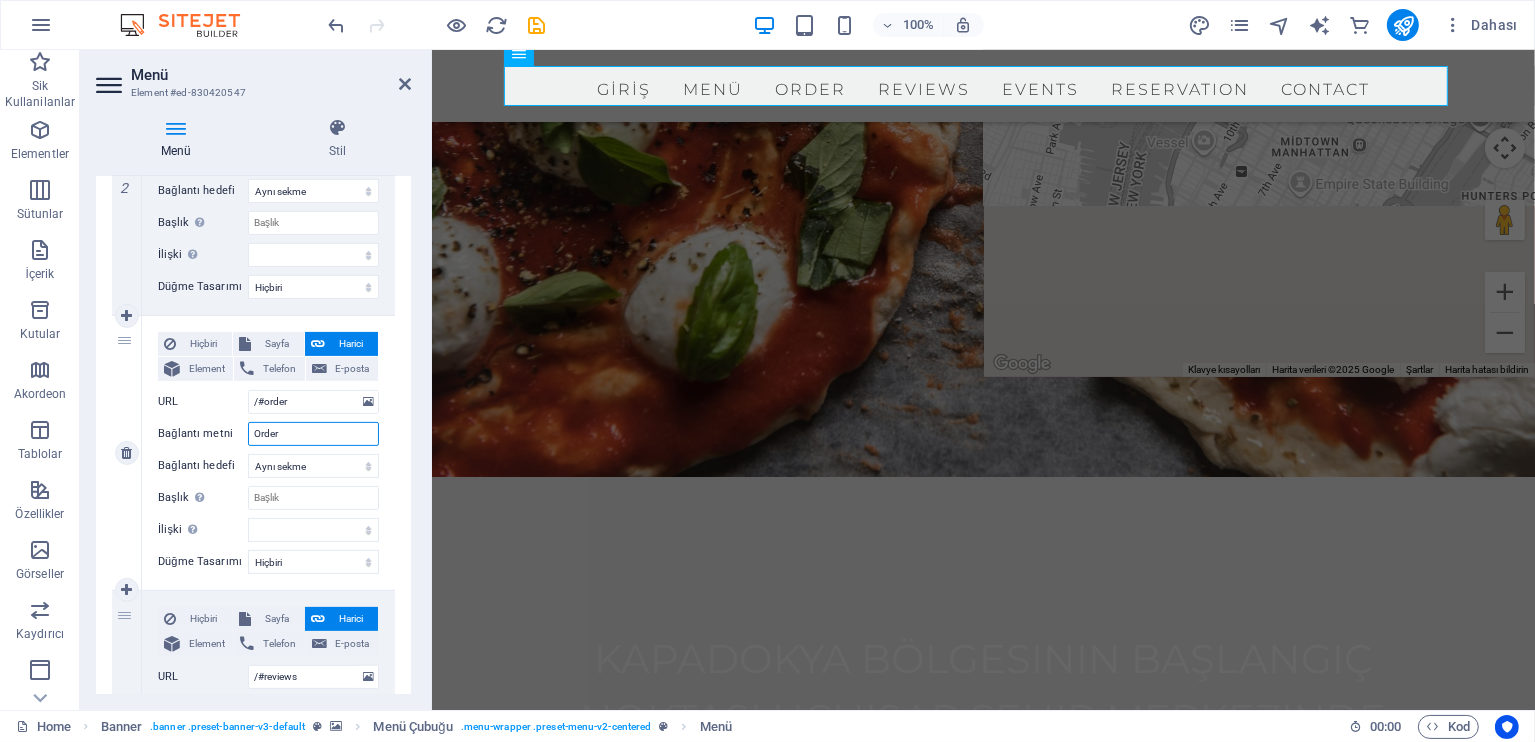 click on "Order" at bounding box center (313, 434) 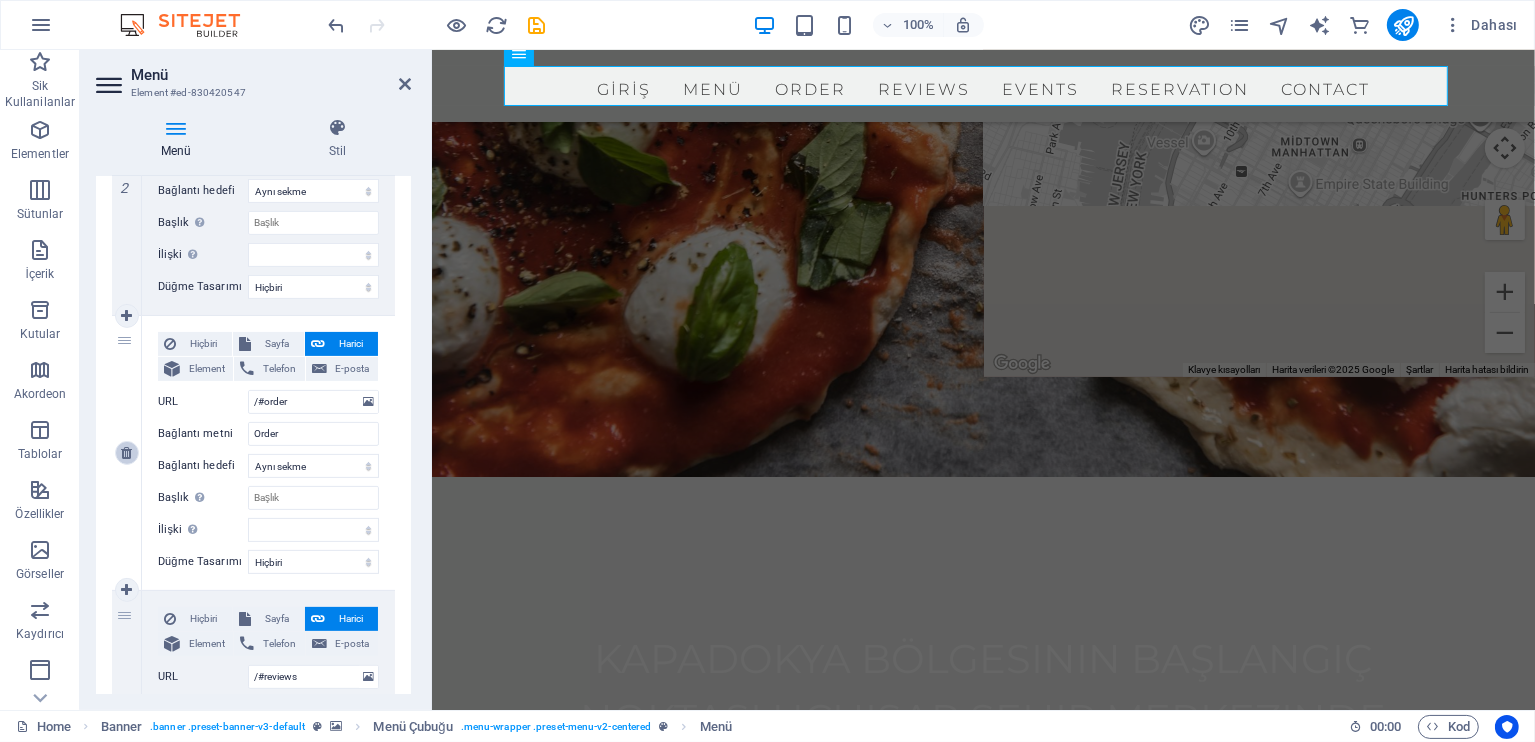 click at bounding box center (126, 453) 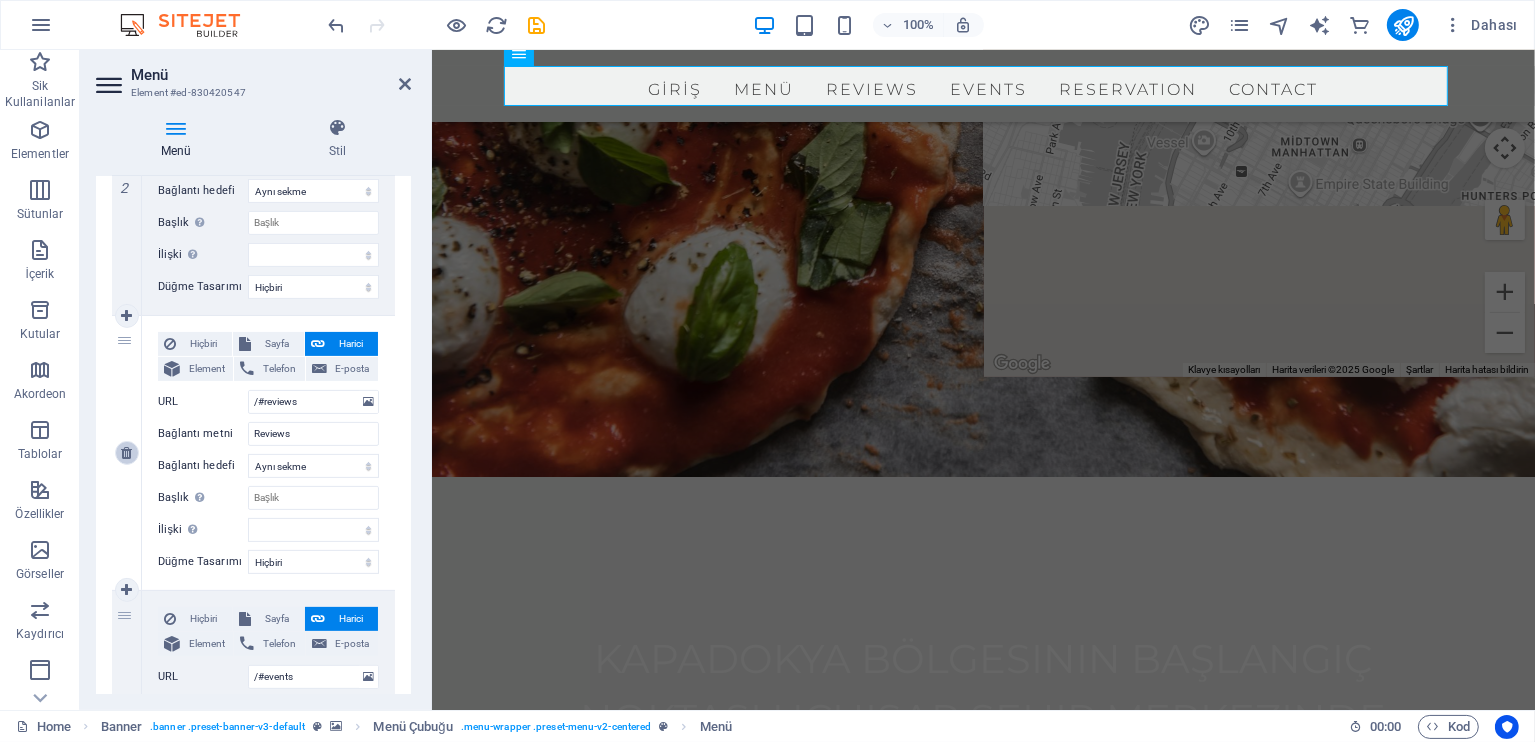 click at bounding box center (126, 453) 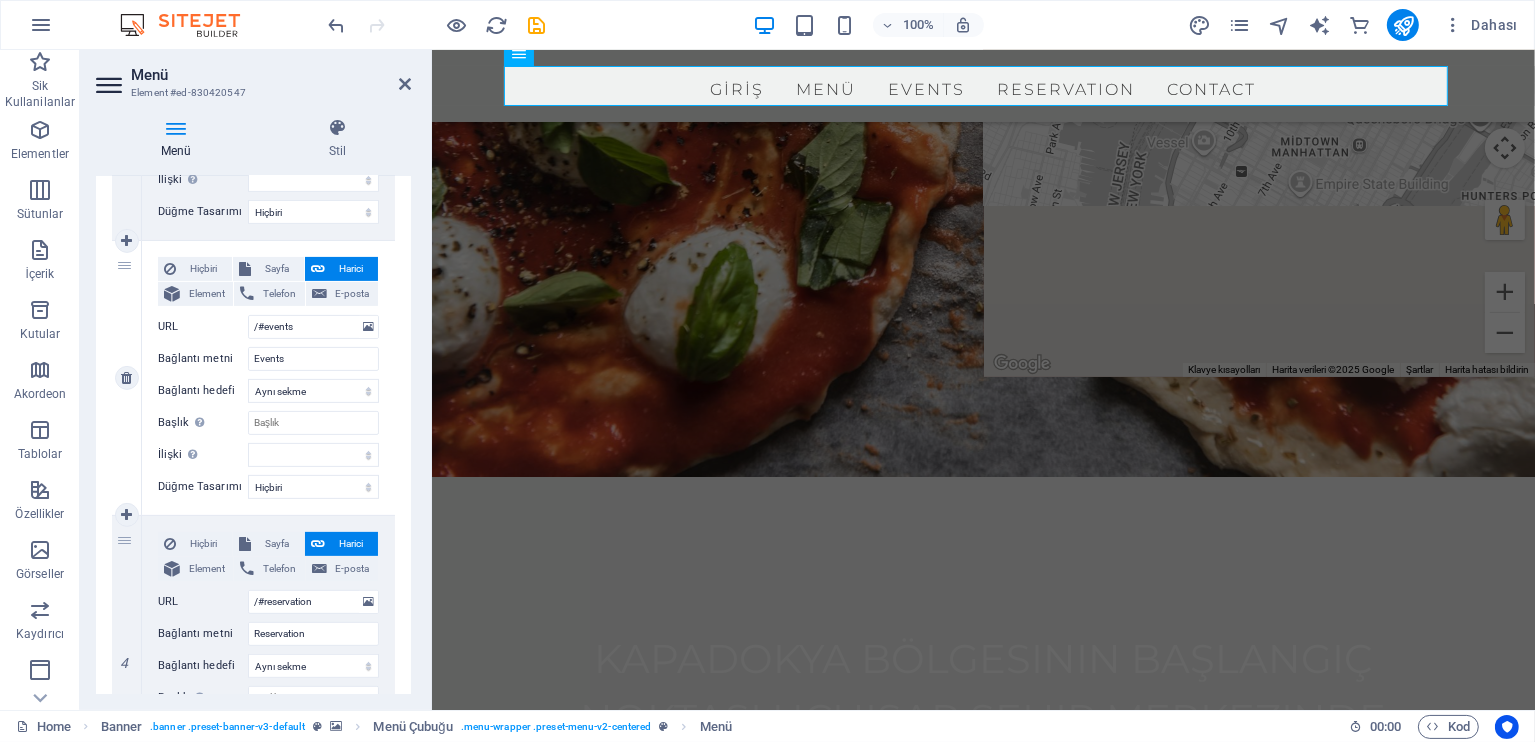 scroll, scrollTop: 733, scrollLeft: 0, axis: vertical 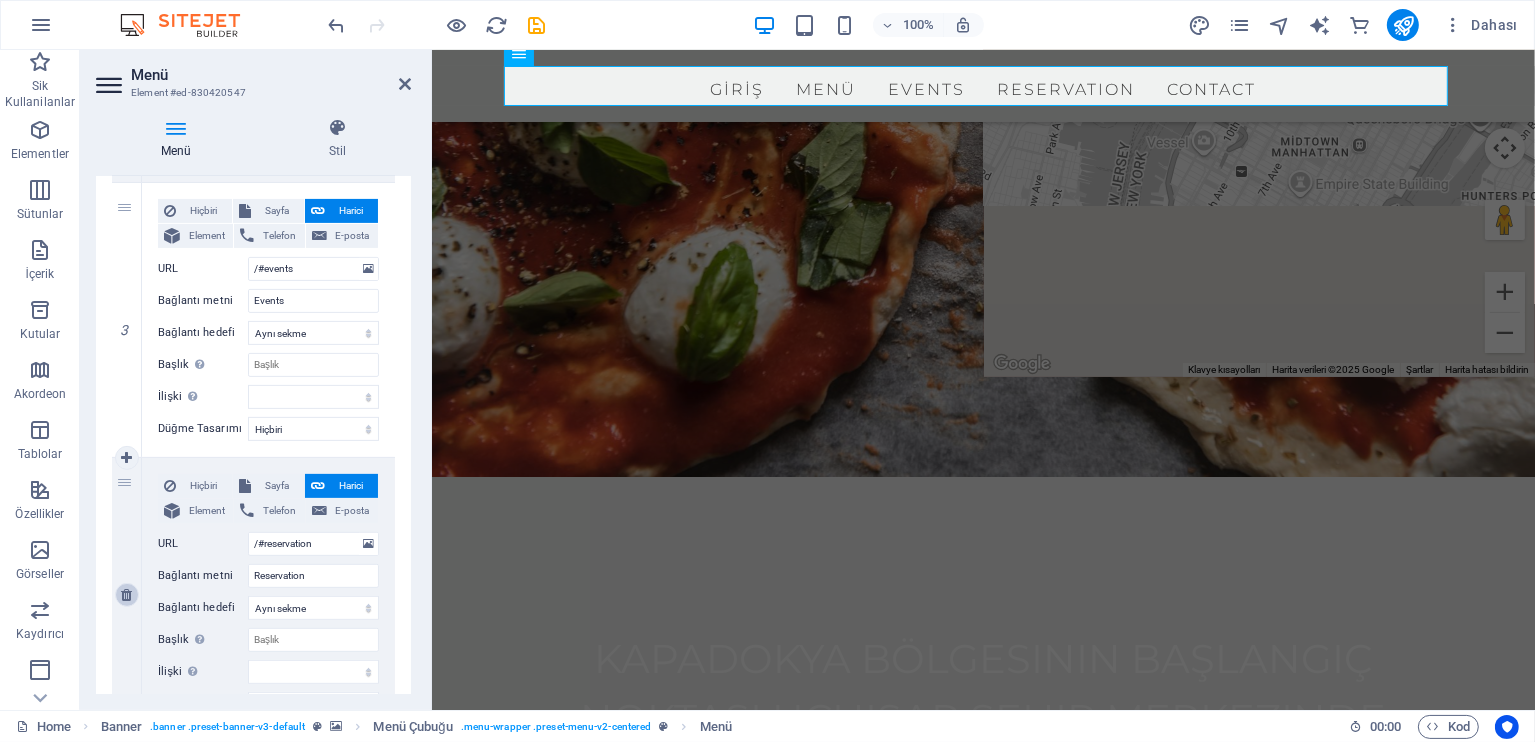 click at bounding box center [127, 595] 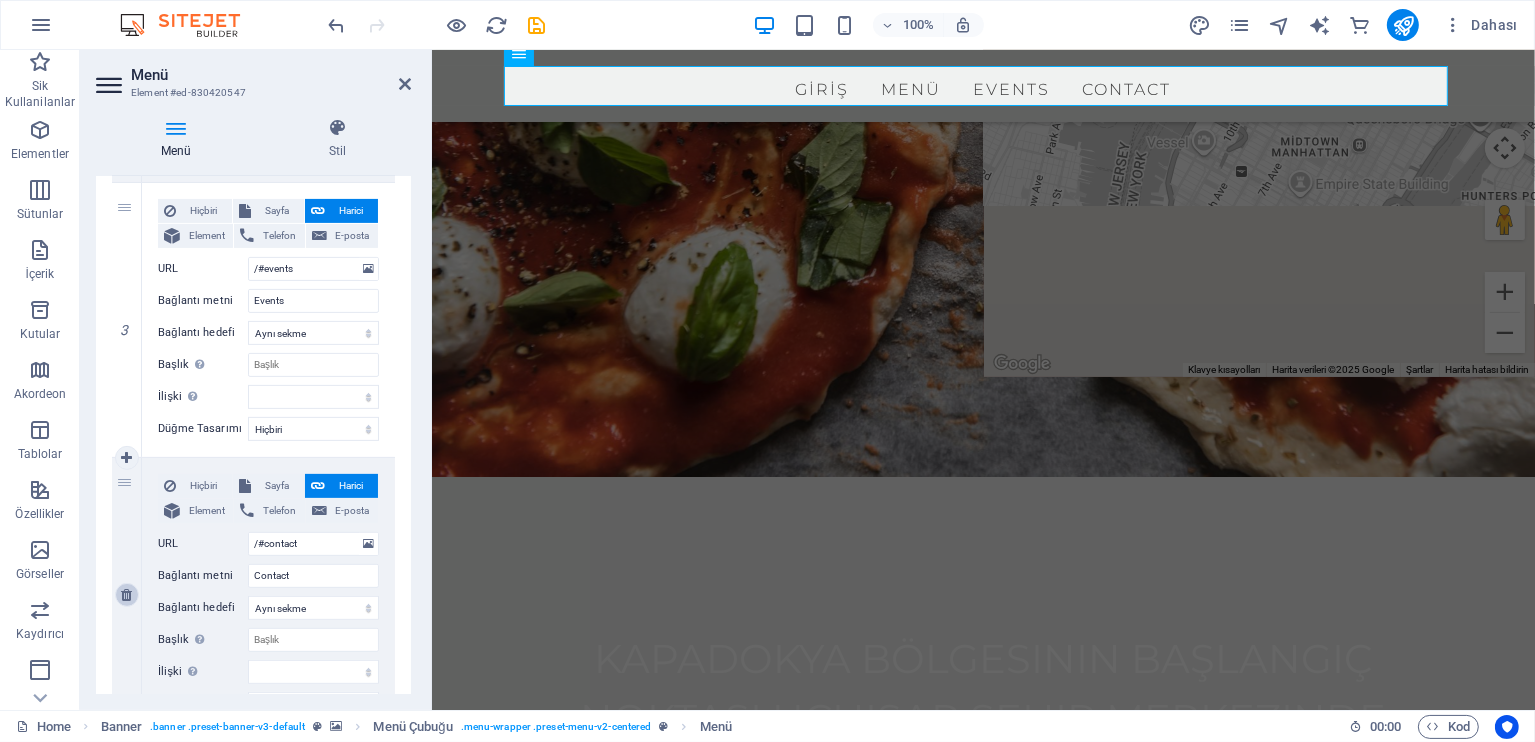 click at bounding box center [127, 595] 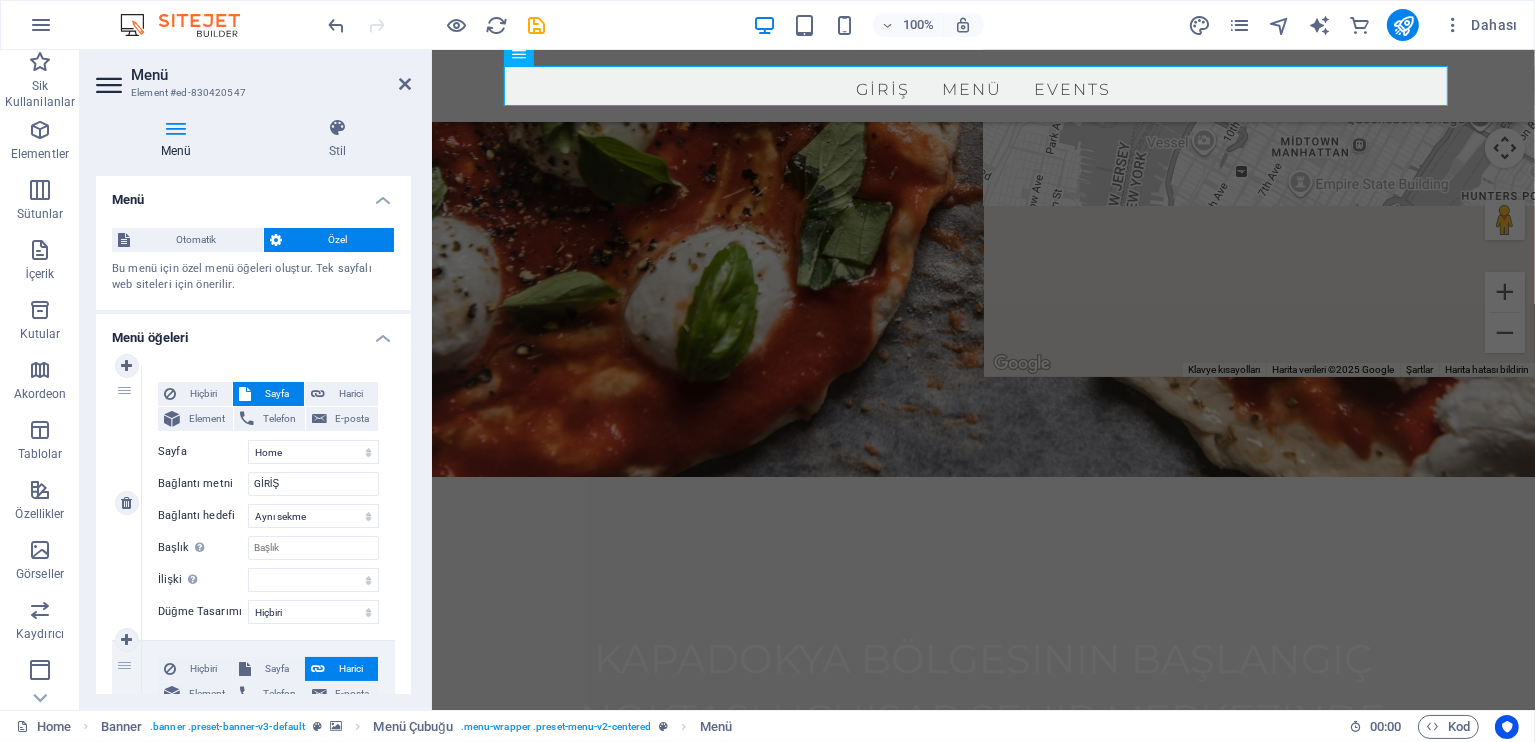 scroll, scrollTop: 0, scrollLeft: 0, axis: both 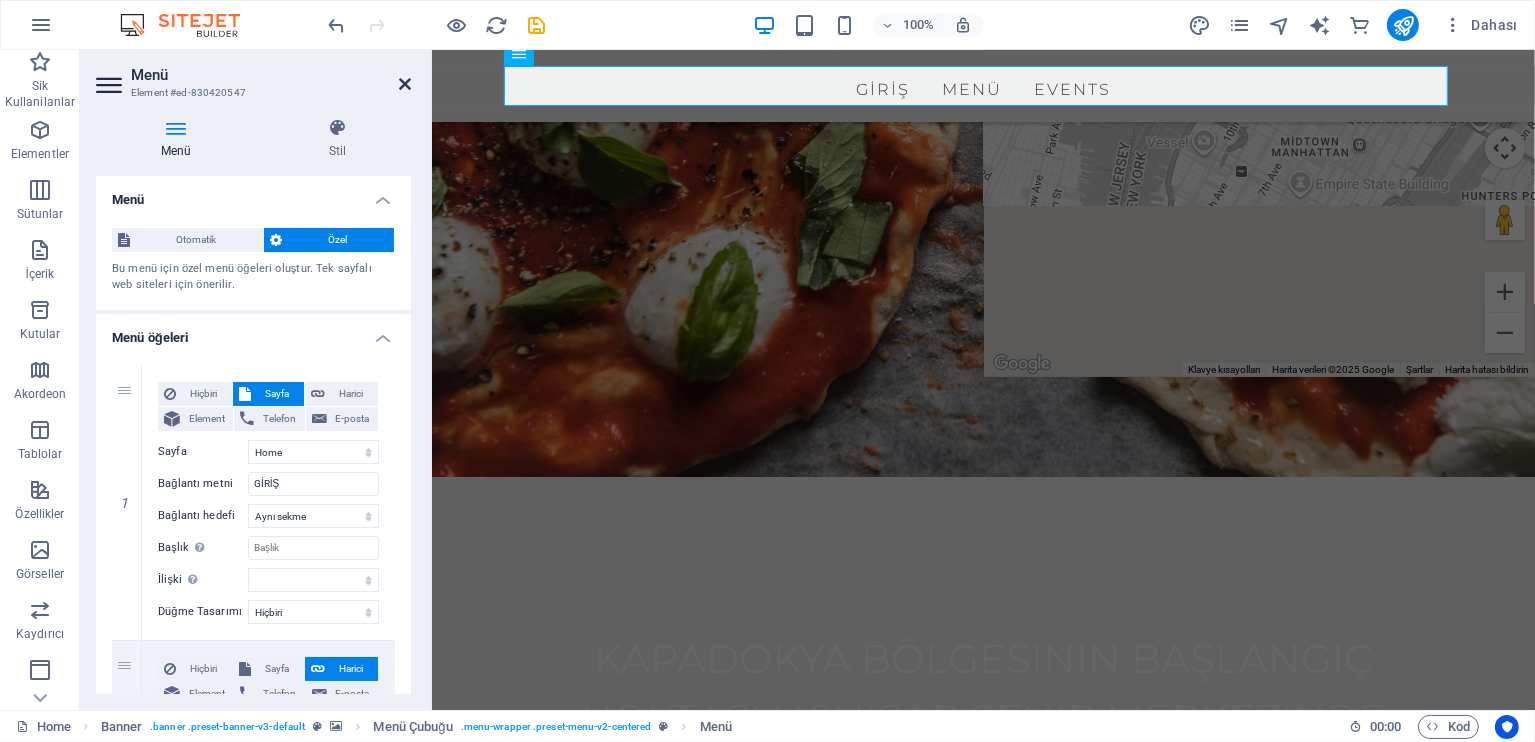 click at bounding box center (405, 84) 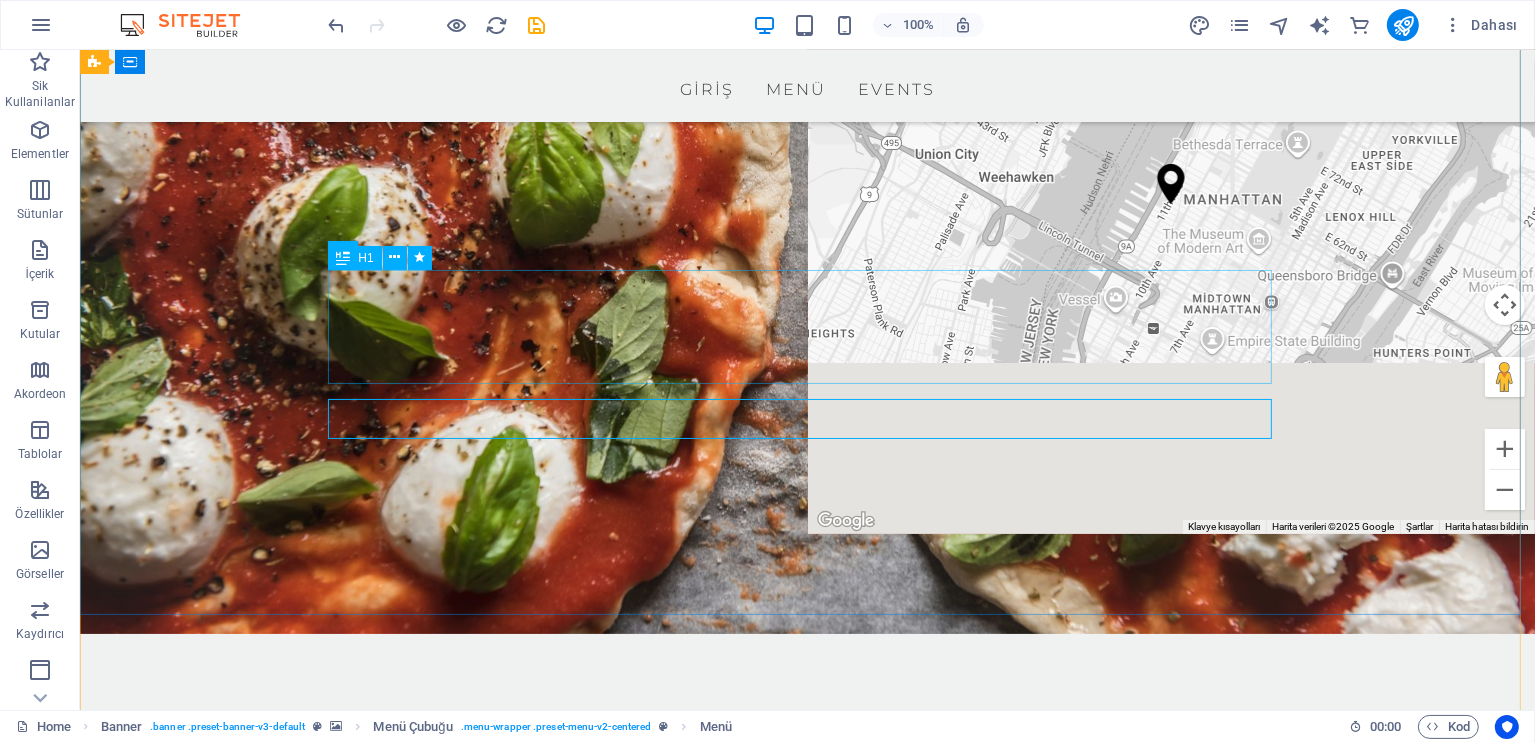 scroll, scrollTop: 0, scrollLeft: 0, axis: both 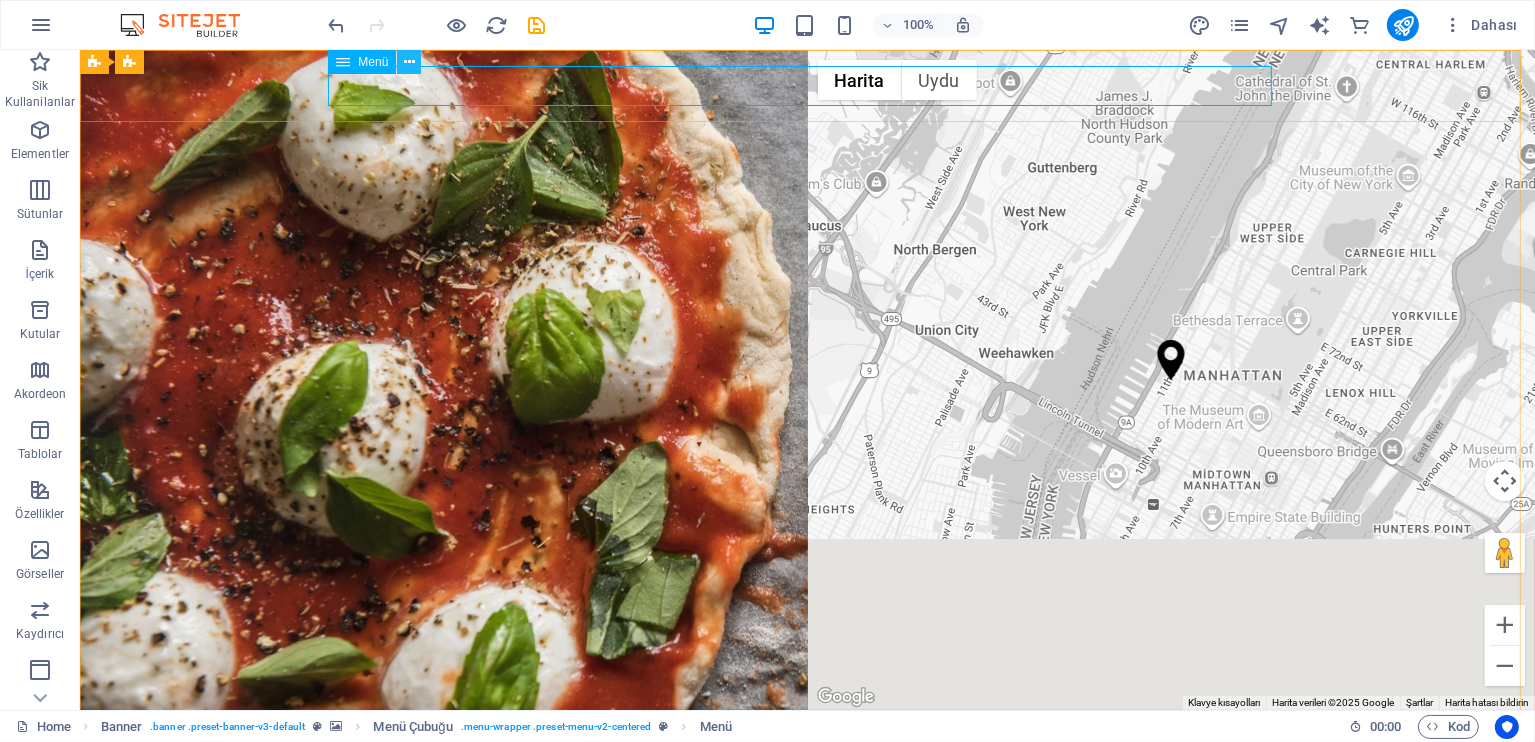 click at bounding box center (409, 62) 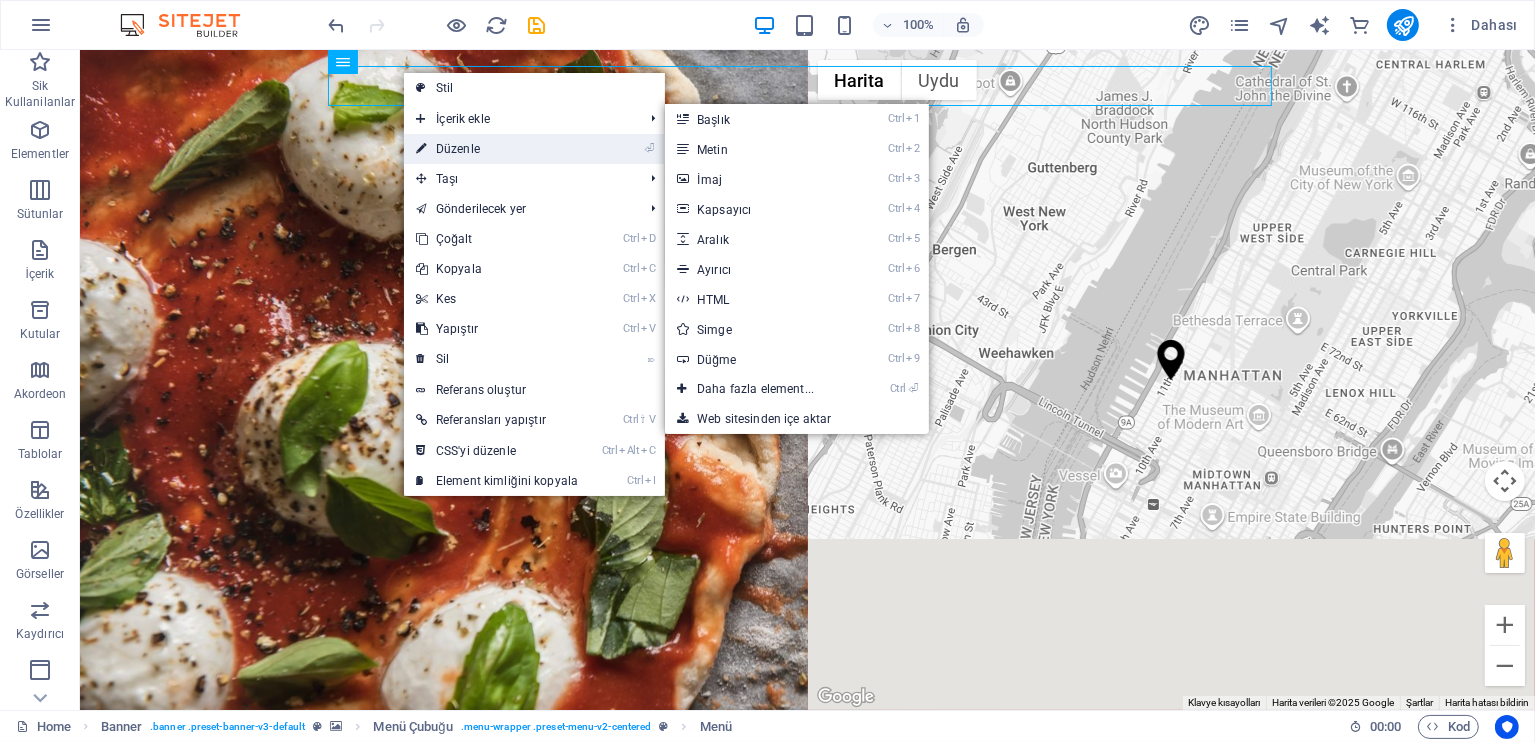 click on "⏎  Düzenle" at bounding box center (497, 149) 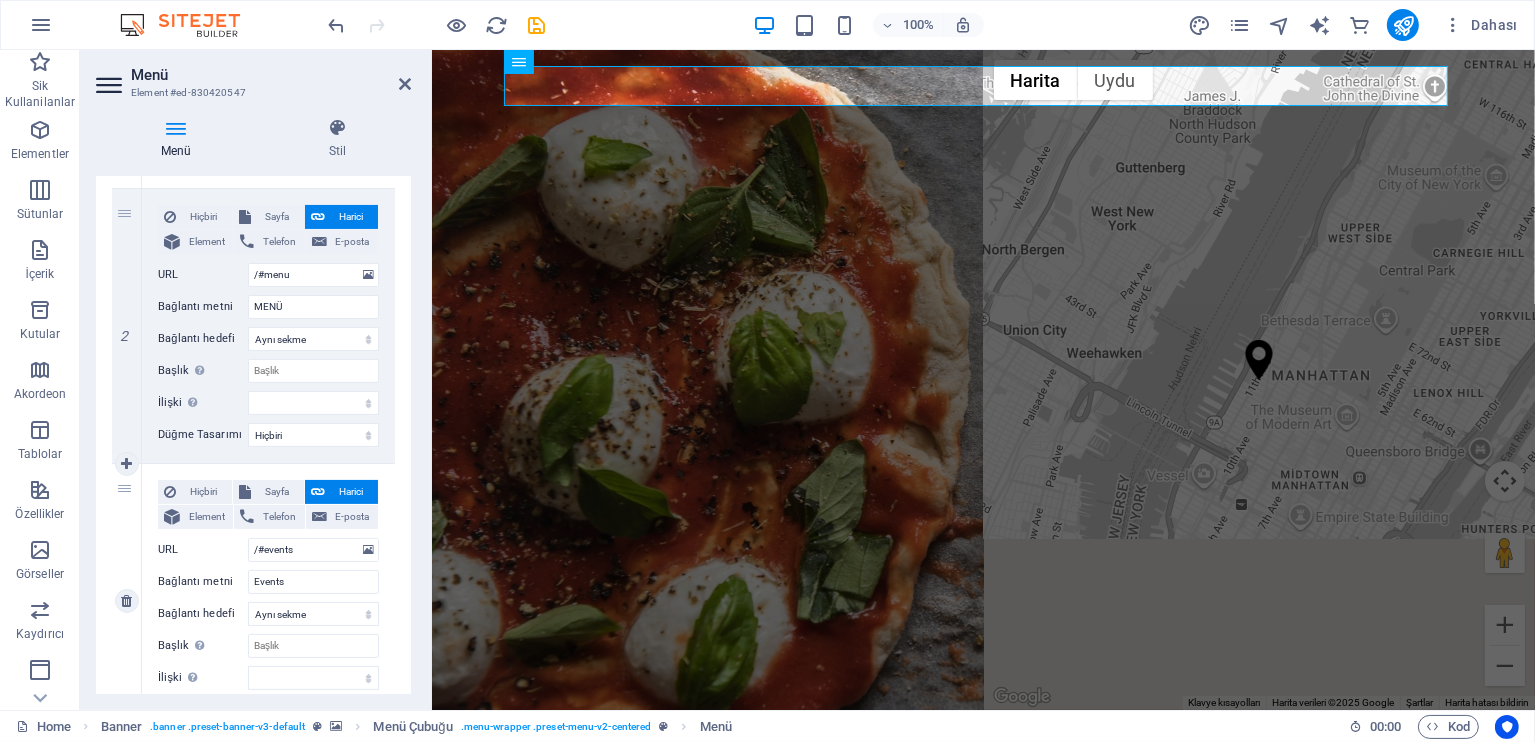 scroll, scrollTop: 417, scrollLeft: 0, axis: vertical 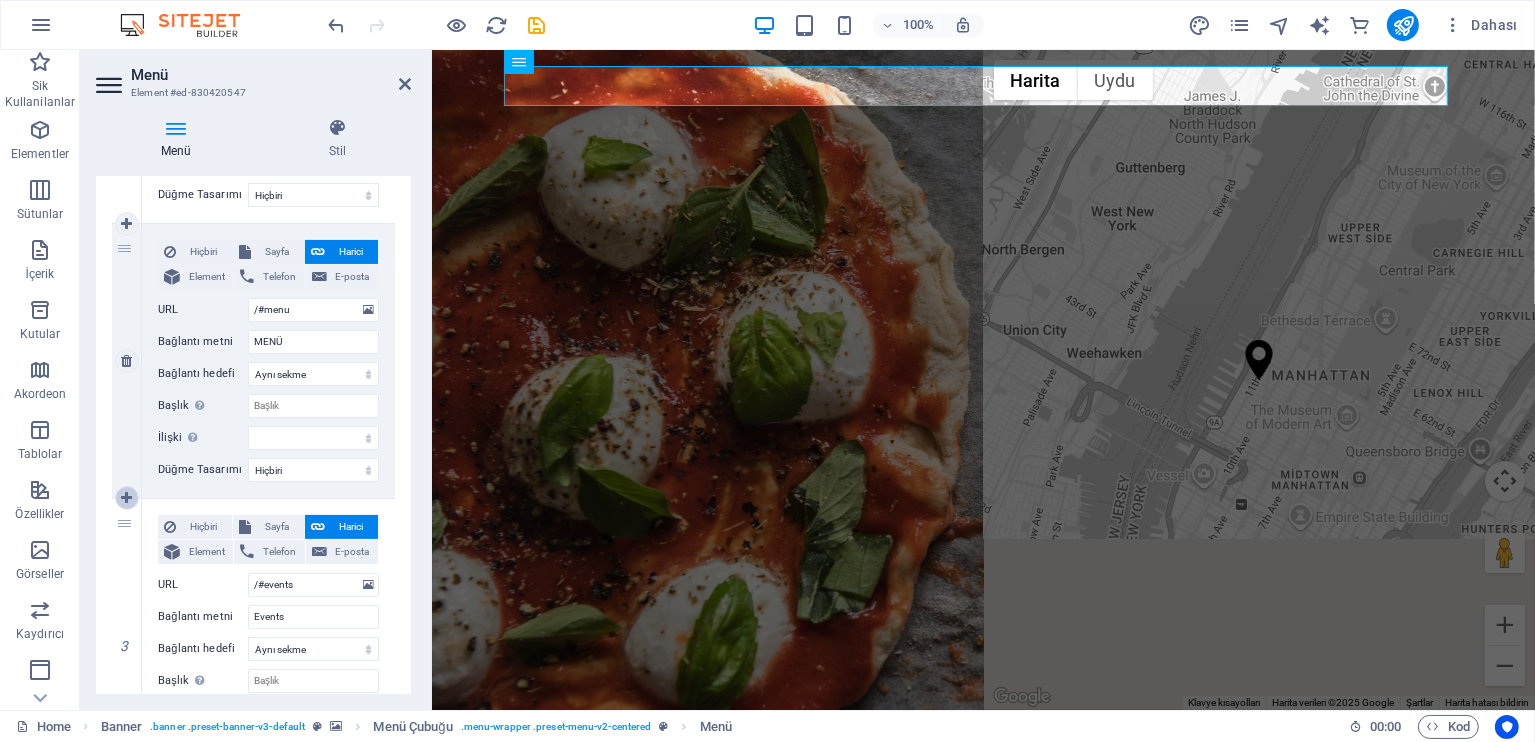 click at bounding box center [126, 498] 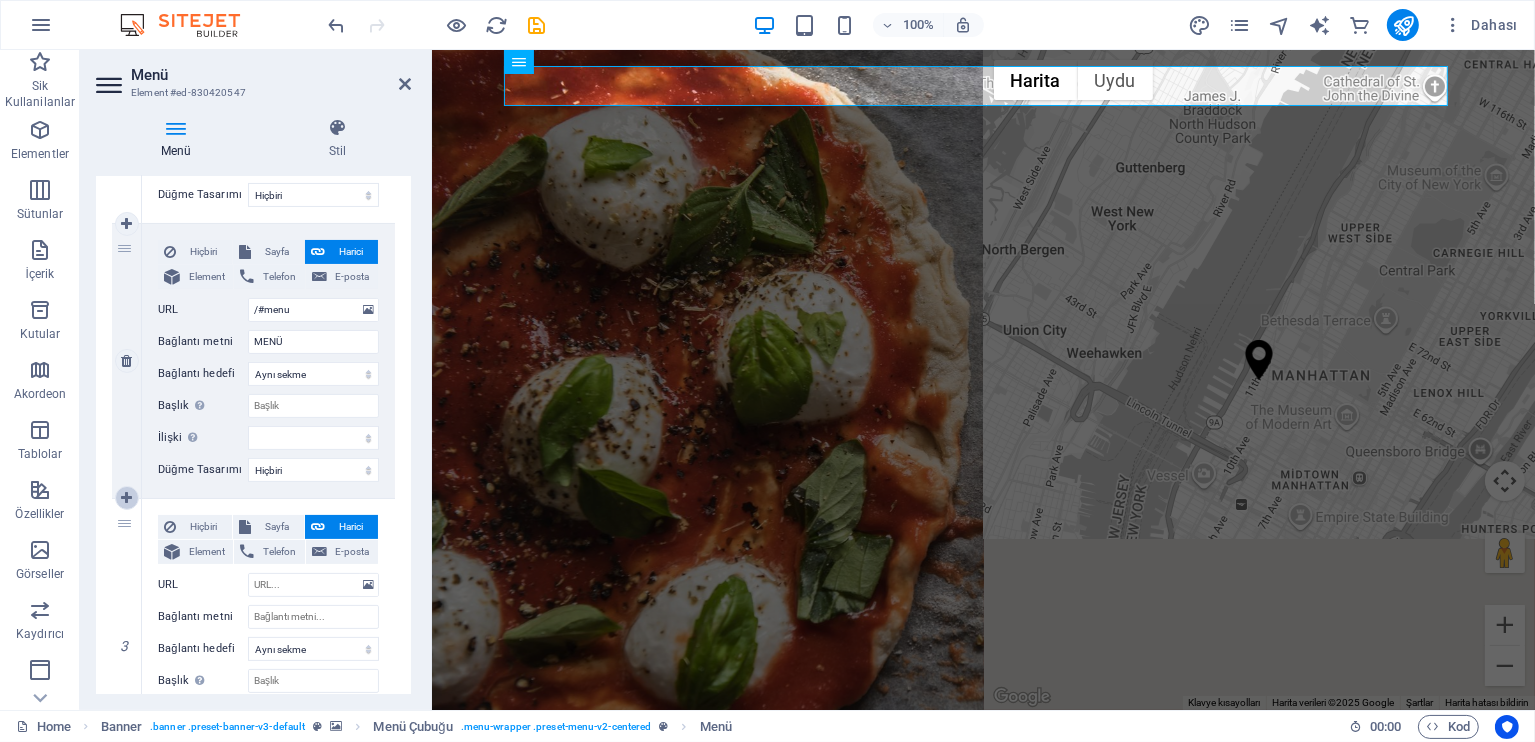 select 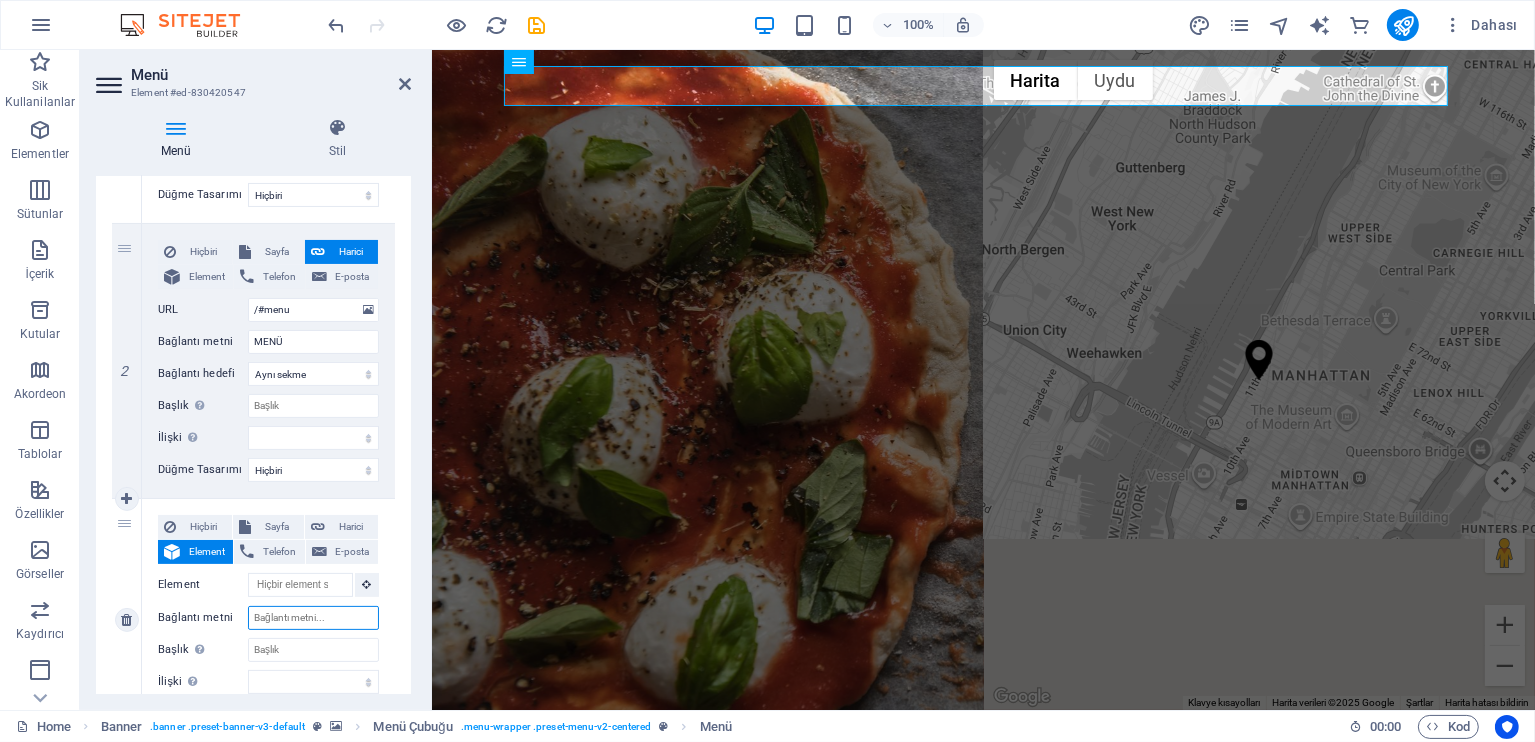 click on "Bağlantı metni" at bounding box center (313, 618) 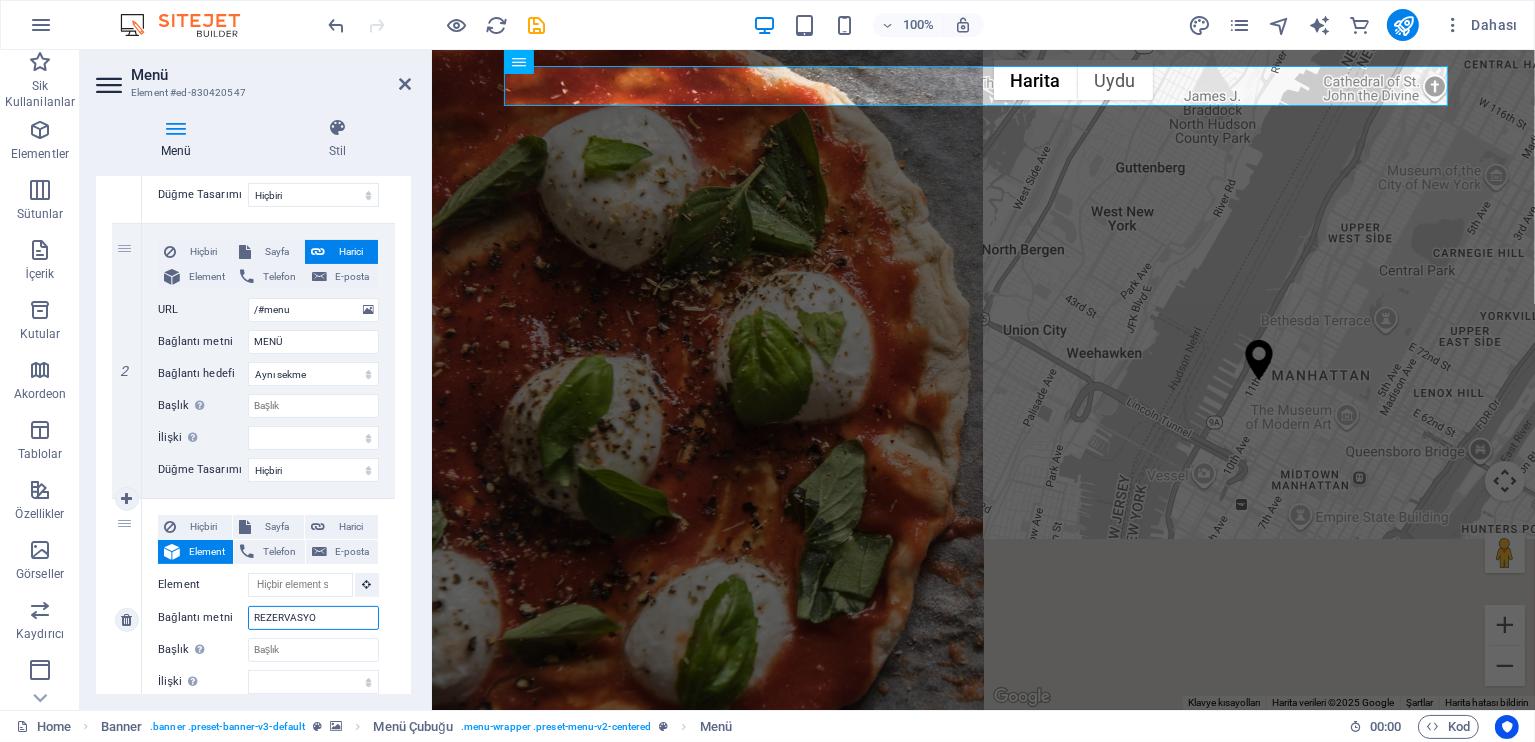 type on "REZERVASYON" 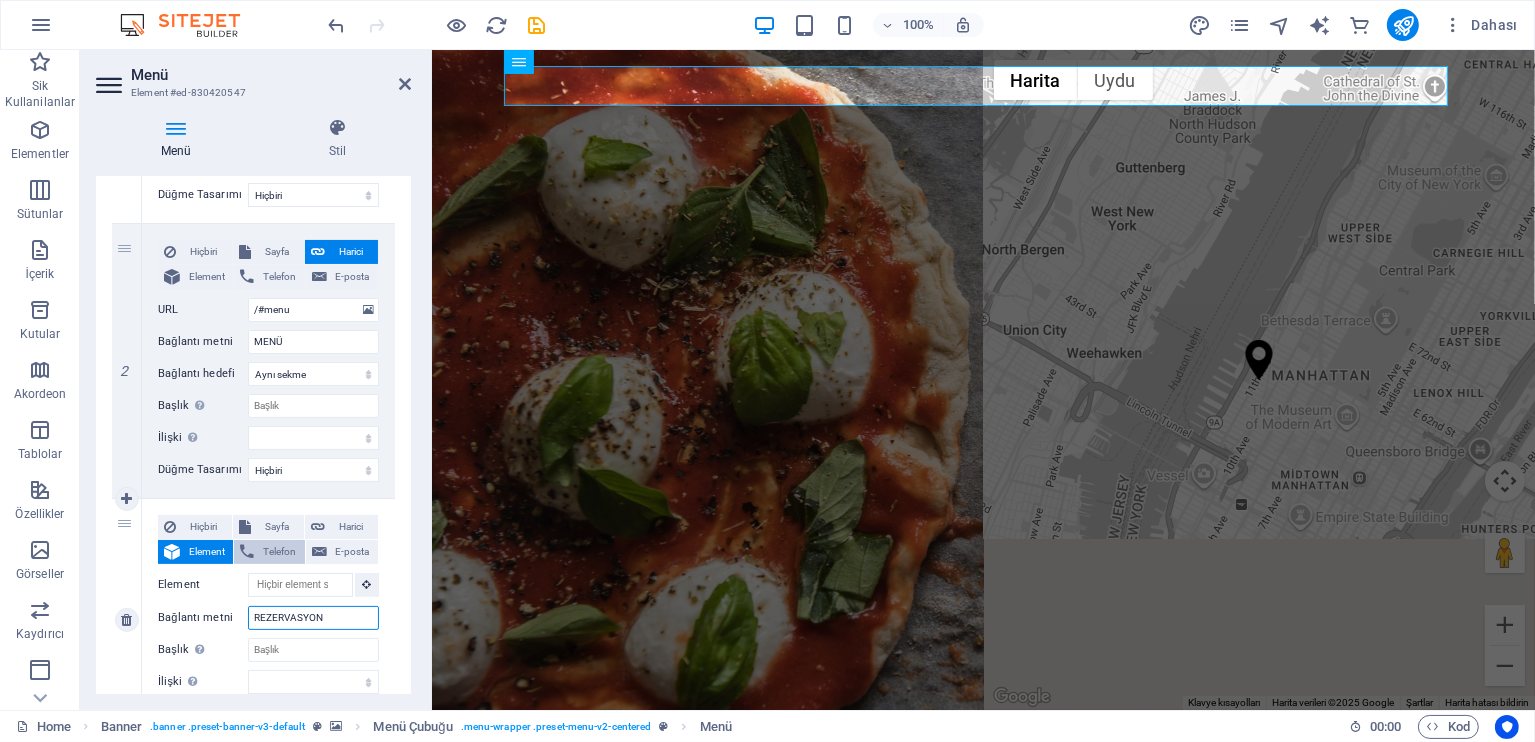 select 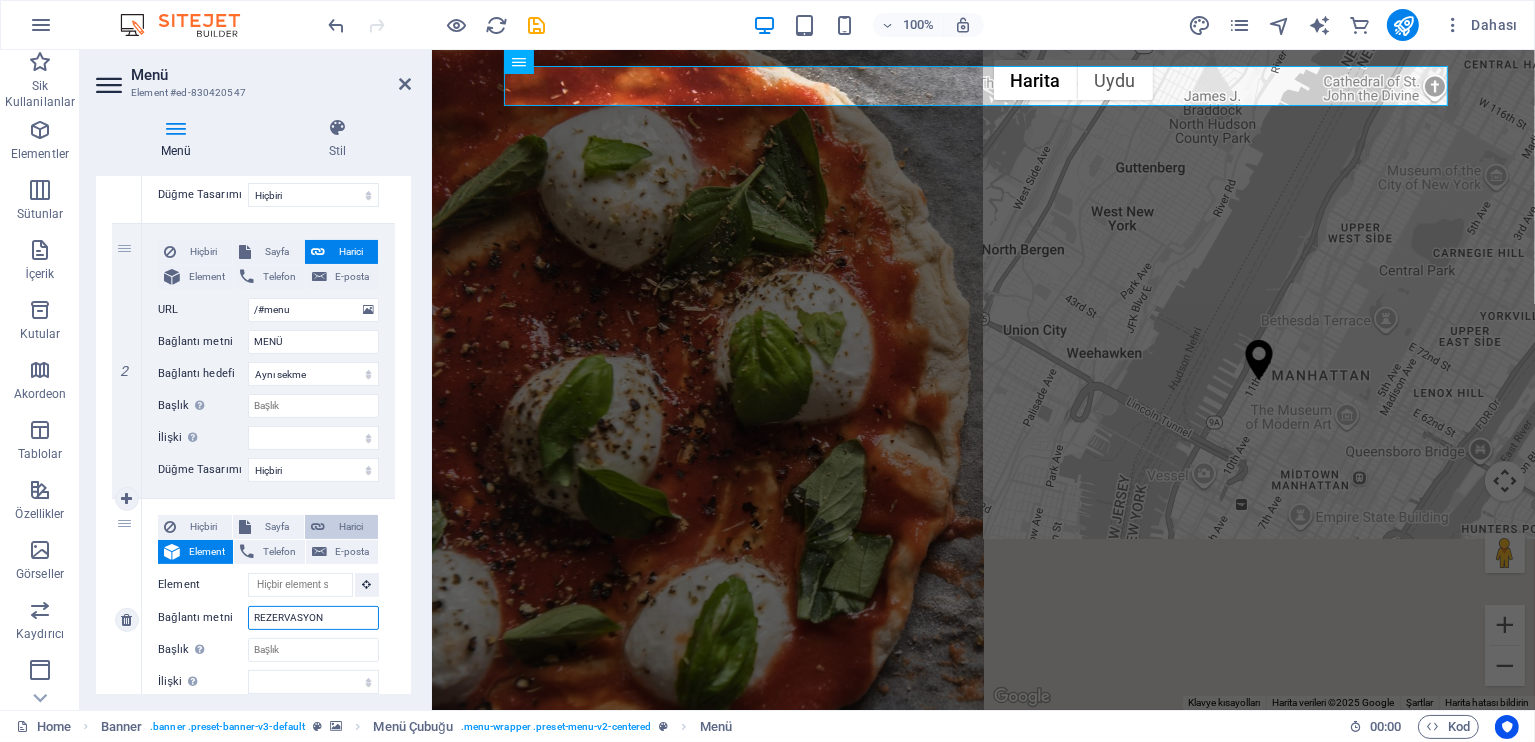 type on "REZERVASYON" 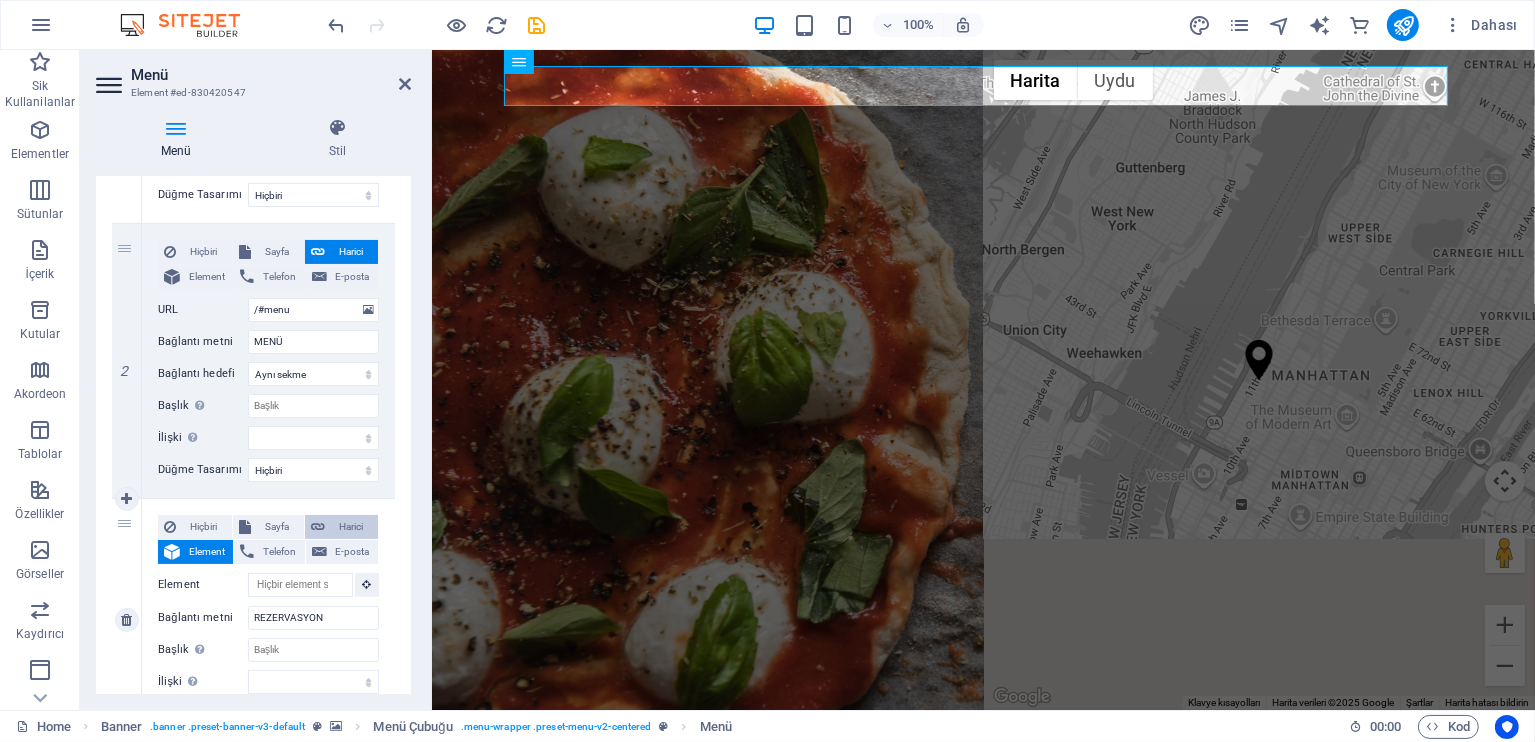 click on "Harici" at bounding box center (351, 527) 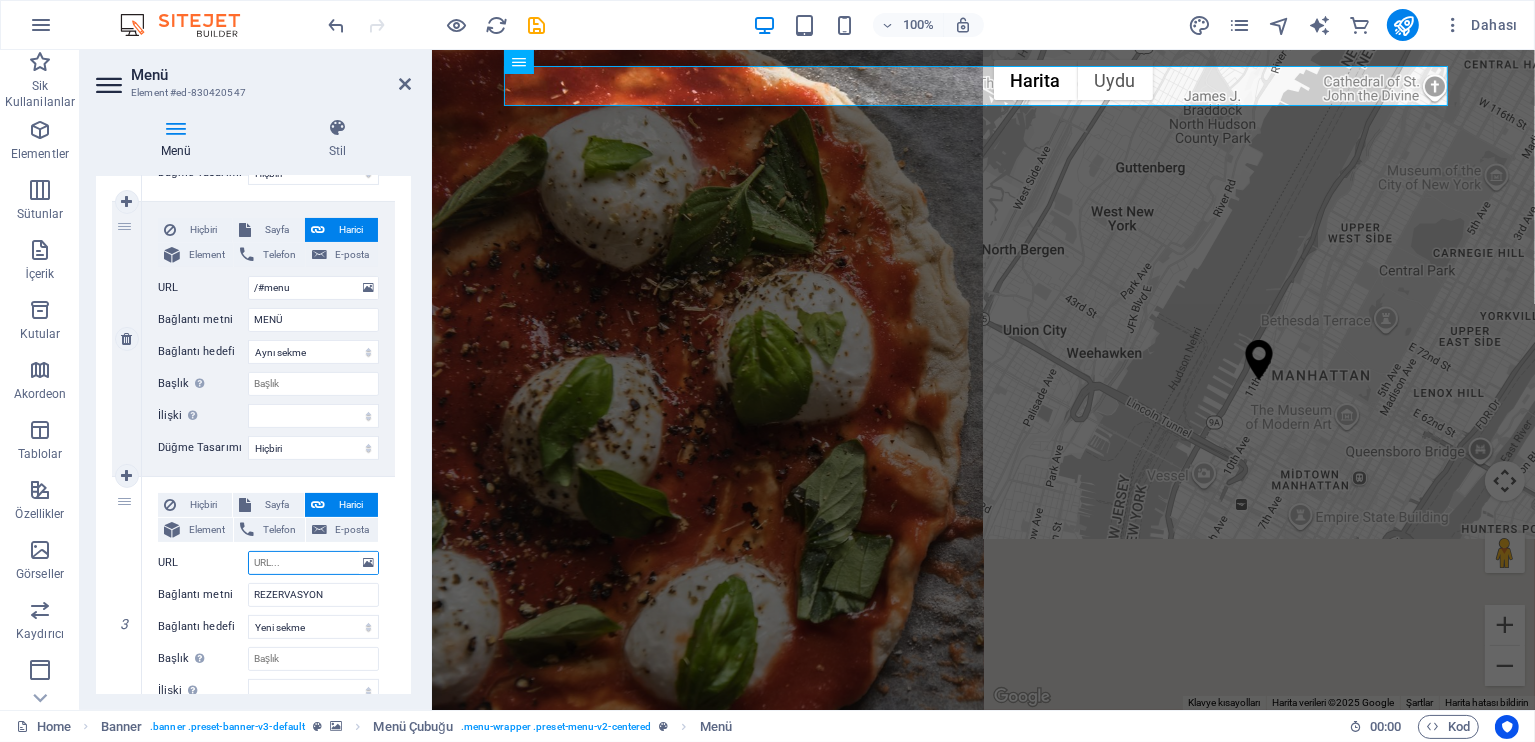 scroll, scrollTop: 484, scrollLeft: 0, axis: vertical 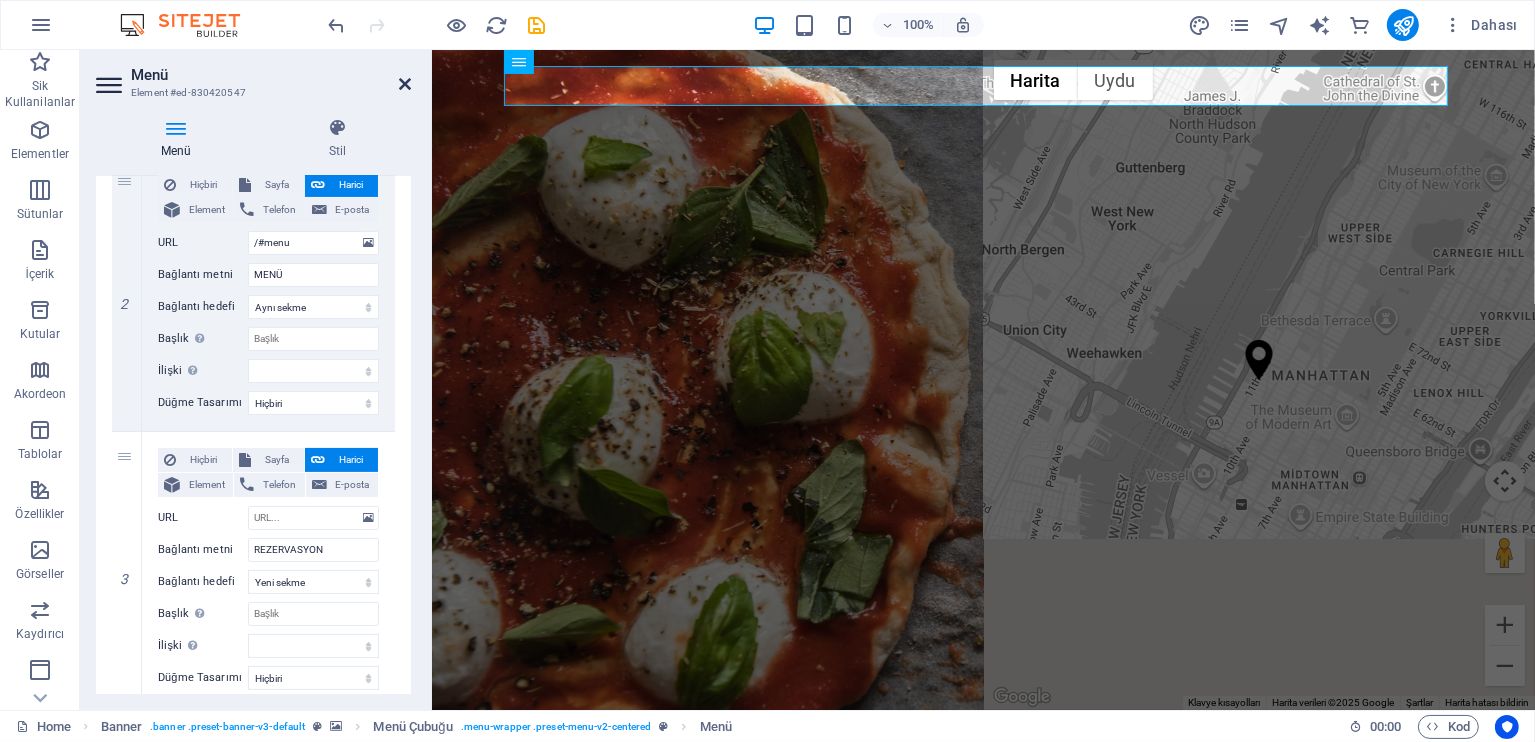 drag, startPoint x: 400, startPoint y: 78, endPoint x: 335, endPoint y: 36, distance: 77.388626 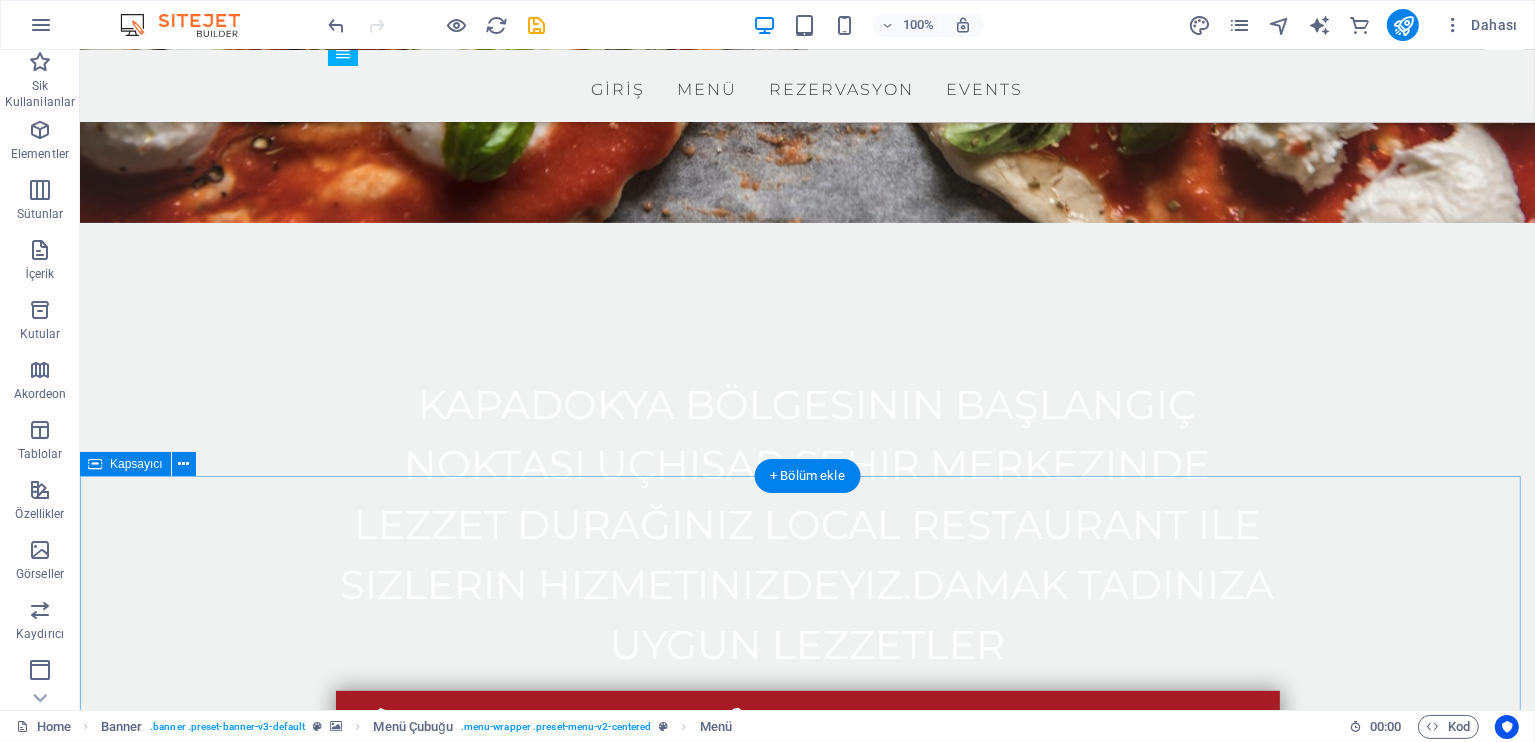 scroll, scrollTop: 600, scrollLeft: 0, axis: vertical 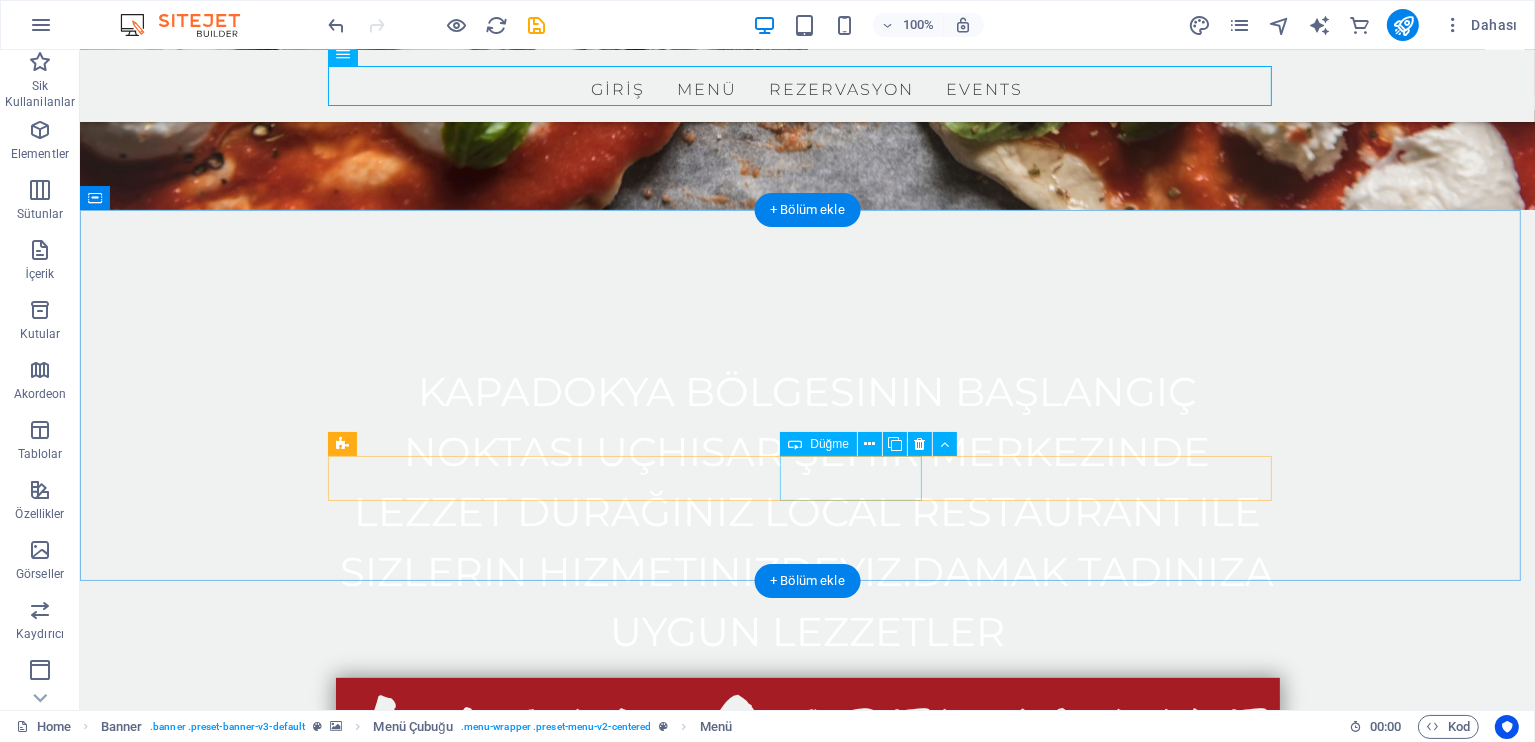 click on "REZERVASYON" at bounding box center (807, 1417) 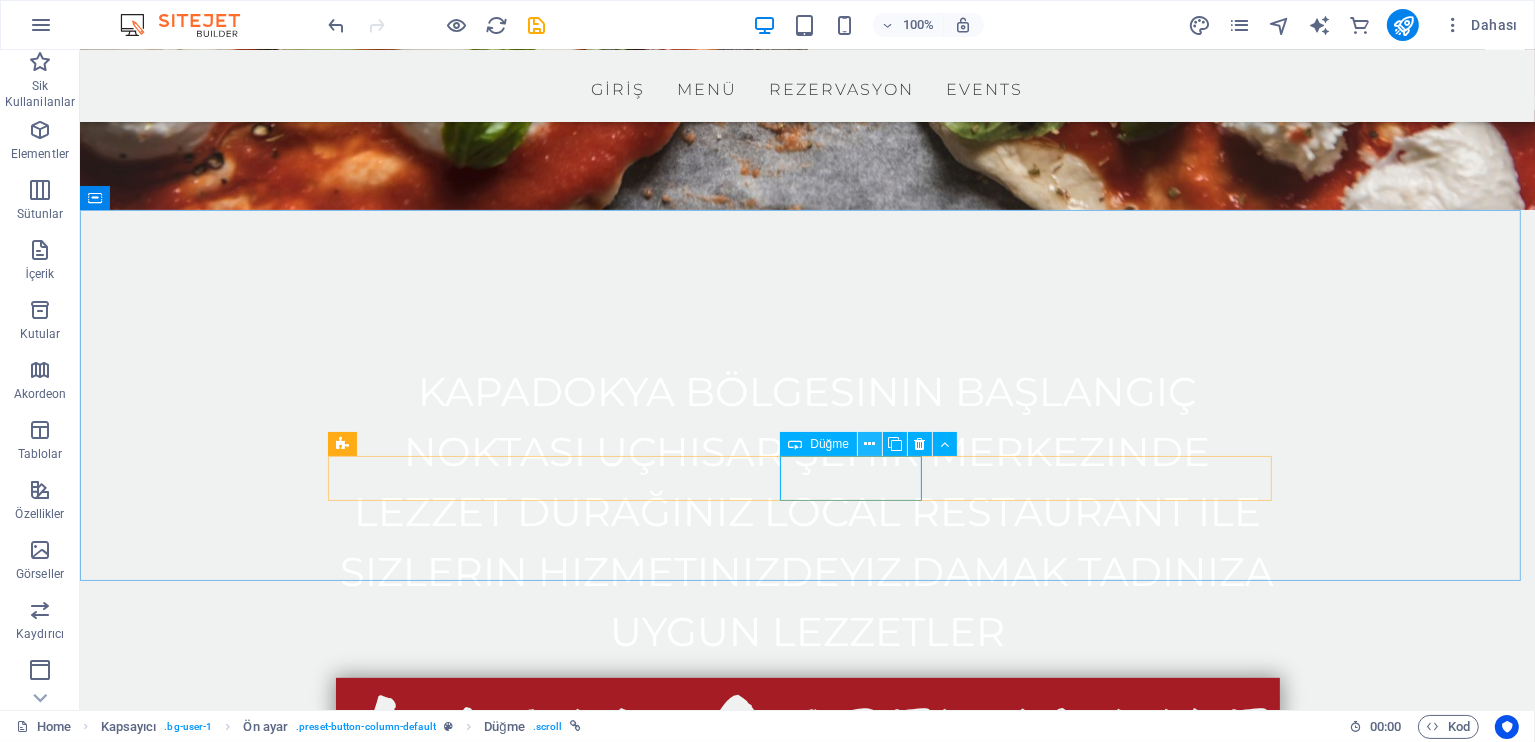 click at bounding box center [870, 444] 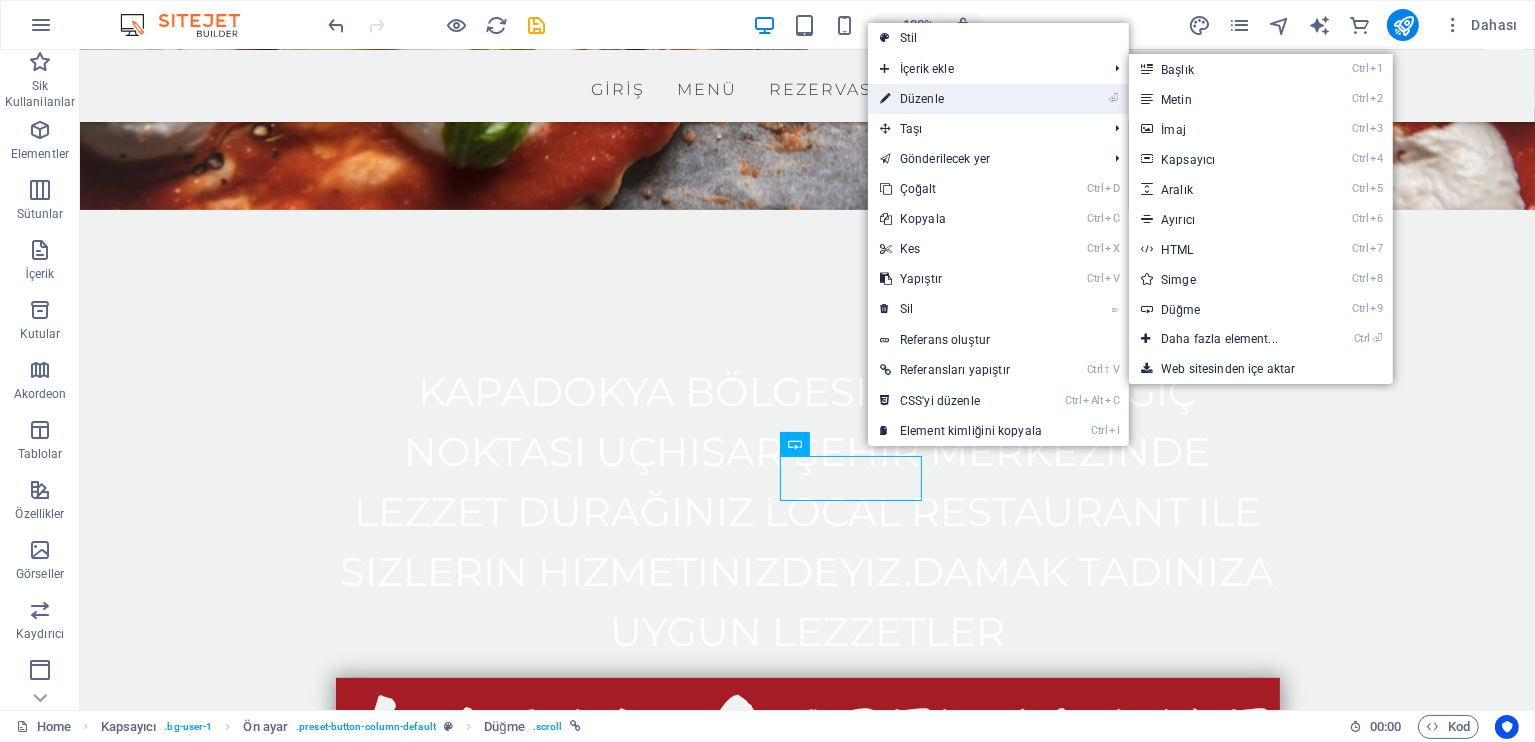 click on "⏎  Düzenle" at bounding box center (961, 99) 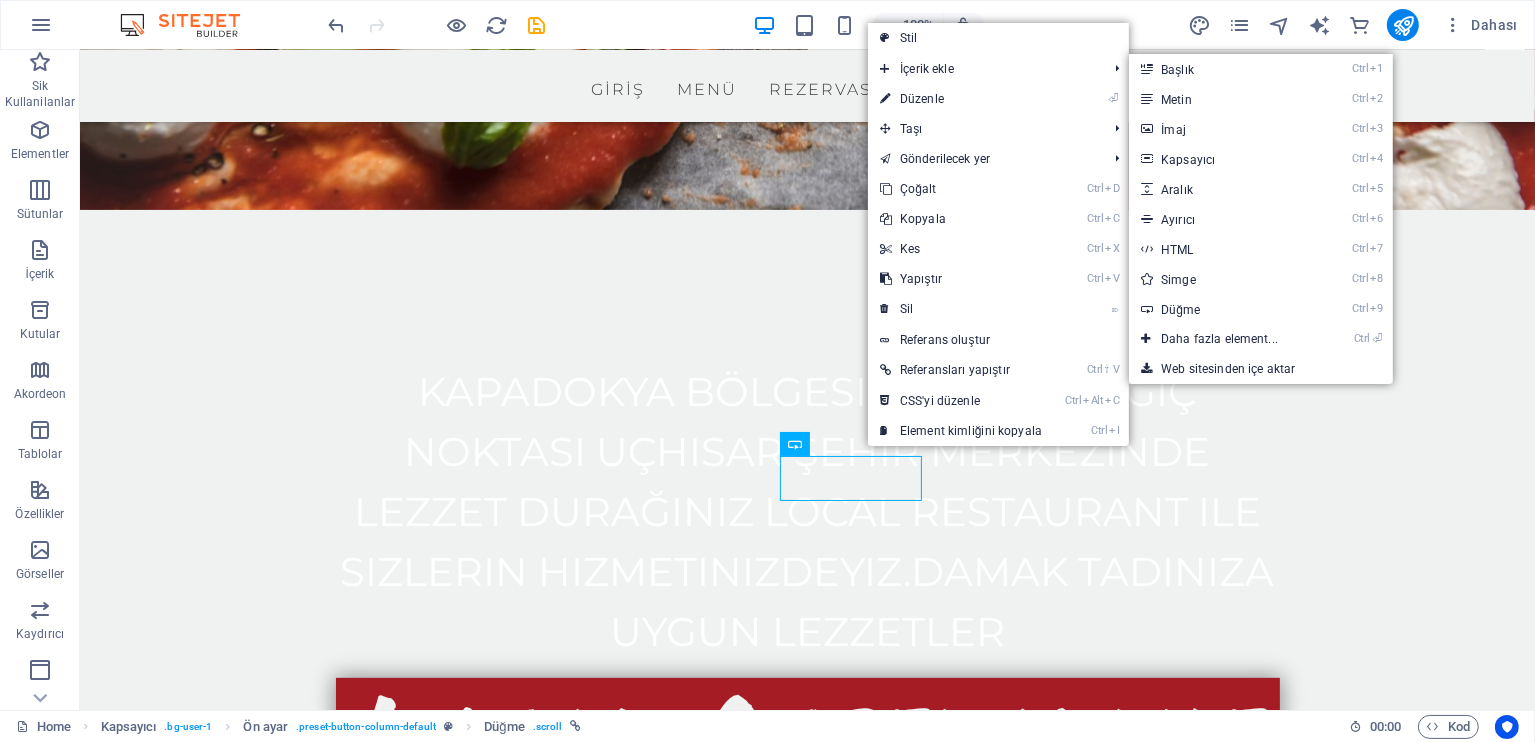 select 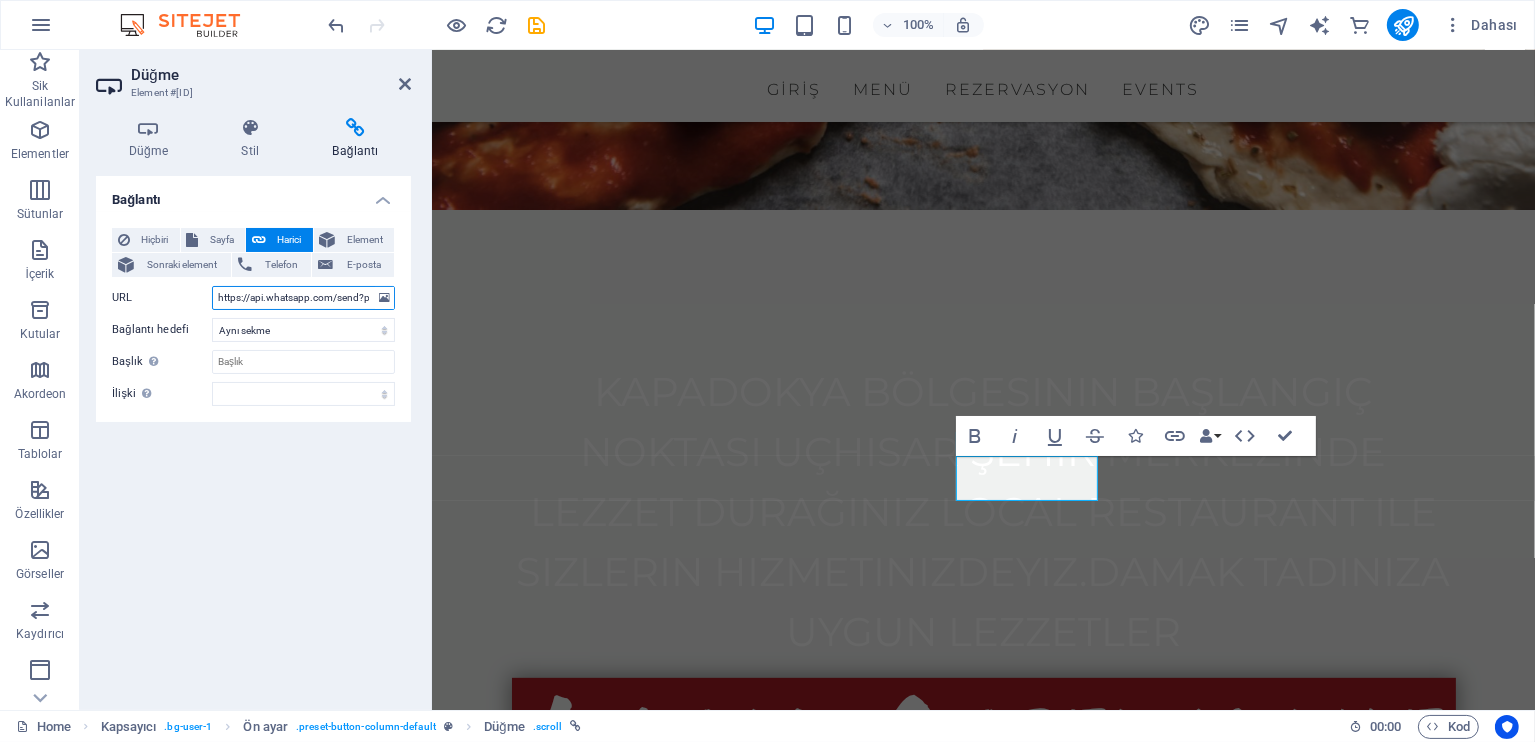 click on "https://api.whatsapp.com/send?phone=[PHONE]&text=Merhaba+Local+Restaurant+İçin+Rezervasyon+Yaptırmak+%C4%B0stiyorum" at bounding box center (303, 298) 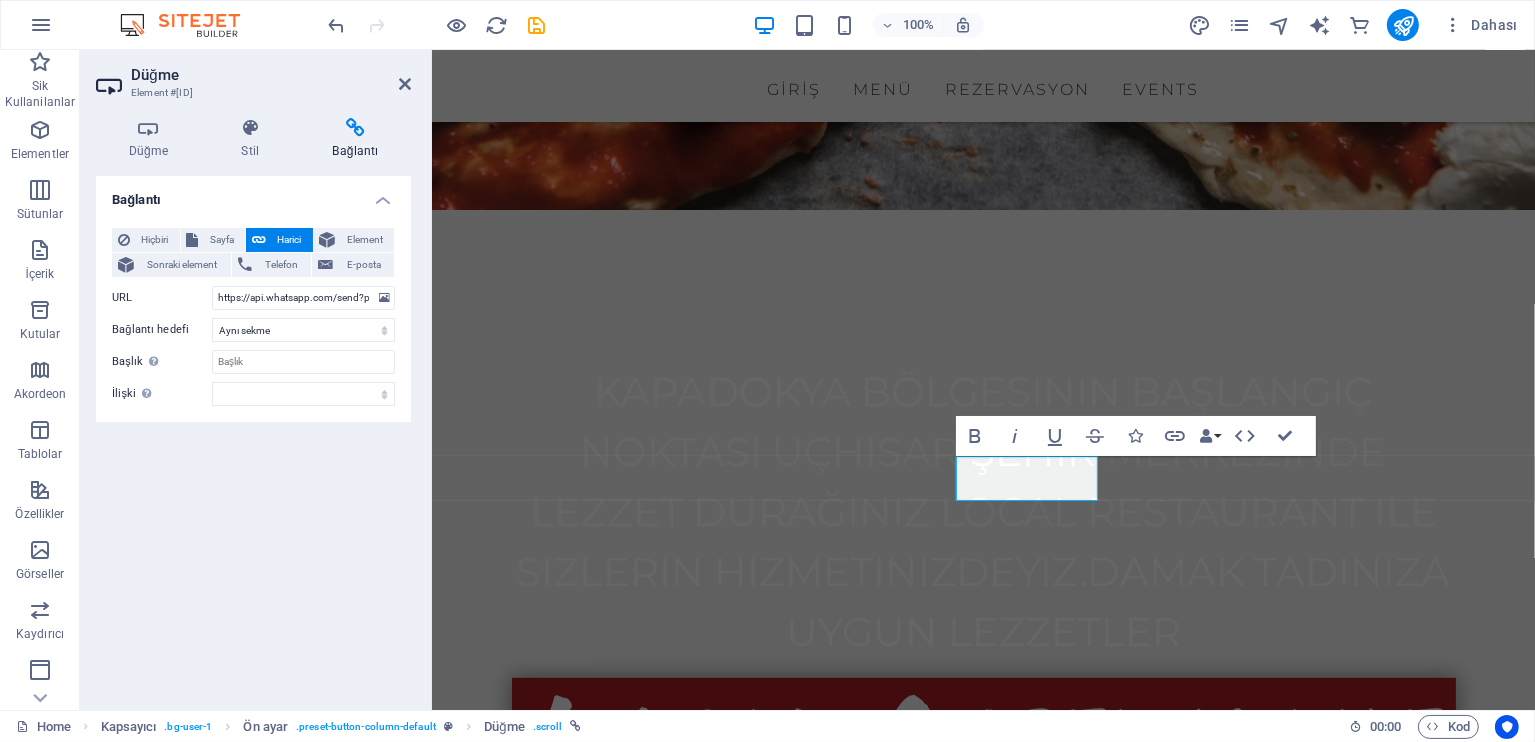 click on "Düğme Element #ed-830420067 Düğme Stil Bağlantı Düğme Tasarım Varsayılan Birincil İkincil Arka plan Bağlantı Vurgusu/Etkin Etkin/bağlantı vurgusu durumunu test etmek için ön izleme moduna geç Metin rengi Bağlantı Vurgusu/Etkin Kenarlık rengi Bağlantı Vurgusu/Etkin Hizalama Boyut Genişlik Varsayılan px rem % em vh vw Varsayılan renkler ve yazı tipi boyutları, Tasarımda tanımlanır. Tasarımı düzenleyin Ön ayar Element Yerleşim Bu elementin yerleşim içinde nasıl genişlediği (Flexbox). Boyut Varsayılan otomatik px % 1/1 1/2 1/3 1/4 1/5 1/6 1/7 1/8 1/9 1/10 Büyüt Küçült Sipariş Kapsayıcı yerleşimi Görünür Görünür Opaklık 100 % Taşma Boşluk Kenar boşluğu Varsayılan otomatik px % rem vw vh Özel Özel otomatik px % rem vw vh otomatik px % rem vw vh otomatik px % rem vw vh otomatik px % rem vw vh Doldurma Varsayılan px rem % vh vw Özel Özel px rem % vh vw px rem % vh vw px rem % vh vw px rem % vh vw Kenarlık Stil              - Genişlik 1 px" at bounding box center [256, 380] 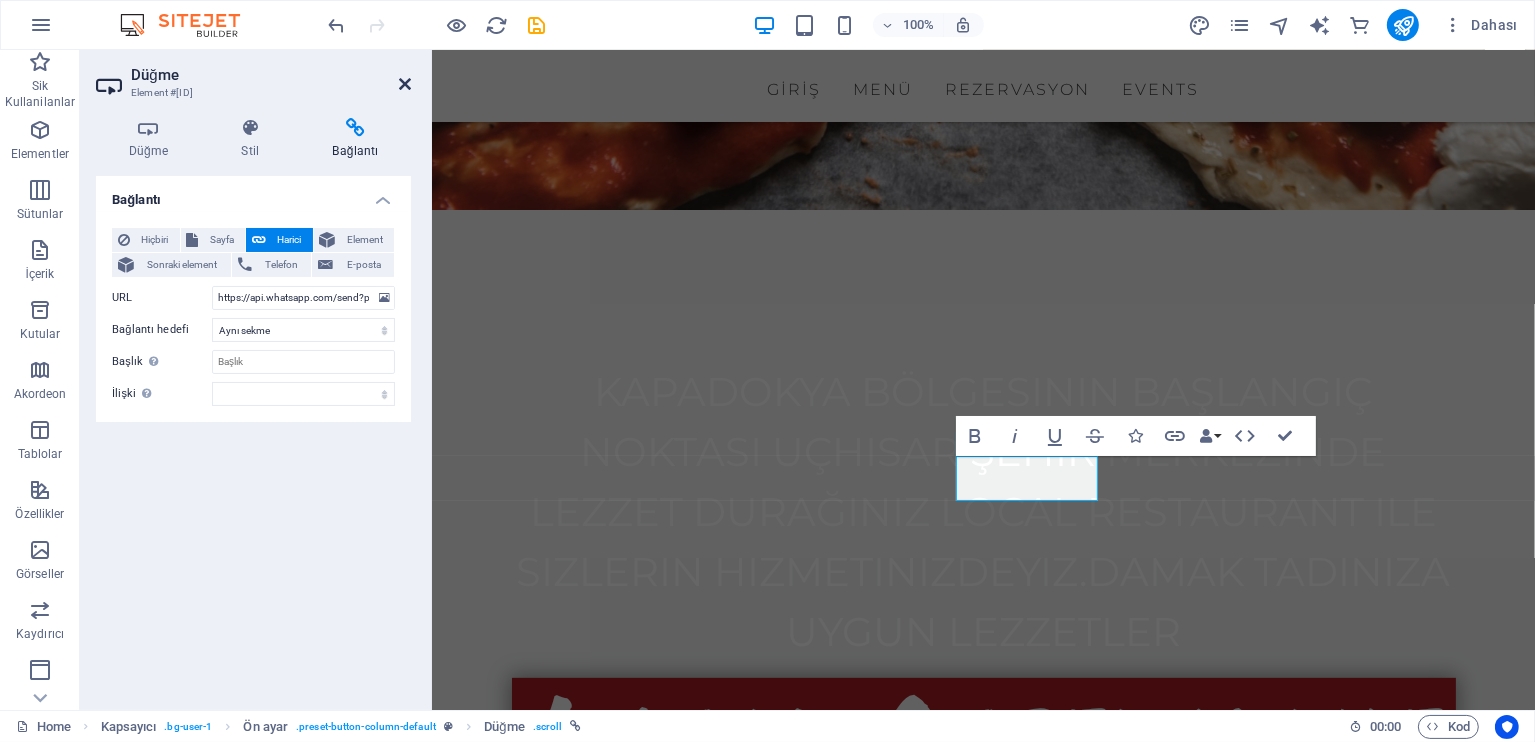 click at bounding box center [405, 84] 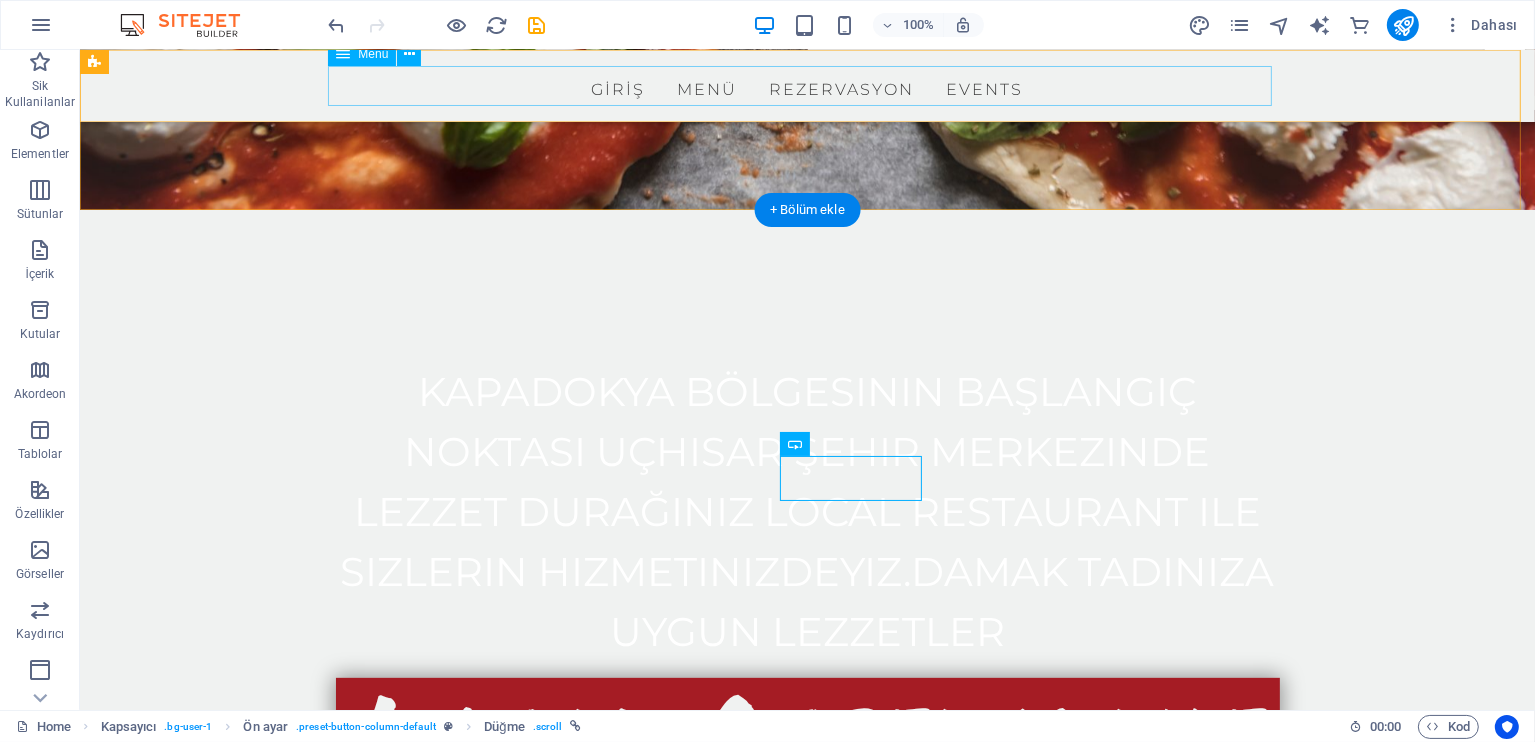 click on "GİRİŞ MENÜ REZERVASYON Events" at bounding box center (807, 86) 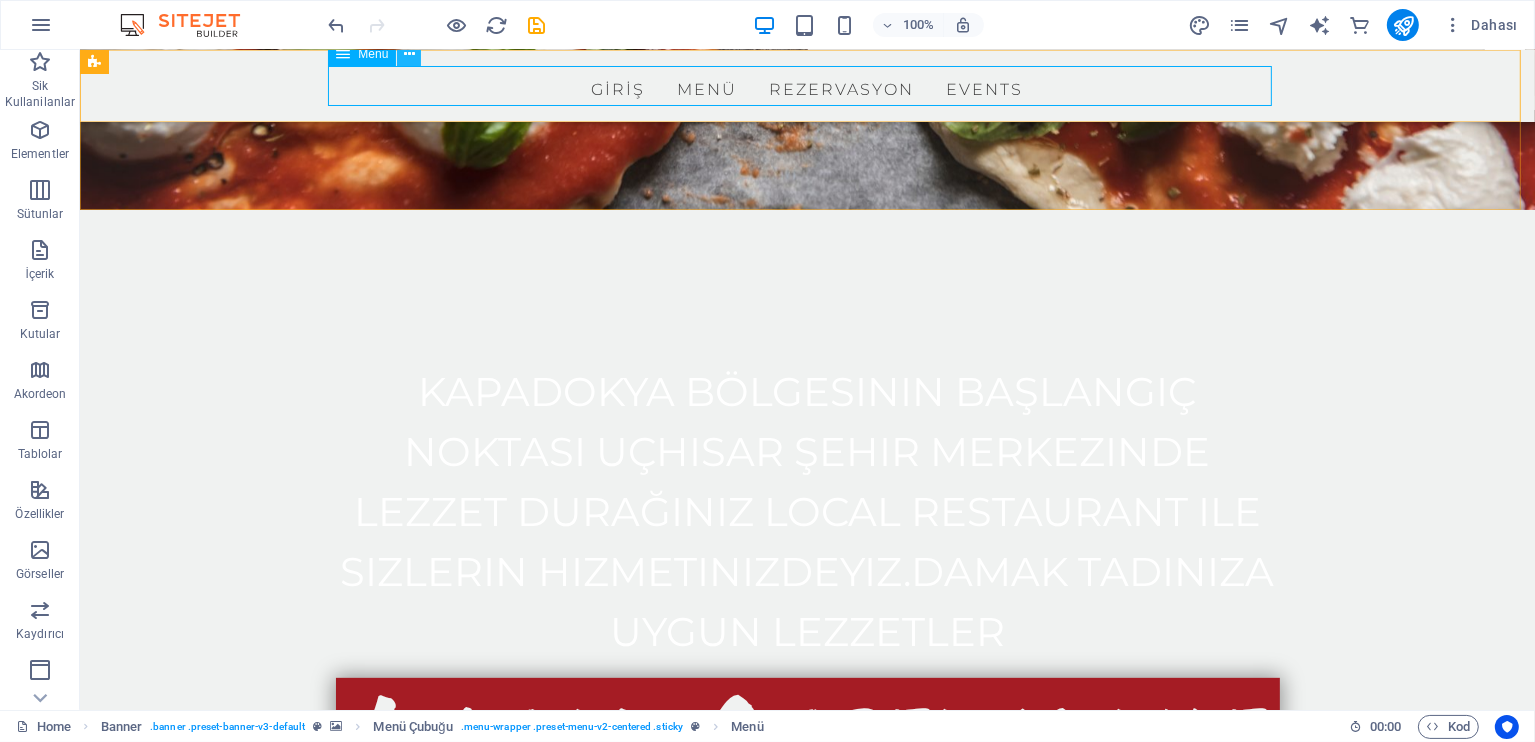 click at bounding box center [409, 54] 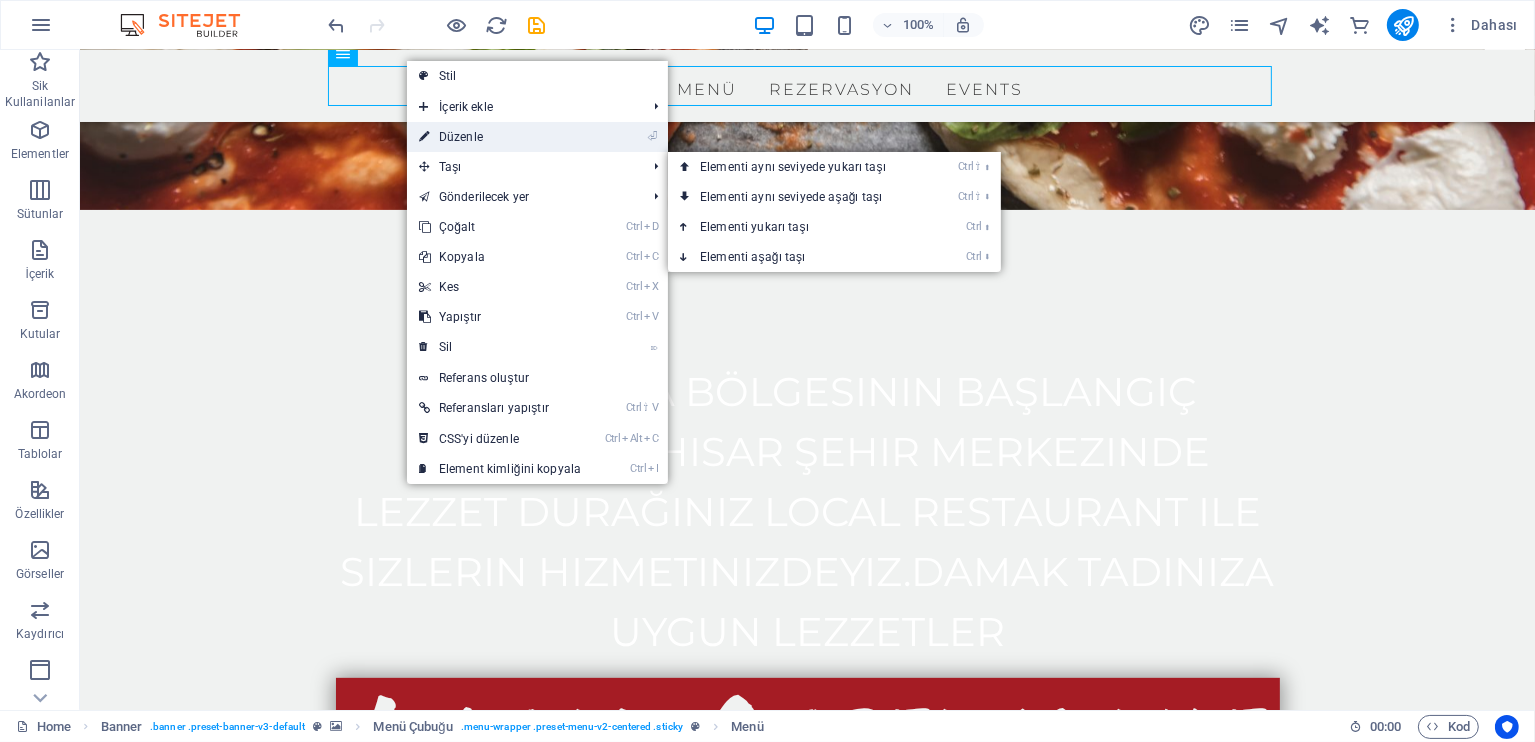 click on "⏎  Düzenle" at bounding box center (500, 137) 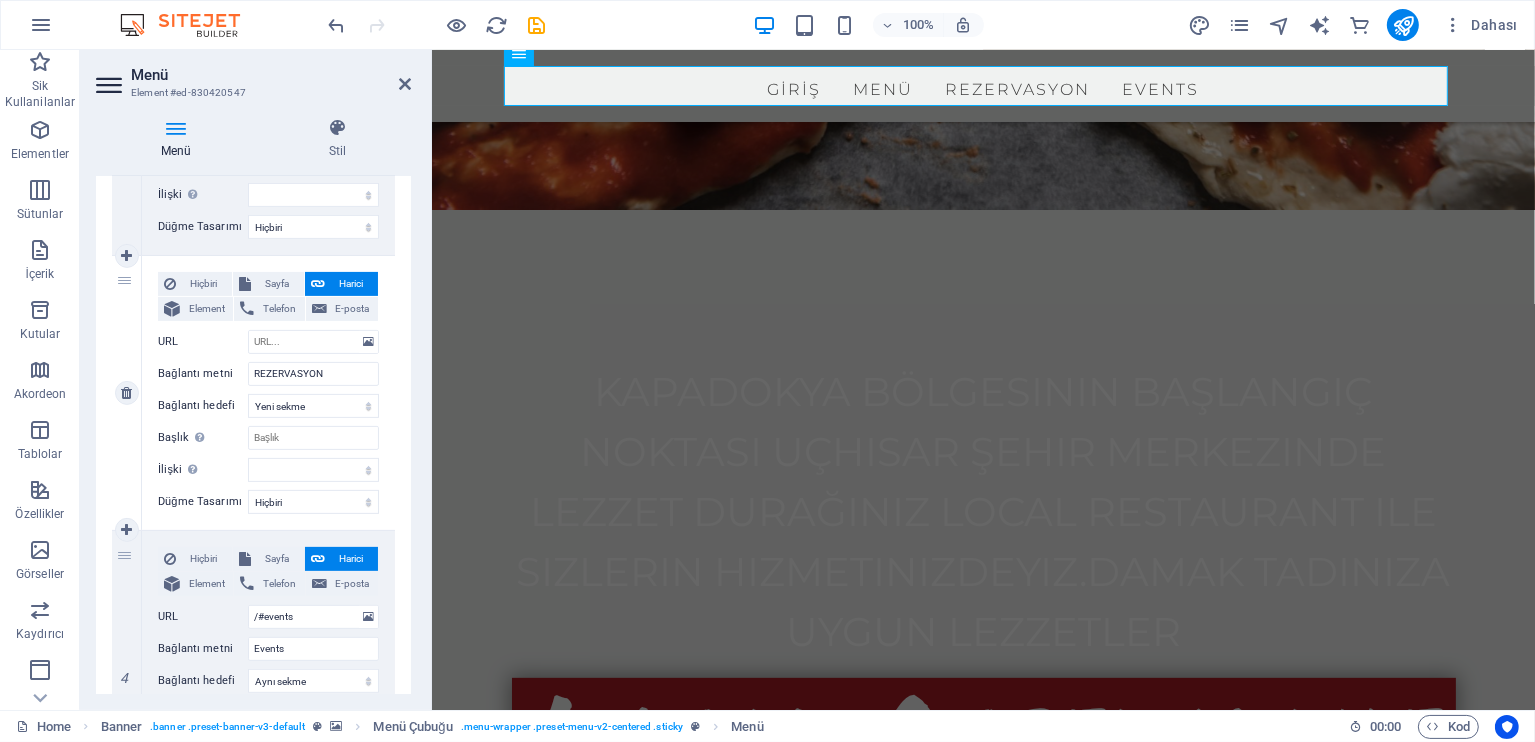 scroll, scrollTop: 666, scrollLeft: 0, axis: vertical 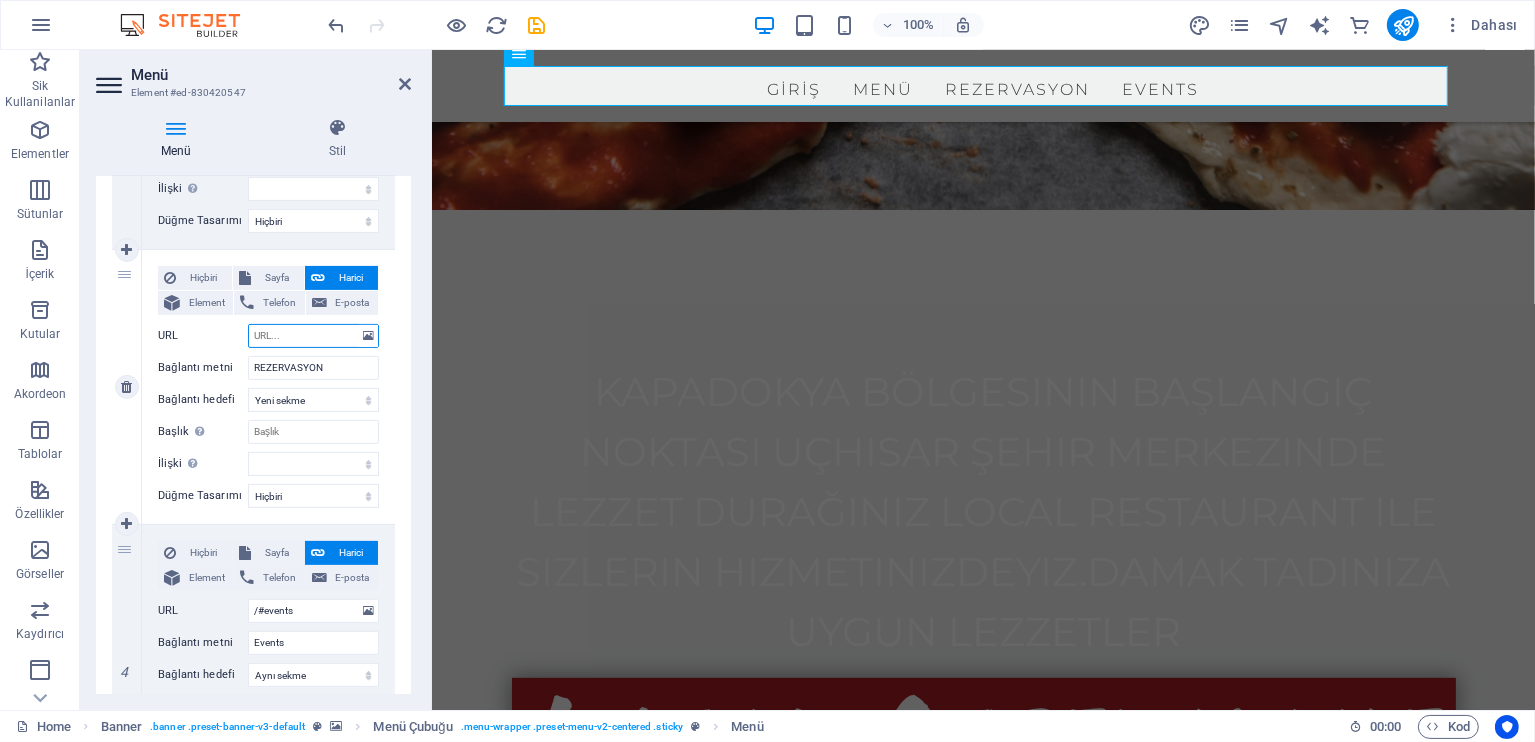 click on "URL" at bounding box center [313, 336] 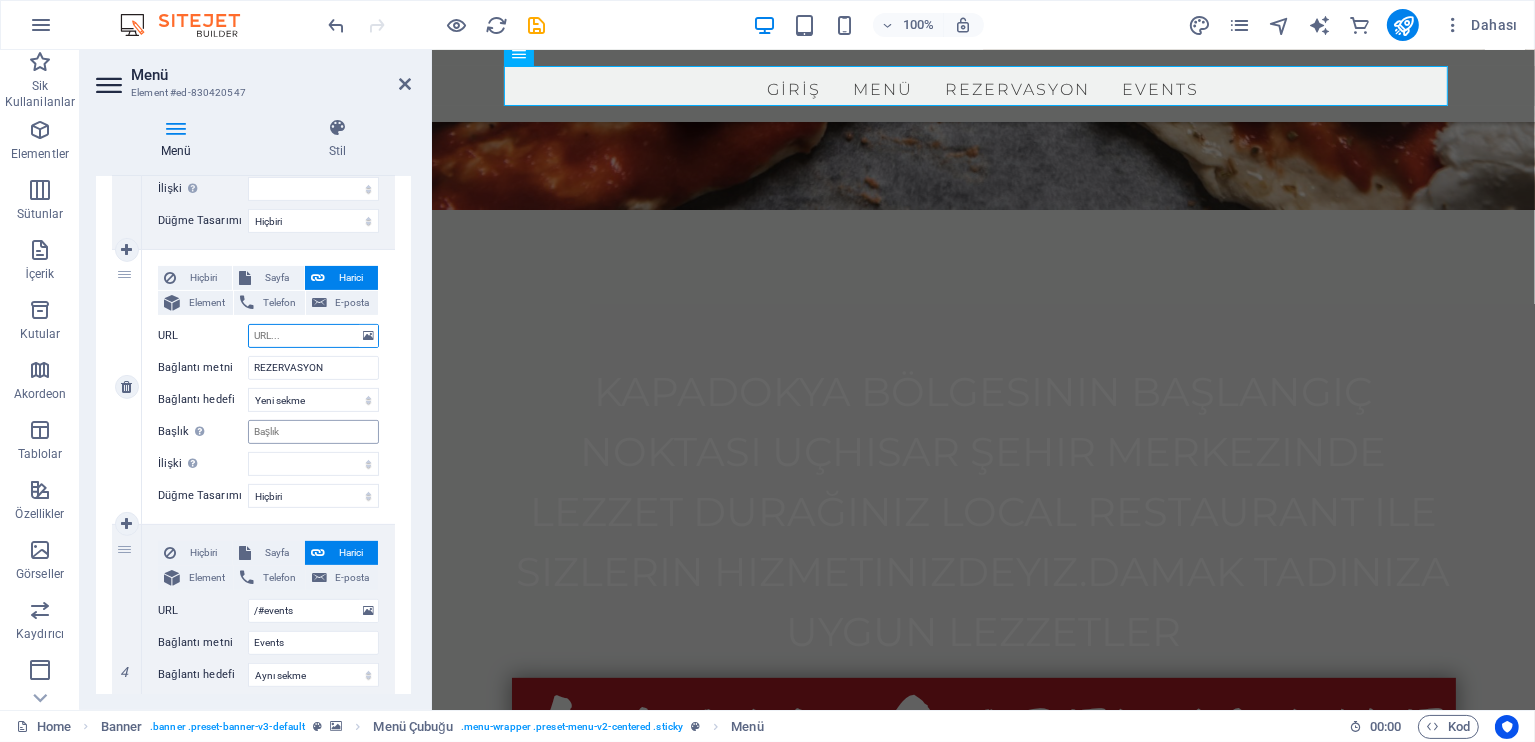 paste on "https://api.whatsapp.com/send?phone=[PHONE]&text=Merhaba+Local+Restaurant+İçin+Rezervasyon+Yaptırmak+%C4%B0stiyorum" 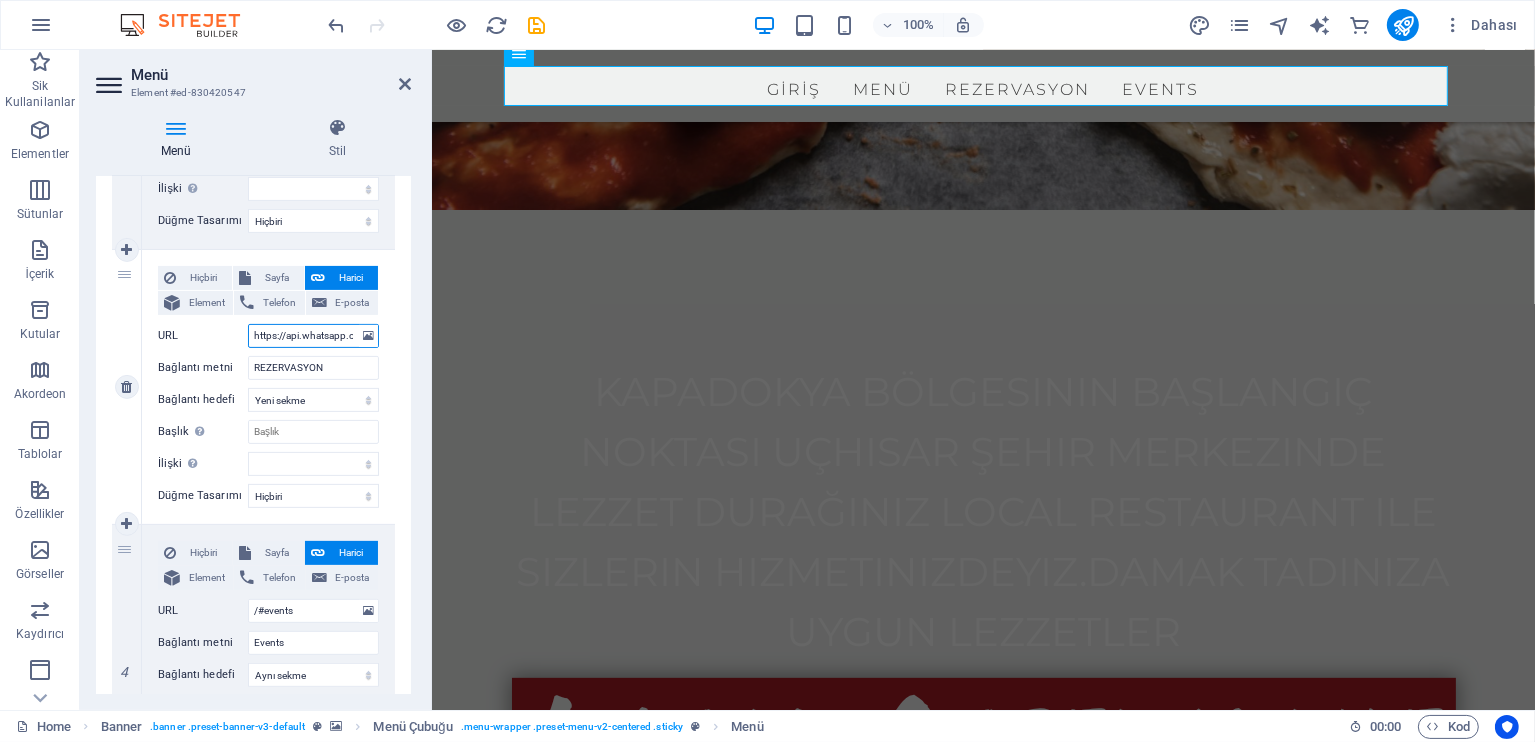scroll, scrollTop: 0, scrollLeft: 519, axis: horizontal 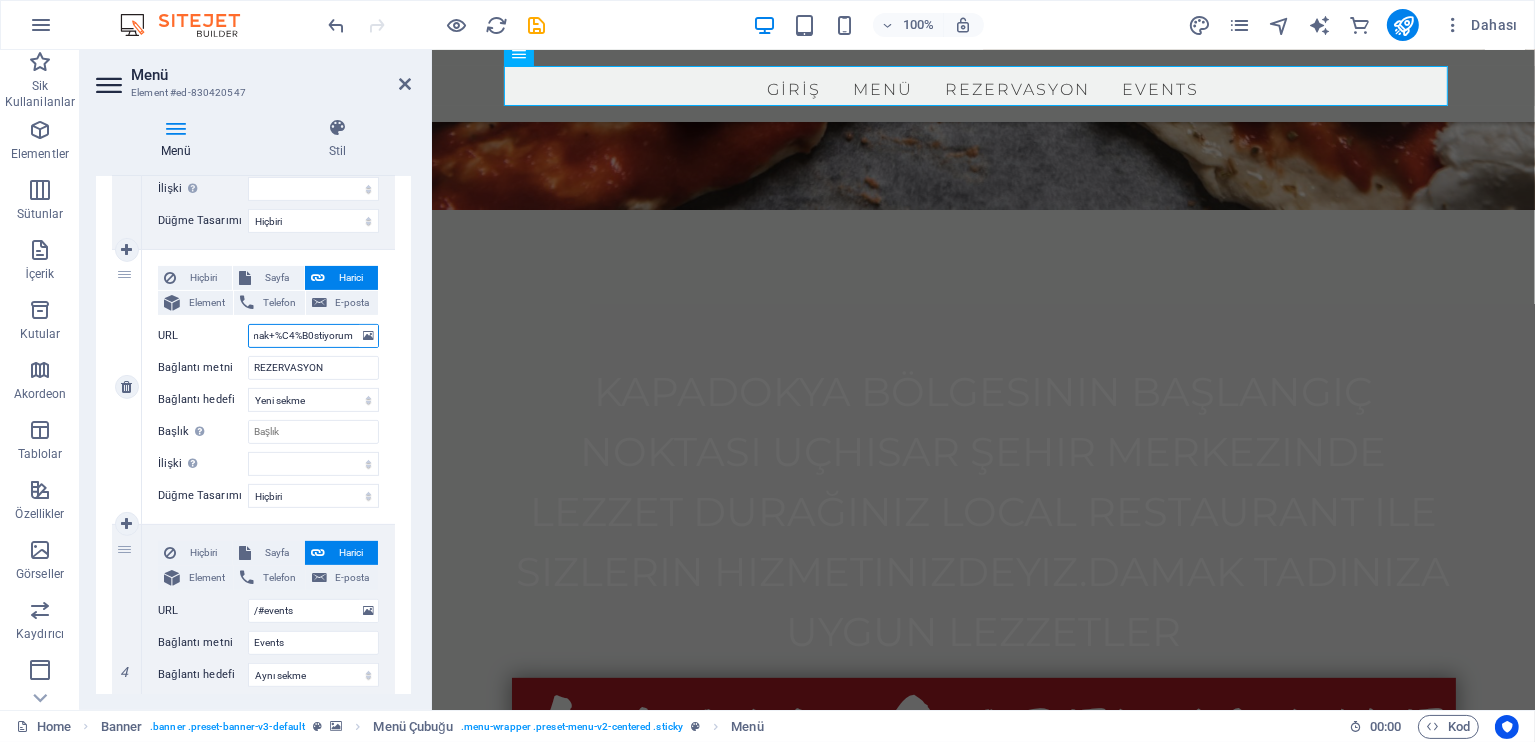 select 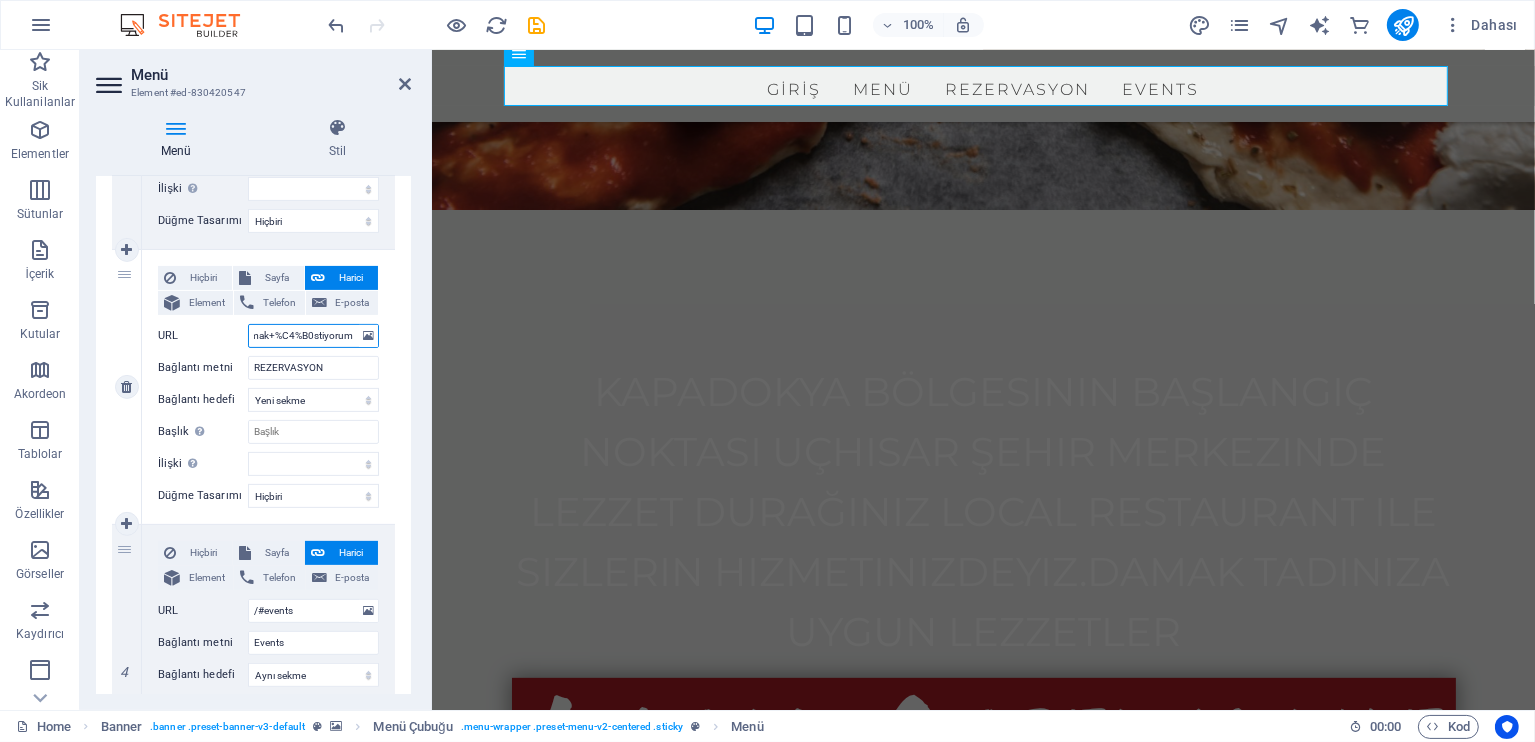 select 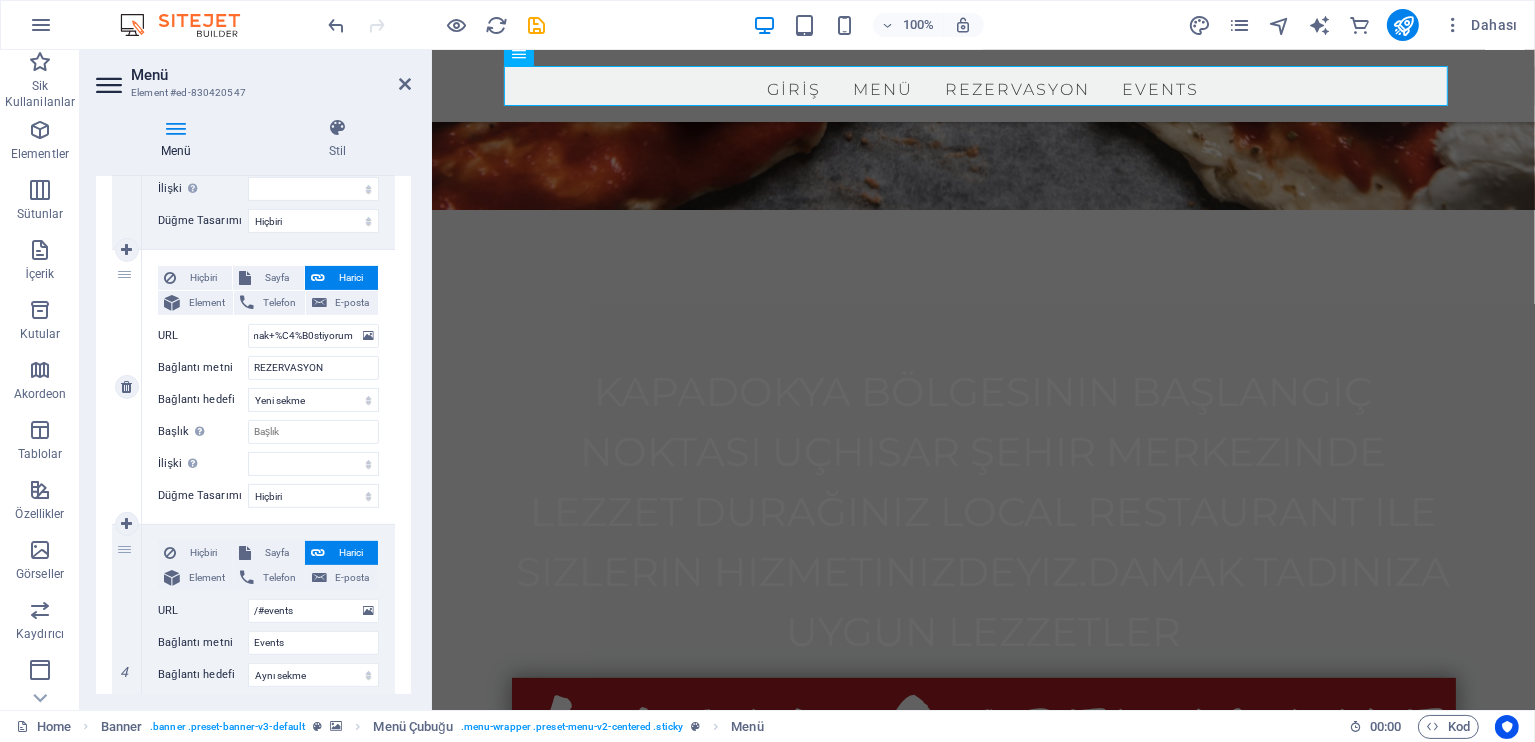 scroll, scrollTop: 0, scrollLeft: 0, axis: both 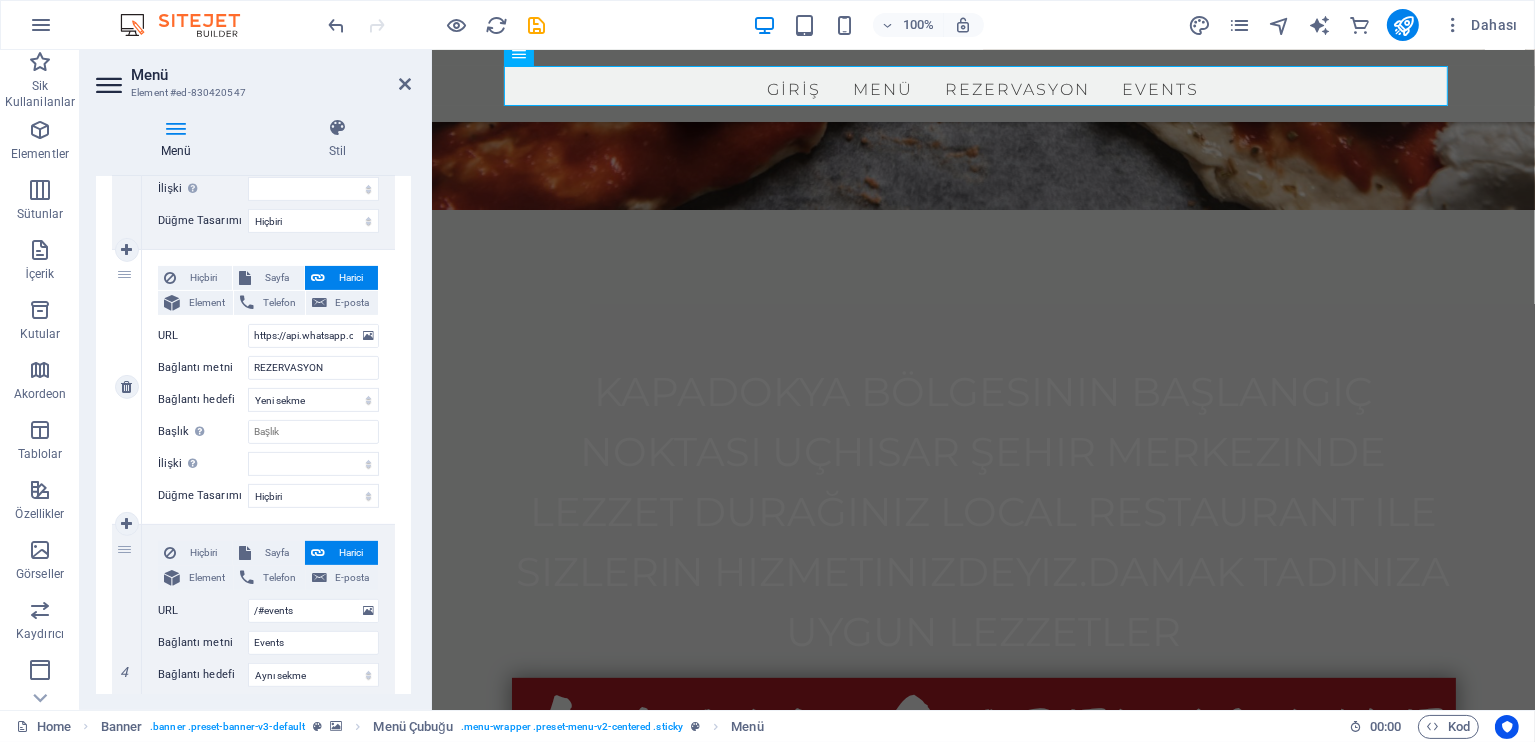 click on "Hiçbiri Sayfa Harici Element Telefon E-posta Sayfa Home Subpage Legal Notice Privacy Element
URL https://api.whatsapp.com/send?phone=[PHONE]&text=Merhaba+Local+Restaurant+İçin+Rezervasyon+Yaptırmak+%C4%B0stiyorum Telefon E-posta Bağlantı metni REZERVASYON Bağlantı hedefi Yeni sekme Aynı sekme Kaplama Başlık Ek bağlantı tanımının bağlantı metniyle aynı olmaması gerekir. Başlık, genellikle fare elementin üzerine geldiğinde bir araç ipucu metni olarak gösterilir. Belirsizse boş bırak. İlişki Bu bağlantının bağlantı hedefiyle ilişkisini  ayarlar. Örneğin; "nofollow" (izleme) değeri, arama motorlarına bağlantıyı izleme talimatı verir. Boş bırakılabilir. alternate oluşturan bookmark harici yardım lisans ileri nofollow noreferrer noopener önceki arayın etiket Düğme Tasarımı Hiçbiri Varsayılan Birincil İkincil" at bounding box center (268, 387) 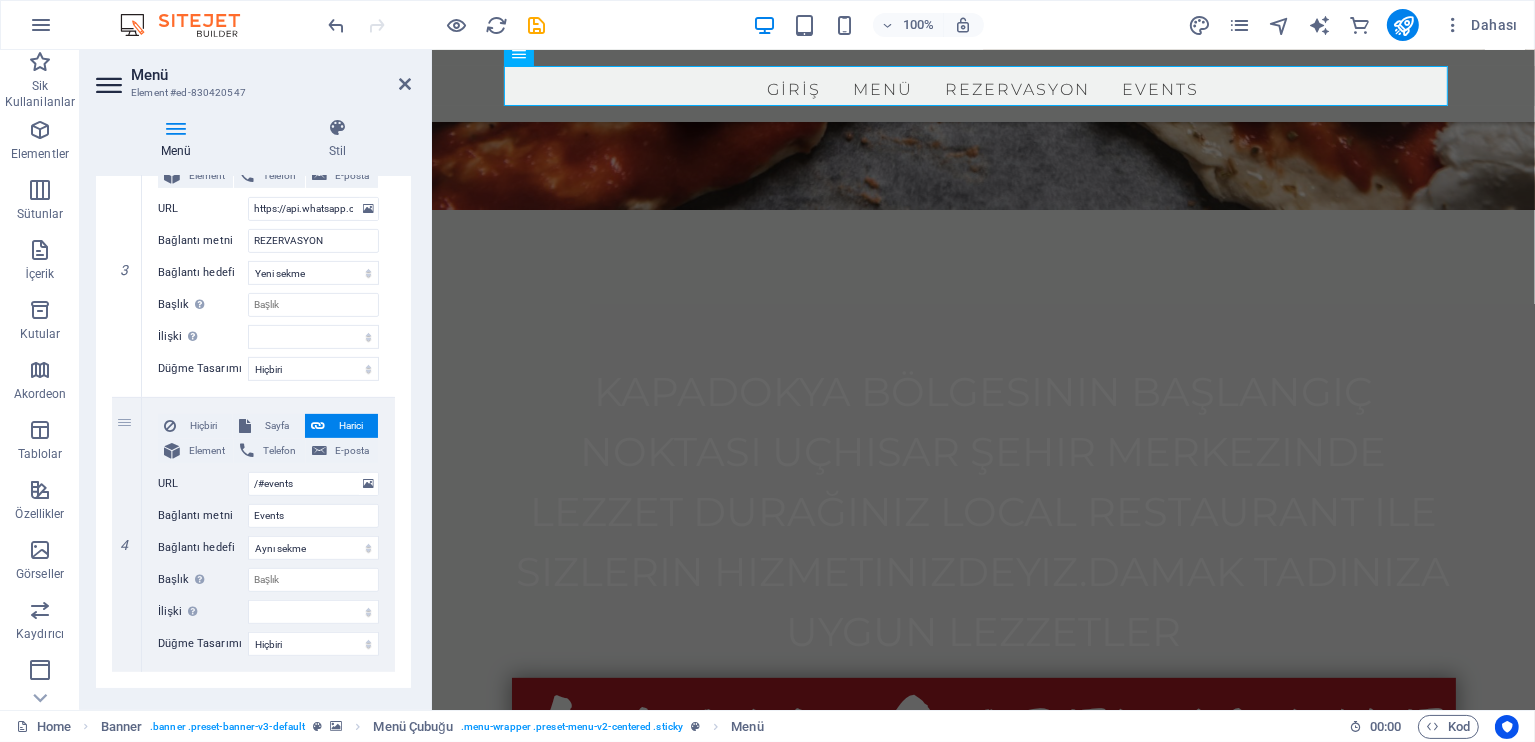 scroll, scrollTop: 760, scrollLeft: 0, axis: vertical 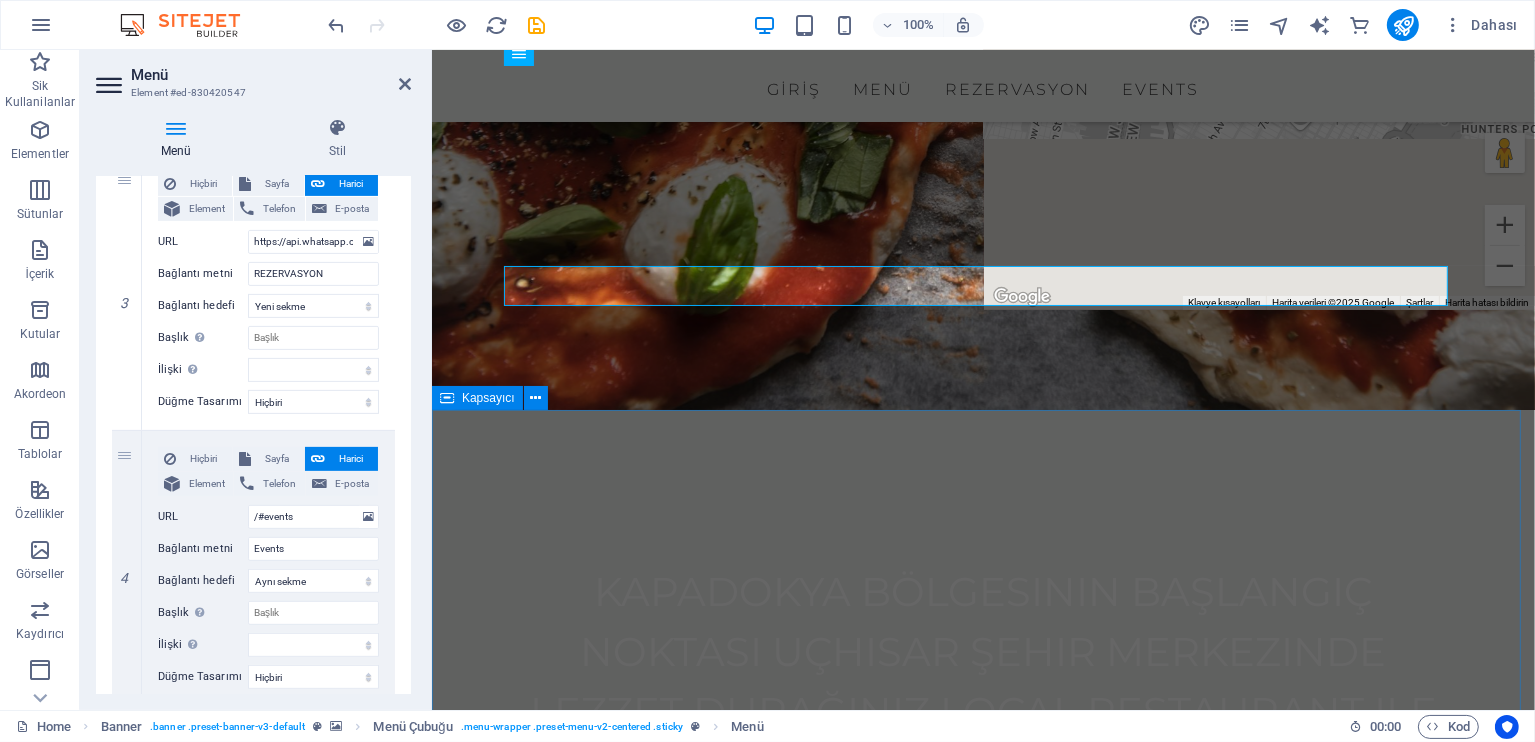 click on "Yöresel Lezzetler & Kebab Bölgenin en nezih mekanı: Çorba, mantı, döner, kebap, sıcak yemekler ve çömlekte kuru fasulye ile sizlere en iyi lezzetleri sunuyoruz. Yöresel testi kebabını bizde denediniz mi? MENÜ REZERVASYON" at bounding box center [982, 1506] 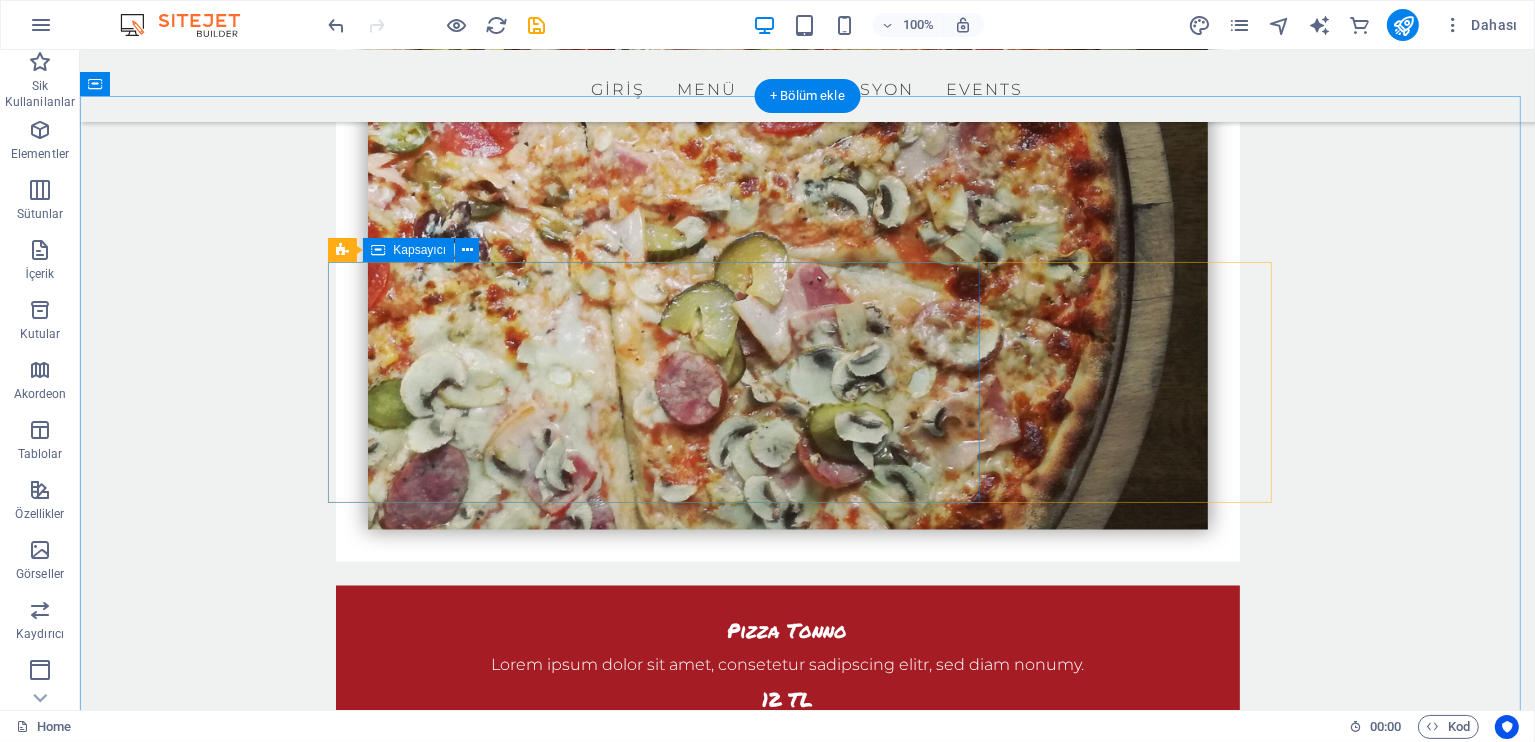 scroll, scrollTop: 3400, scrollLeft: 0, axis: vertical 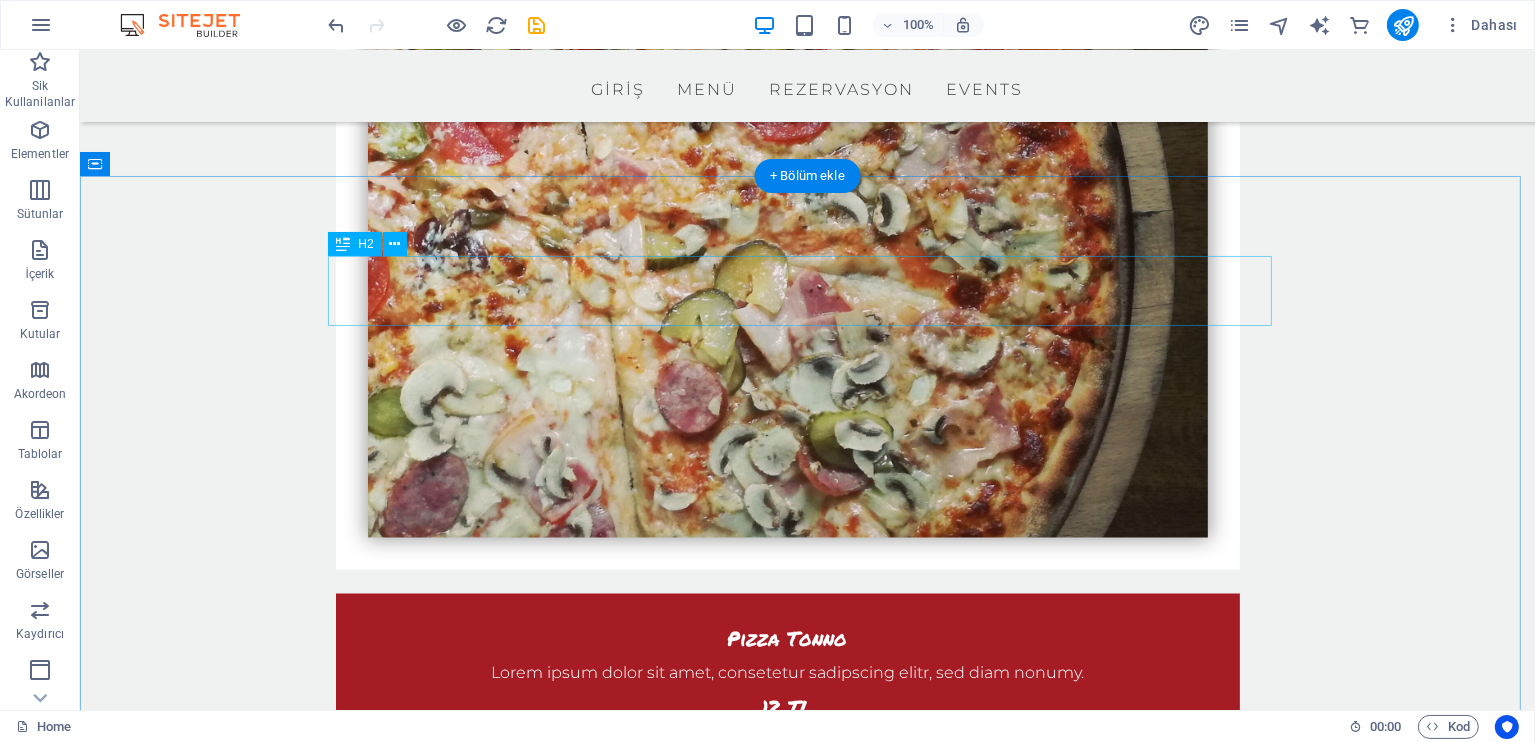click on "Events" at bounding box center (807, 3931) 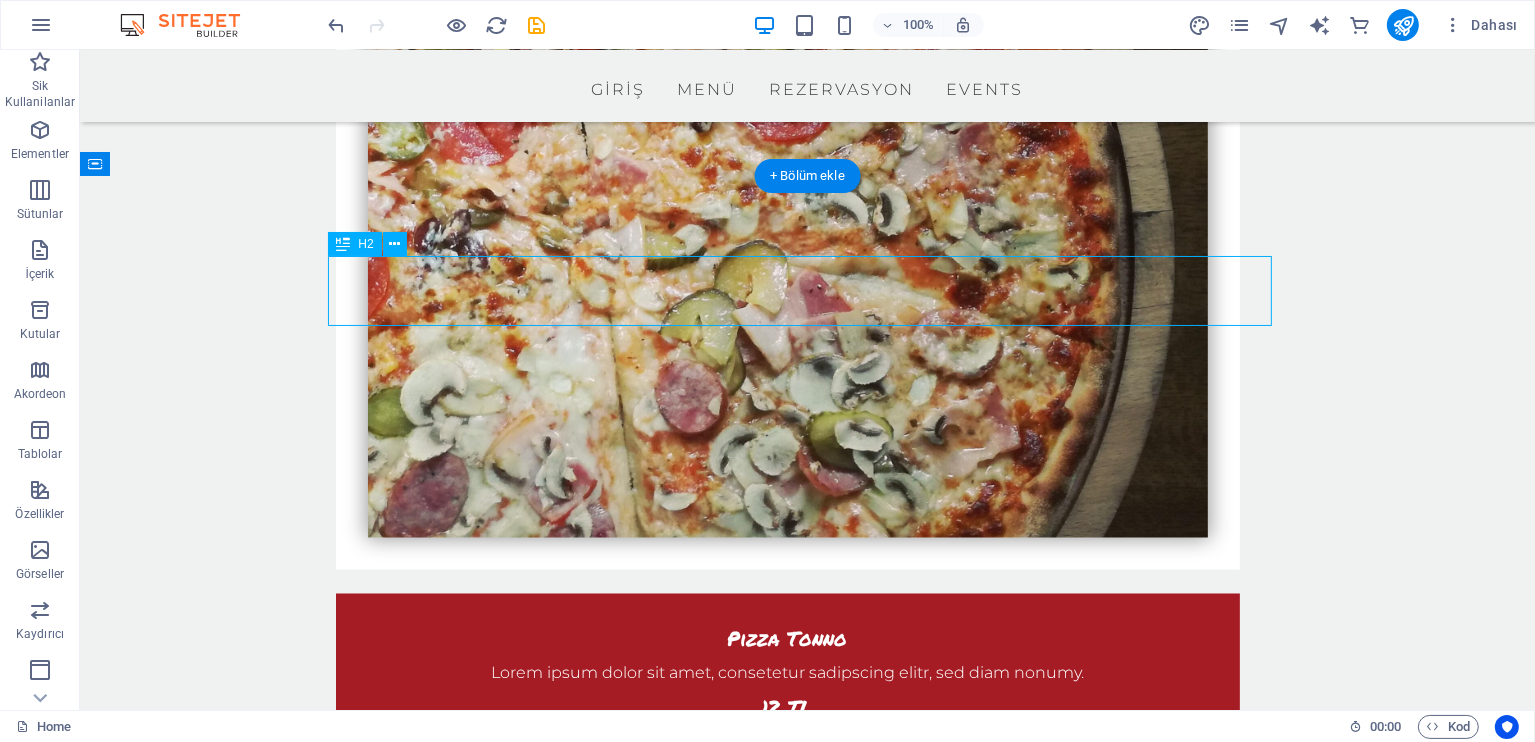 click on "Events" at bounding box center [807, 3931] 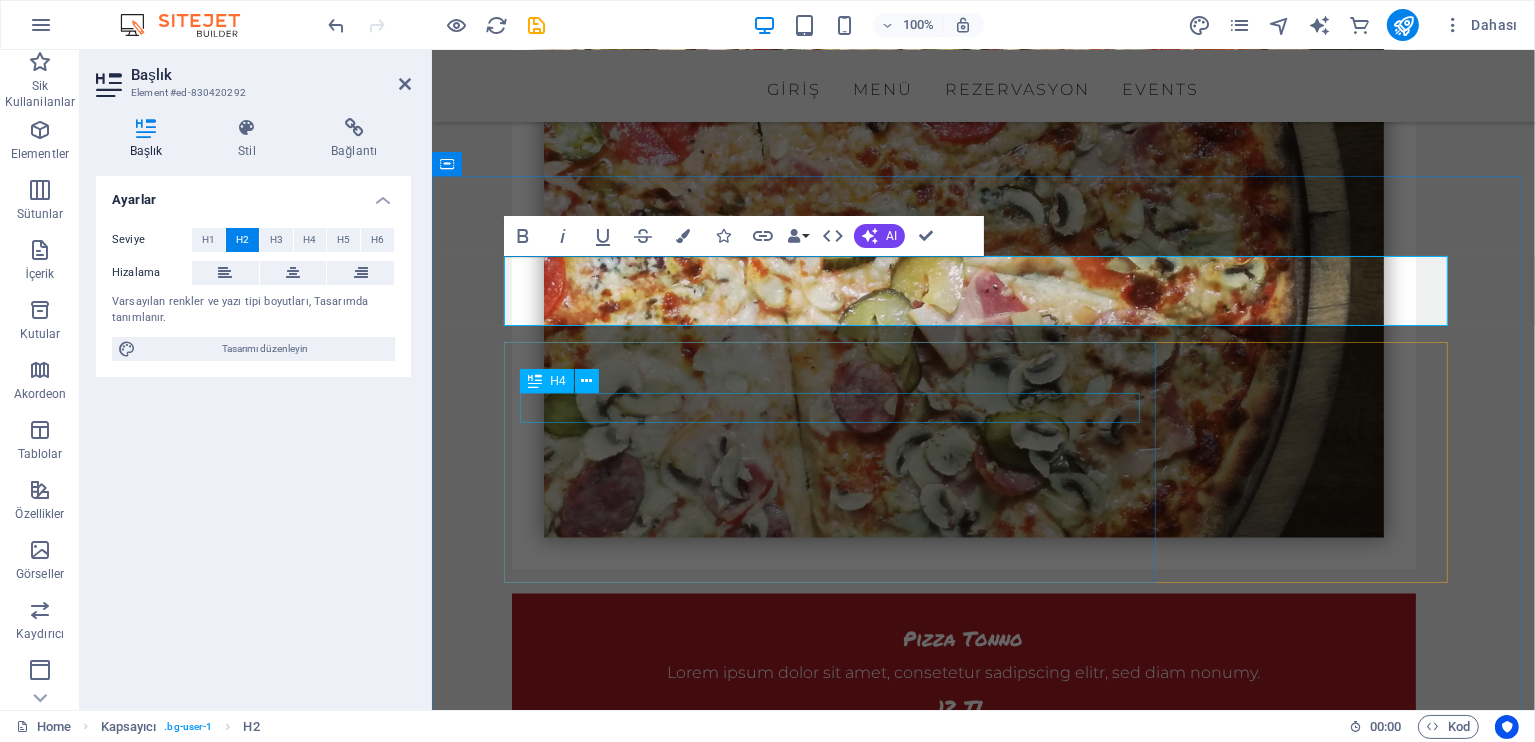 type 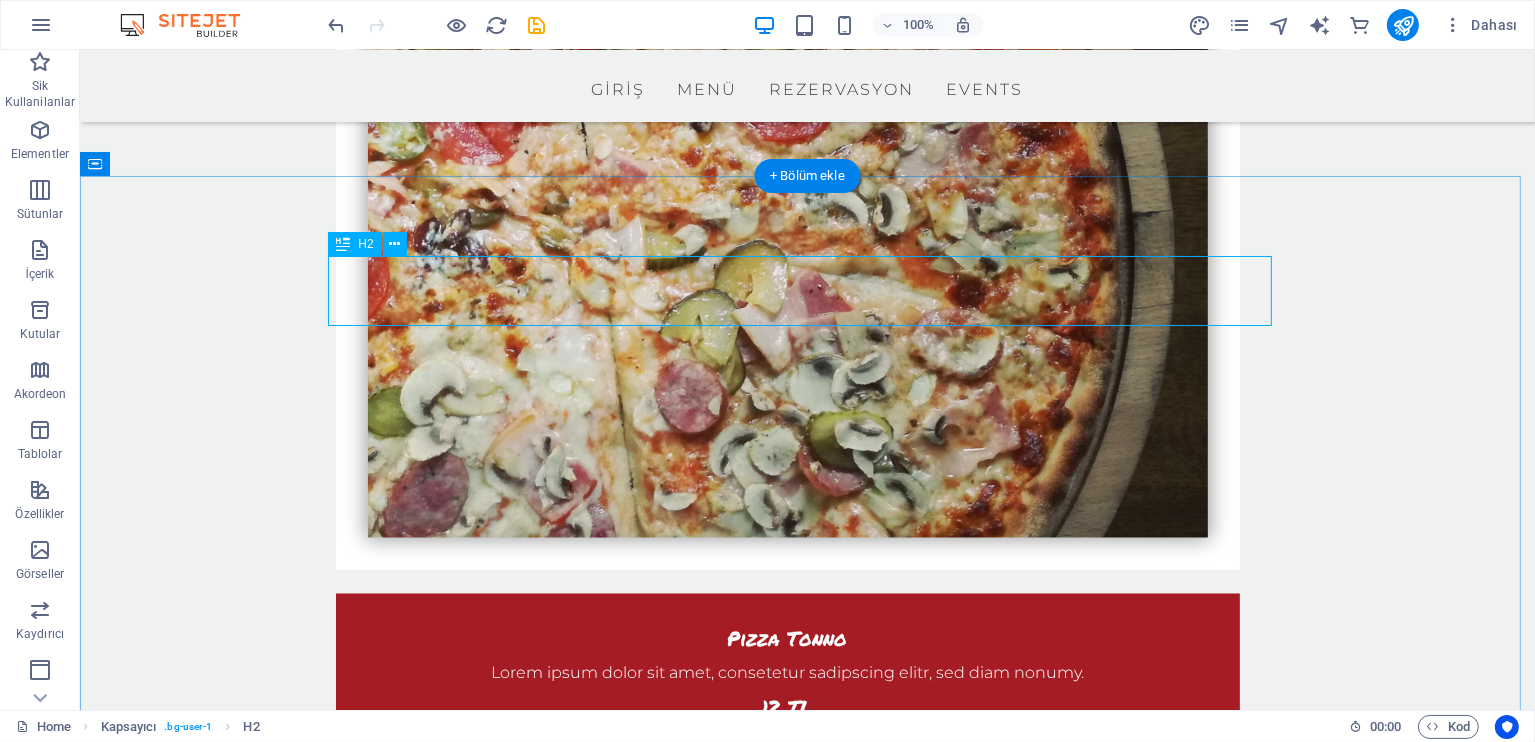 click on "BİZ" at bounding box center (807, 3931) 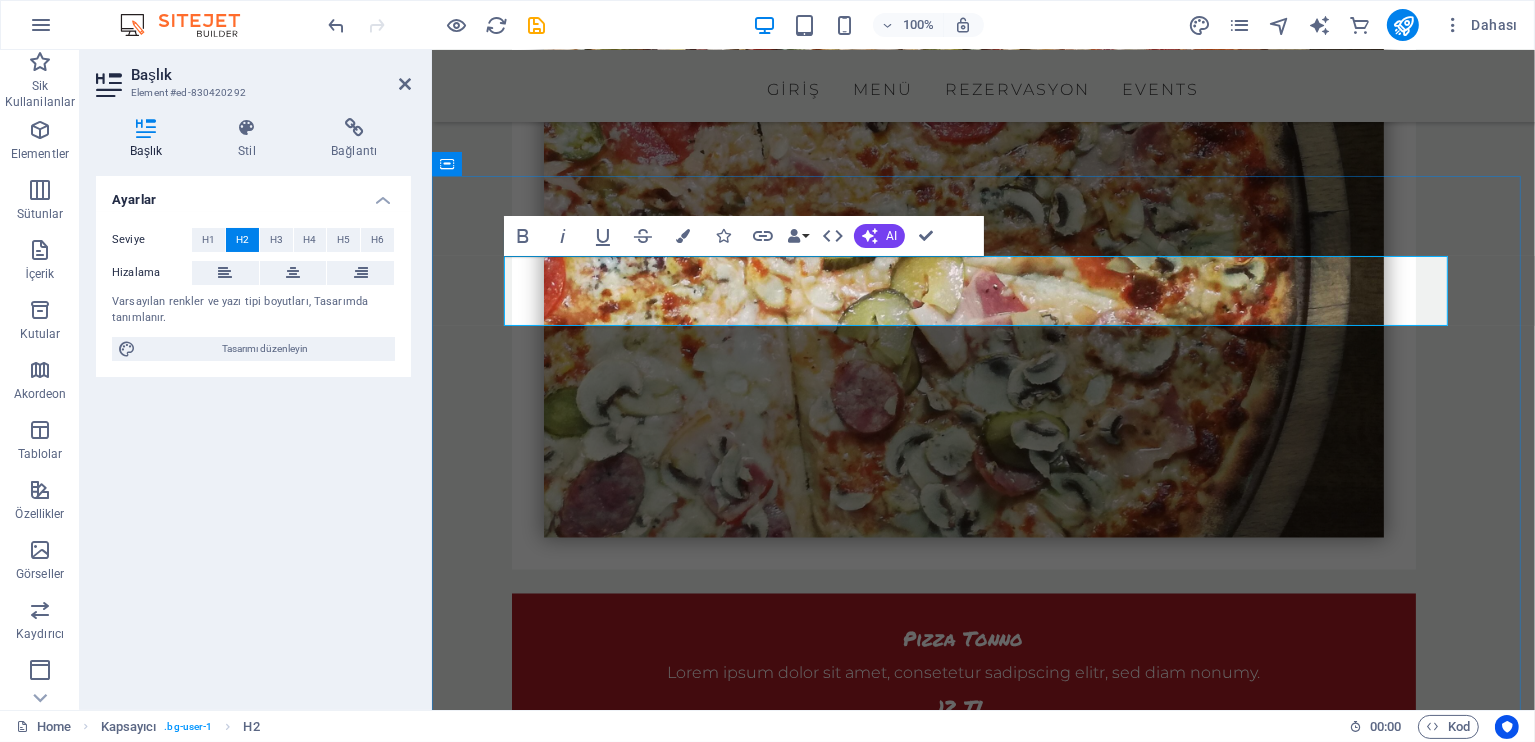 type 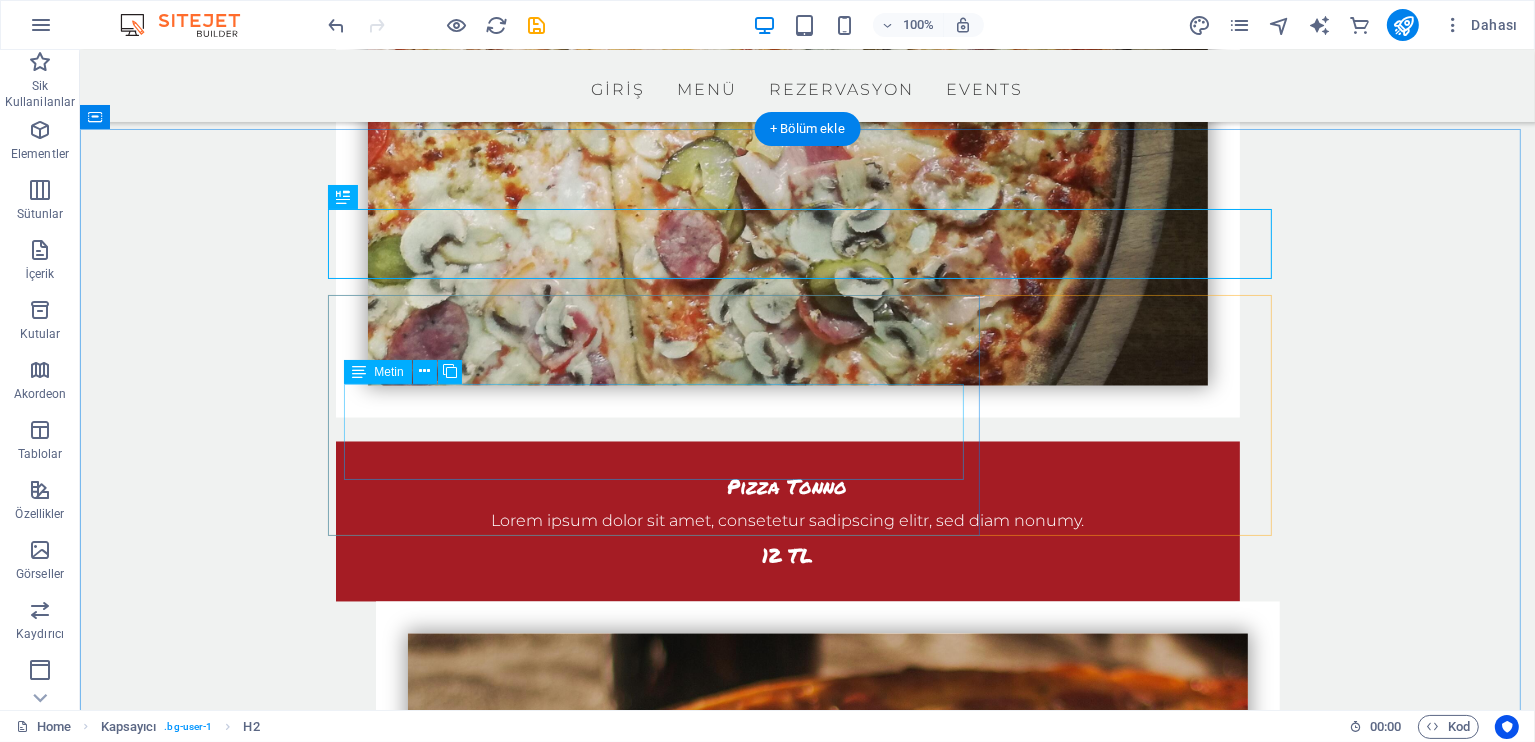 scroll, scrollTop: 3600, scrollLeft: 0, axis: vertical 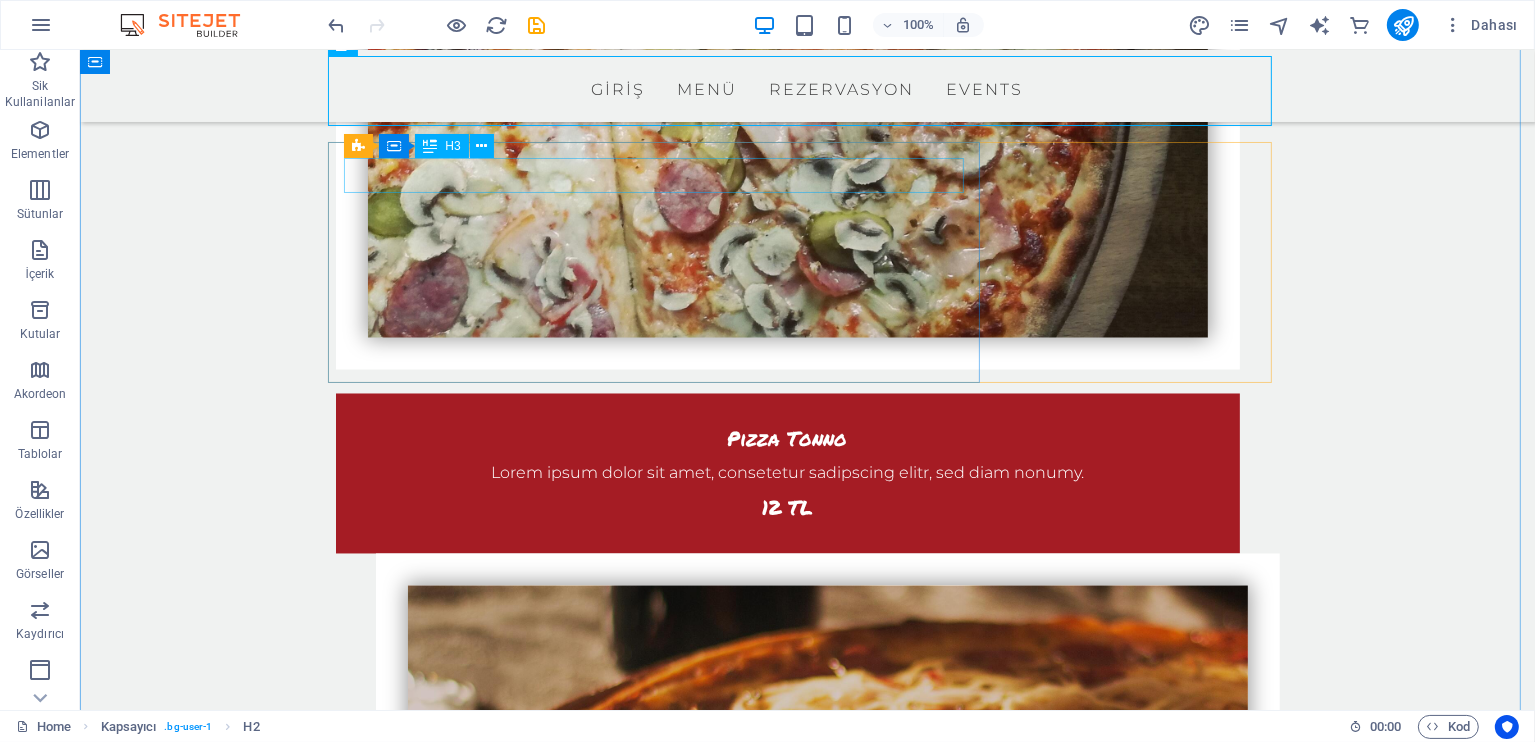 click on "July 23, 2019, 5pm" at bounding box center [807, 3815] 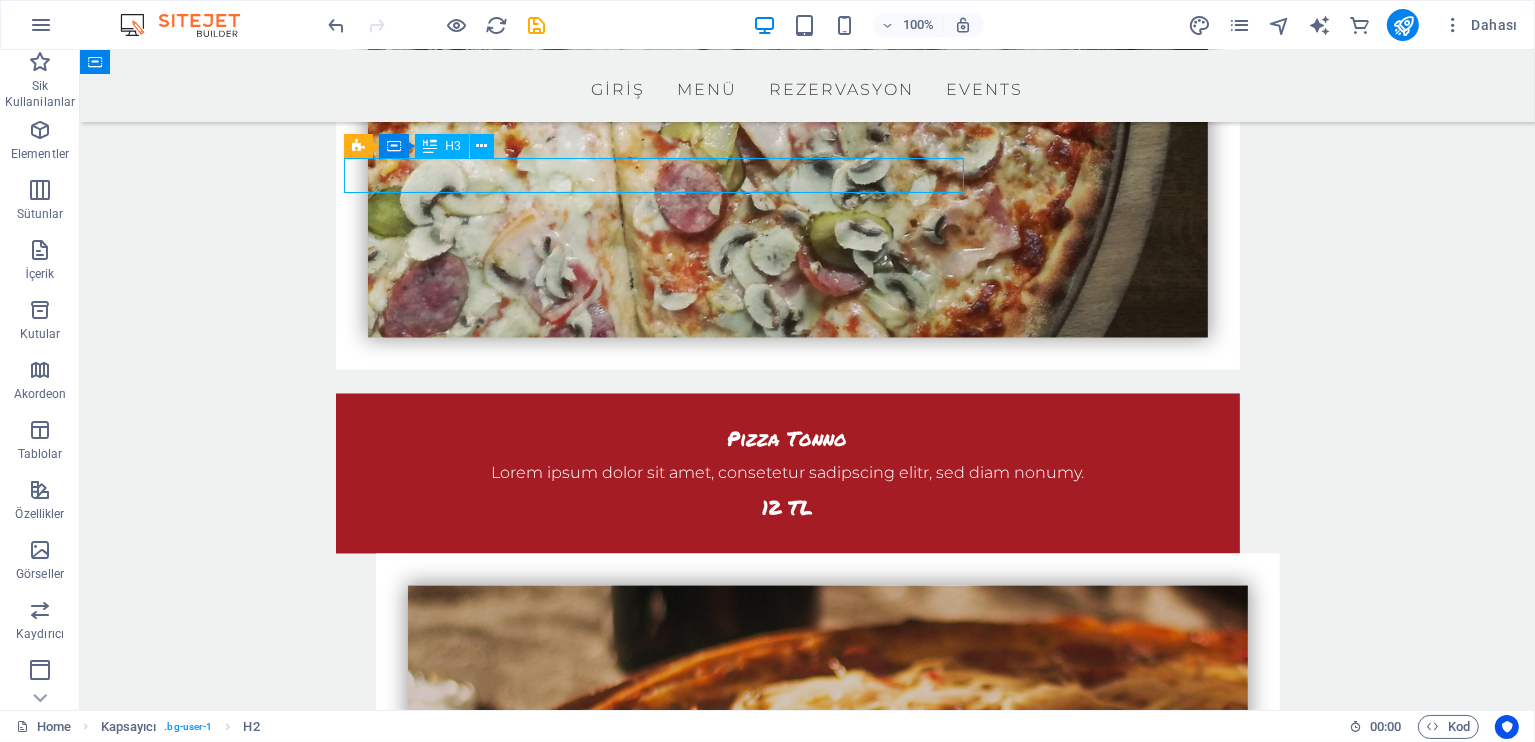 click on "July 23, 2019, 5pm" at bounding box center (807, 3815) 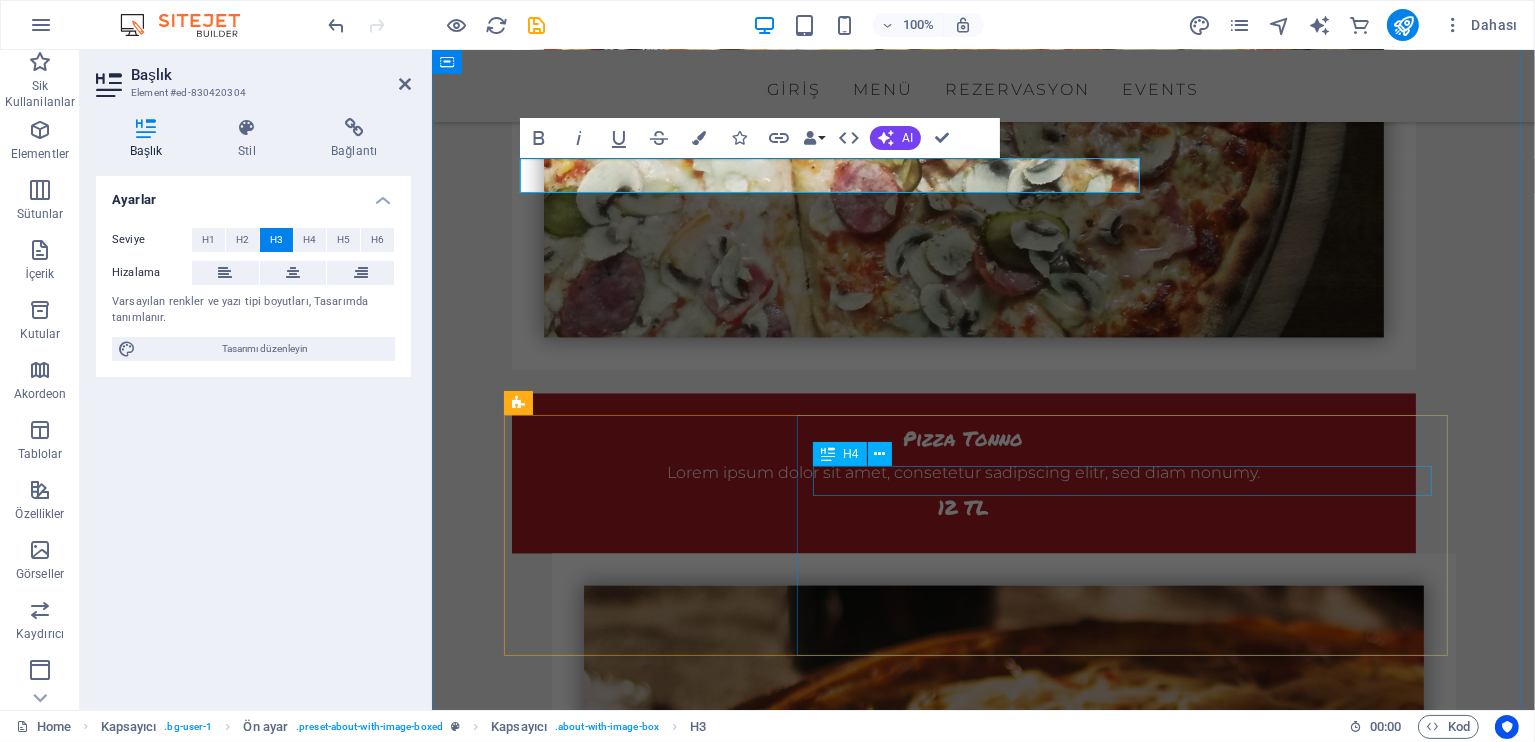 type 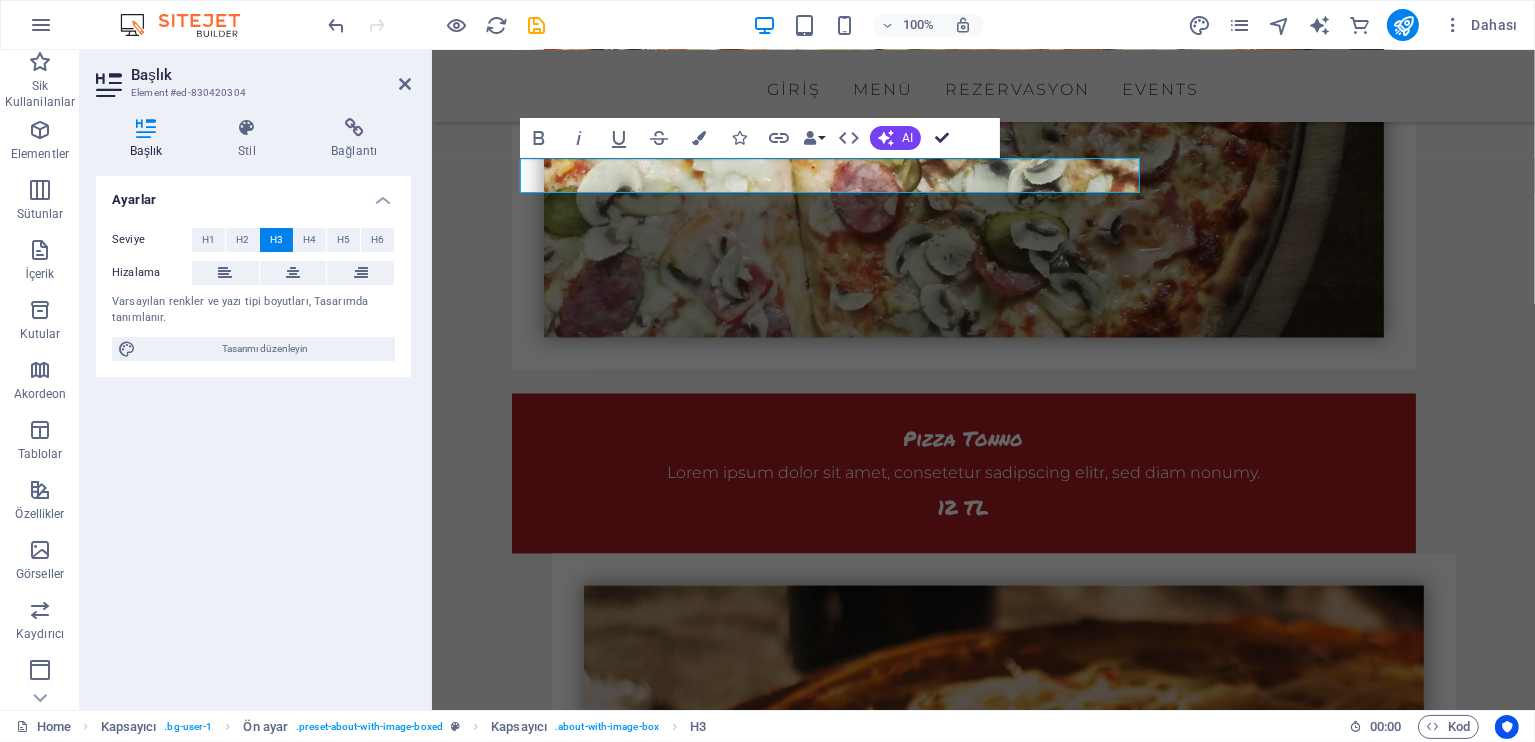 drag, startPoint x: 939, startPoint y: 137, endPoint x: 800, endPoint y: 132, distance: 139.0899 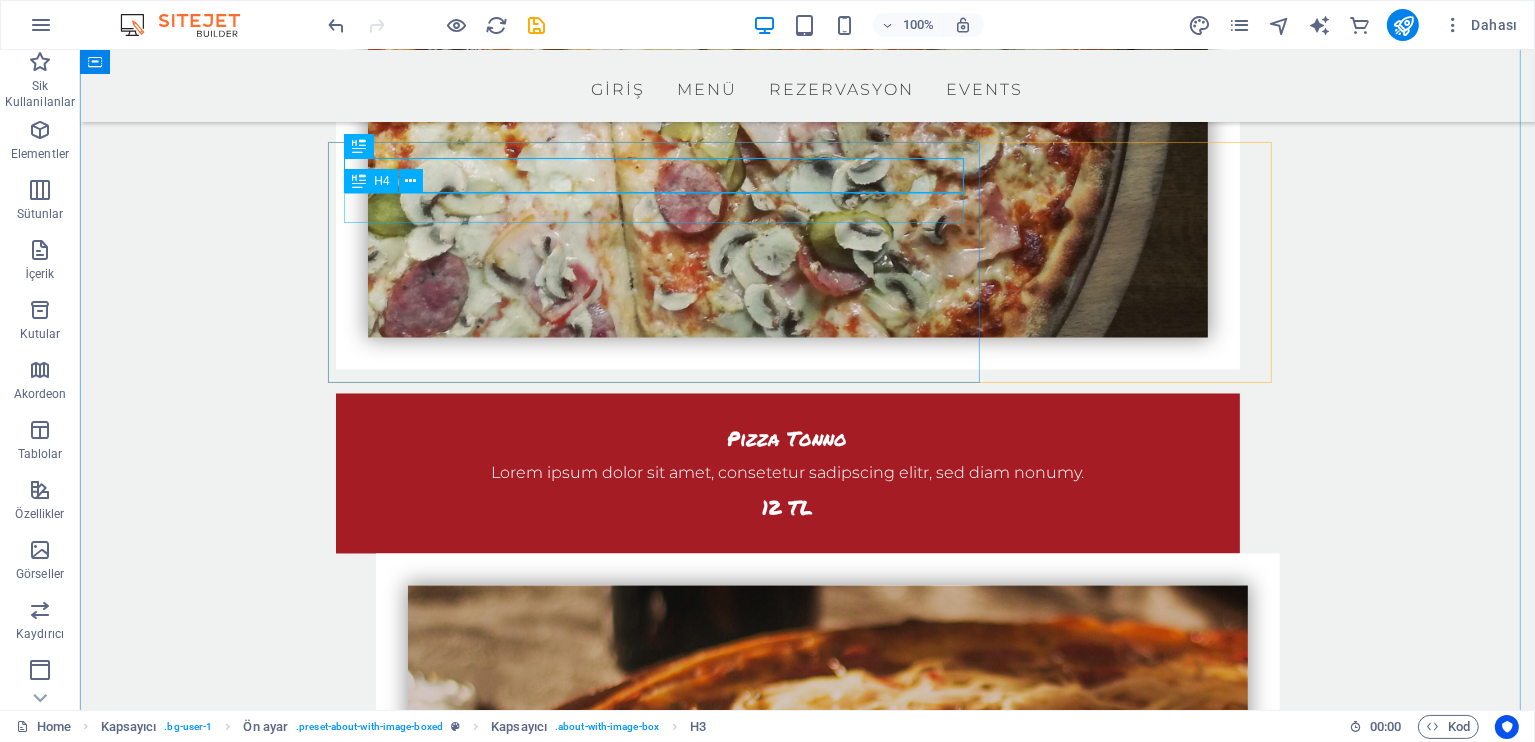 click on "How to Make Pizza Dough" at bounding box center [807, 3848] 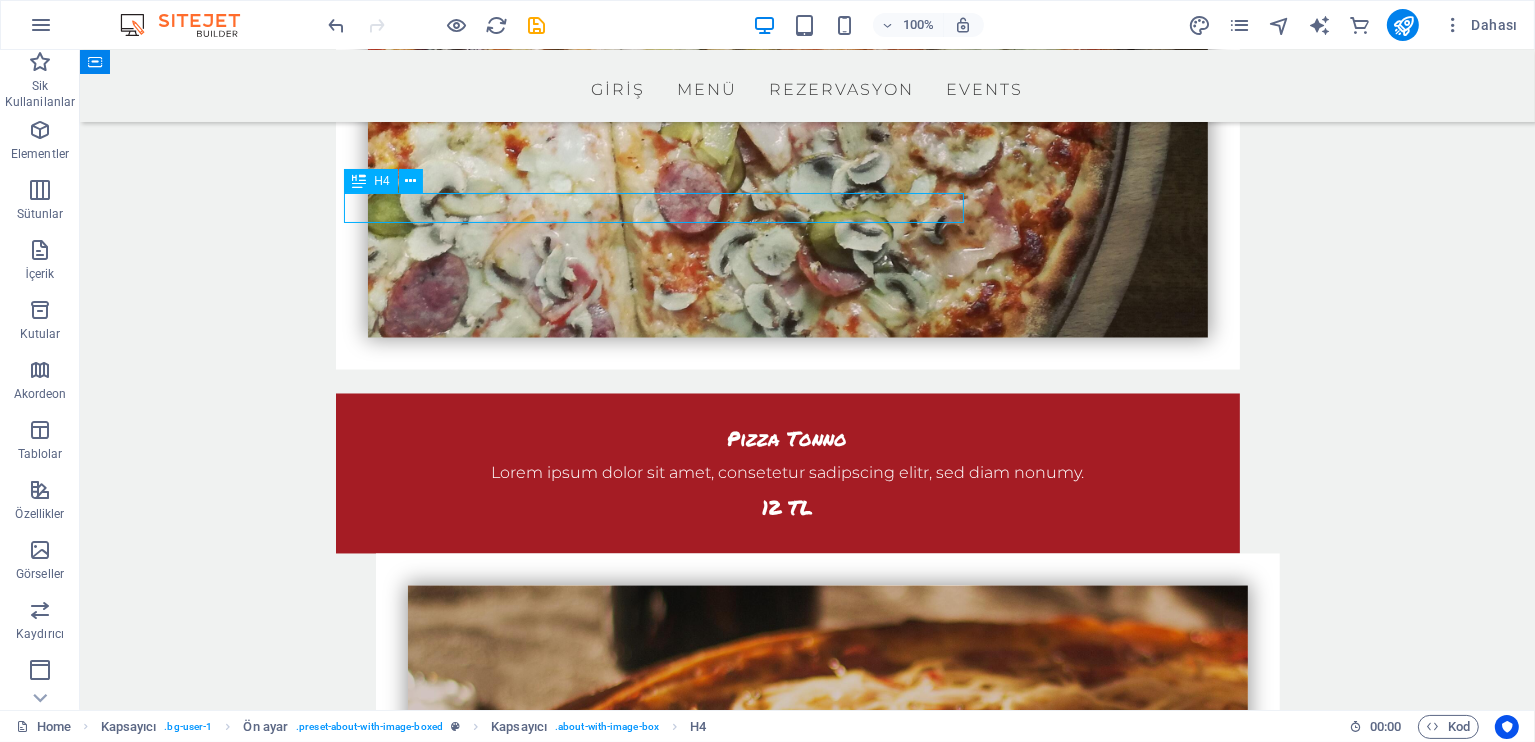 click on "How to Make Pizza Dough" at bounding box center (807, 3848) 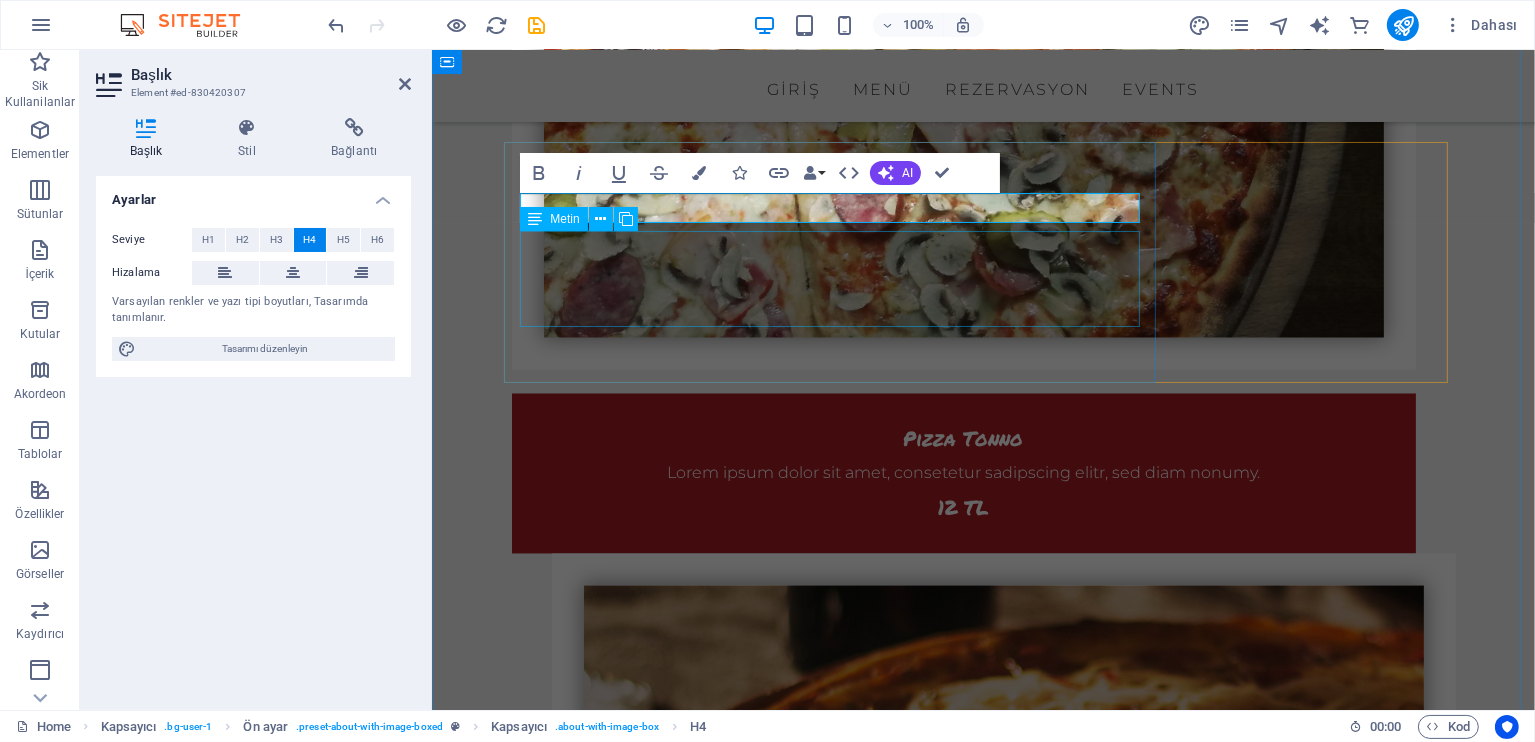 type 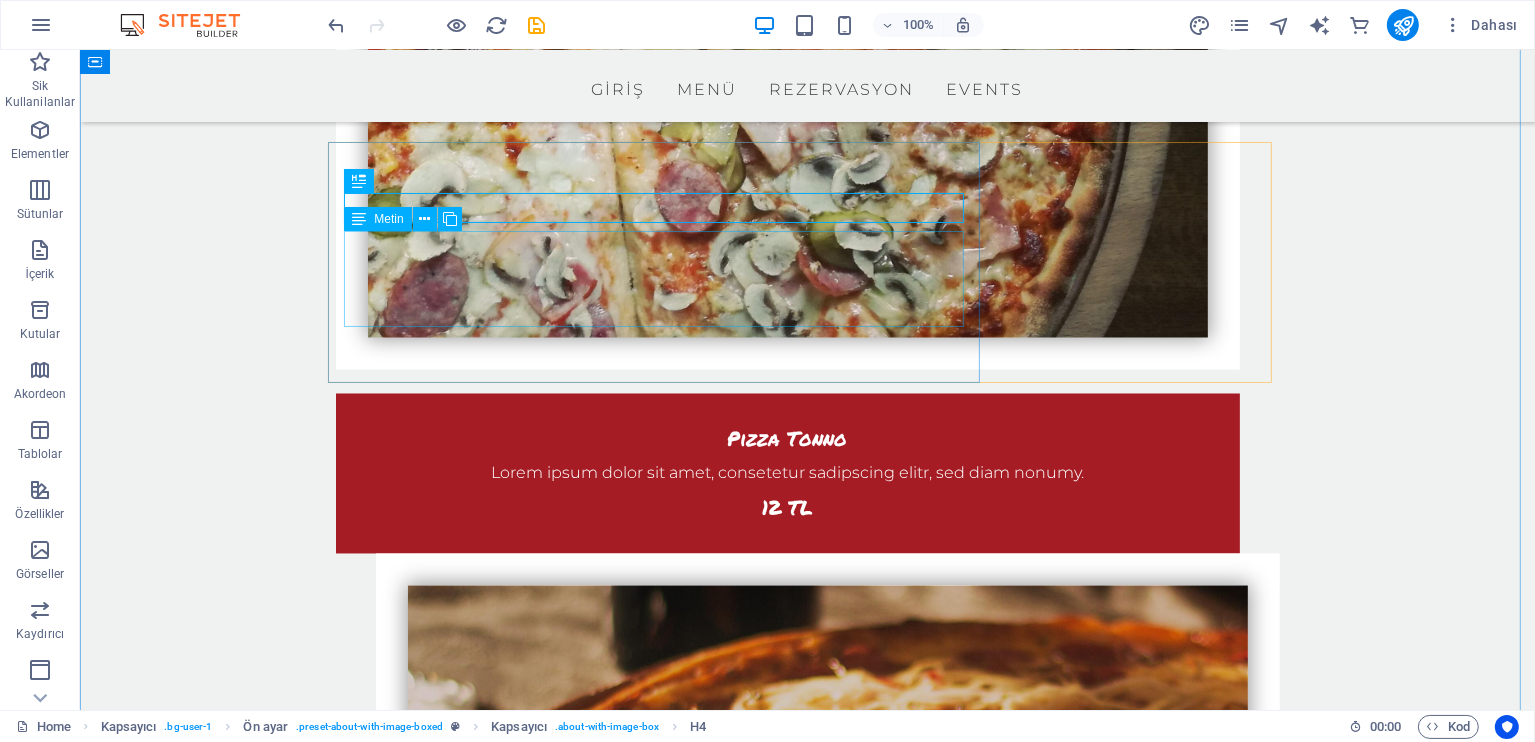 click on "Lorem ipsum dolor sit amet, consetetur sadipscing elitr, sed diam nonumy eirmod tempor invidunt ut labore et dolore magna aliquyam erat, sed diam voluptua. At vero eos et accusam et justo duo dolores et ea rebum. Stet clita kasd gubergren, no sea takimata sanctus est Lorem ipsum dolor." at bounding box center (807, 3907) 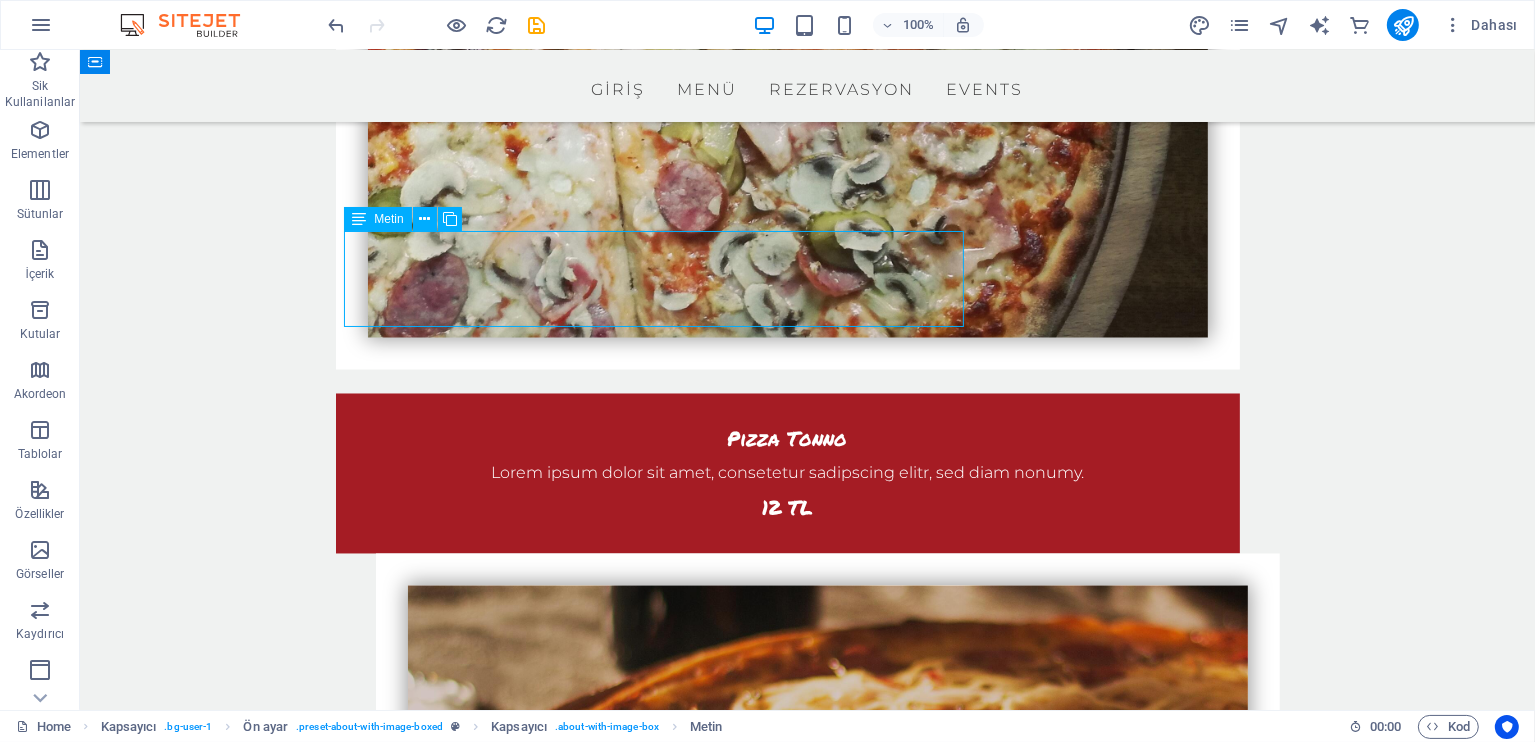 click on "Lorem ipsum dolor sit amet, consetetur sadipscing elitr, sed diam nonumy eirmod tempor invidunt ut labore et dolore magna aliquyam erat, sed diam voluptua. At vero eos et accusam et justo duo dolores et ea rebum. Stet clita kasd gubergren, no sea takimata sanctus est Lorem ipsum dolor." at bounding box center [807, 3907] 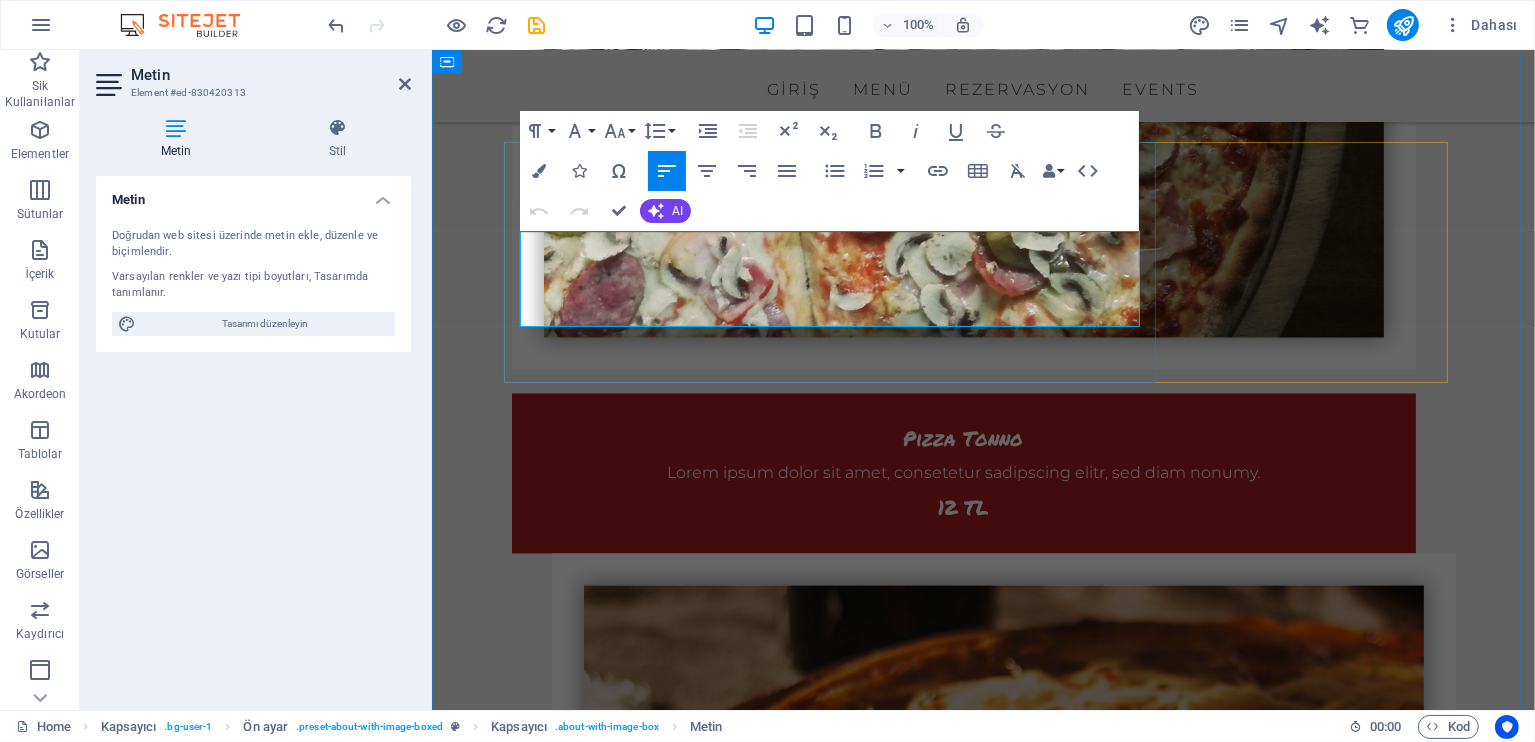 click on "Lorem ipsum dolor sit amet, consetetur sadipscing elitr, sed diam nonumy eirmod tempor invidunt ut labore et dolore magna aliquyam erat, sed diam voluptua. At vero eos et accusam et justo duo dolores et ea rebum. Stet clita kasd gubergren, no sea takimata sanctus est Lorem ipsum dolor." at bounding box center (983, 3907) 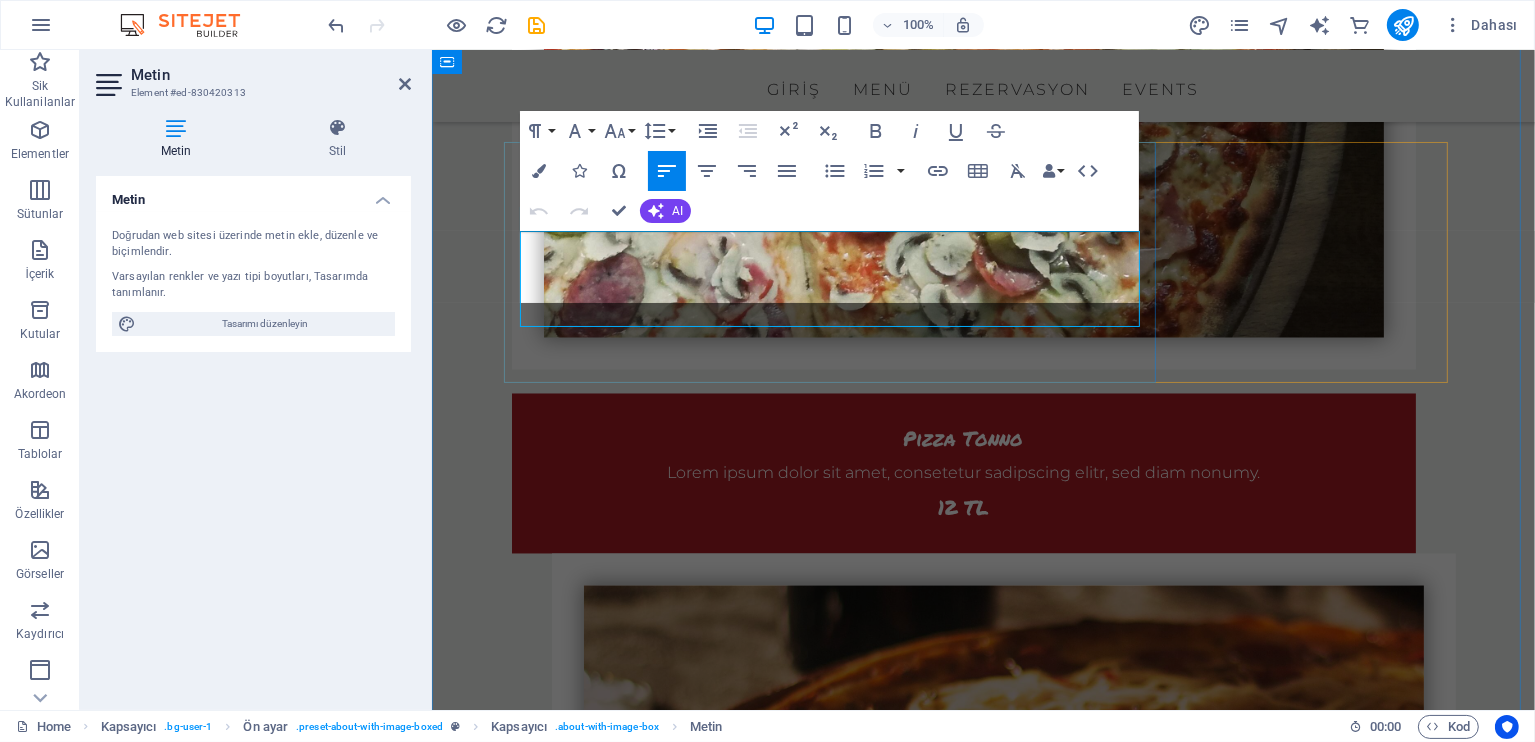 scroll, scrollTop: 2496, scrollLeft: 4, axis: both 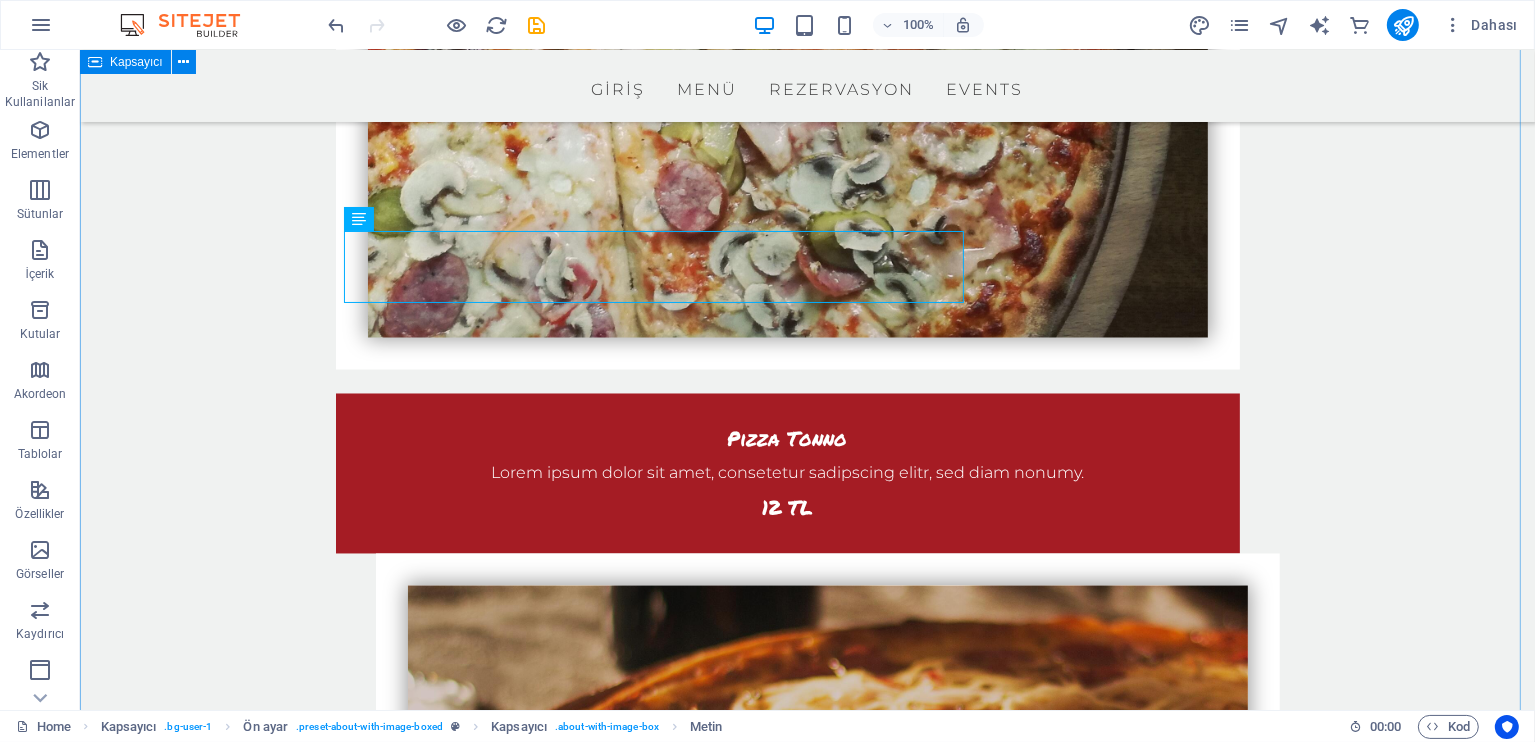 click on "BİZ %100 LEZZET %100 MEMNUNİYET Kapadokya bölgesinin başlangıç noktası Uçhisar Şehir Merkezinde Lezzet Durağınız Local Restaurant ile sizlerin Hizmetinizdeyiz.Damak Tadınıza Uygun Lezzetler Sign in [DATE], [TIME] Our popular yearly Jazz Night Lorem ipsum dolor sit amet, consetetur sadipscing elitr, sed diam nonumy eirmod tempor invidunt ut labore et dolore magna aliquyam erat, sed diam voluptua. At vero eos et accusam et justo duo dolores et ea rebum. Stet clita kasd gubergren, no sea takimata sanctus est Lorem ipsum dolor. Sign in [DATE], [TIME] Neighbourhood date night Lorem ipsum dolor sit amet, consetetur sadipscing elitr, sed diam nonumy eirmod tempor invidunt ut labore et dolore magna aliquyam erat, sed diam voluptua. At vero eos et accusam et justo duo dolores et ea rebum. Stet clita kasd gubergren, no sea takimata sanctus est Lorem ipsum dolor. Sign in" at bounding box center (806, 4294) 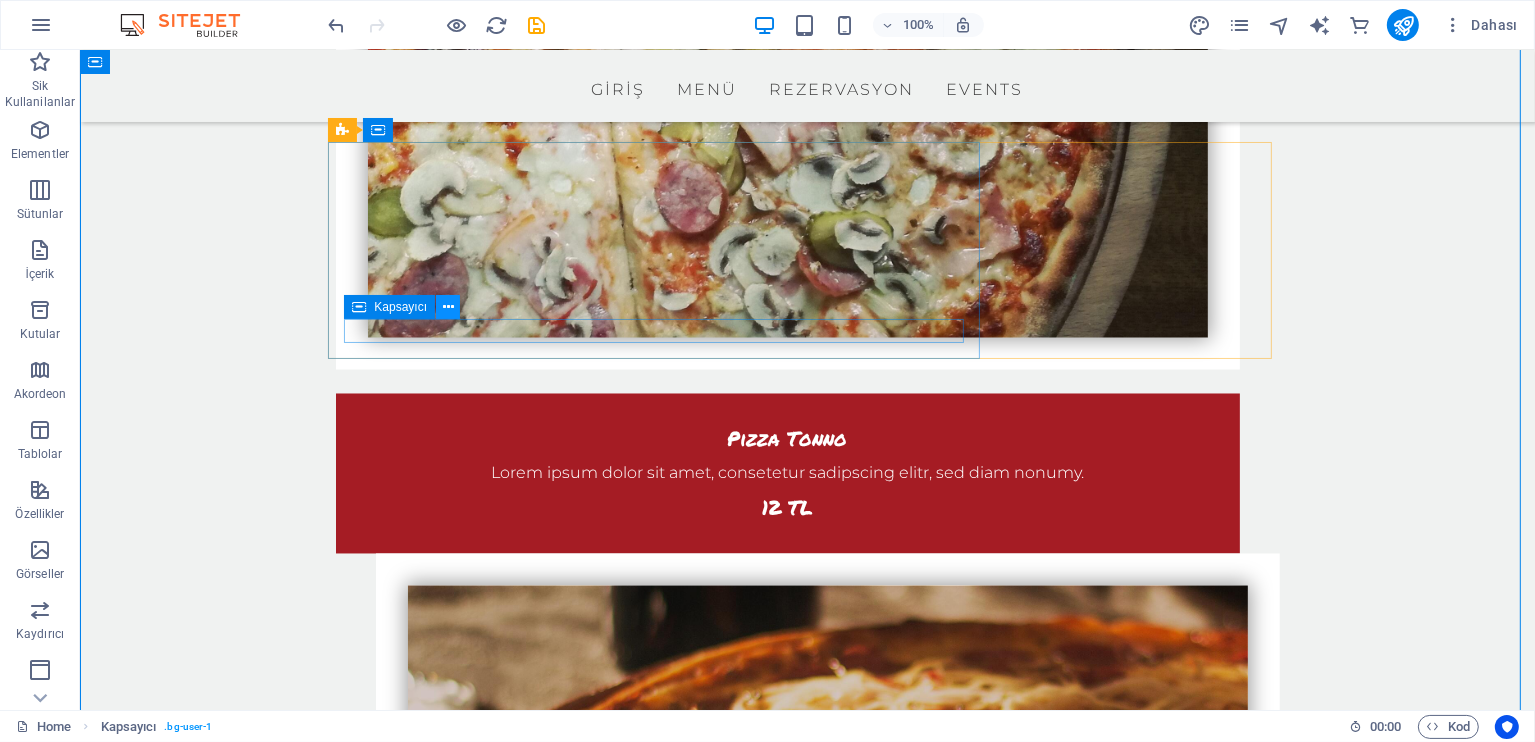 click at bounding box center [448, 307] 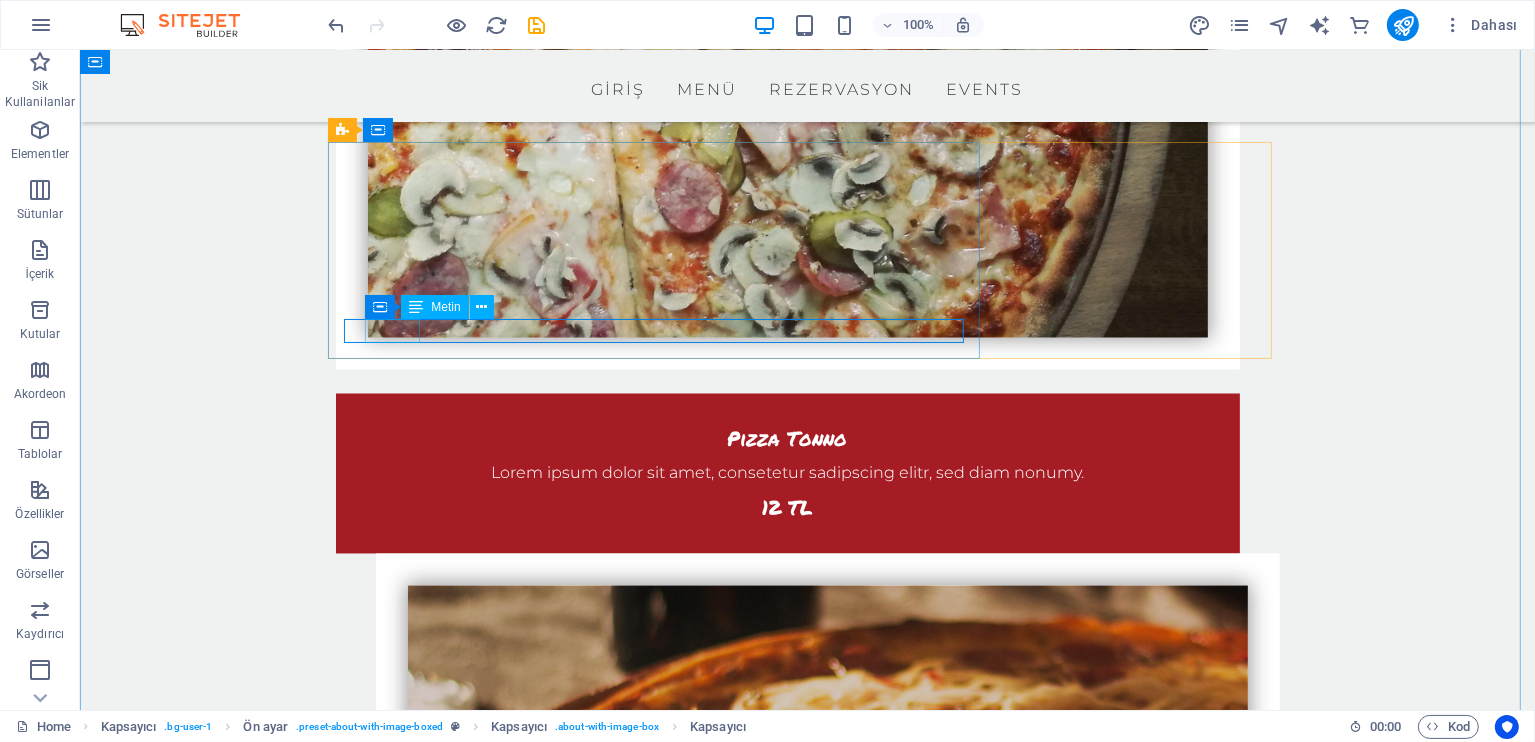 click on "Sign in" at bounding box center [807, 3971] 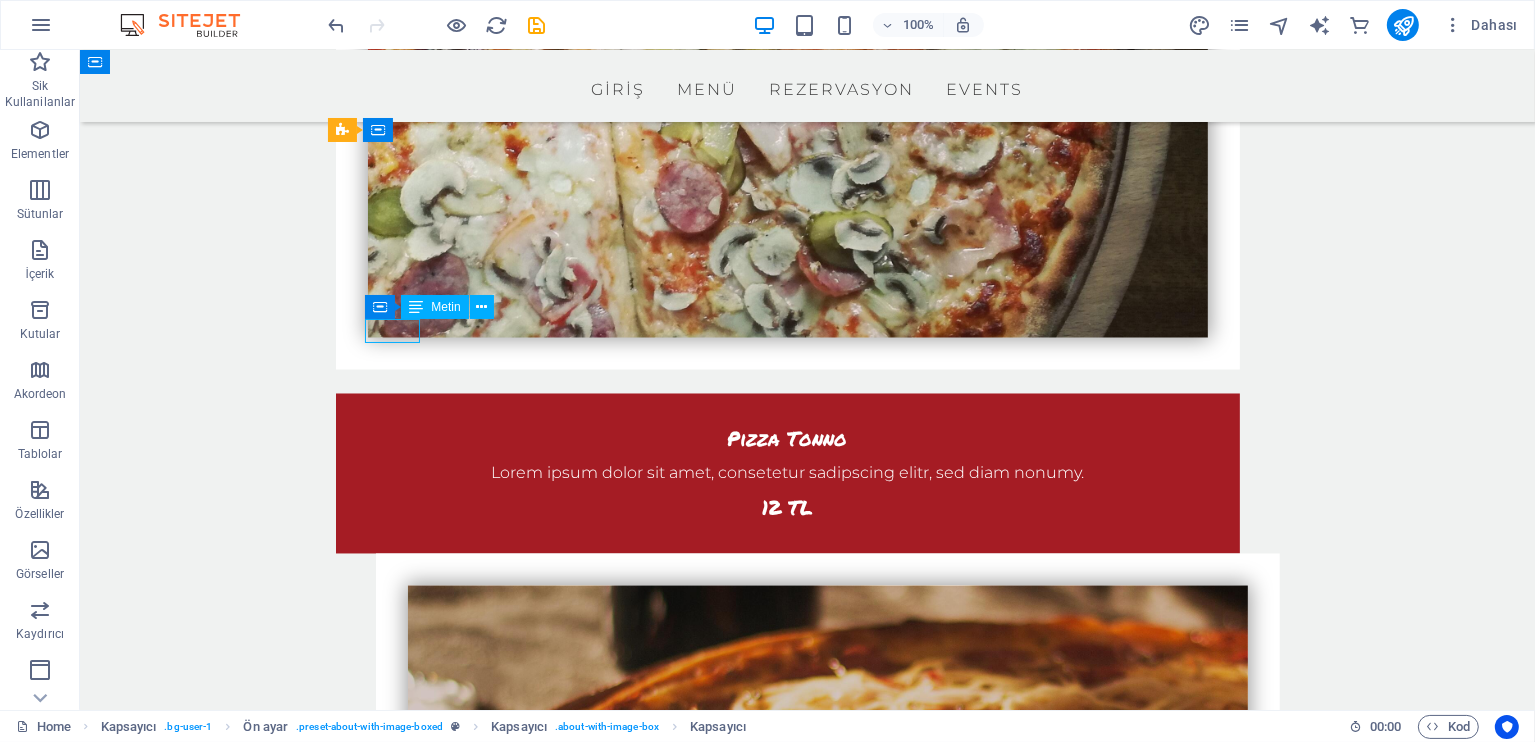 click on "Sign in" at bounding box center [807, 3971] 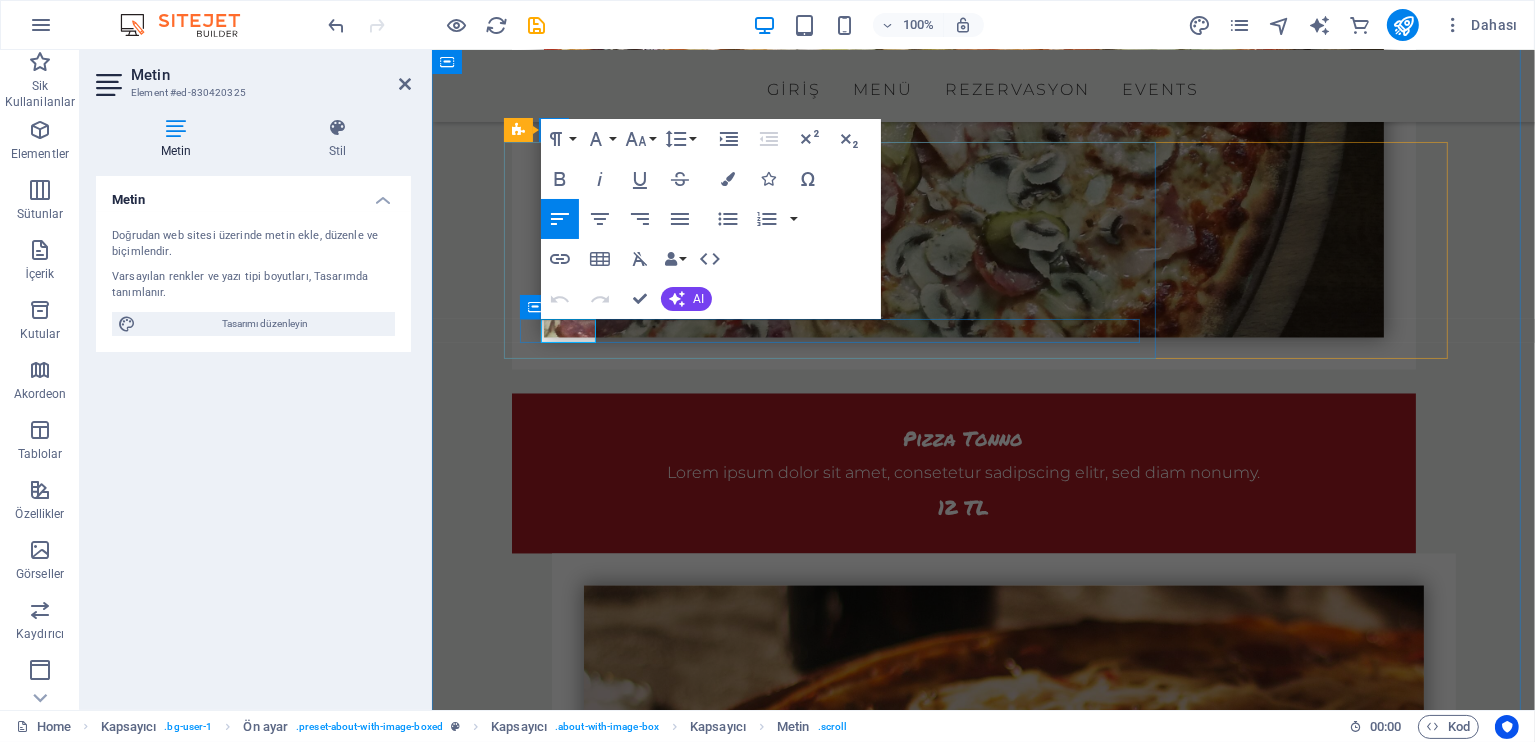 click on "Sign in" at bounding box center (554, 3970) 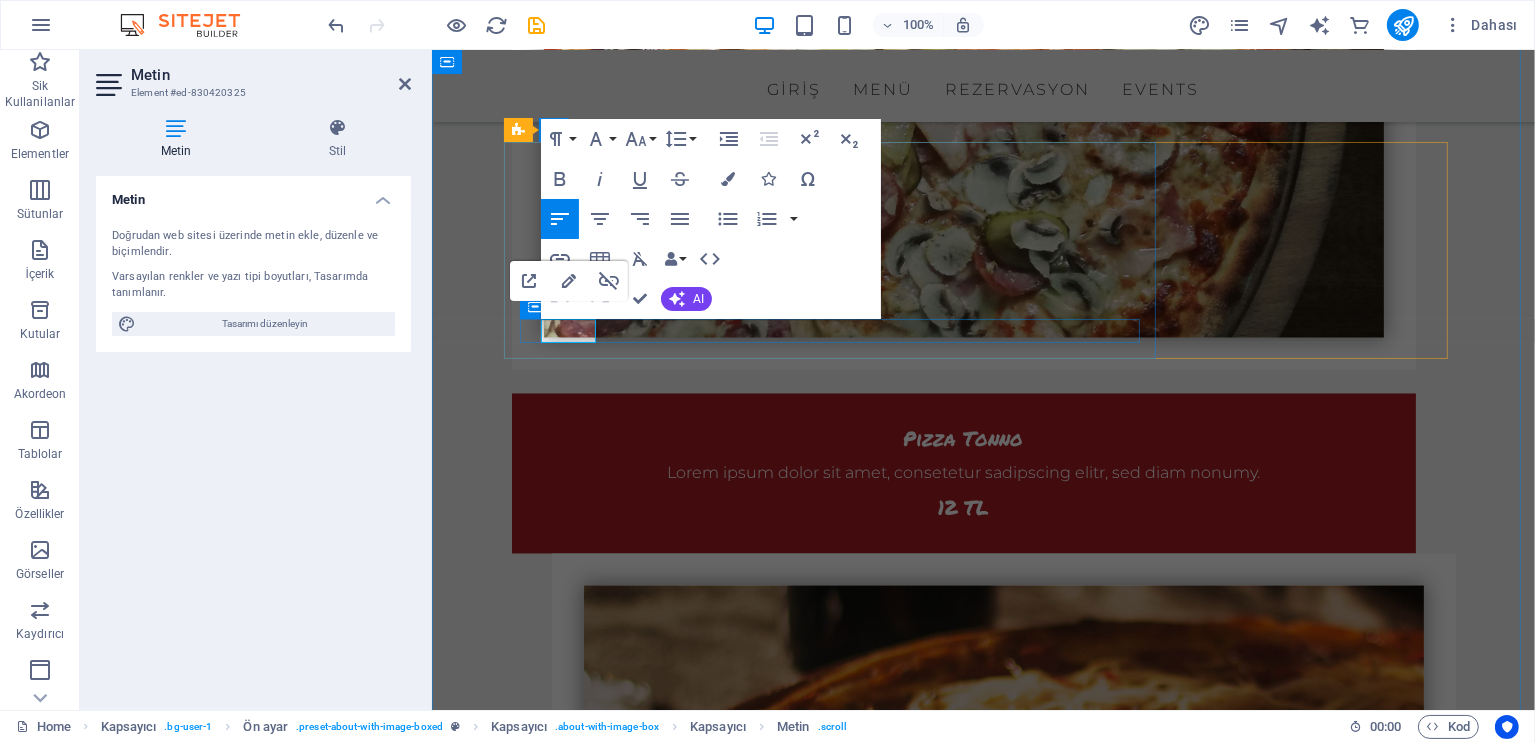 drag, startPoint x: 547, startPoint y: 331, endPoint x: 584, endPoint y: 323, distance: 37.85499 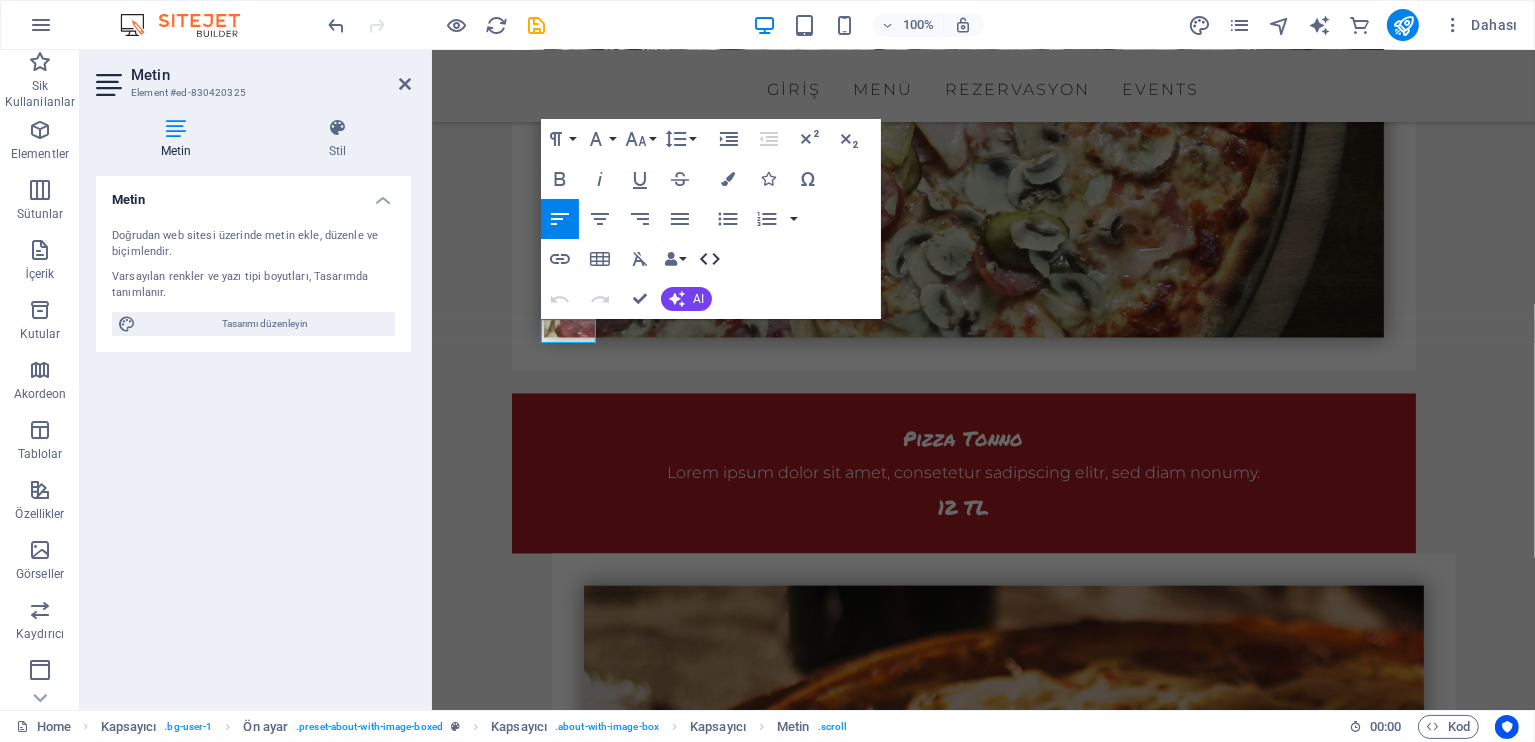 type 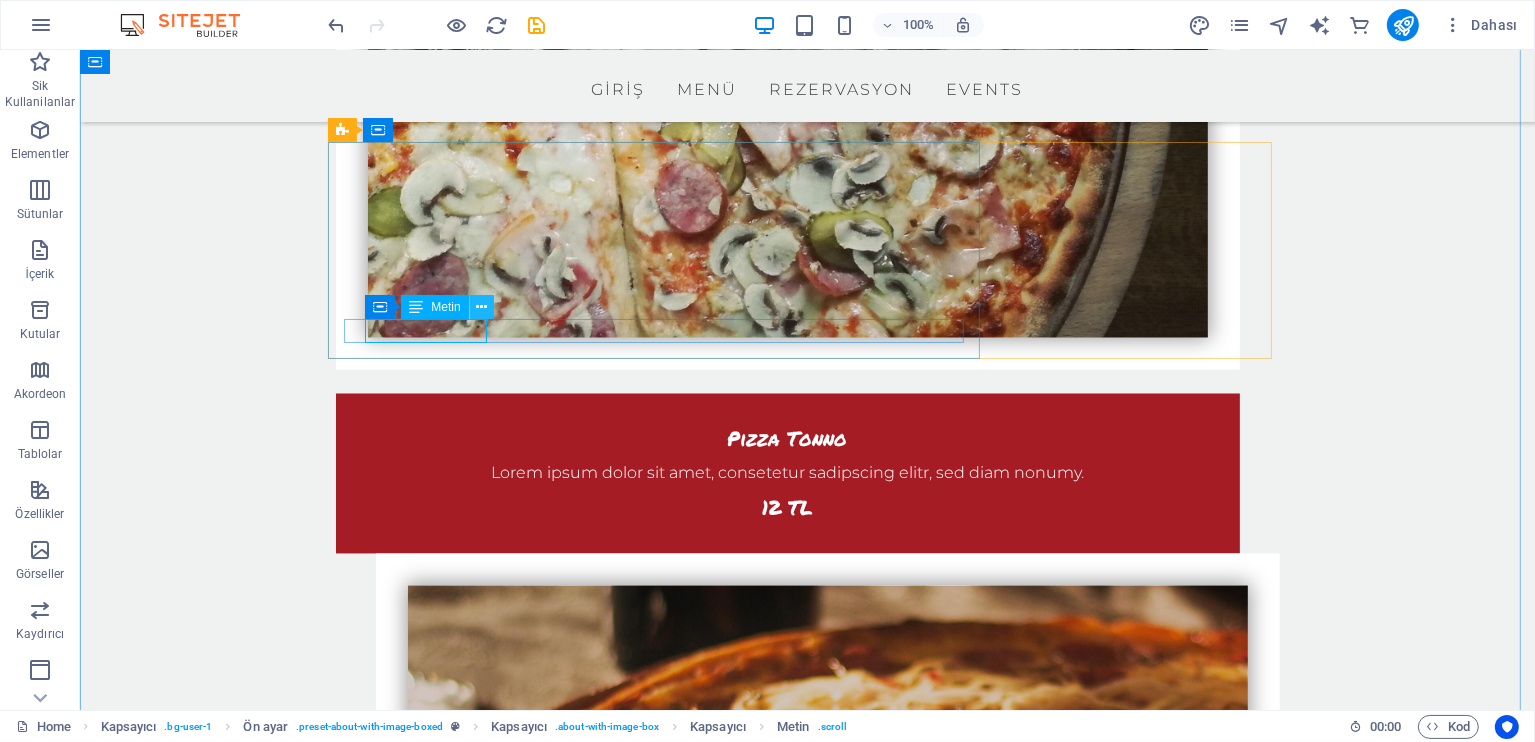 click at bounding box center [481, 307] 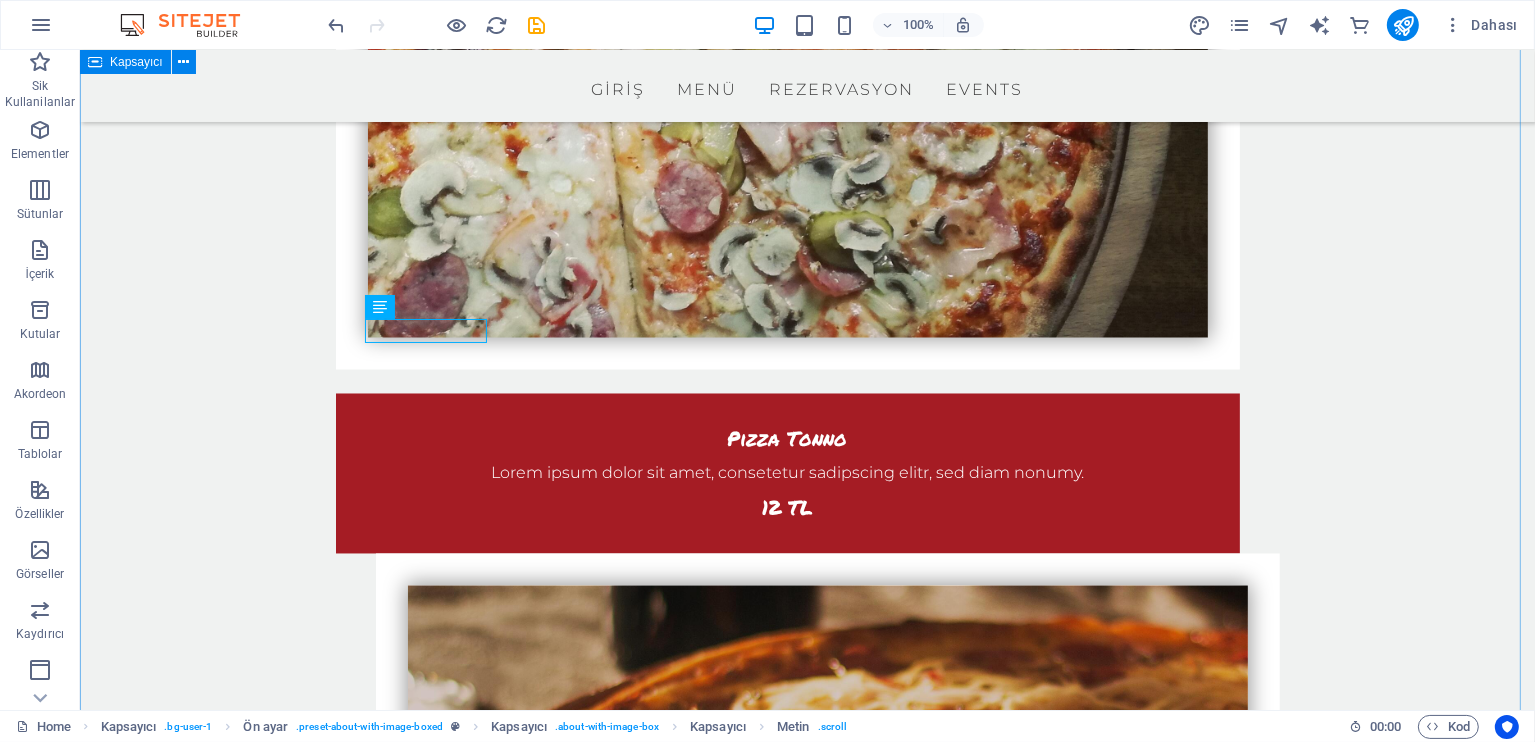 click on "BİZ %100 LEZZET %100 MEMNUNİYET Kapadokya bölgesinin başlangıç noktası Uçhisar Şehir Merkezinde Lezzet Durağınız Local Restaurant ile sizlerin Hizmetinizdeyiz.Damak Tadınıza Uygun Lezzetler REZERVASYON [DATE], [TIME] Our popular yearly Jazz Night Lorem ipsum dolor sit amet, consetetur sadipscing elitr, sed diam nonumy eirmod tempor invidunt ut labore et dolore magna aliquyam erat, sed diam voluptua. At vero eos et accusam et justo duo dolores et ea rebum. Stet clita kasd gubergren, no sea takimata sanctus est Lorem ipsum dolor. Sign in [DATE], [TIME] Neighbourhood date night Lorem ipsum dolor sit amet, consetetur sadipscing elitr, sed diam nonumy eirmod tempor invidunt ut labore et dolore magna aliquyam erat, sed diam voluptua. At vero eos et accusam et justo duo dolores et ea rebum. Stet clita kasd gubergren, no sea takimata sanctus est Lorem ipsum dolor. Sign in" at bounding box center (806, 4294) 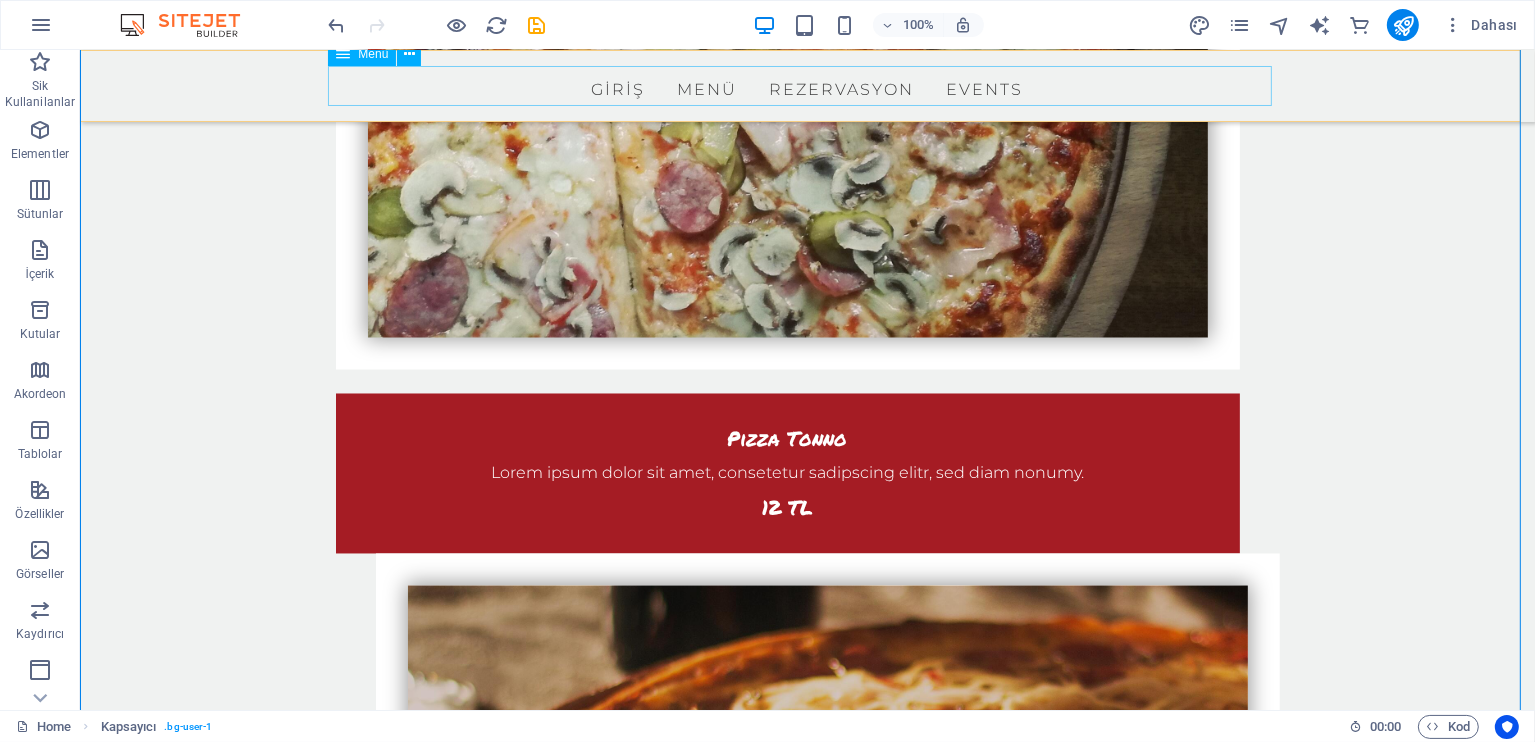 click on "GİRİŞ MENÜ REZERVASYON Events" at bounding box center [807, 86] 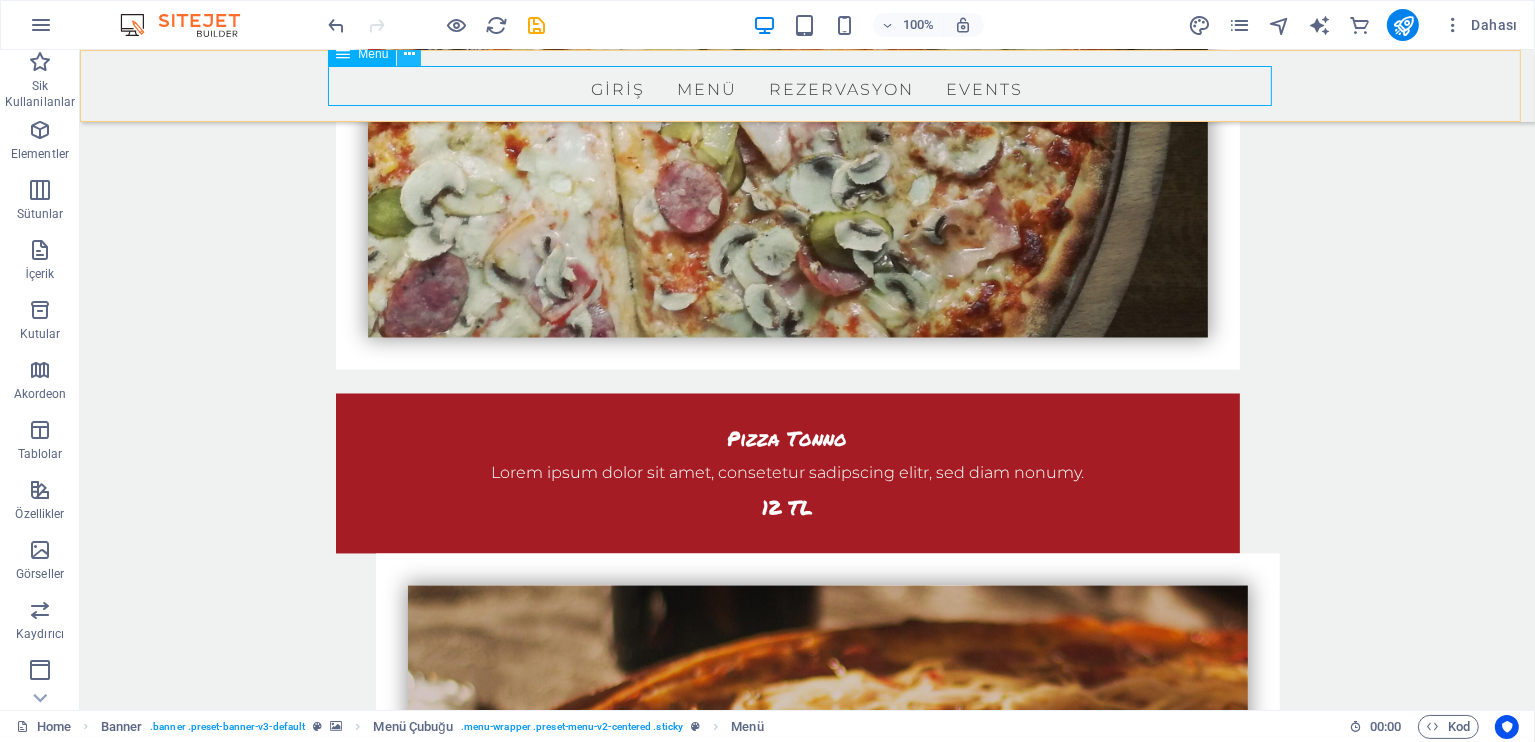 drag, startPoint x: 409, startPoint y: 65, endPoint x: 330, endPoint y: 37, distance: 83.81527 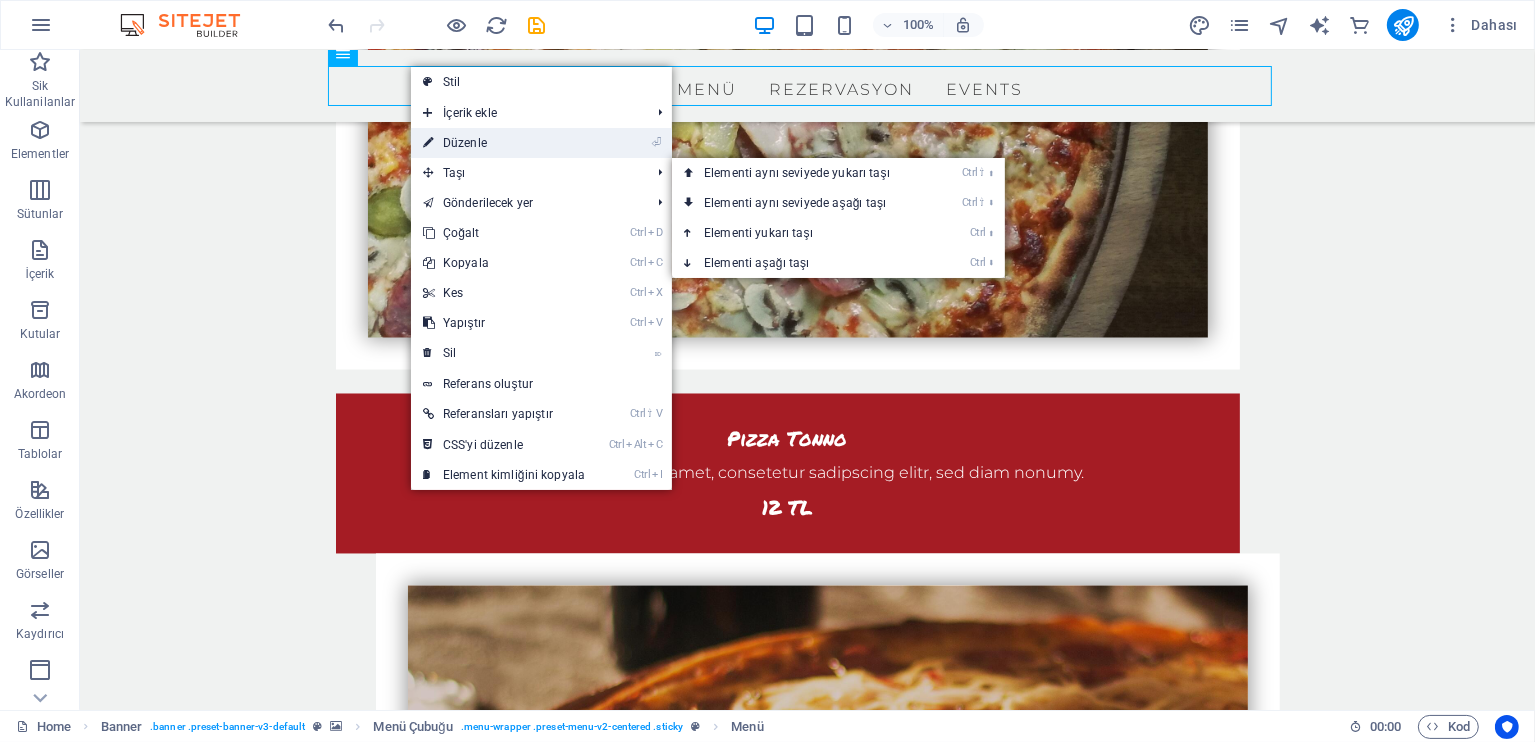 click on "⏎  Düzenle" at bounding box center (504, 143) 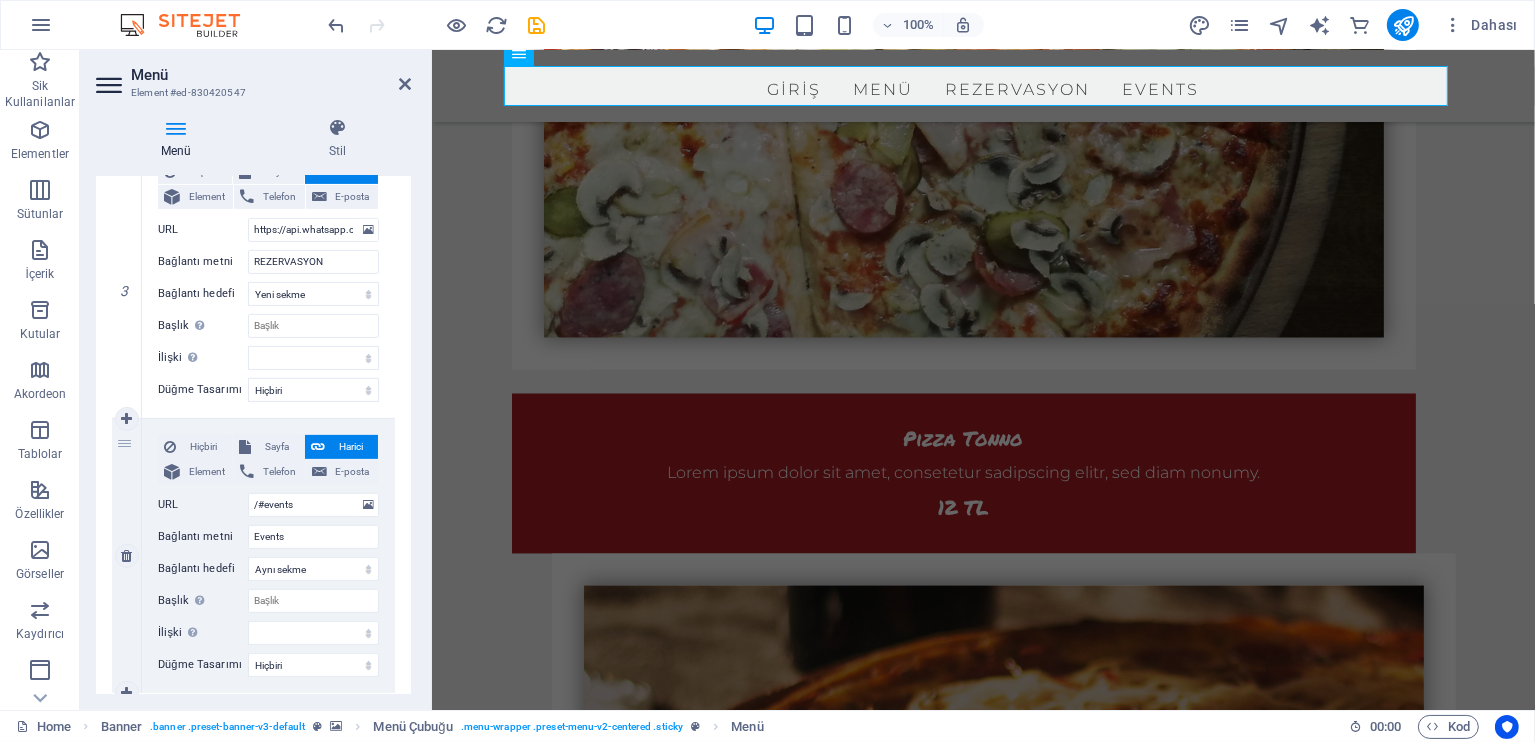 scroll, scrollTop: 800, scrollLeft: 0, axis: vertical 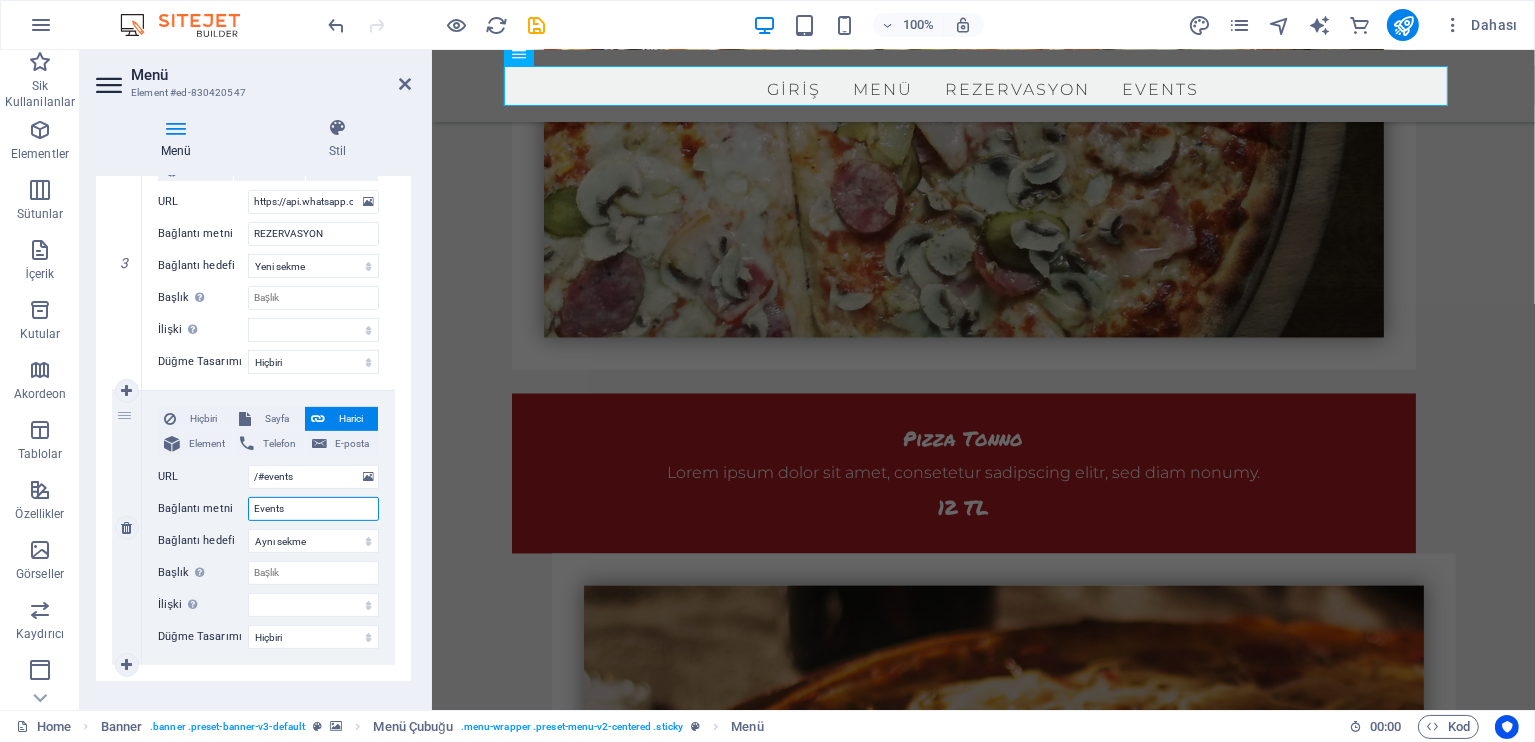 click on "Events" at bounding box center [313, 509] 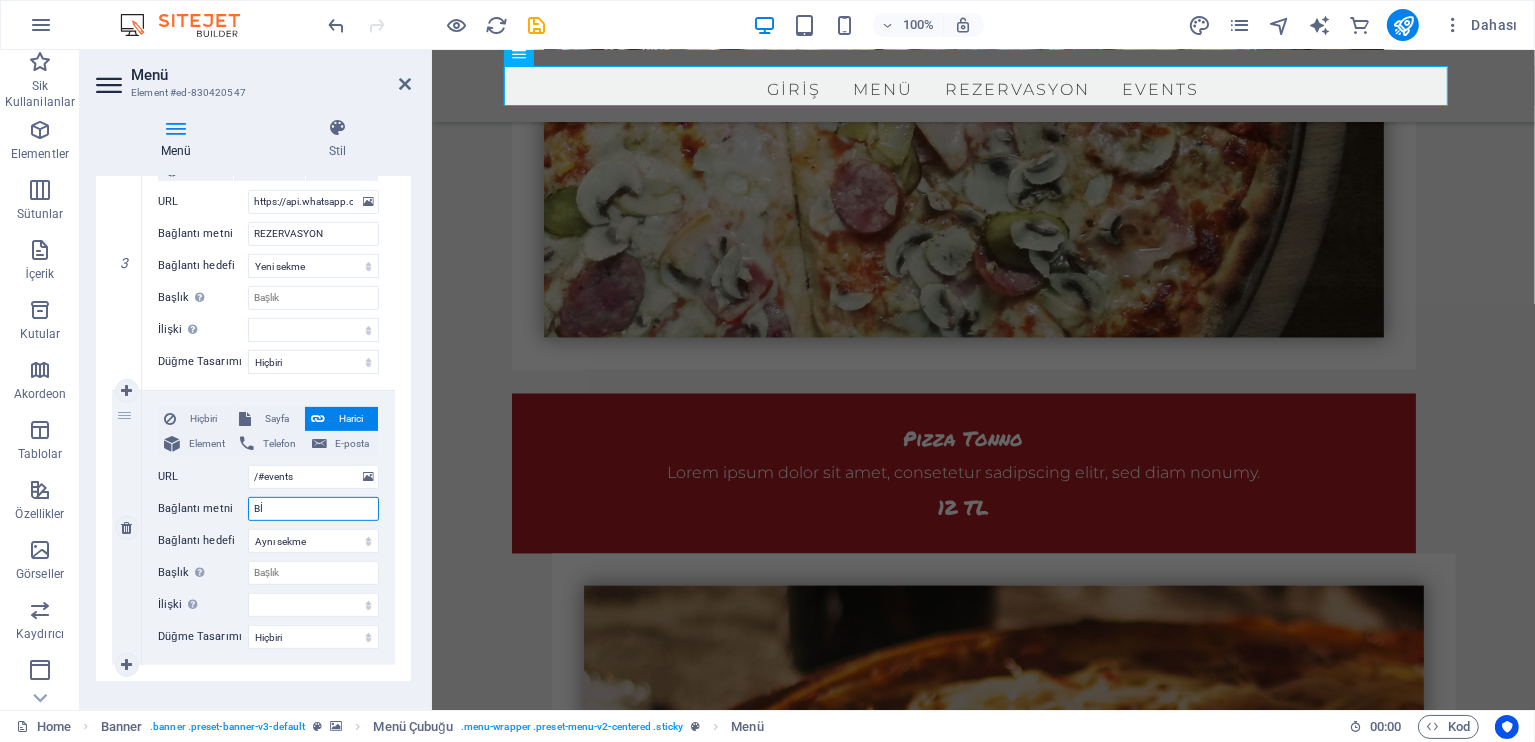 type on "BİZ" 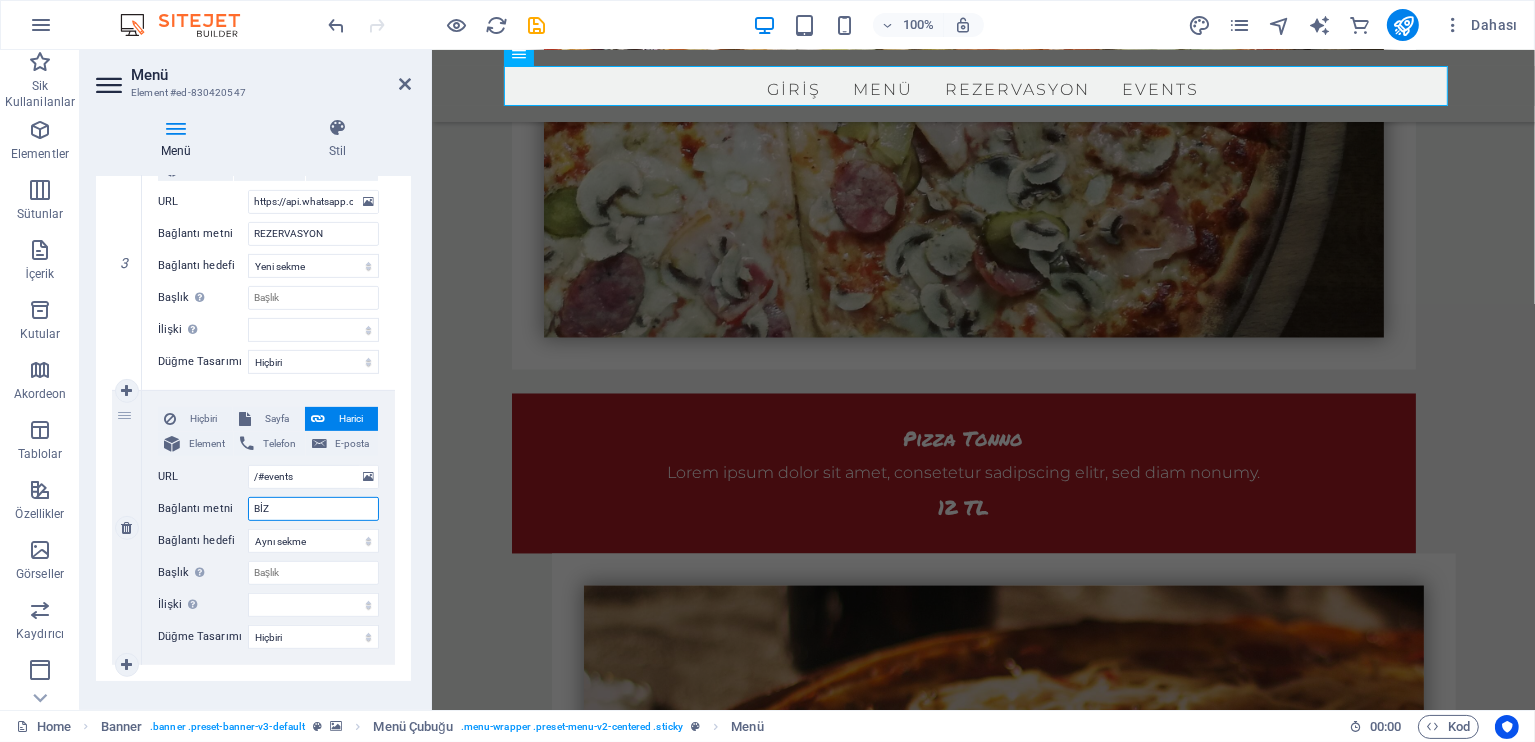 select 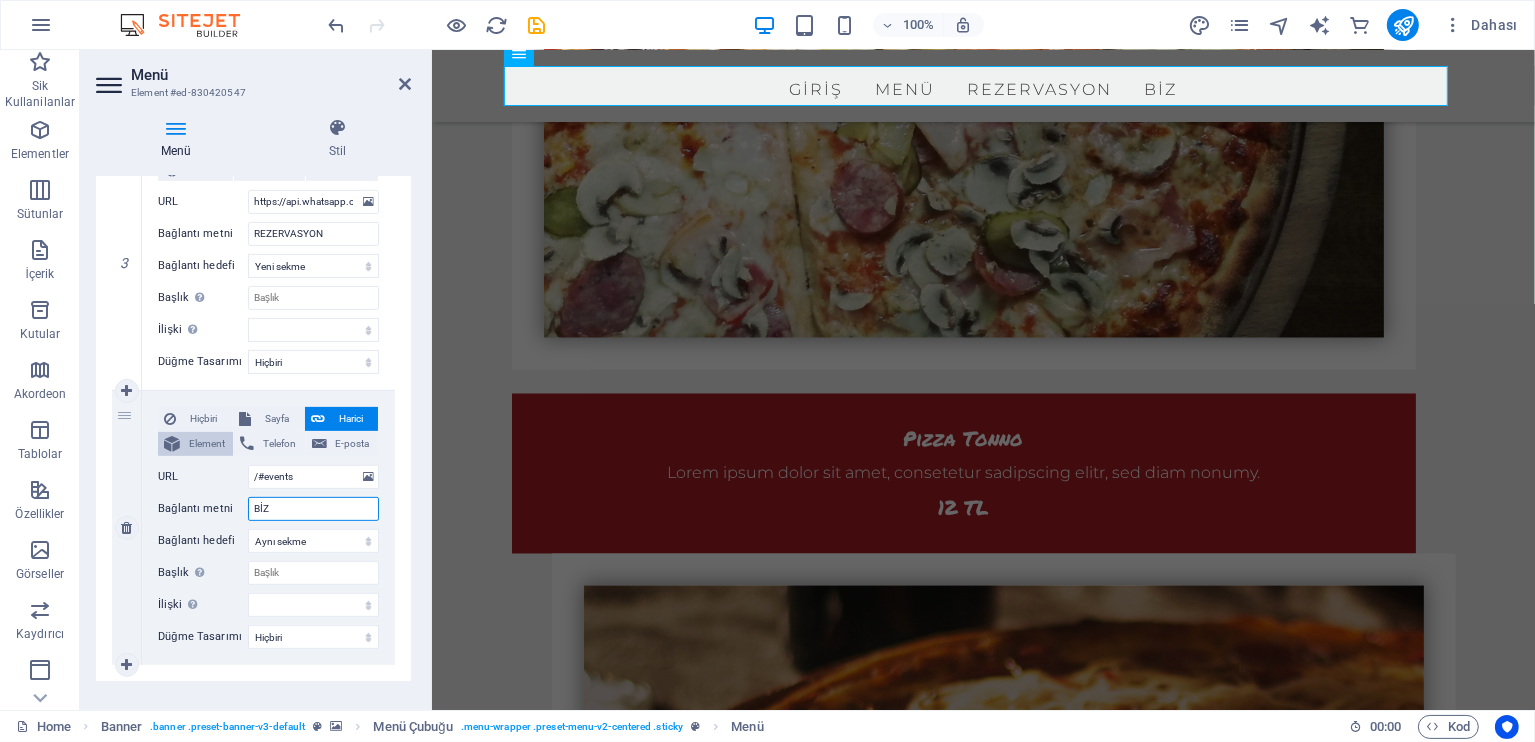 type on "BİZ" 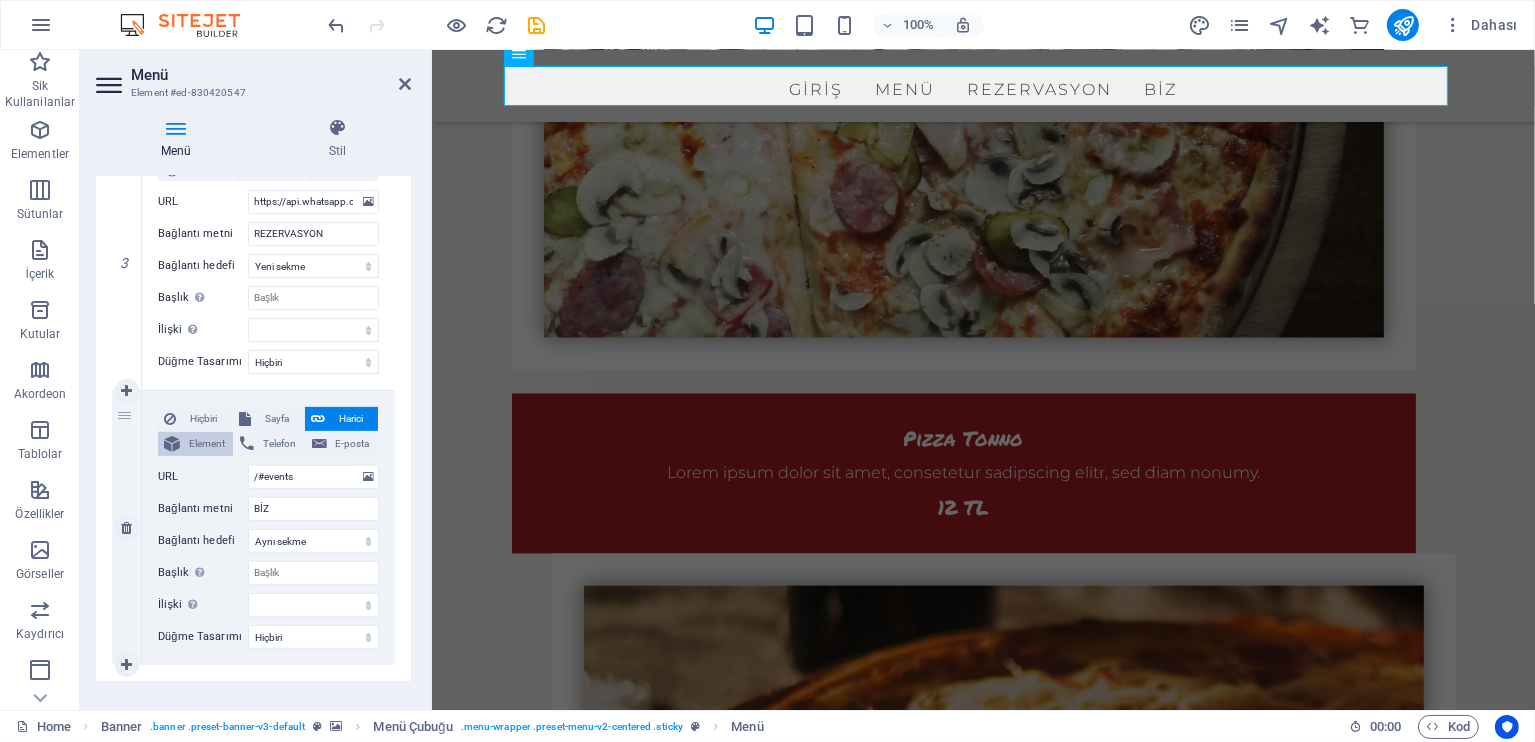 click on "Element" at bounding box center (206, 444) 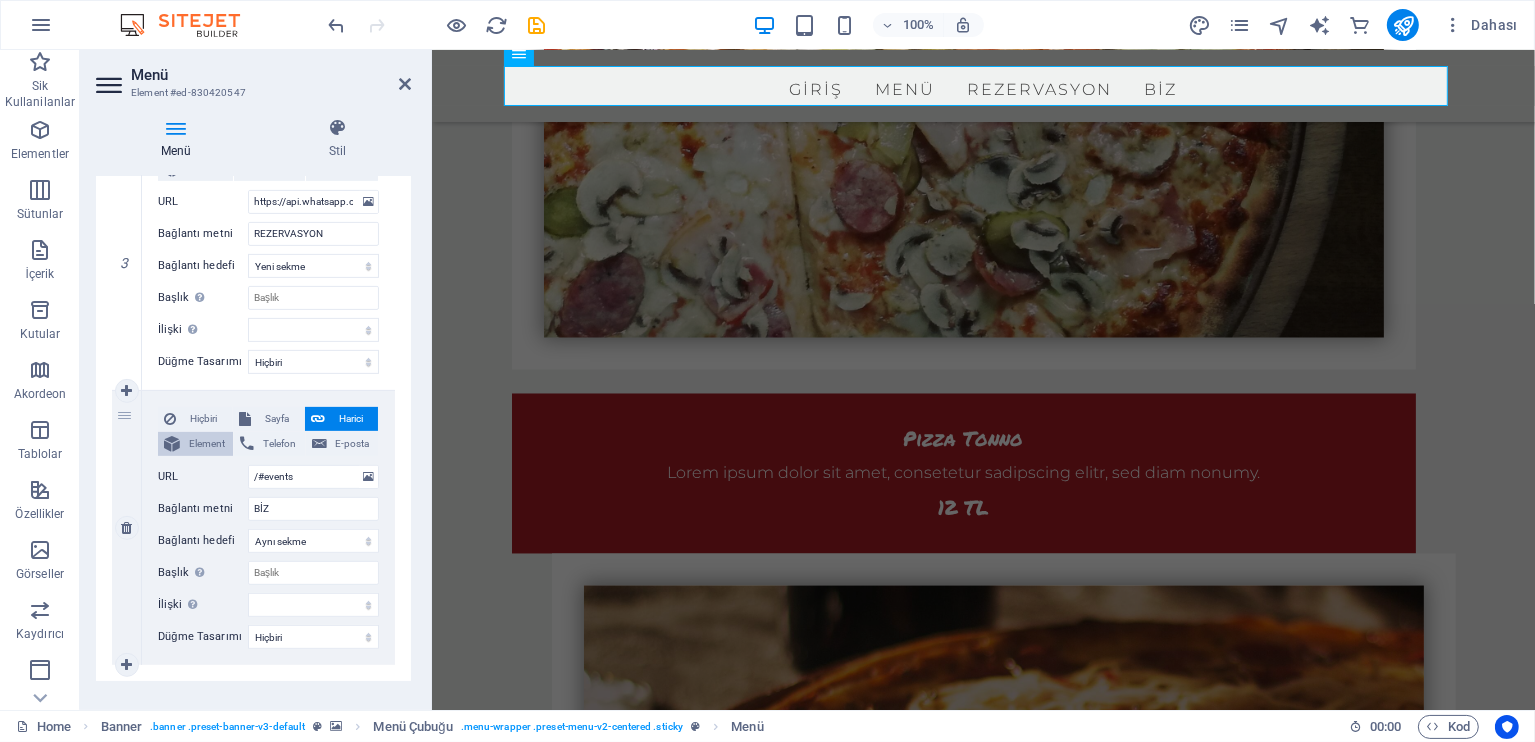 select 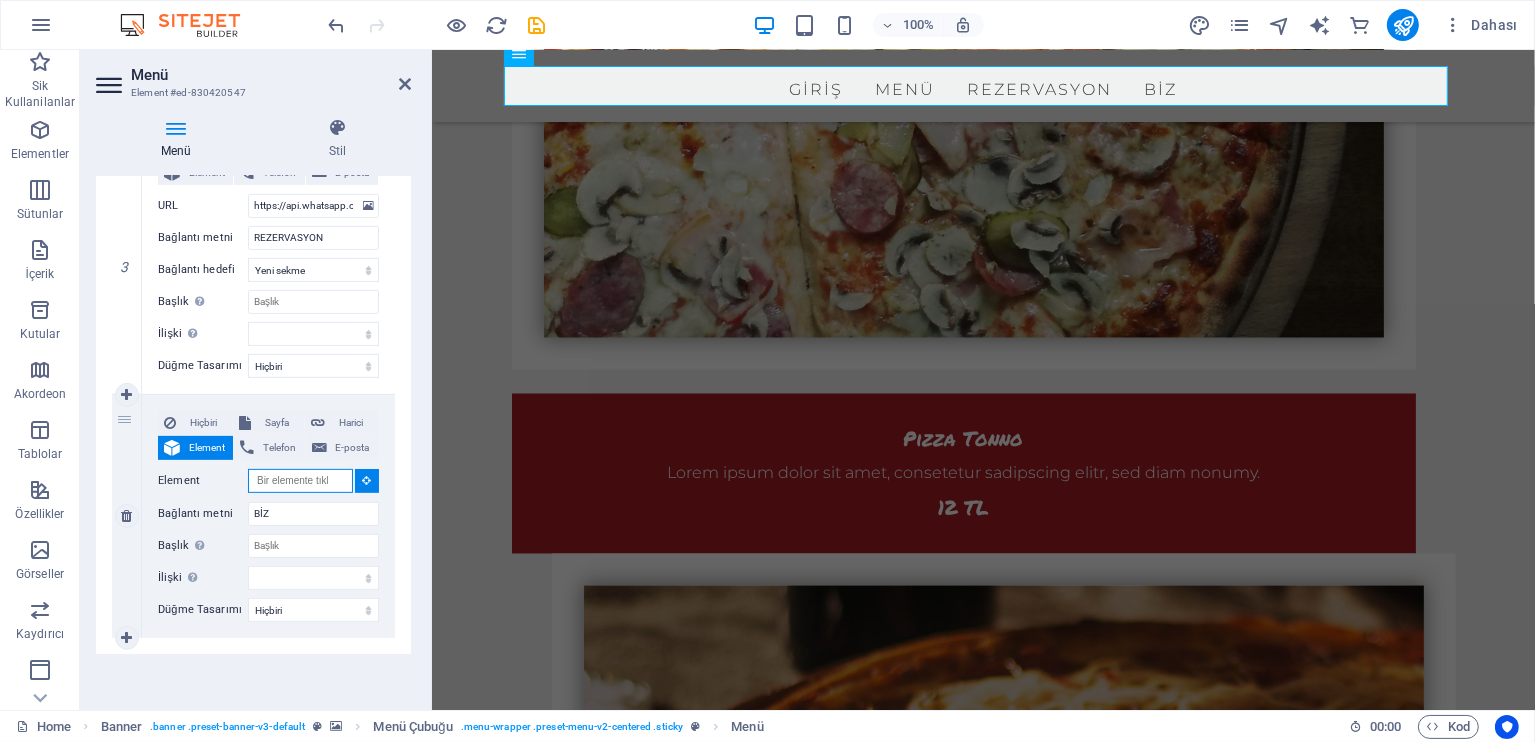 scroll, scrollTop: 794, scrollLeft: 0, axis: vertical 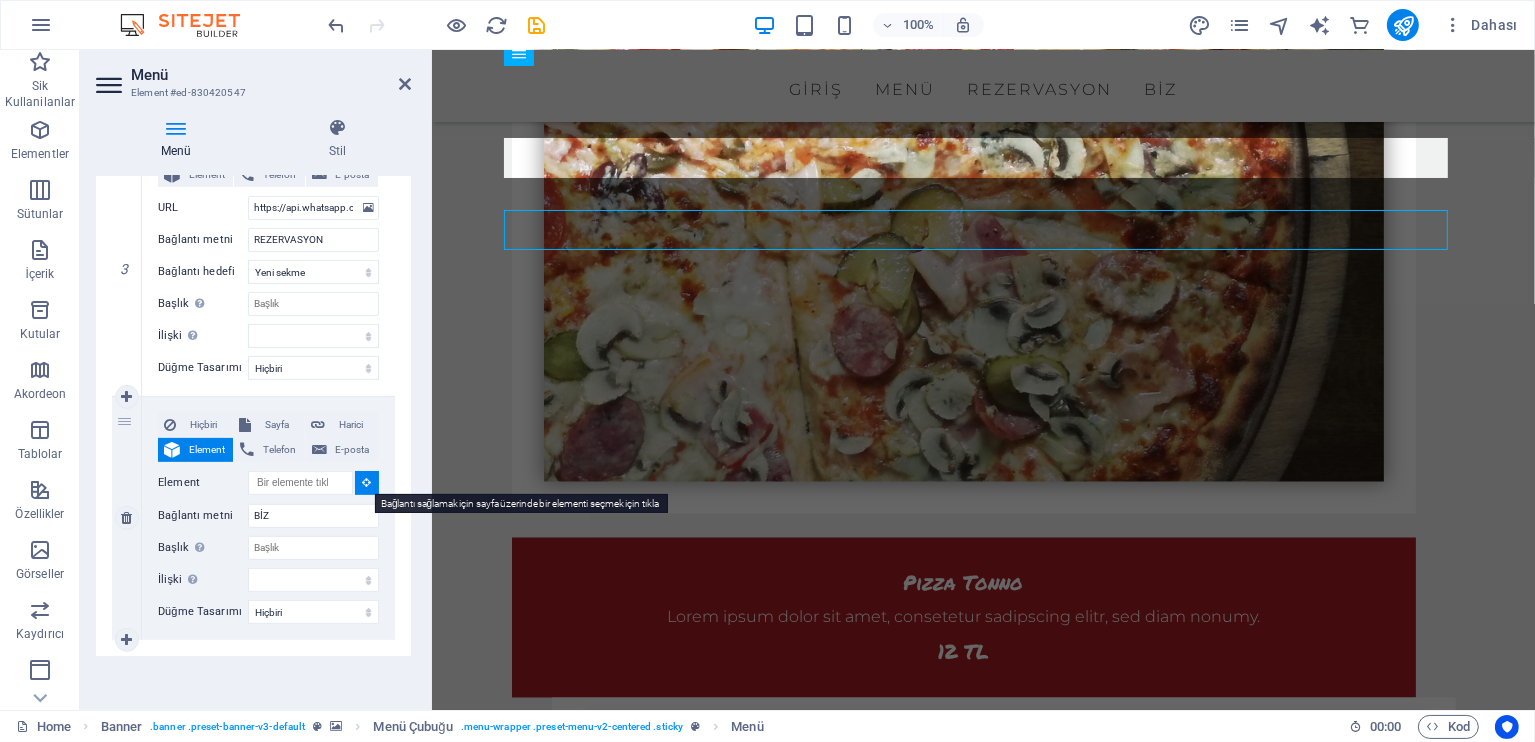 click at bounding box center [367, 483] 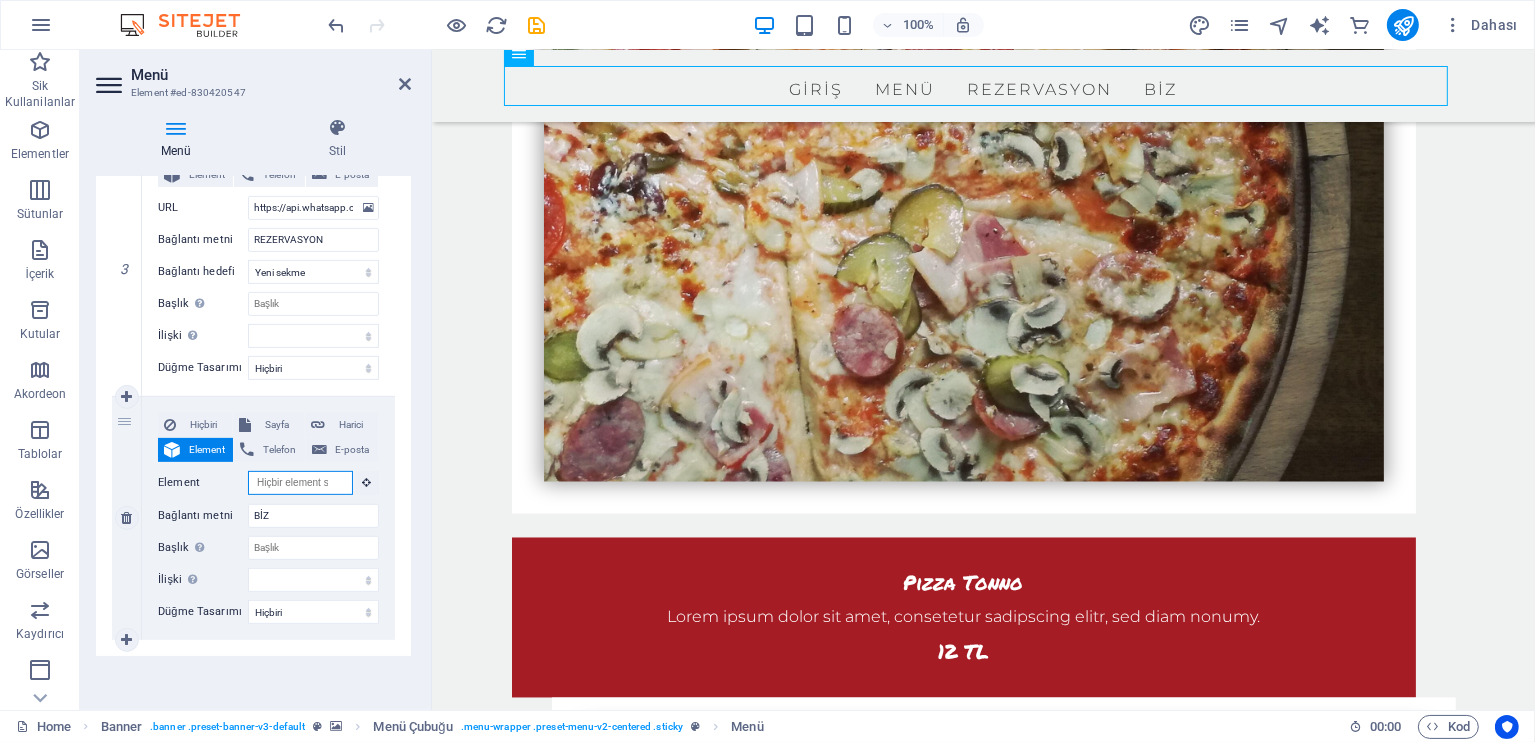 click on "Element" at bounding box center (300, 483) 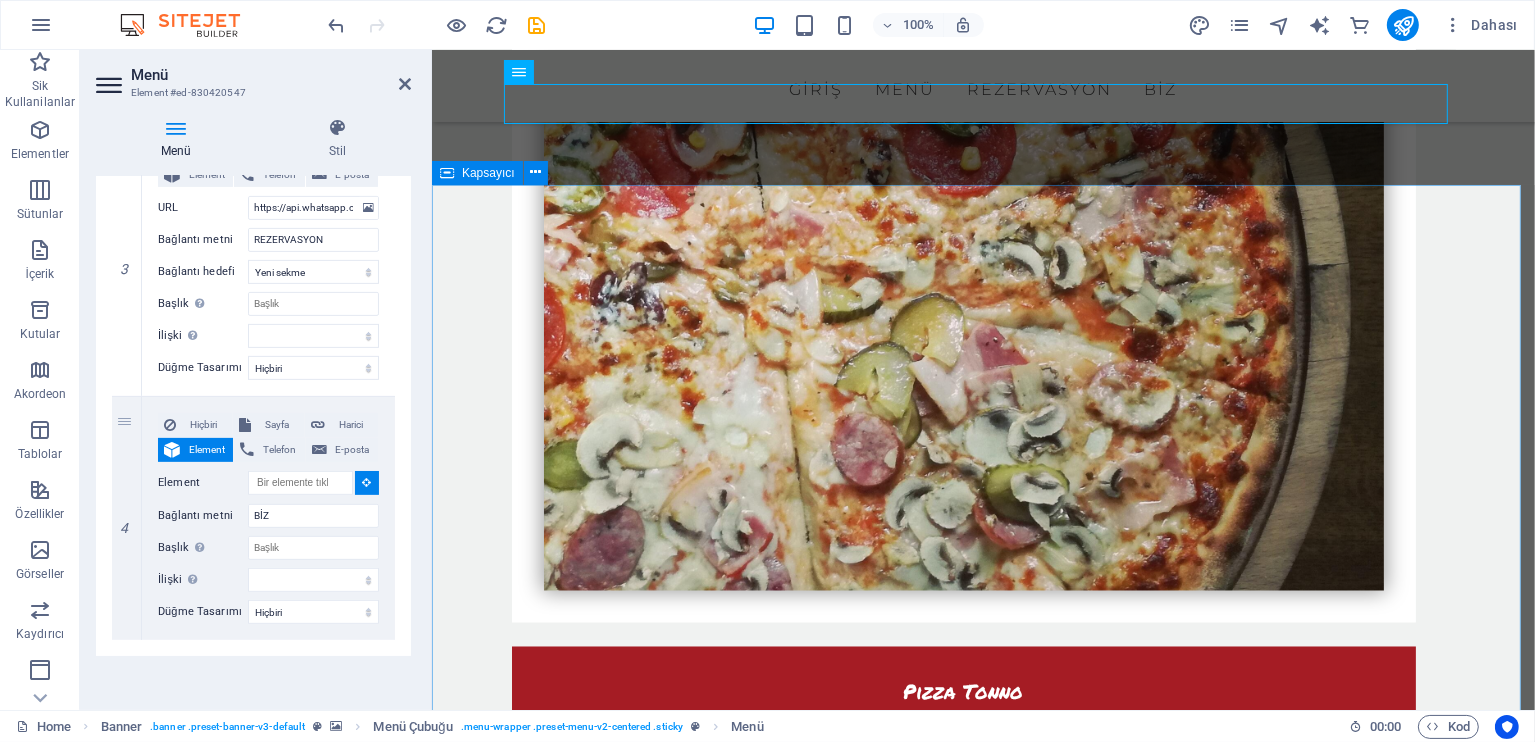 scroll, scrollTop: 3317, scrollLeft: 0, axis: vertical 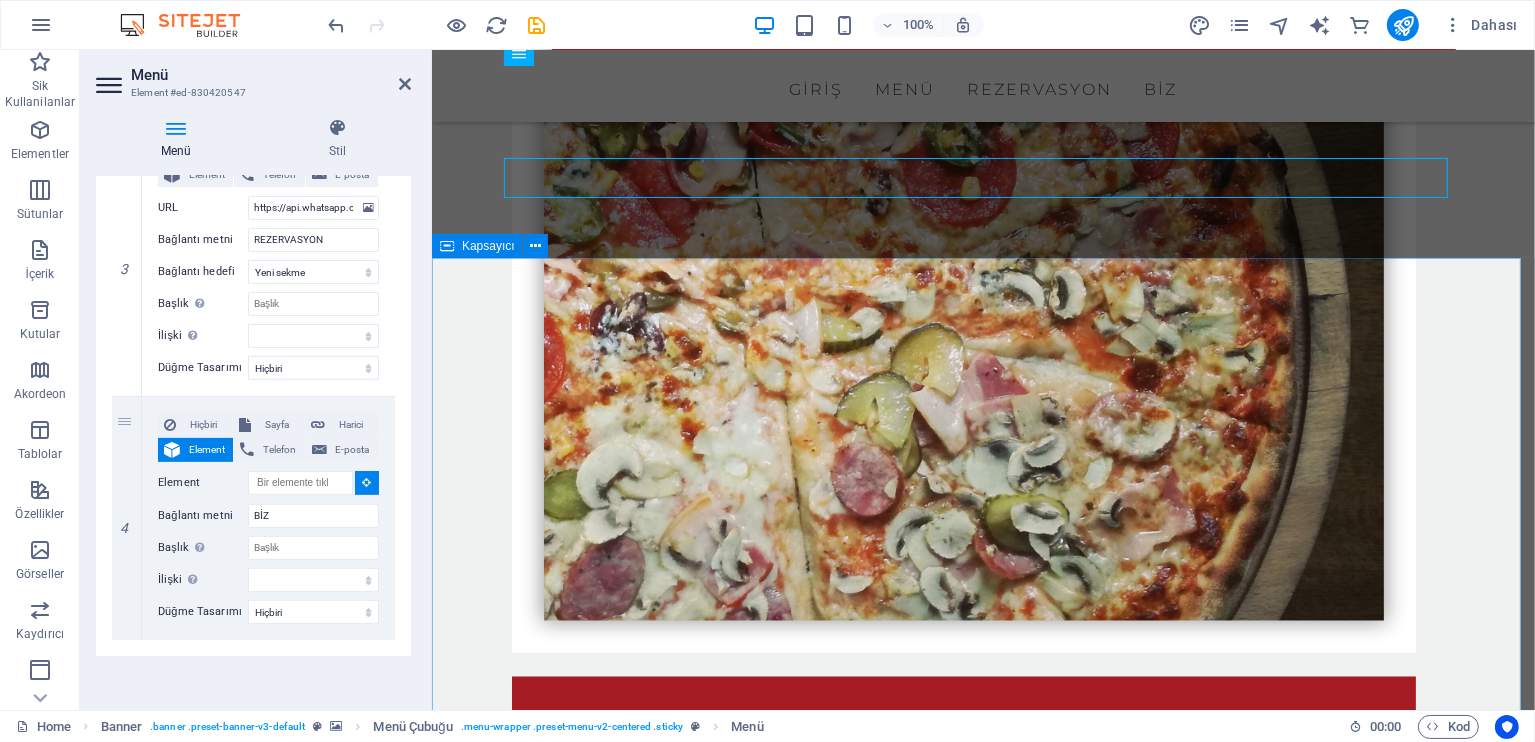 click on "BİZ %100 LEZZET %100 MEMNUNİYET Kapadokya bölgesinin başlangıç noktası Uçhisar Şehir Merkezinde Lezzet Durağınız Local Restaurant ile sizlerin Hizmetinizdeyiz.Damak Tadınıza Uygun Lezzetler REZERVASYON [DATE], [TIME] Our popular yearly Jazz Night Lorem ipsum dolor sit amet, consetetur sadipscing elitr, sed diam nonumy eirmod tempor invidunt ut labore et dolore magna aliquyam erat, sed diam voluptua. At vero eos et accusam et justo duo dolores et ea rebum. Stet clita kasd gubergren, no sea takimata sanctus est Lorem ipsum dolor. Sign in [DATE], [TIME] Neighbourhood date night Lorem ipsum dolor sit amet, consetetur sadipscing elitr, sed diam nonumy eirmod tempor invidunt ut labore et dolore magna aliquyam erat, sed diam voluptua. At vero eos et accusam et justo duo dolores et ea rebum. Stet clita kasd gubergren, no sea takimata sanctus est Lorem ipsum dolor. Sign in" at bounding box center [982, 4577] 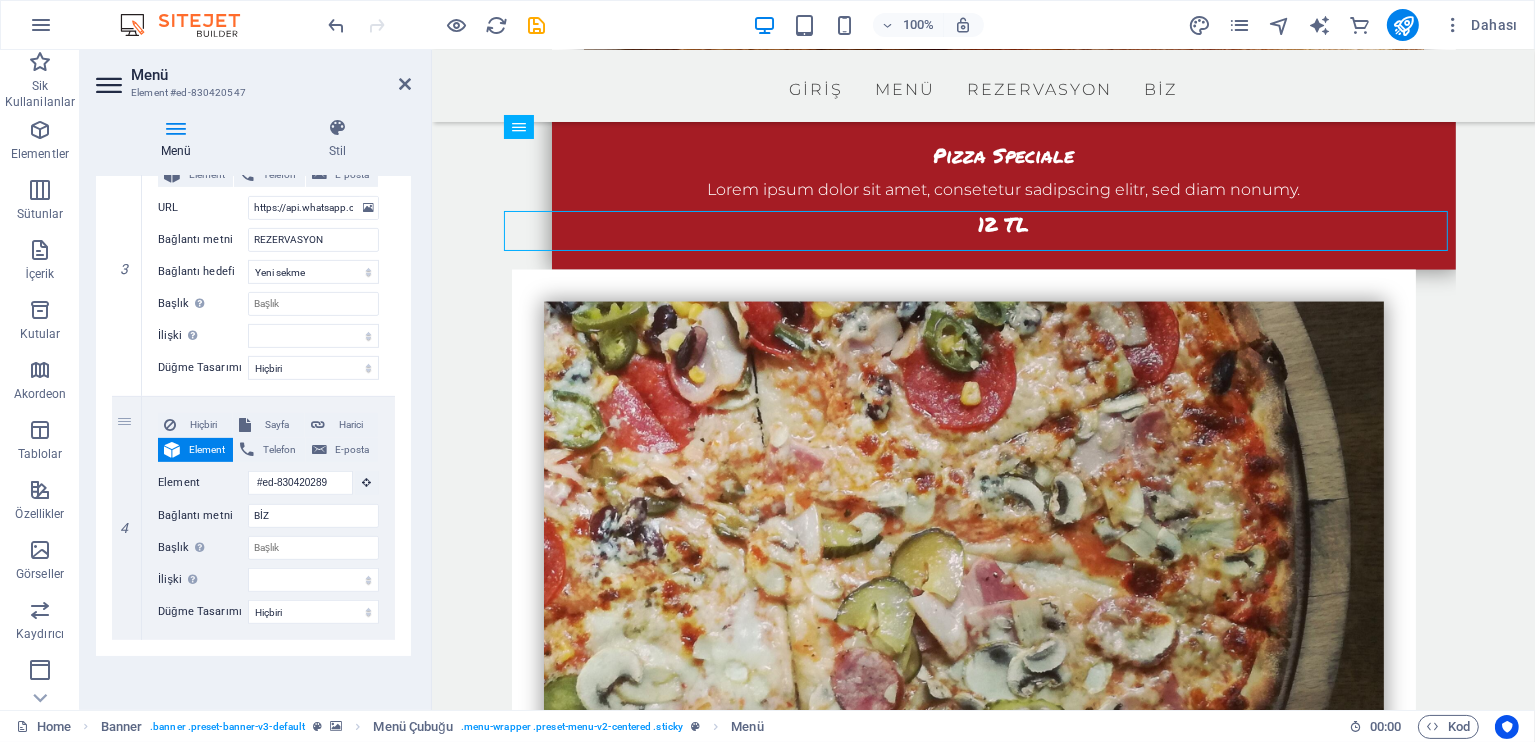 scroll, scrollTop: 3101, scrollLeft: 0, axis: vertical 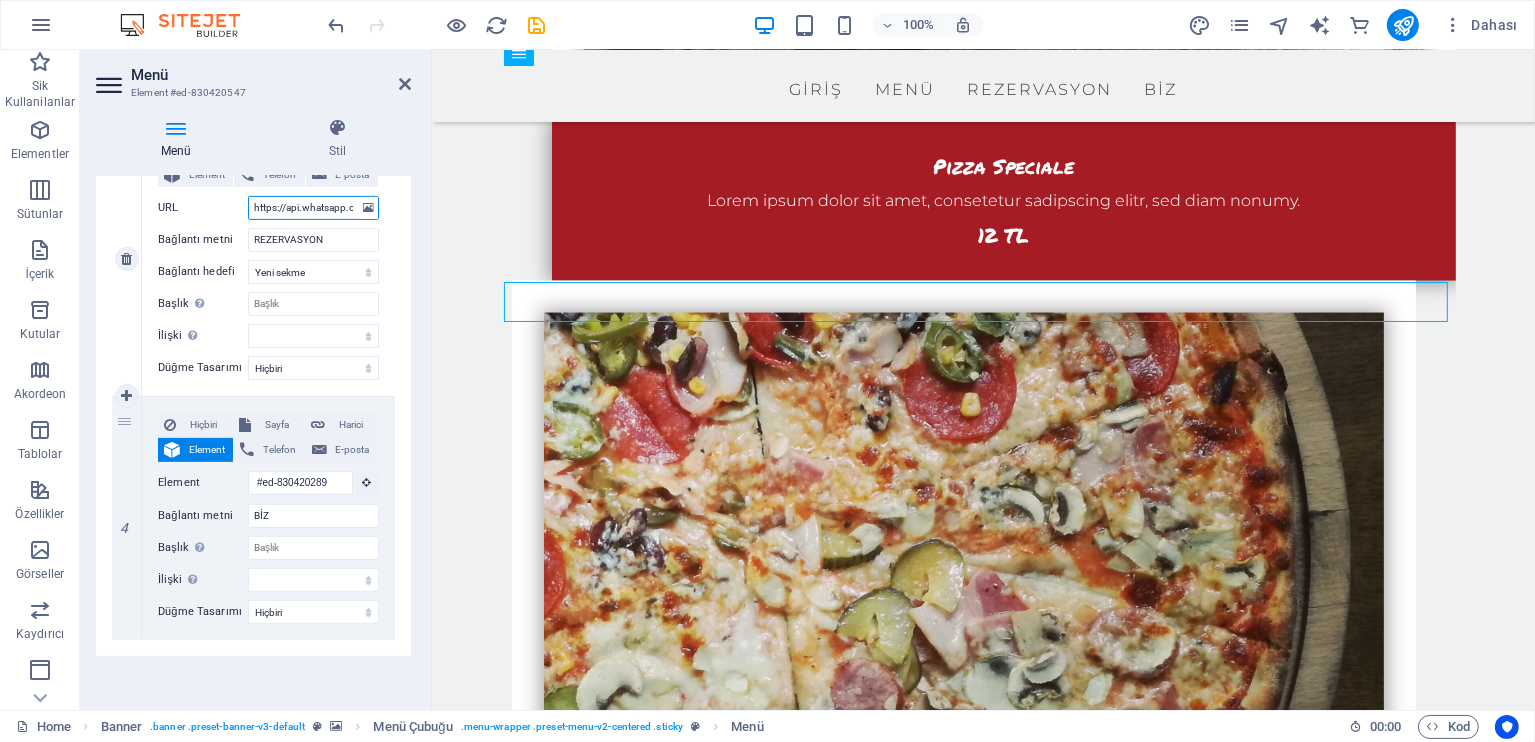 click on "https://api.whatsapp.com/send?phone=[PHONE]&text=Merhaba+Local+Restaurant+İçin+Rezervasyon+Yaptırmak+%C4%B0stiyorum" at bounding box center (313, 208) 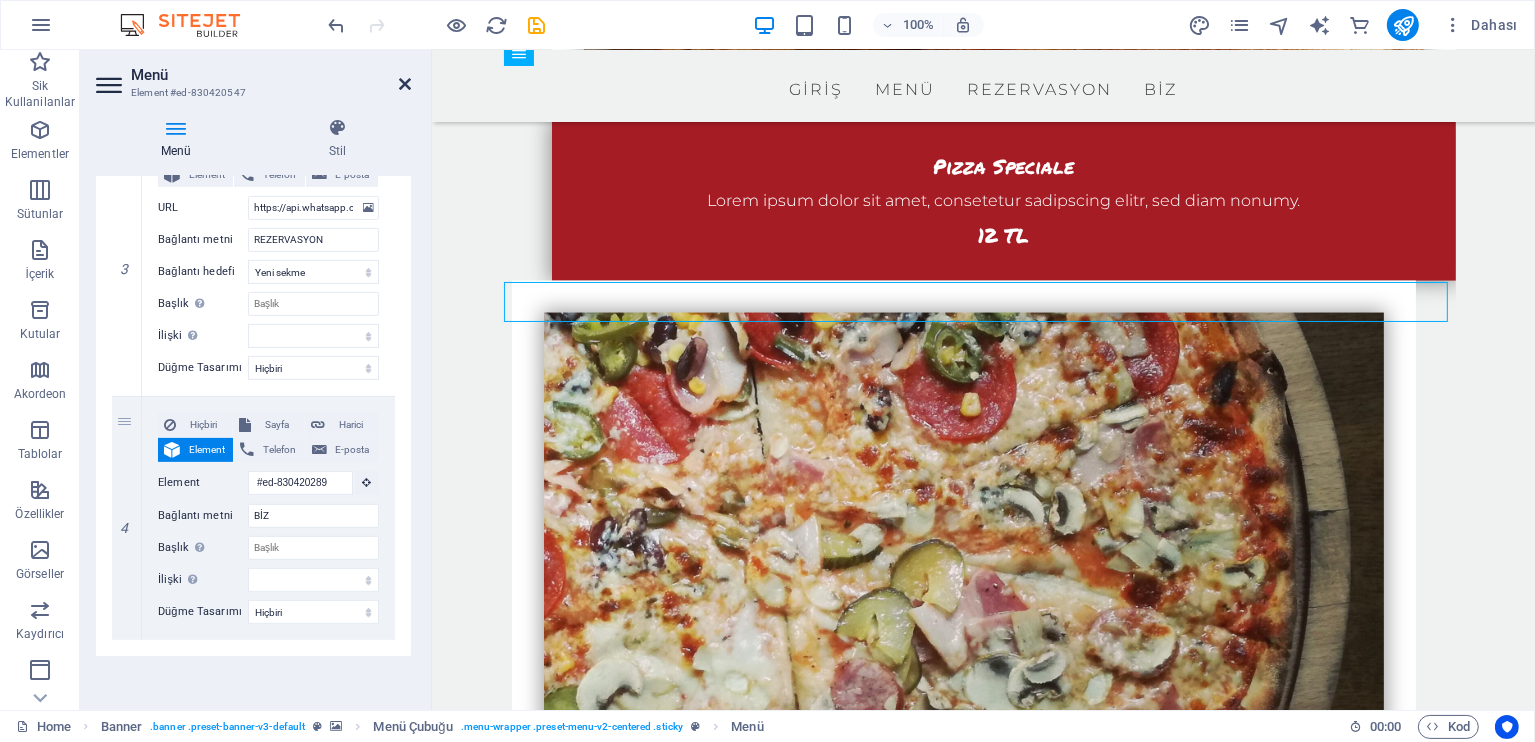 drag, startPoint x: 407, startPoint y: 80, endPoint x: 359, endPoint y: 56, distance: 53.66563 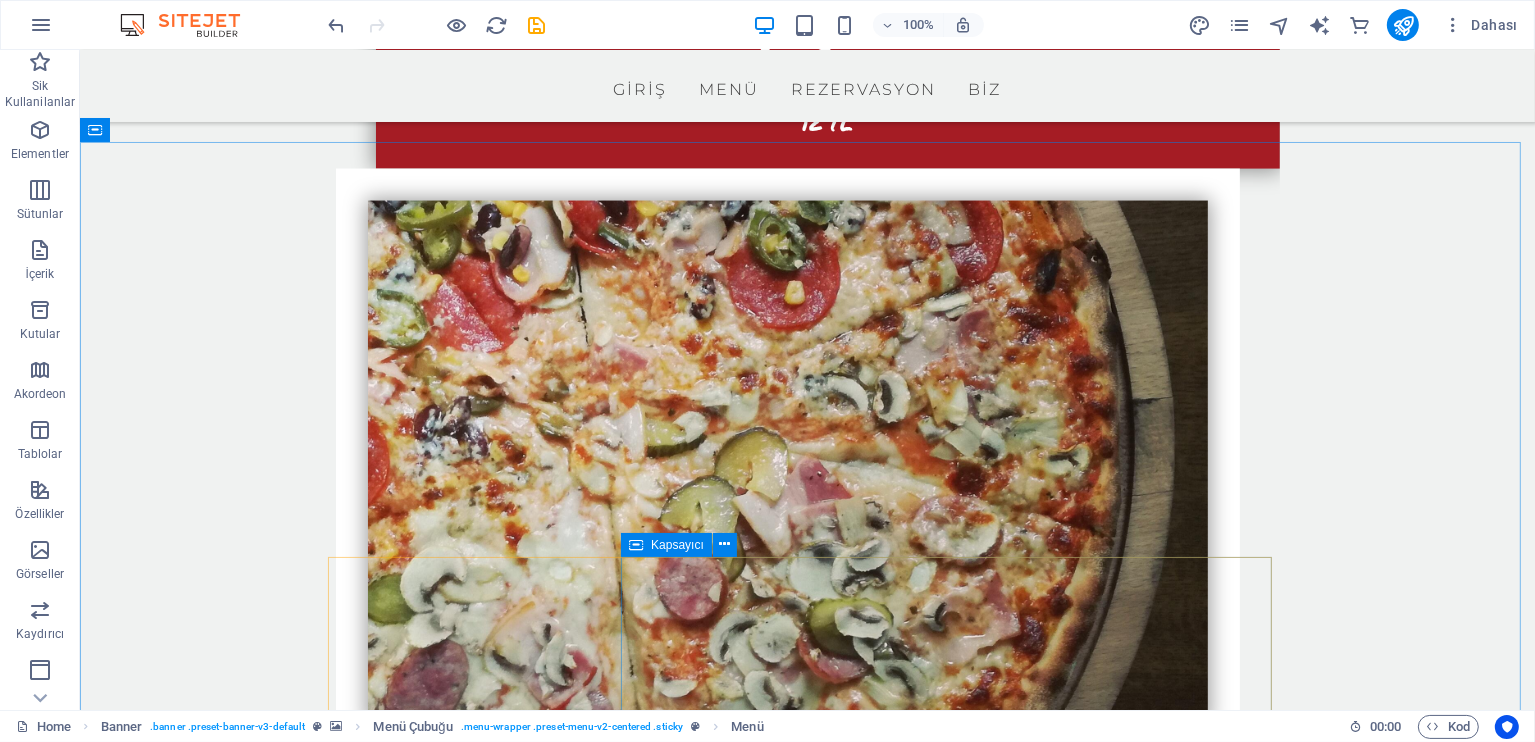 scroll, scrollTop: 3434, scrollLeft: 0, axis: vertical 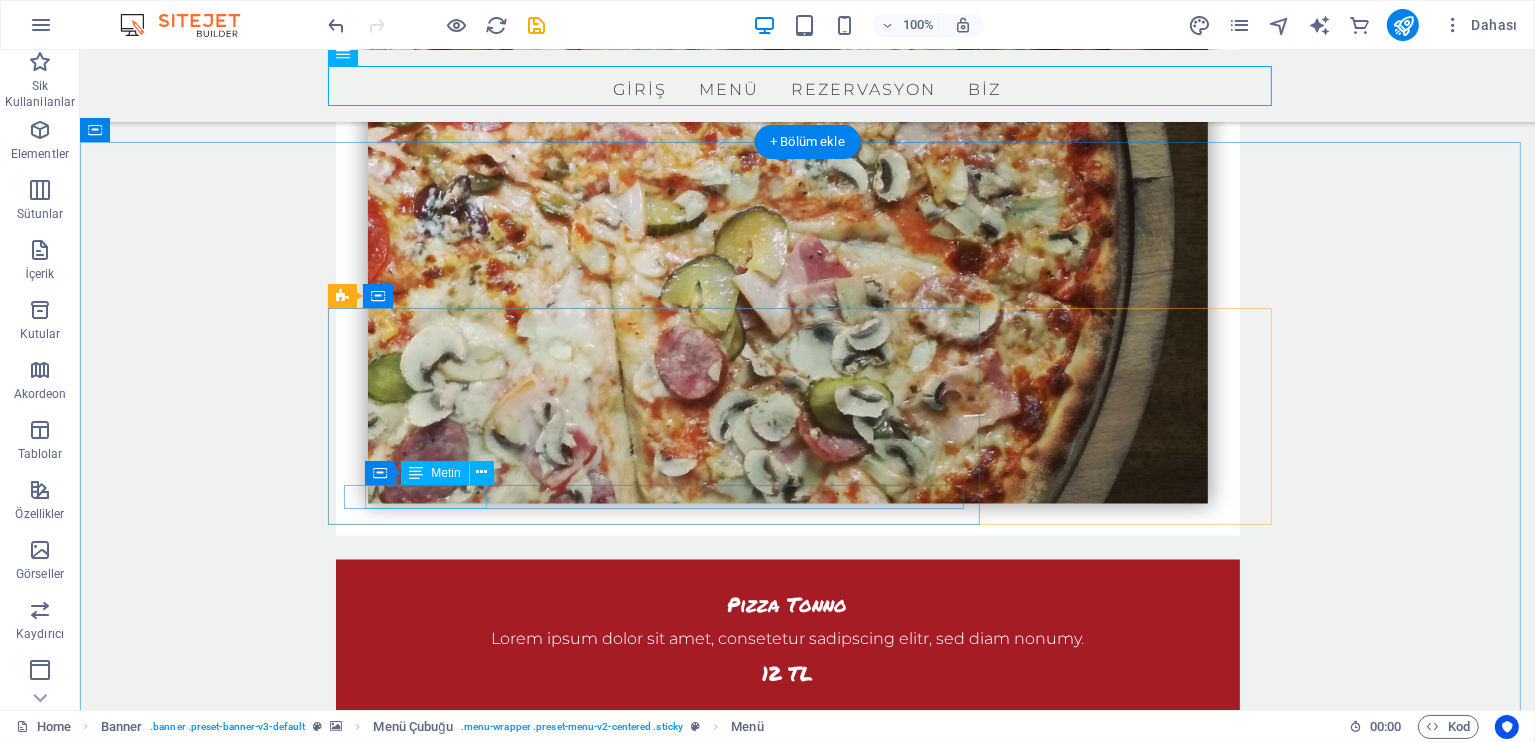 click on "REZERVASYON" at bounding box center (807, 4137) 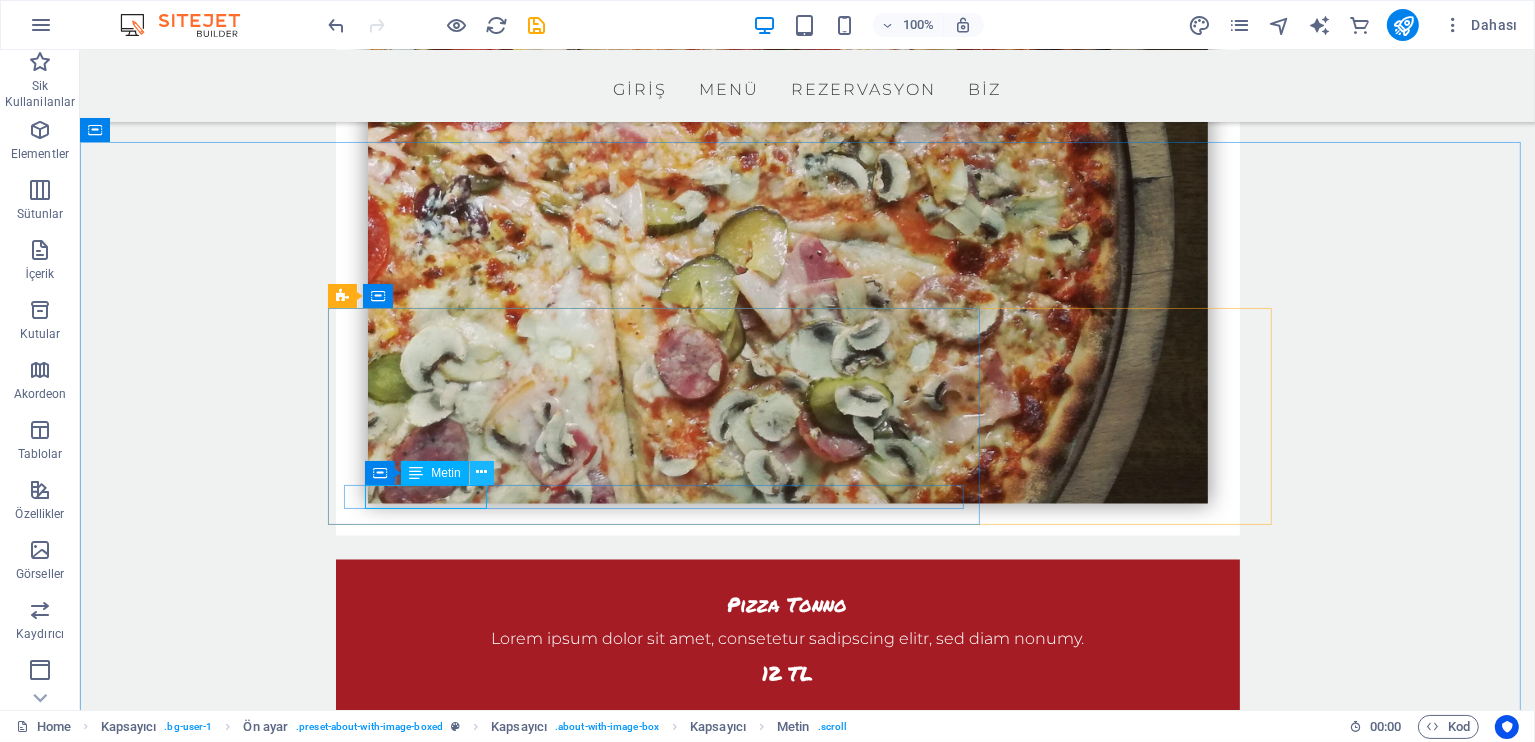 click at bounding box center (482, 473) 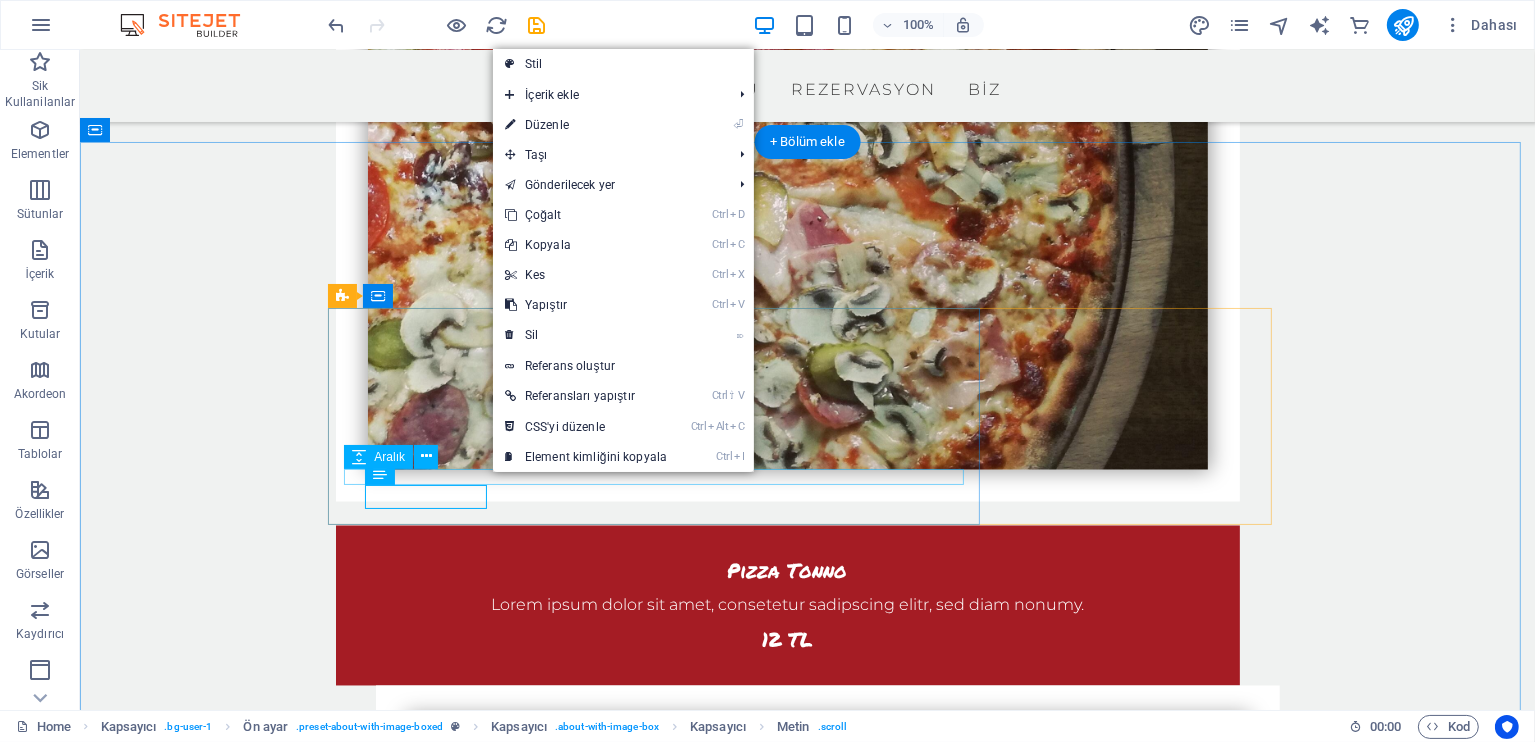 scroll, scrollTop: 3501, scrollLeft: 0, axis: vertical 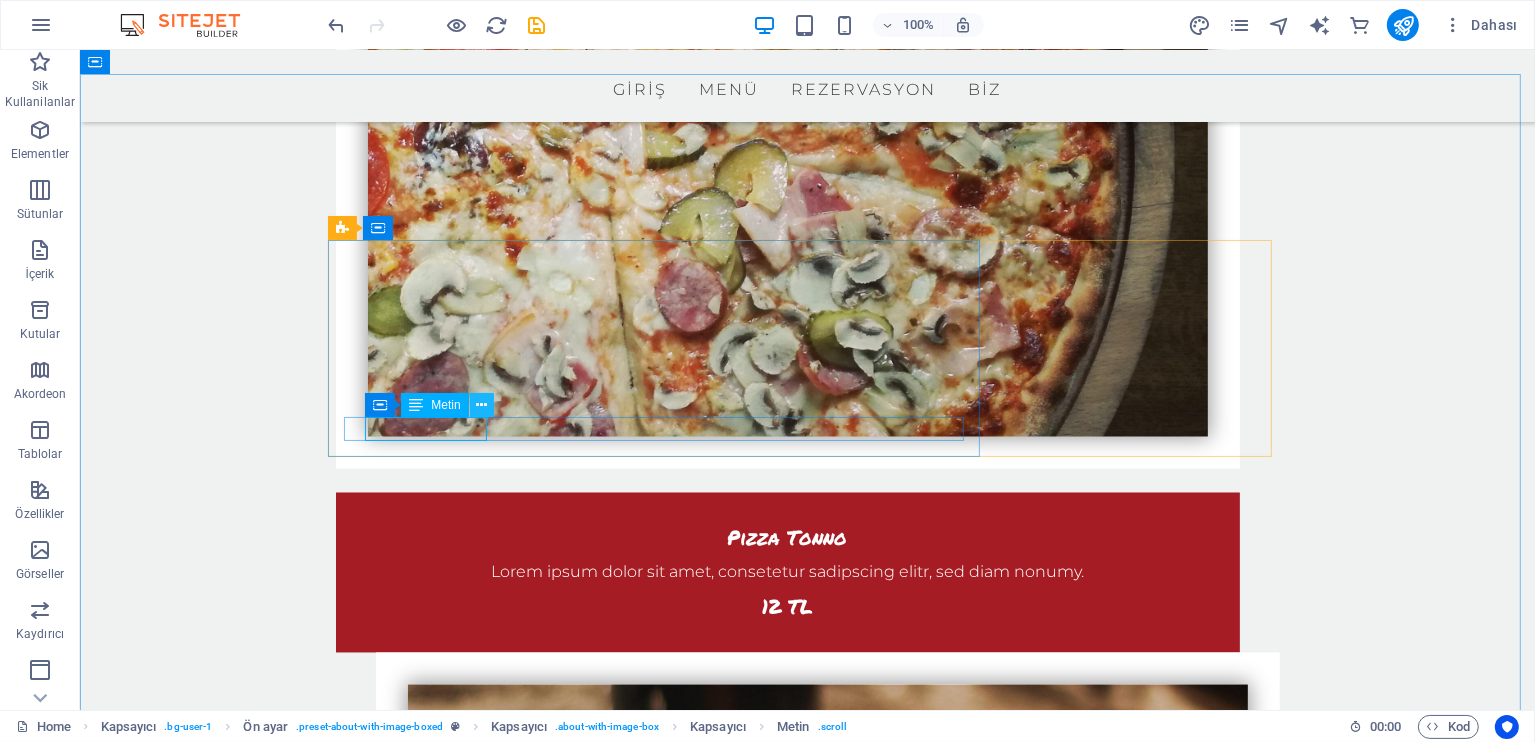 click at bounding box center [481, 405] 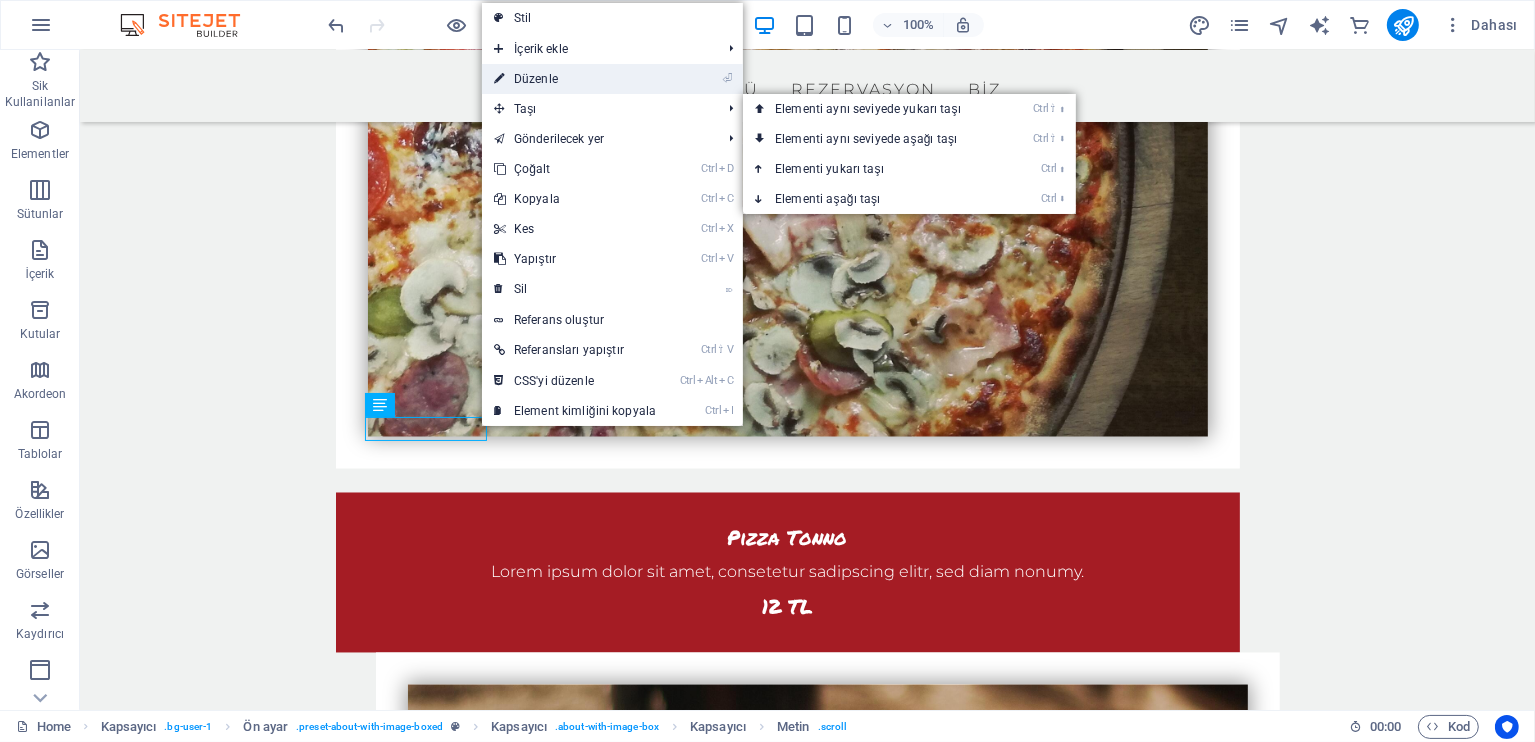 click on "⏎  Düzenle" at bounding box center [575, 79] 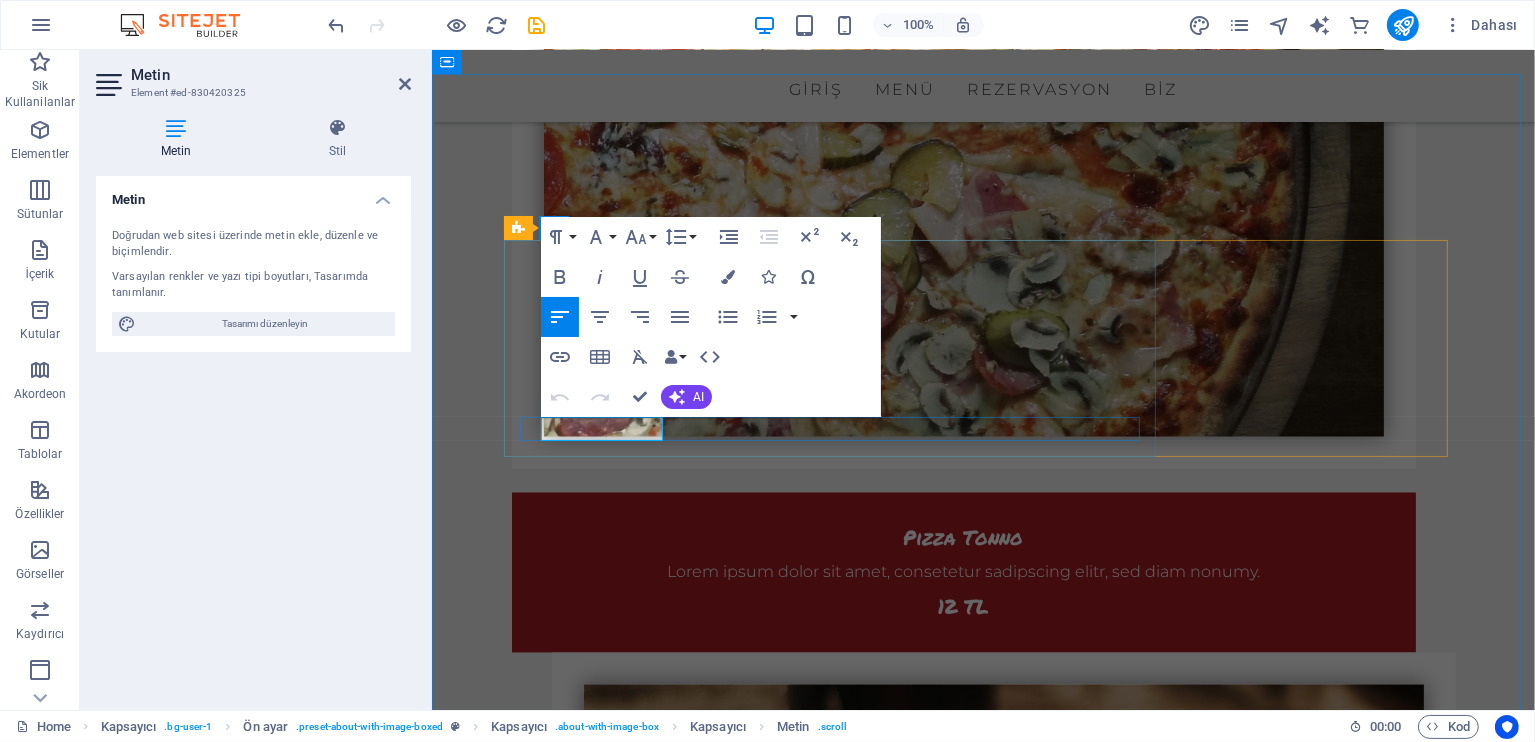 click on "REZERVASYON" at bounding box center (588, 4069) 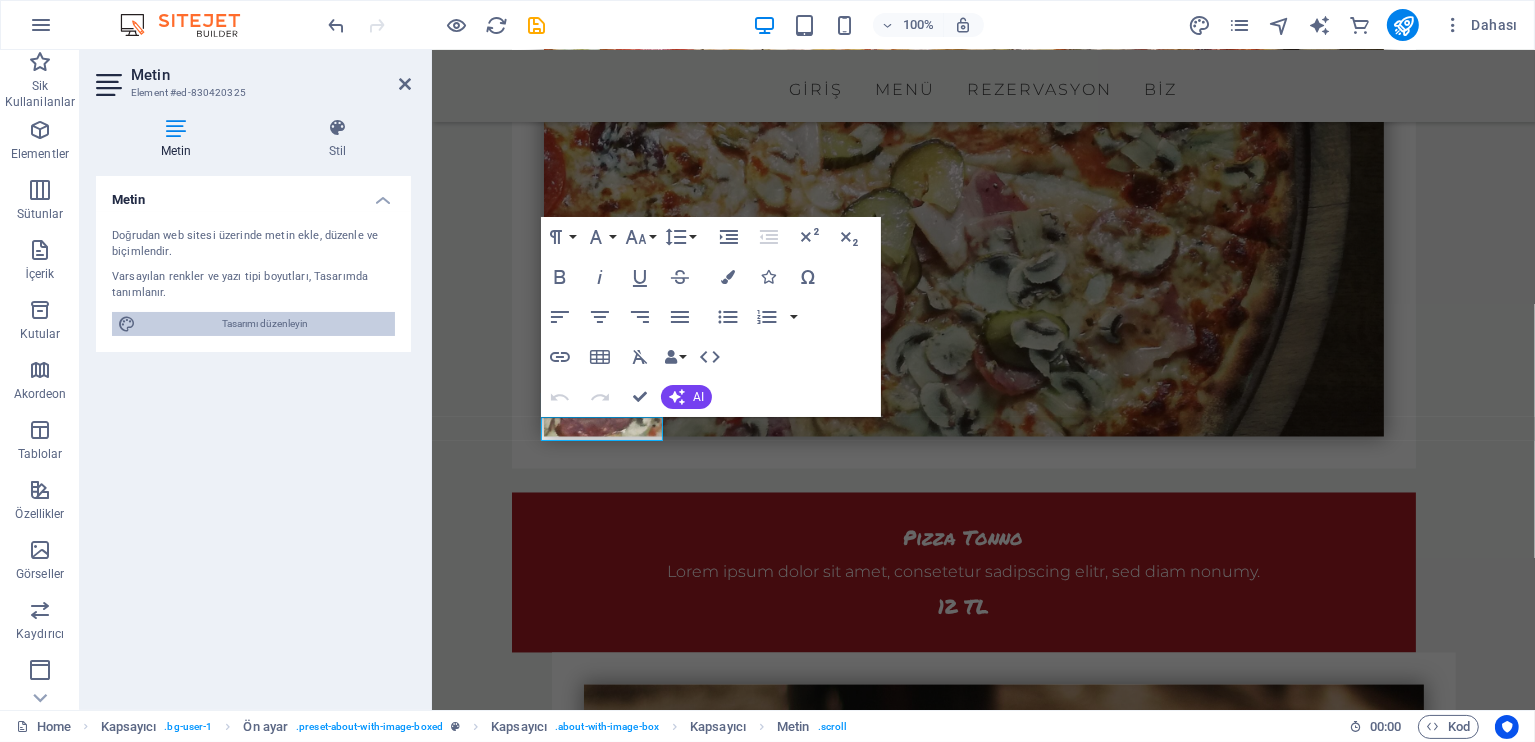 click on "Tasarımı düzenleyin" at bounding box center (265, 324) 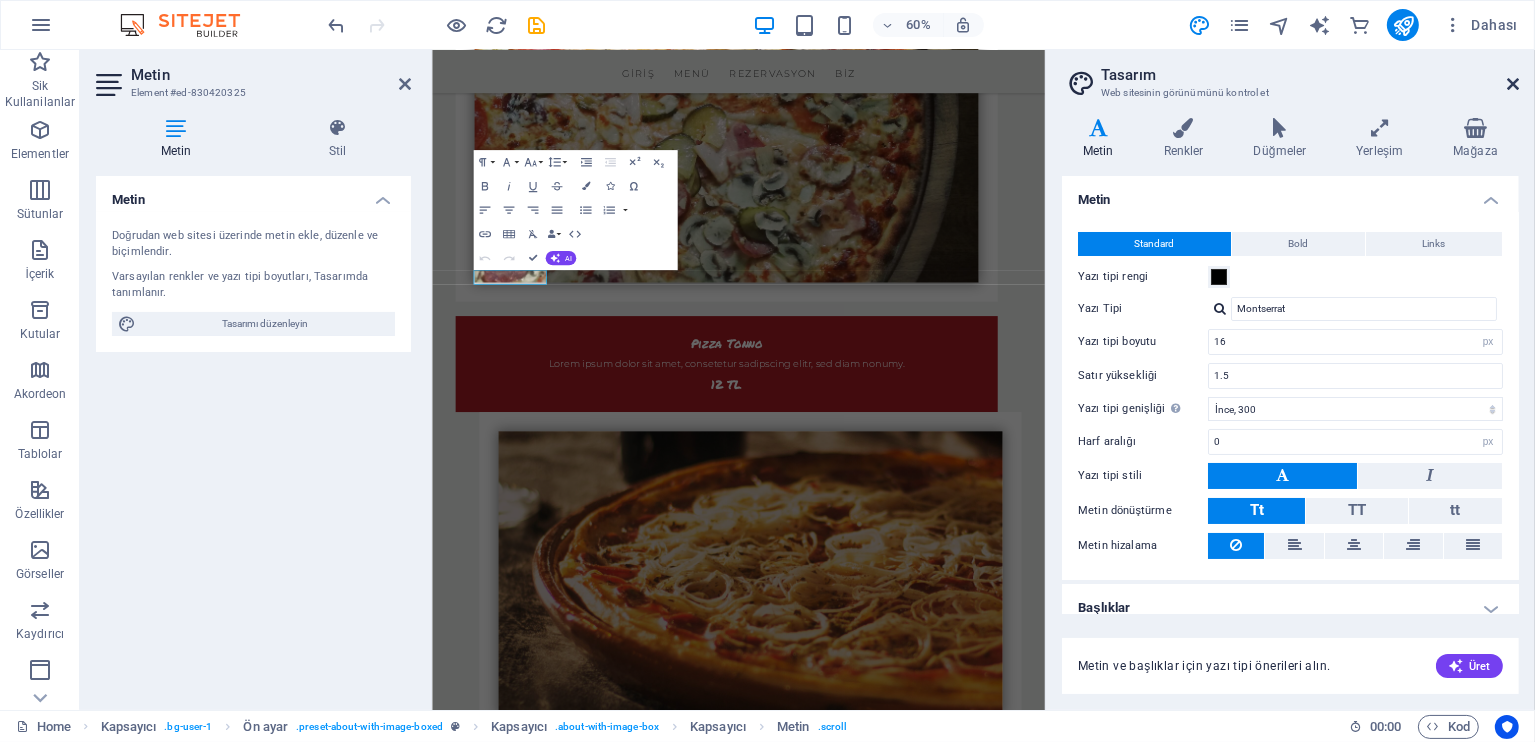 click at bounding box center (1513, 84) 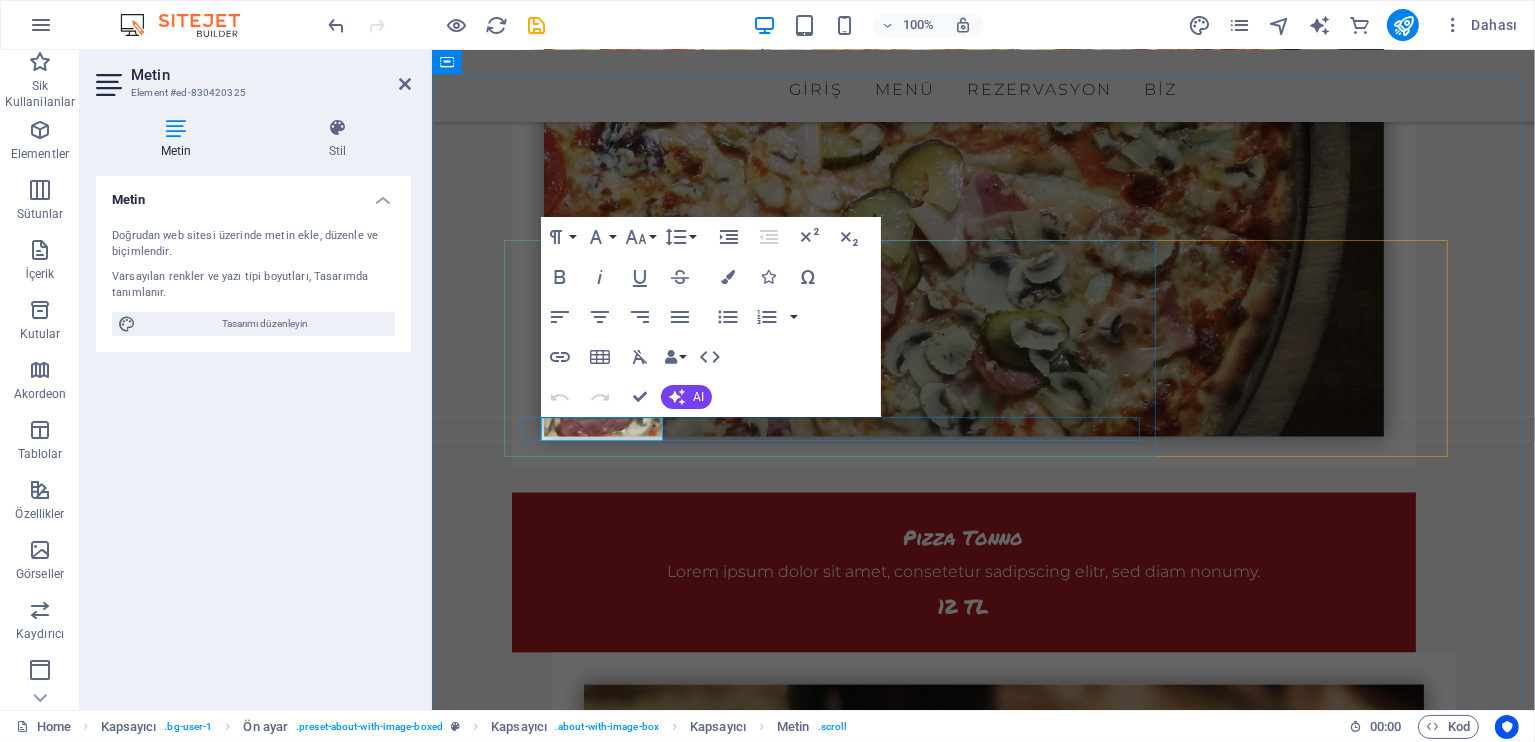 click on "REZERVASYON" at bounding box center [588, 4069] 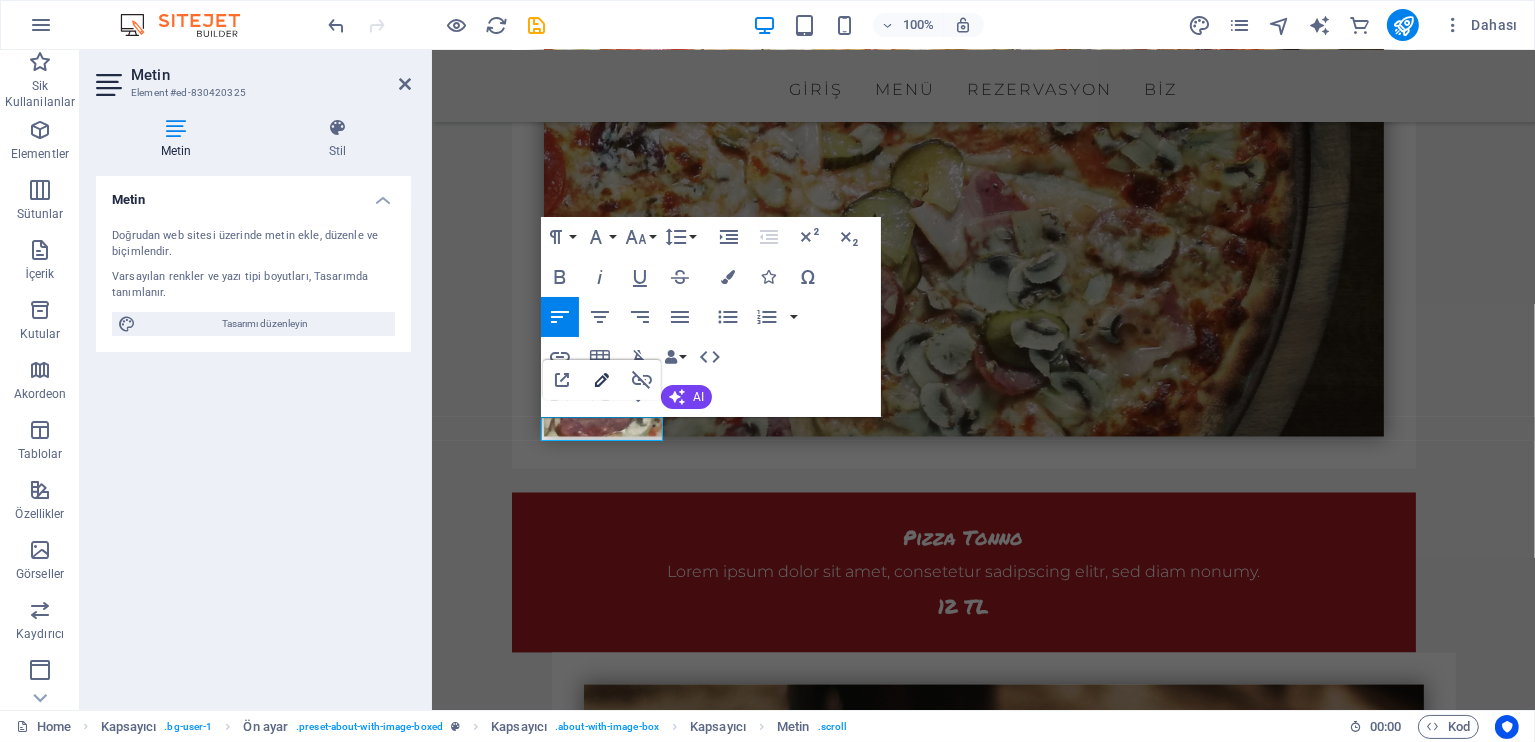 click 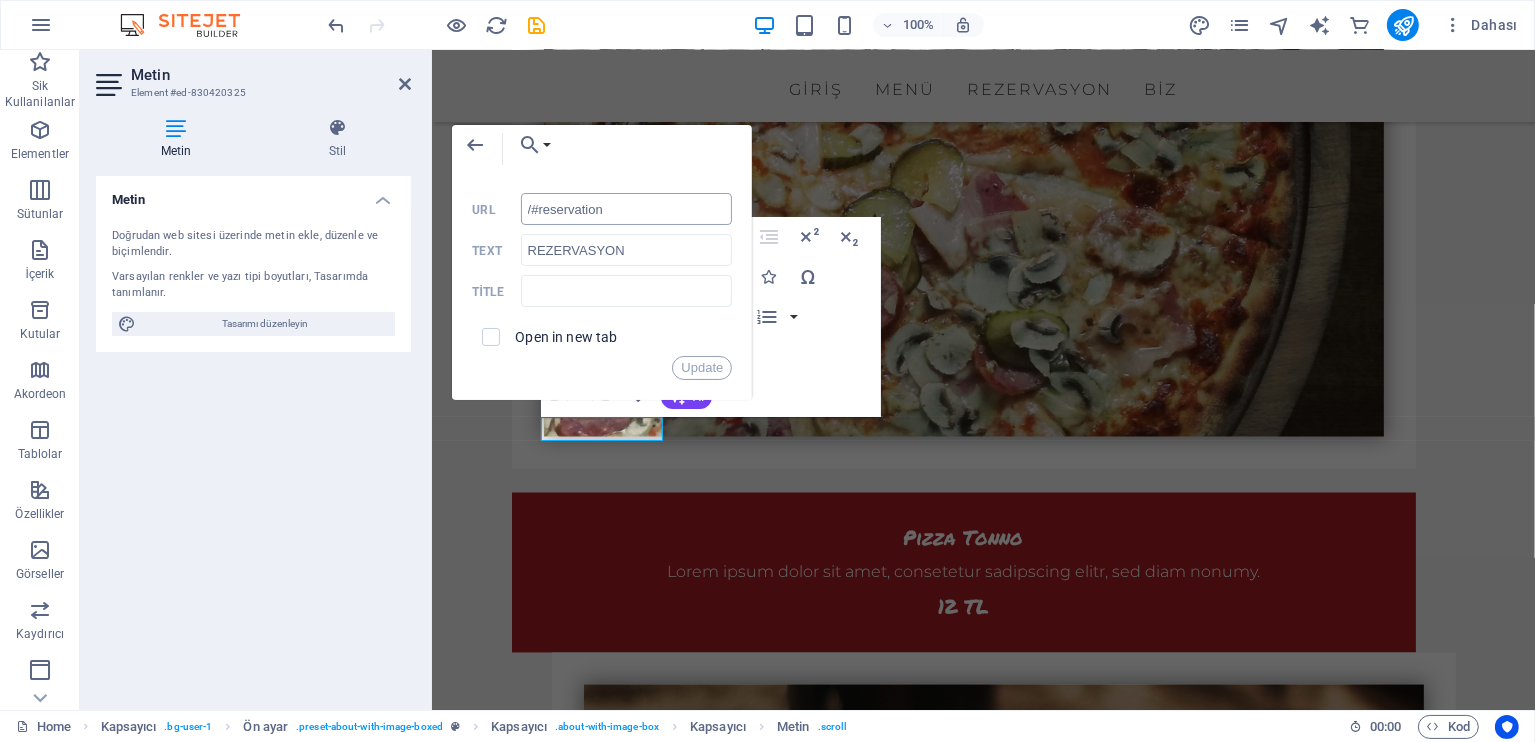 click on "/#reservation" at bounding box center [627, 209] 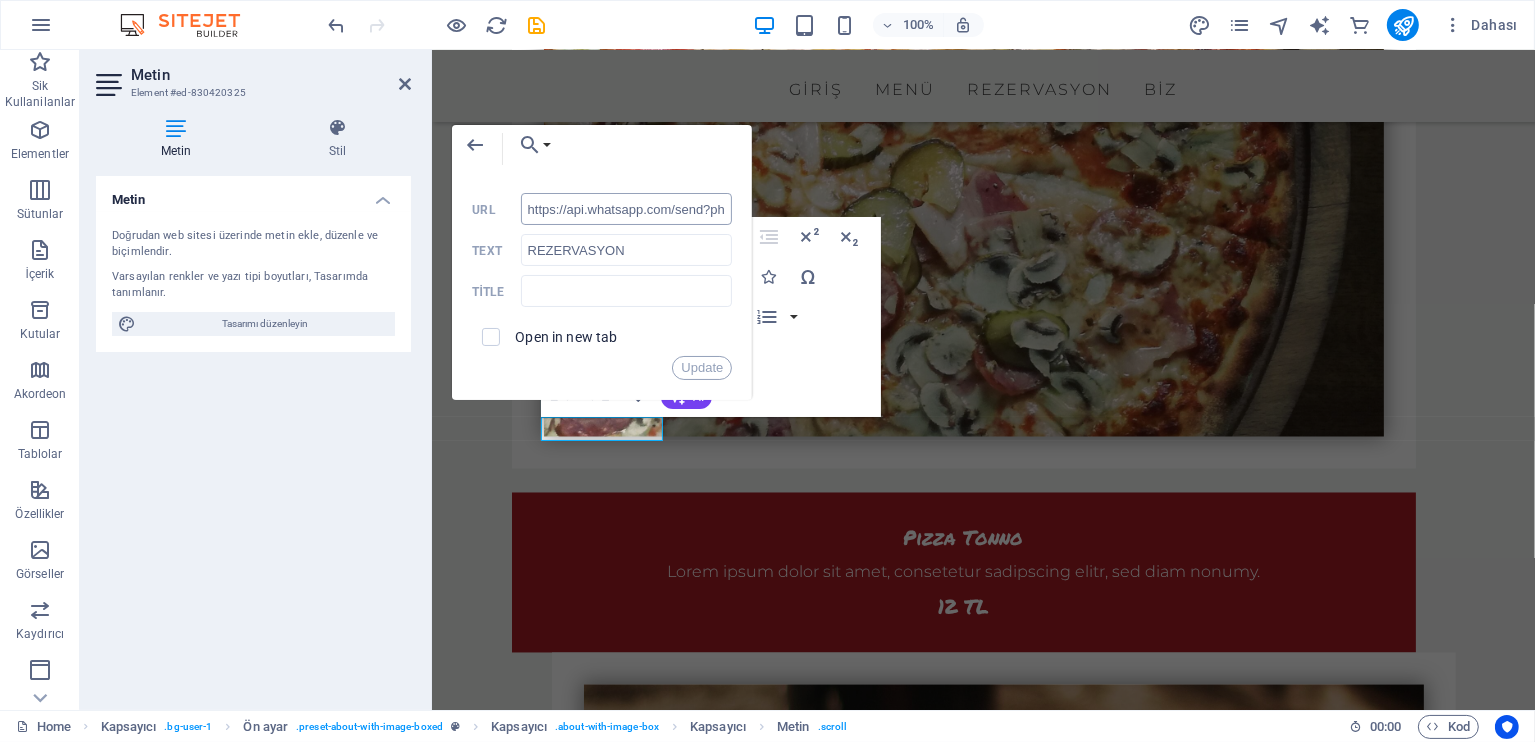 scroll, scrollTop: 0, scrollLeft: 603, axis: horizontal 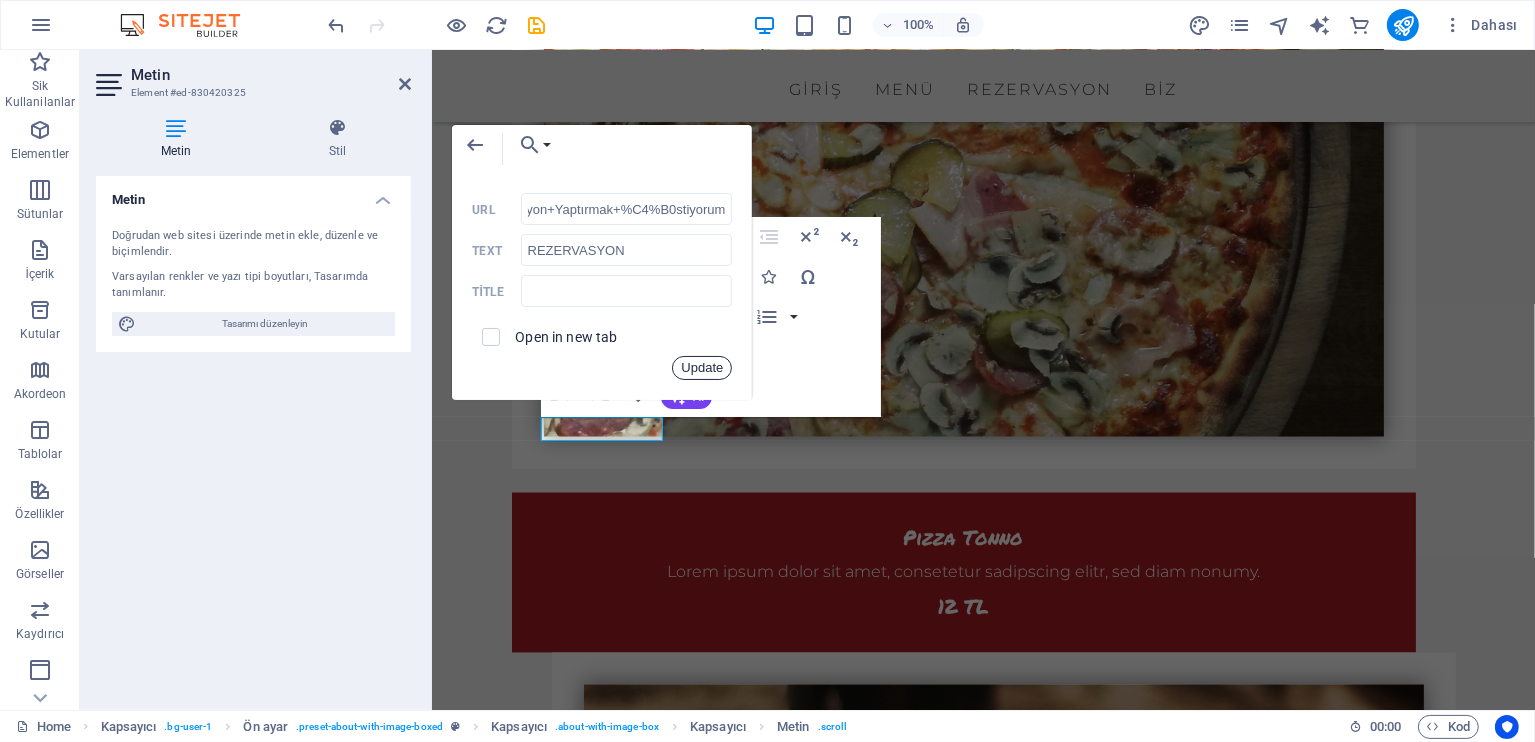 click on "Update" at bounding box center [702, 368] 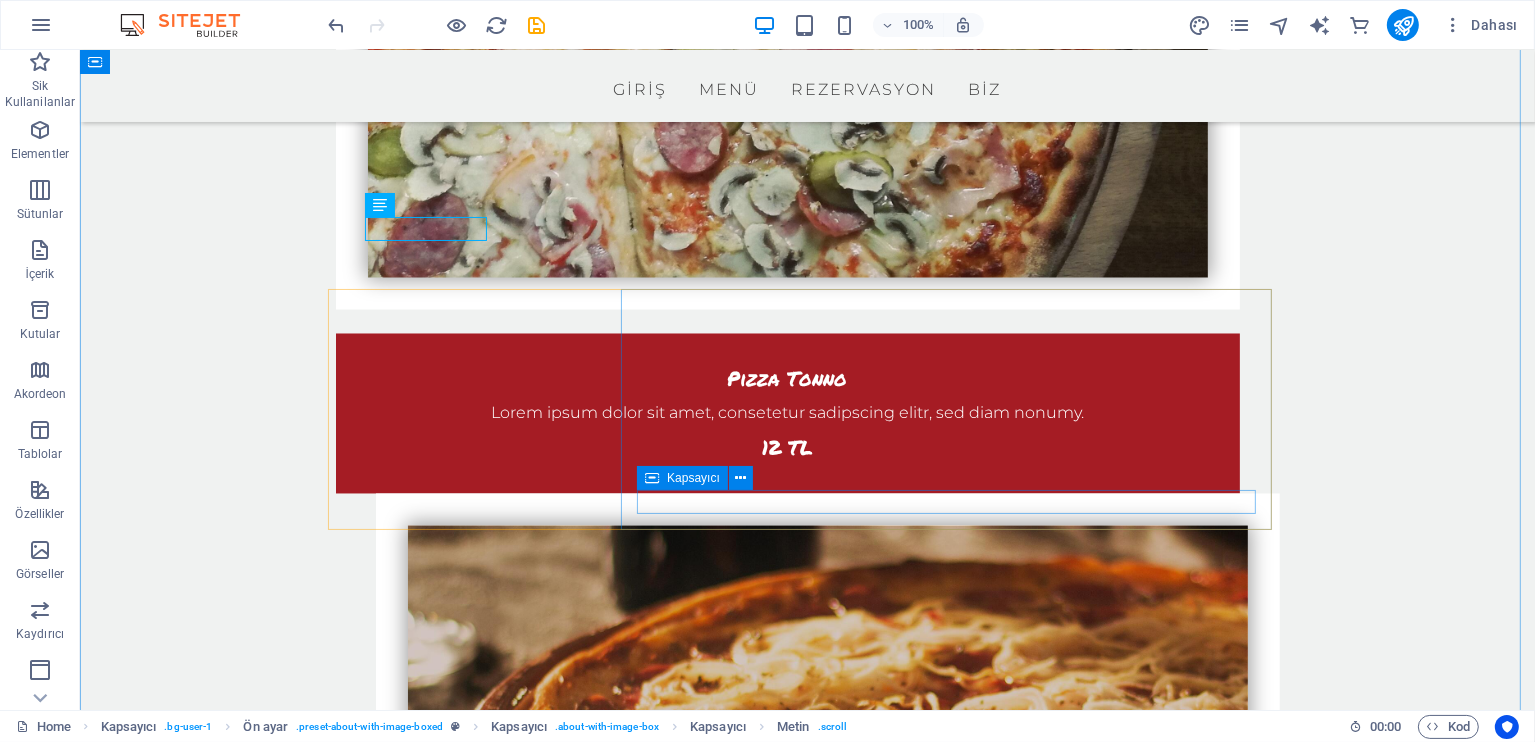 scroll, scrollTop: 3701, scrollLeft: 0, axis: vertical 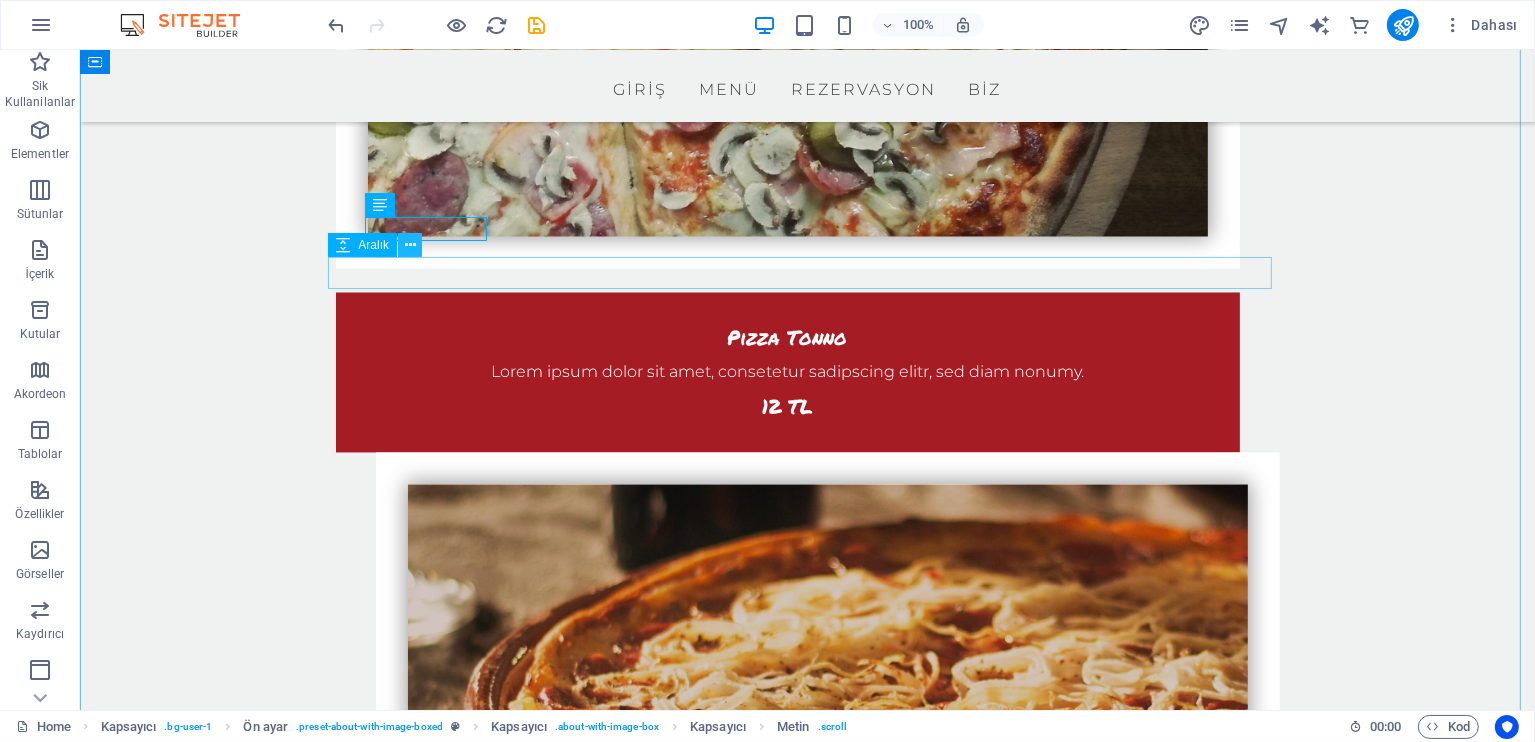 click at bounding box center [410, 245] 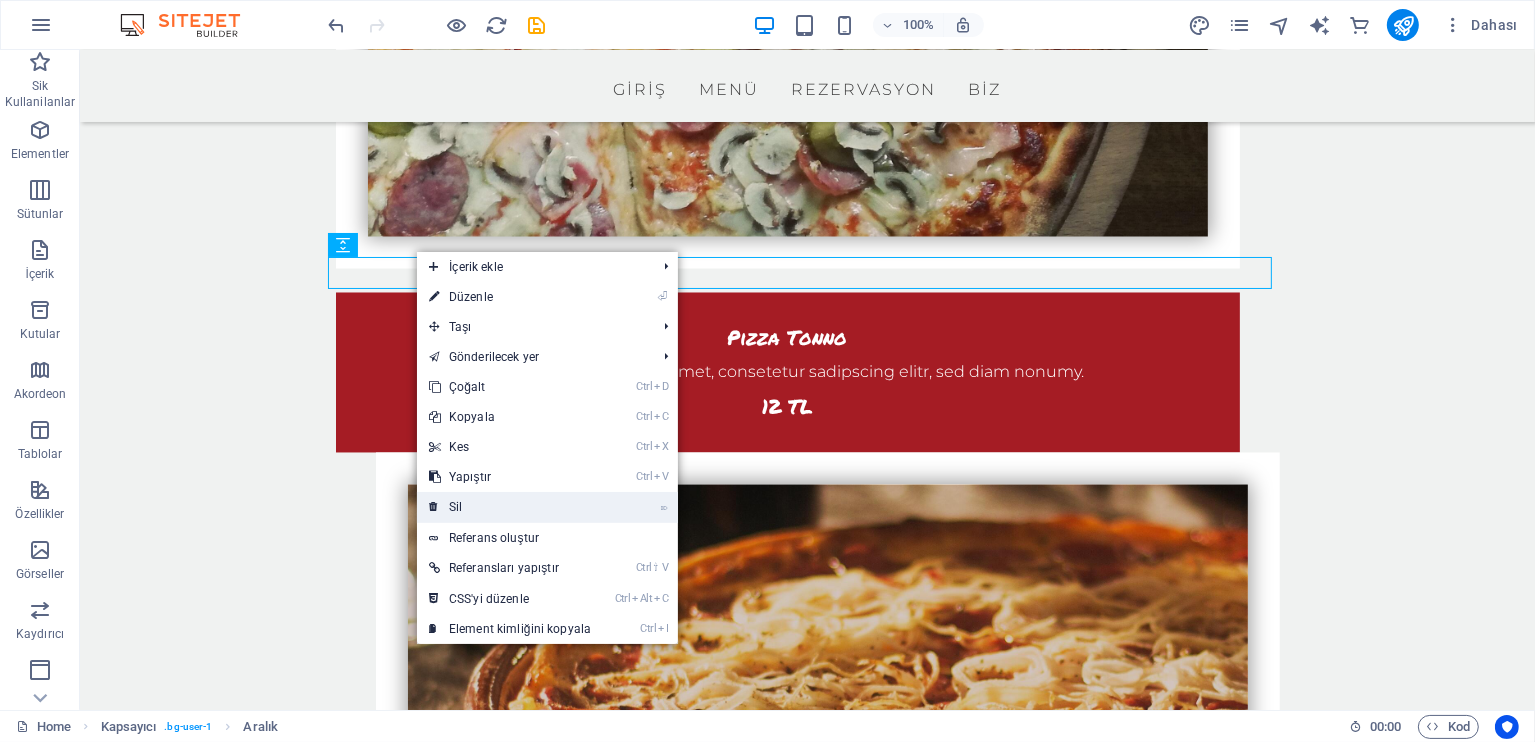 click on "⌦  Sil" at bounding box center (510, 507) 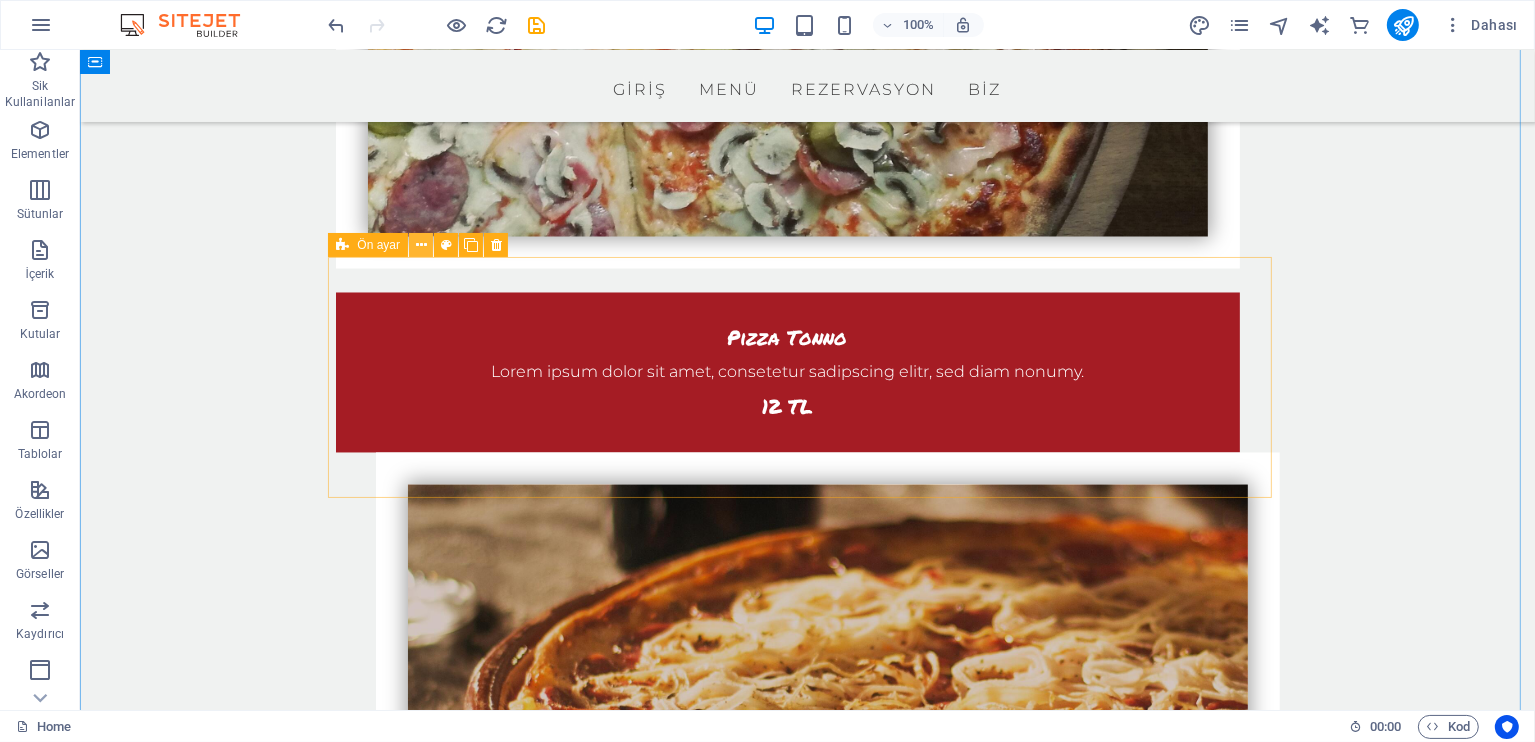 click at bounding box center (421, 245) 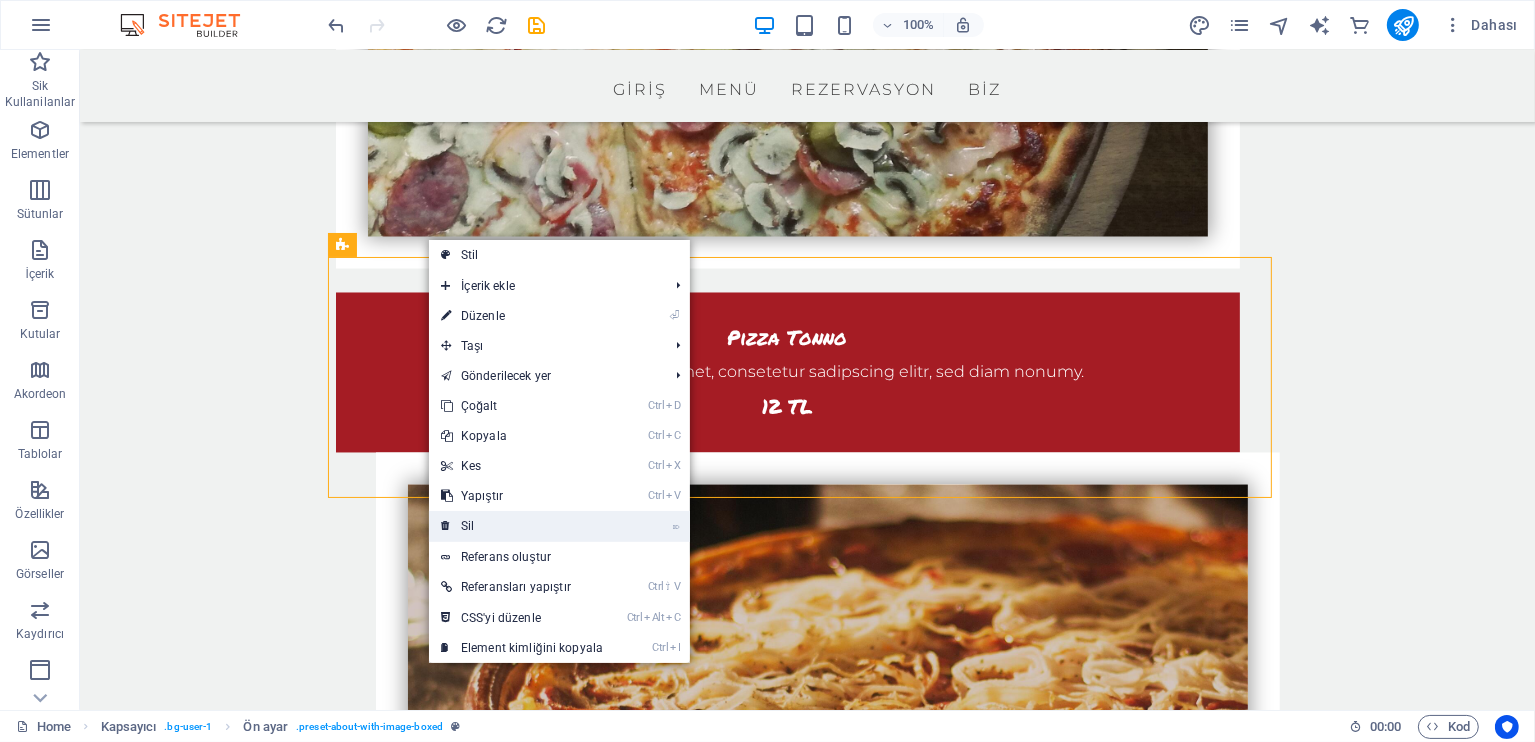 click on "⌦  Sil" at bounding box center [522, 526] 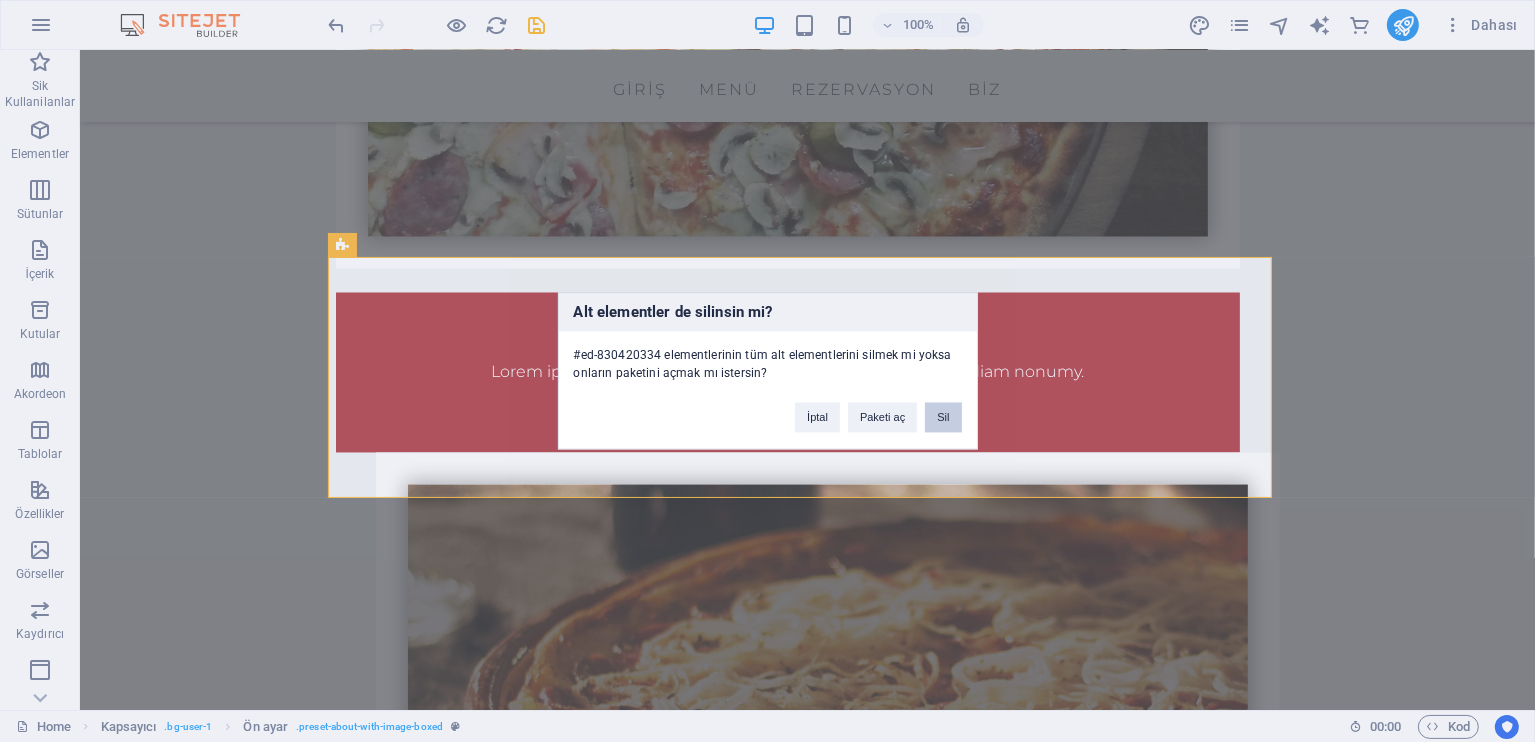 click on "Sil" at bounding box center [943, 418] 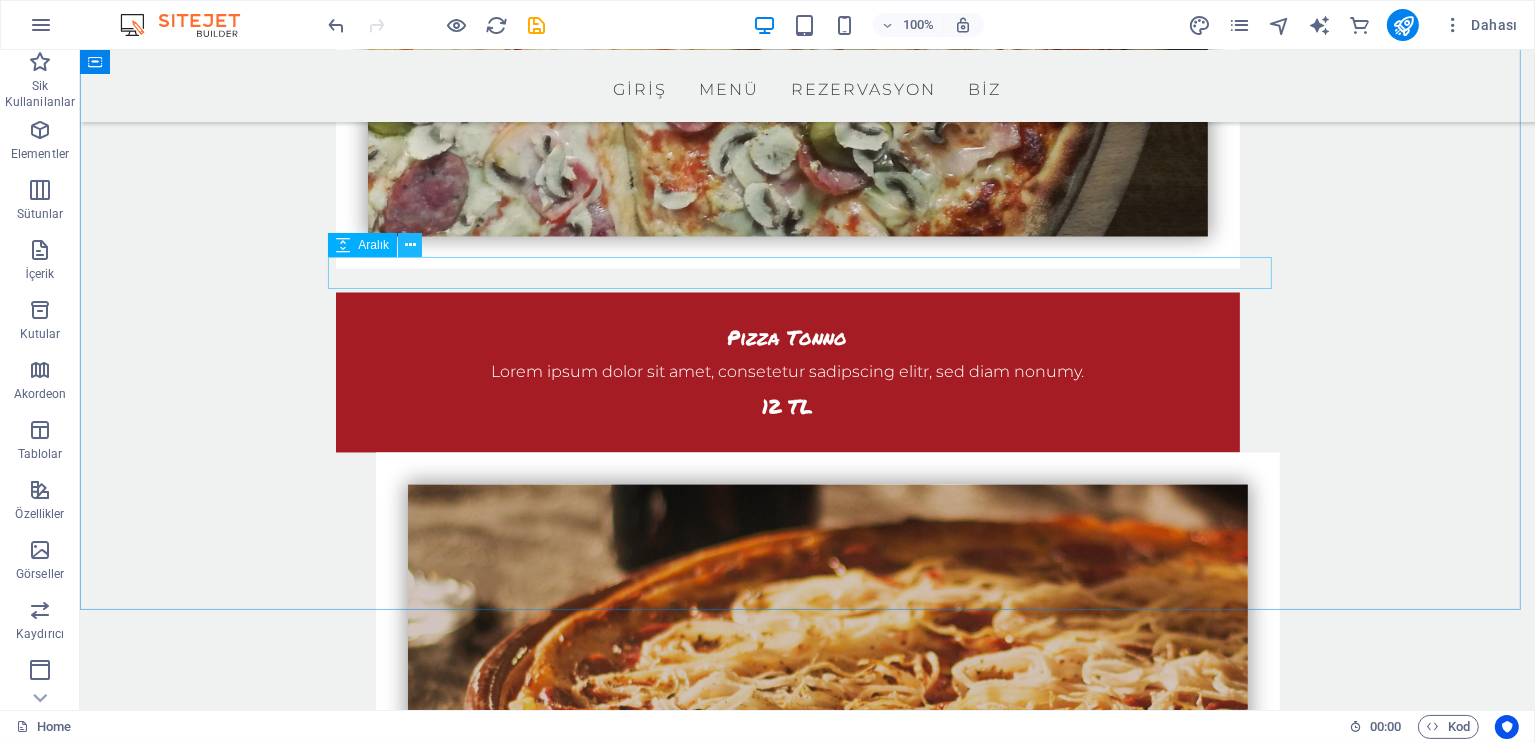 click at bounding box center [410, 245] 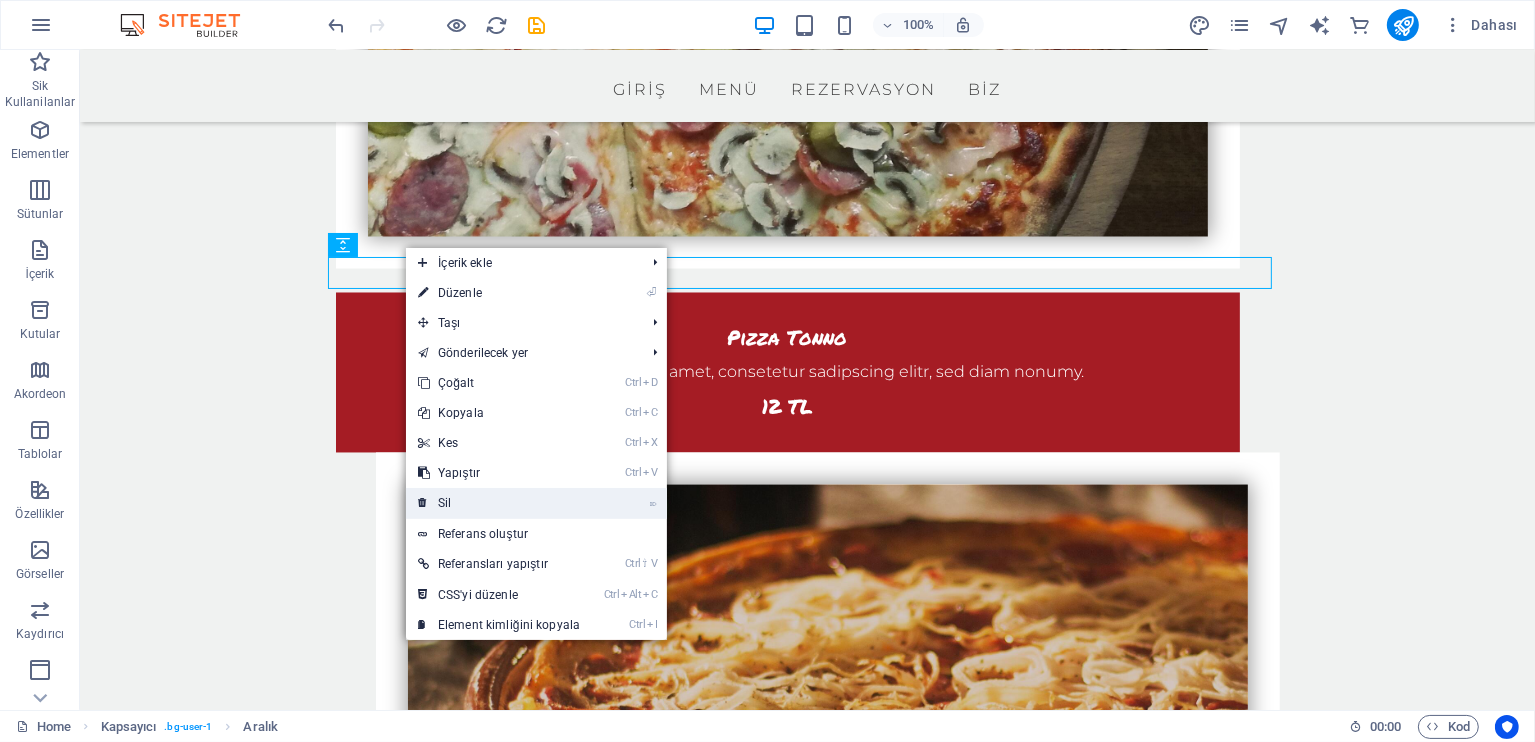 click on "⌦  Sil" at bounding box center [499, 503] 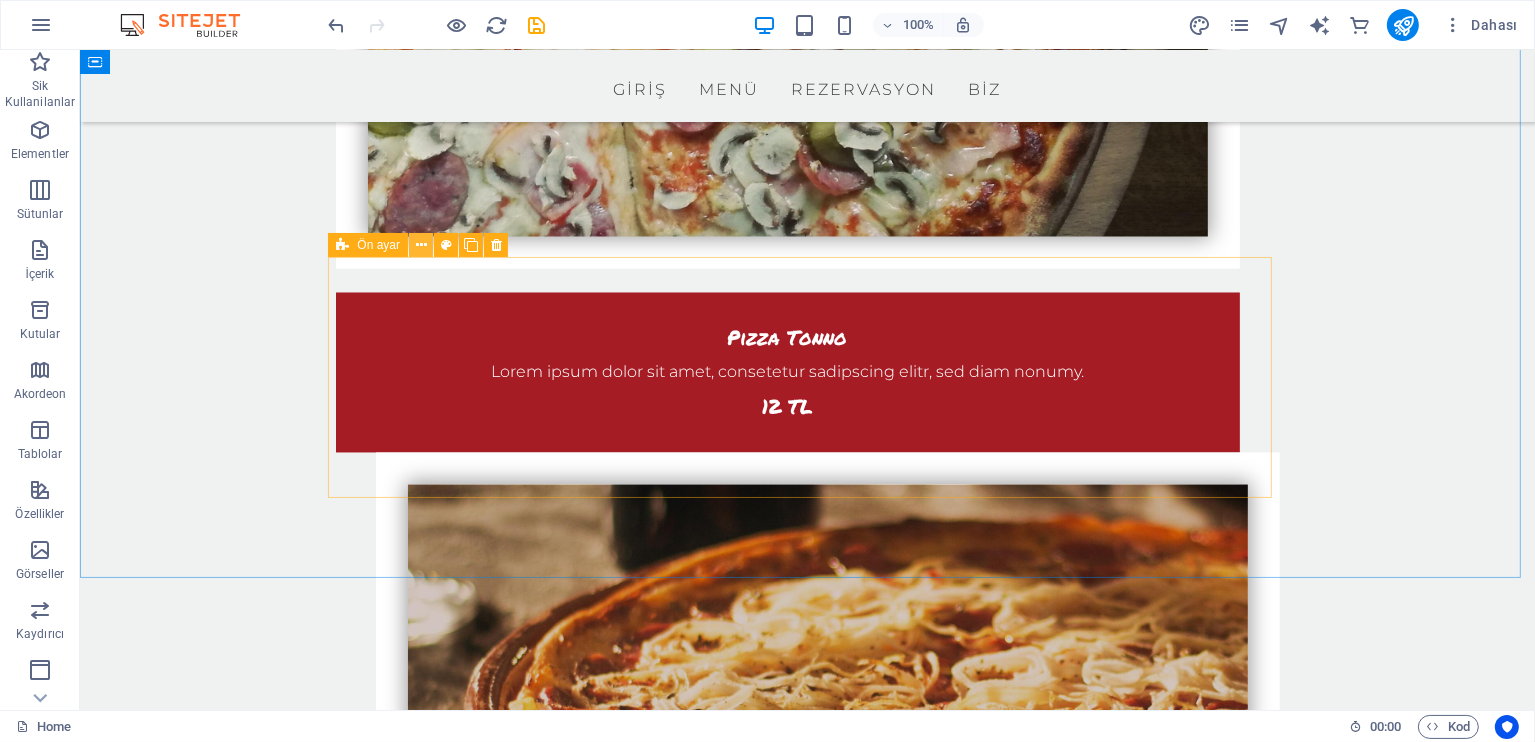 click at bounding box center (421, 245) 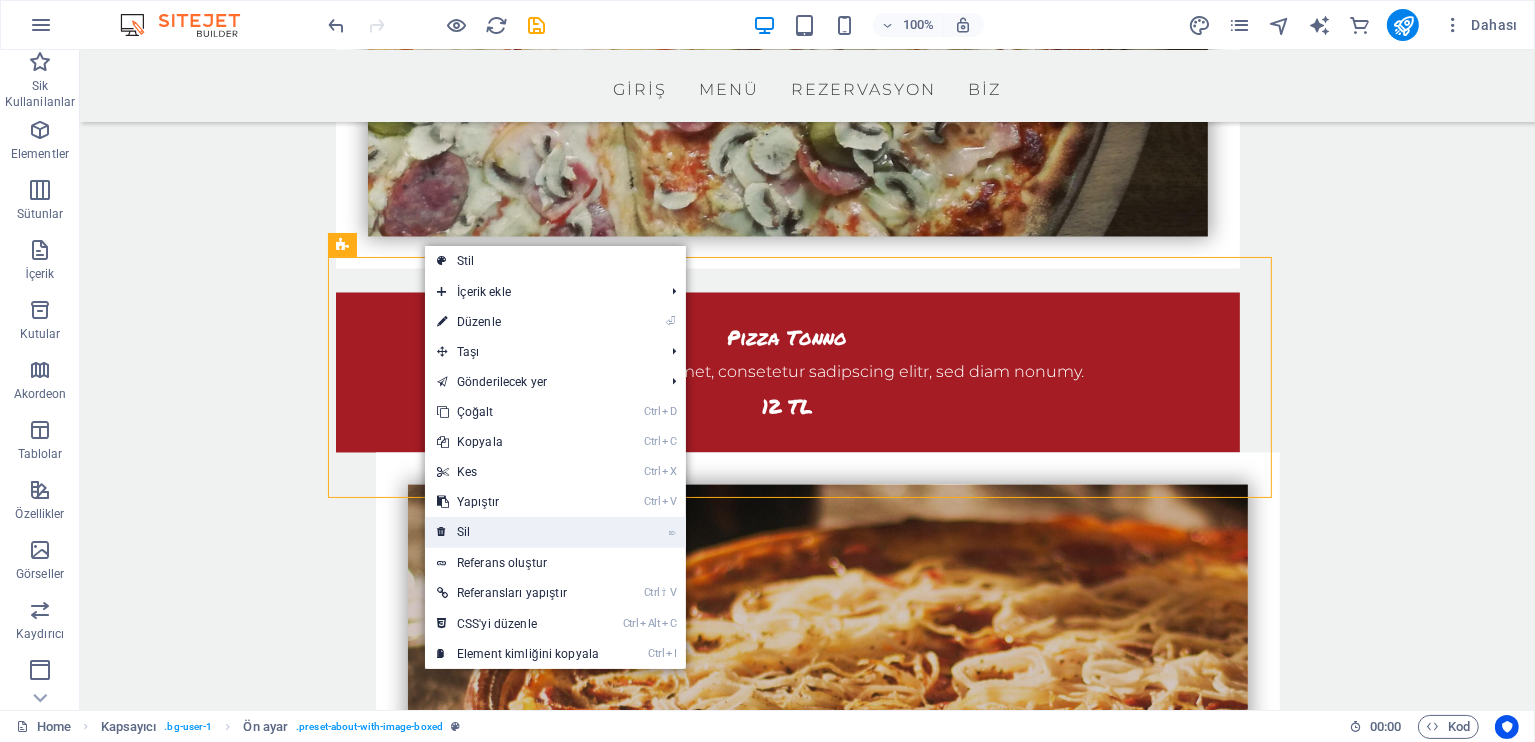 click on "⌦  Sil" at bounding box center (518, 532) 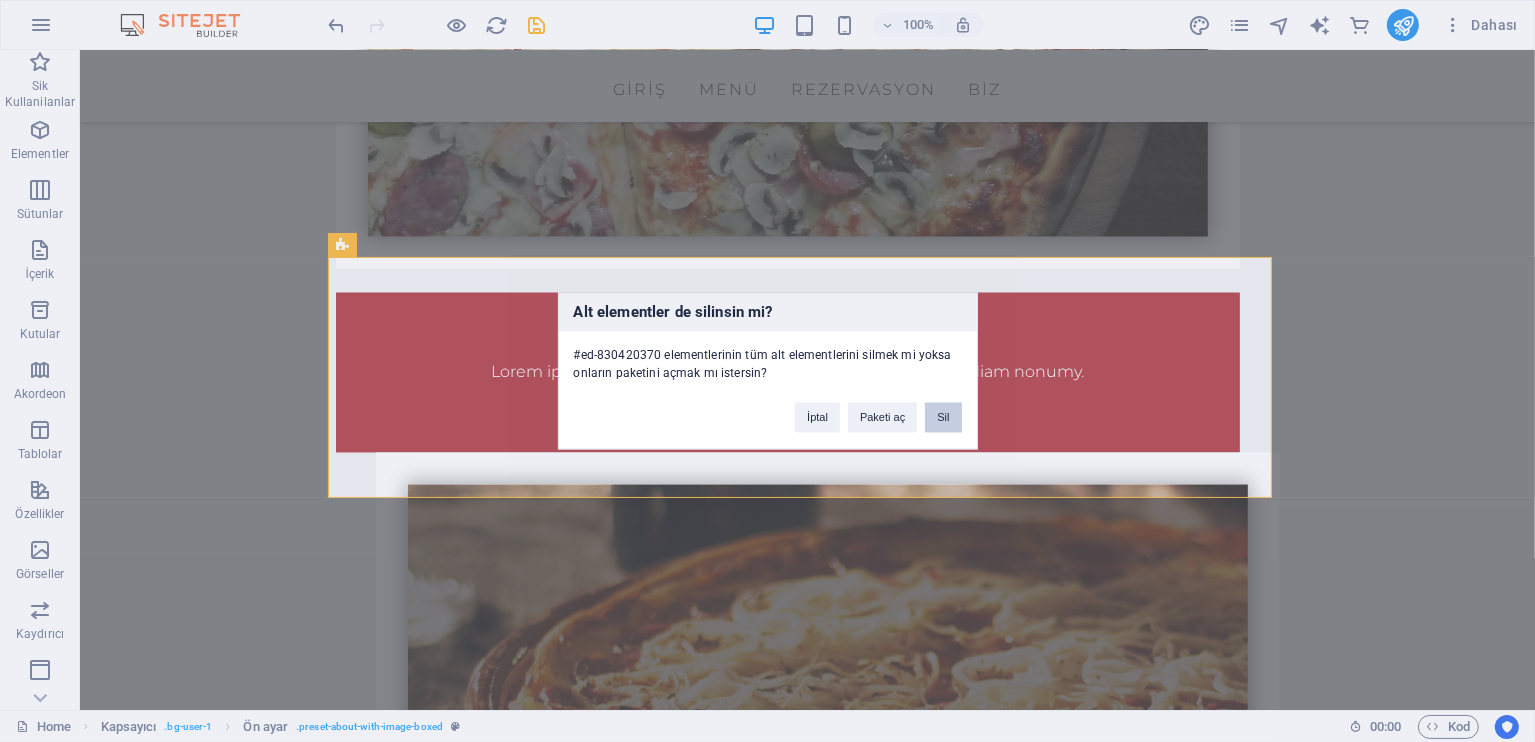 click on "Sil" at bounding box center (943, 418) 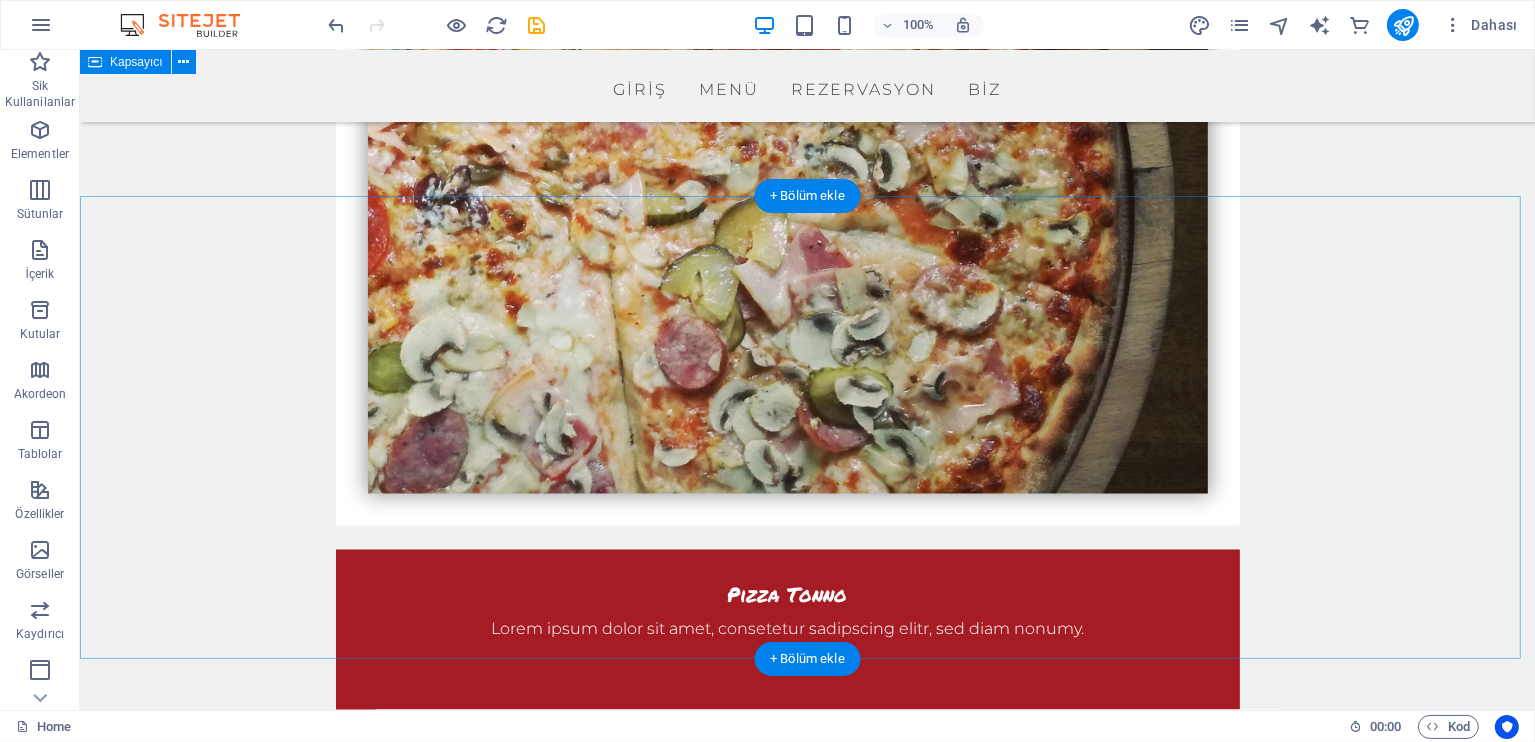 scroll, scrollTop: 3368, scrollLeft: 0, axis: vertical 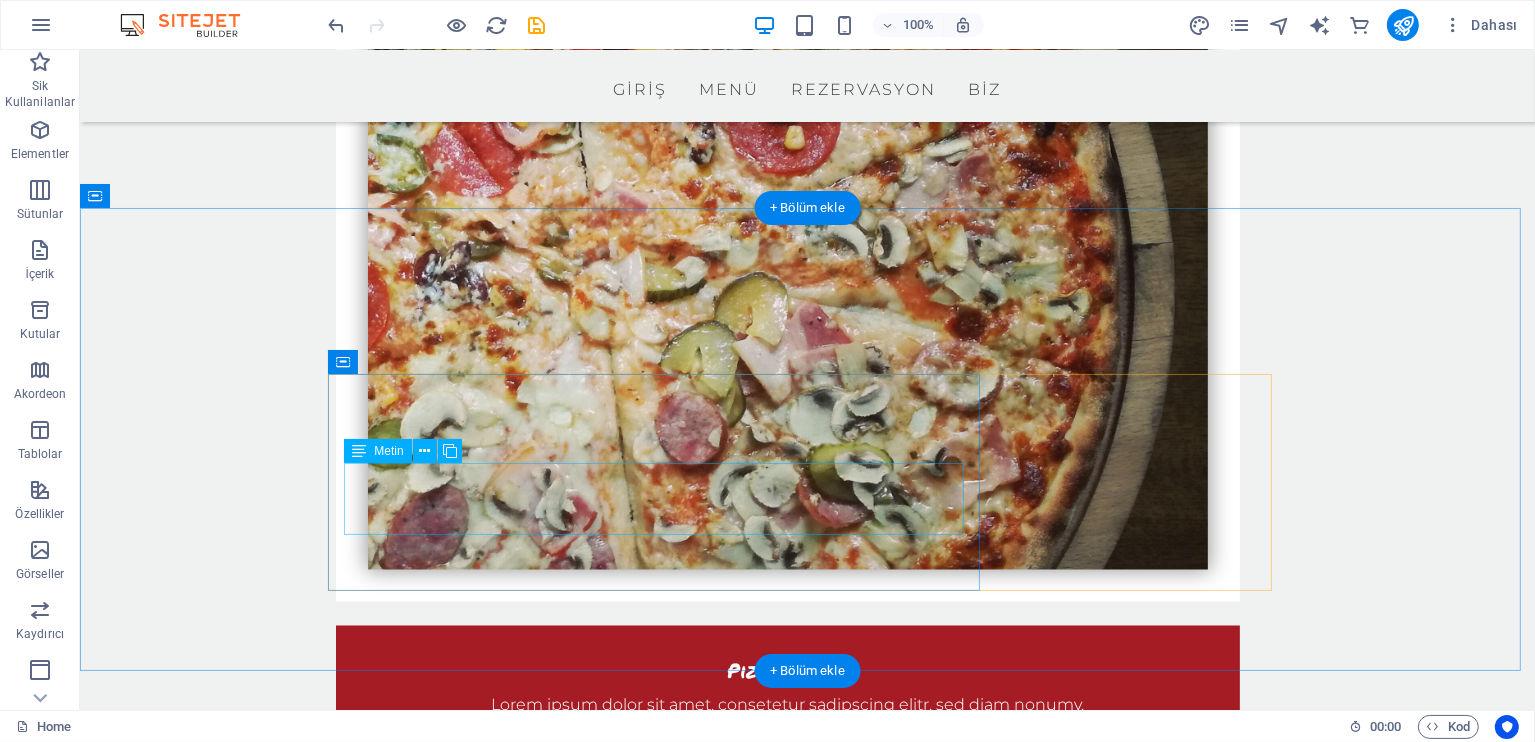 click on "Kapadokya bölgesinin başlangıç noktası Uçhisar Şehir Merkezinde Lezzet Durağınız Local Restaurant ile sizlerin Hizmetinizdeyiz.Damak Tadınıza Uygun Lezzetler" at bounding box center (807, 4127) 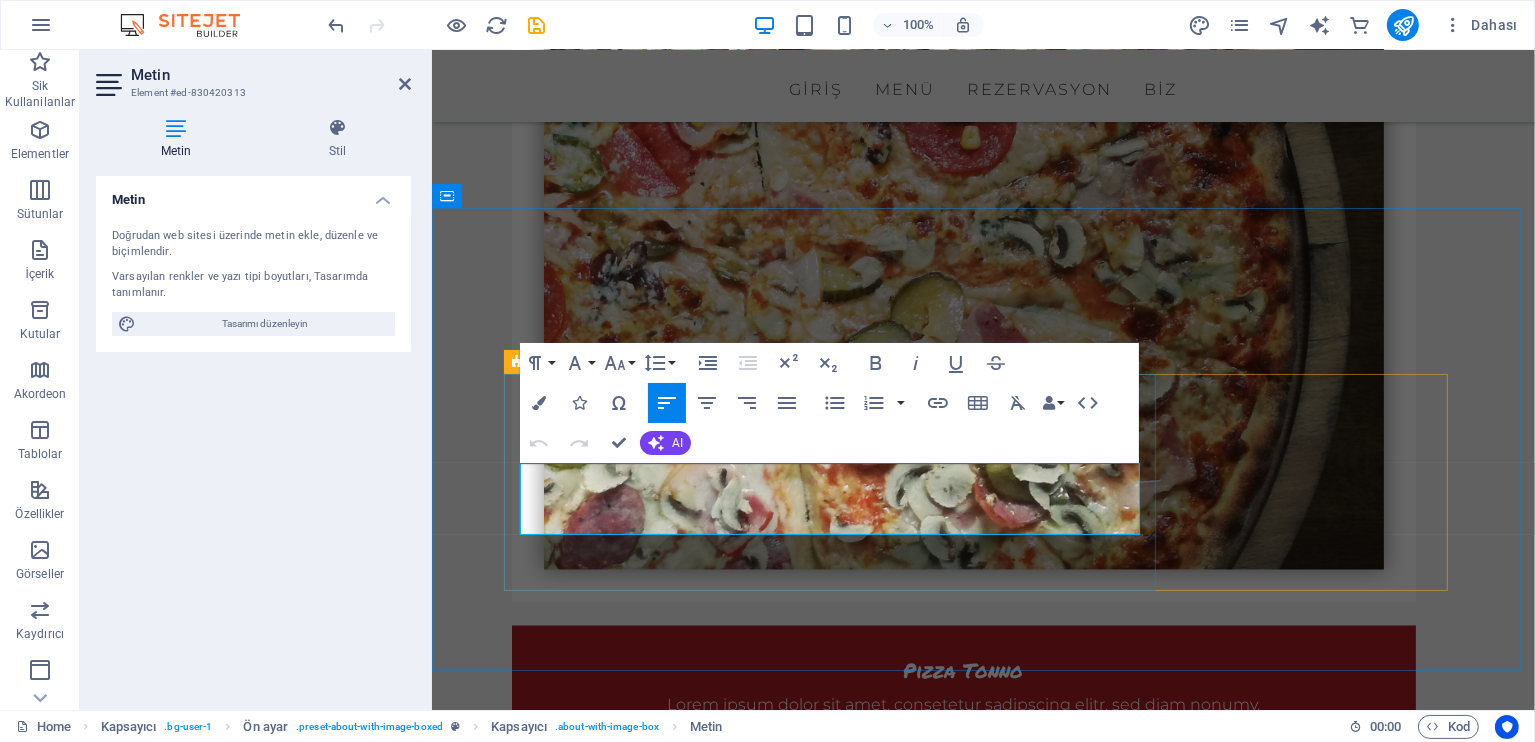 click on "Kapadokya bölgesinin başlangıç noktası Uçhisar Şehir Merkezinde Lezzet Durağınız Local Restaurant ile sizlerin Hizmetinizdeyiz.Damak Tadınıza Uygun Lezzetler" at bounding box center [983, 4127] 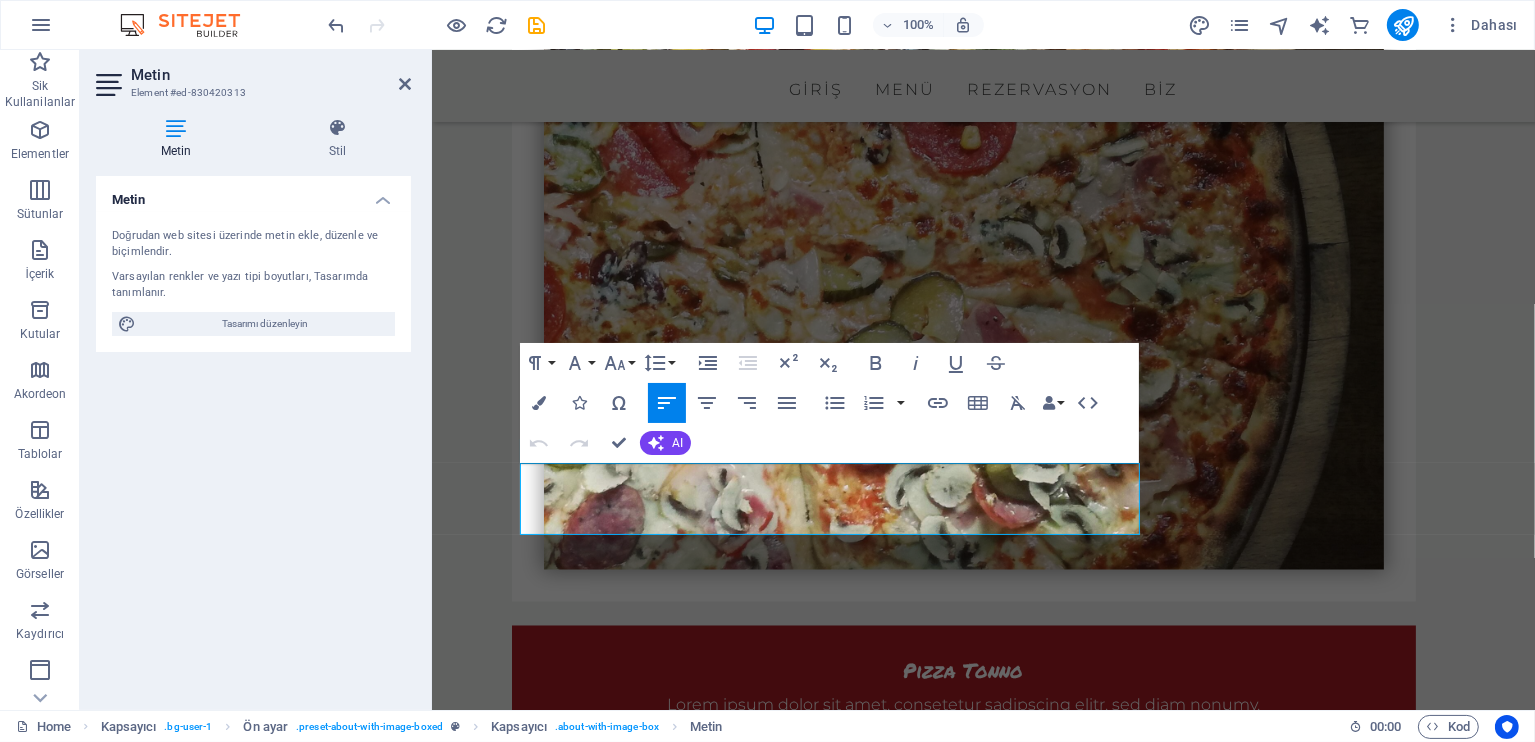 copy on "Kapadokya bölgesinin başlangıç noktası Uçhisar Şehir Merkezinde Lezzet Durağınız Local Restaurant ile sizlerin Hizmetinizdeyiz.Damak Tadınıza Uygun Lezzetler" 